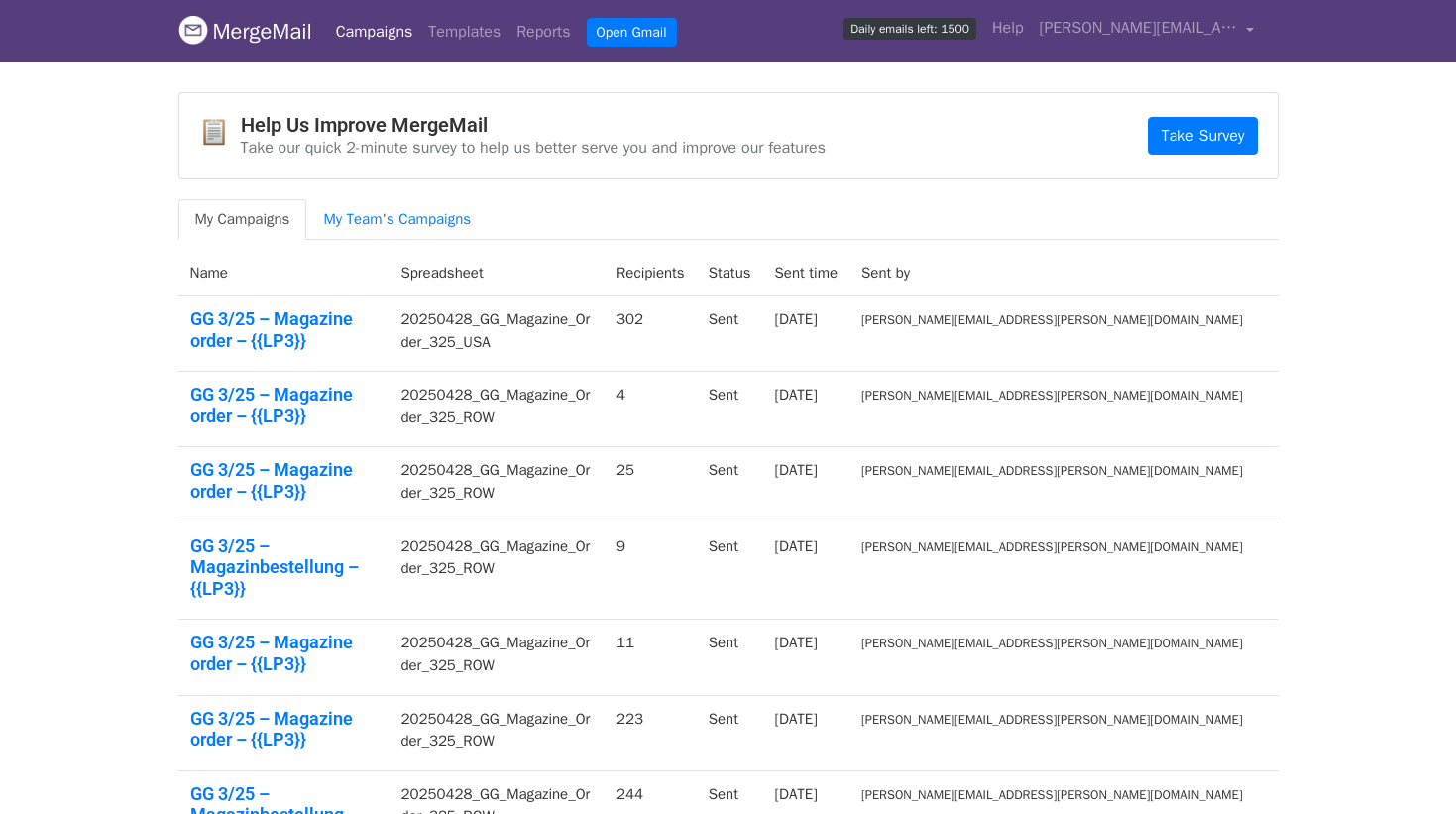 scroll, scrollTop: 0, scrollLeft: 0, axis: both 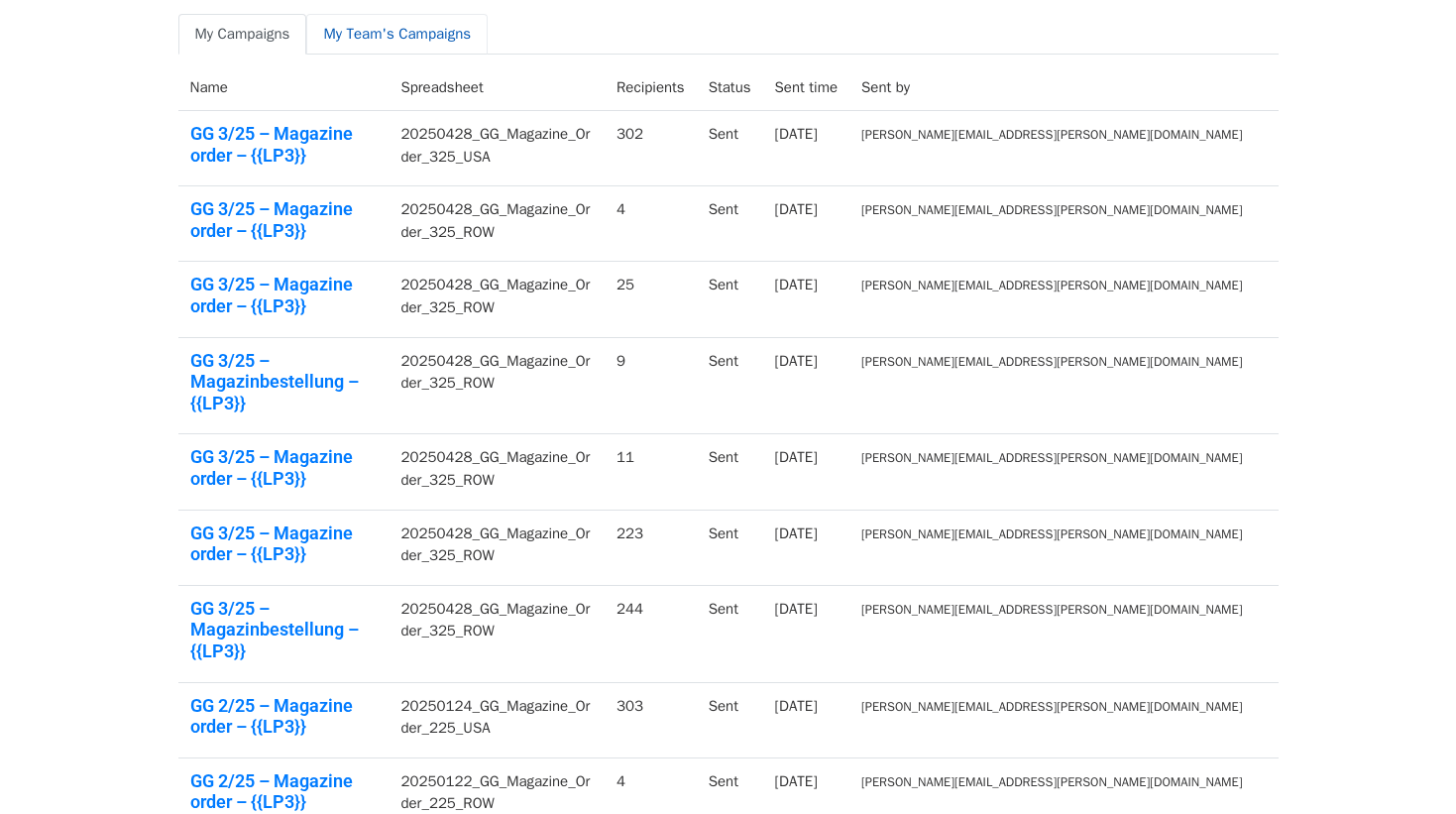 click on "My Team's Campaigns" at bounding box center [396, 34] 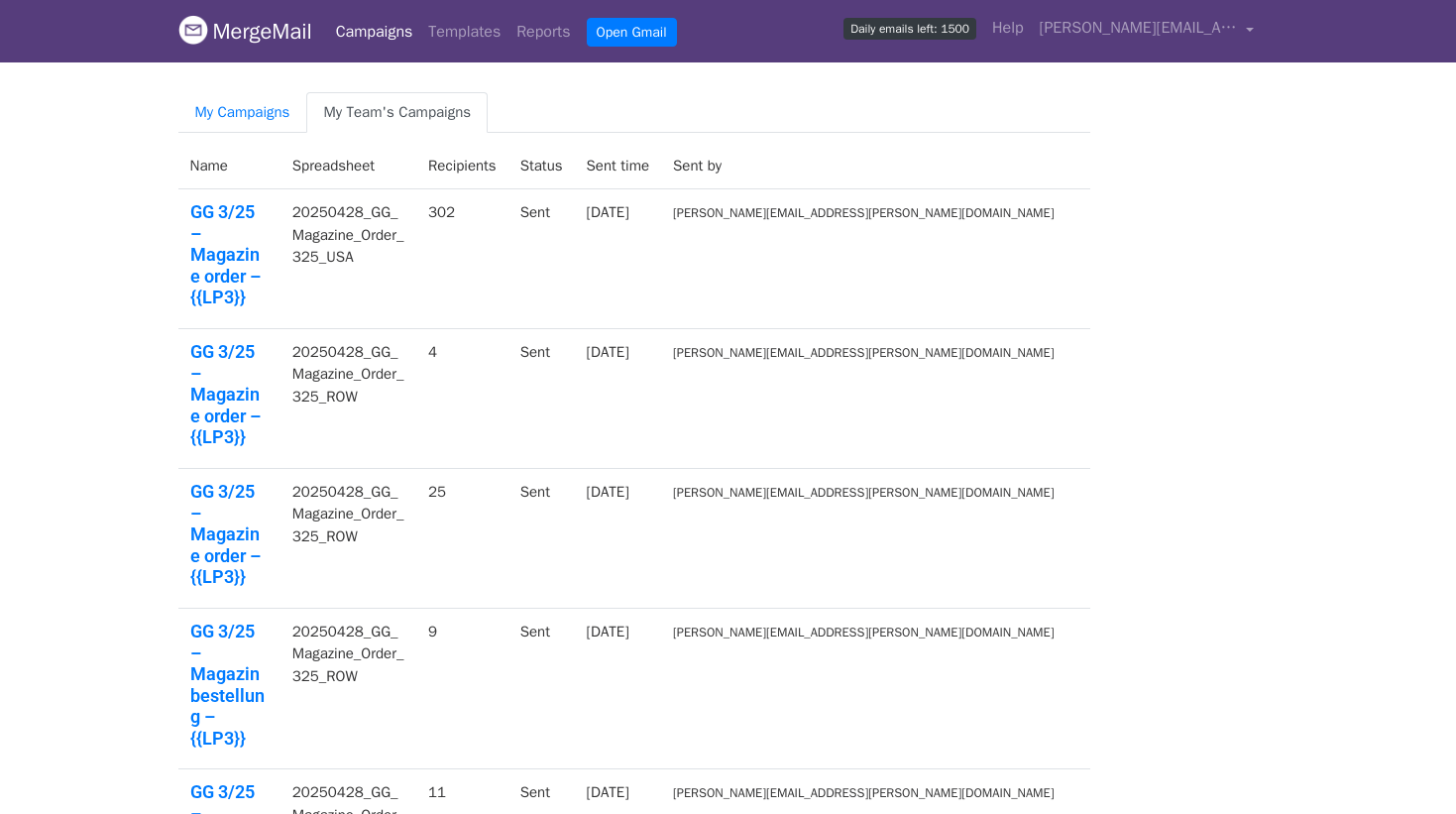 scroll, scrollTop: 0, scrollLeft: 0, axis: both 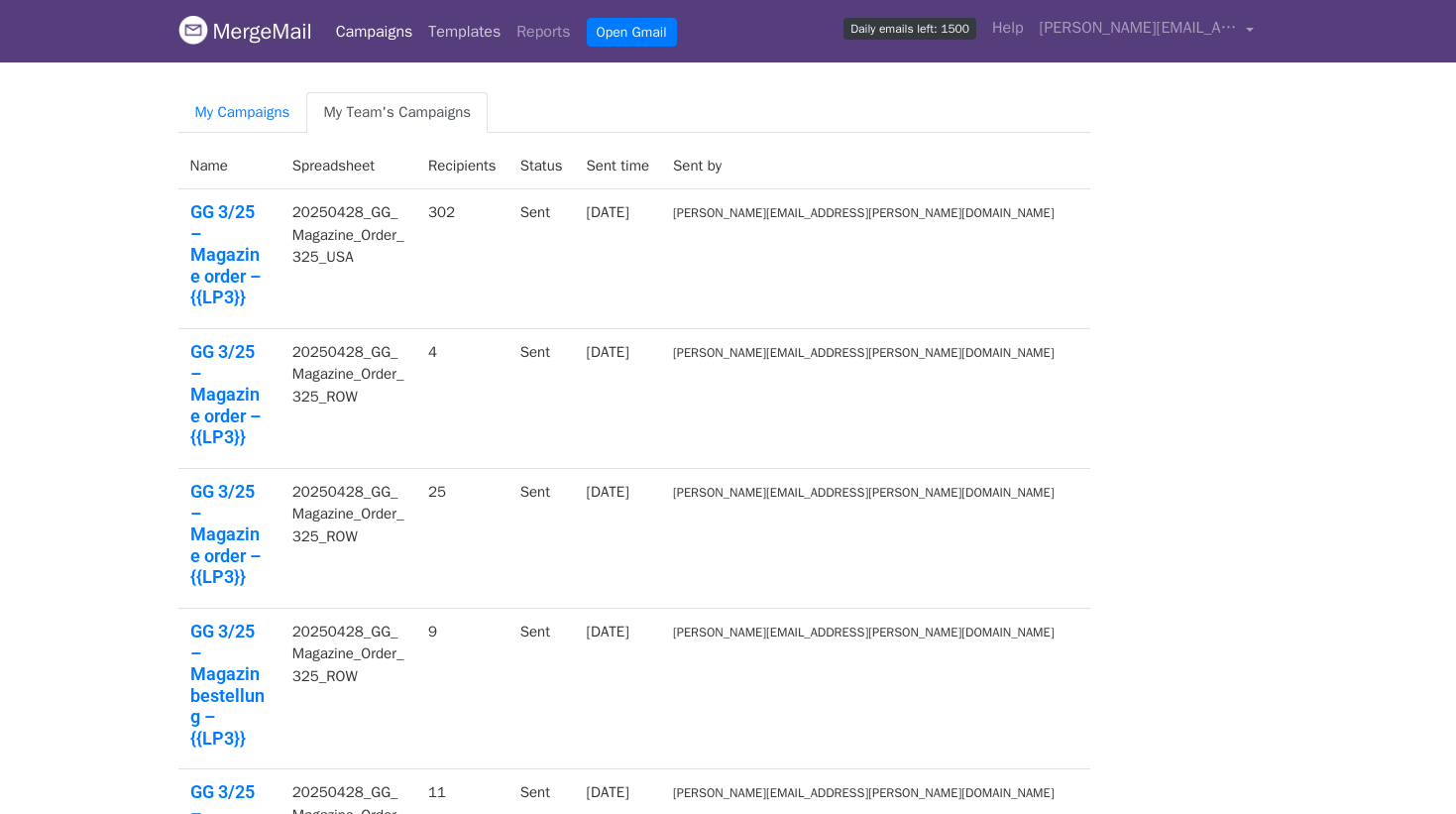 click on "Templates" at bounding box center (464, 32) 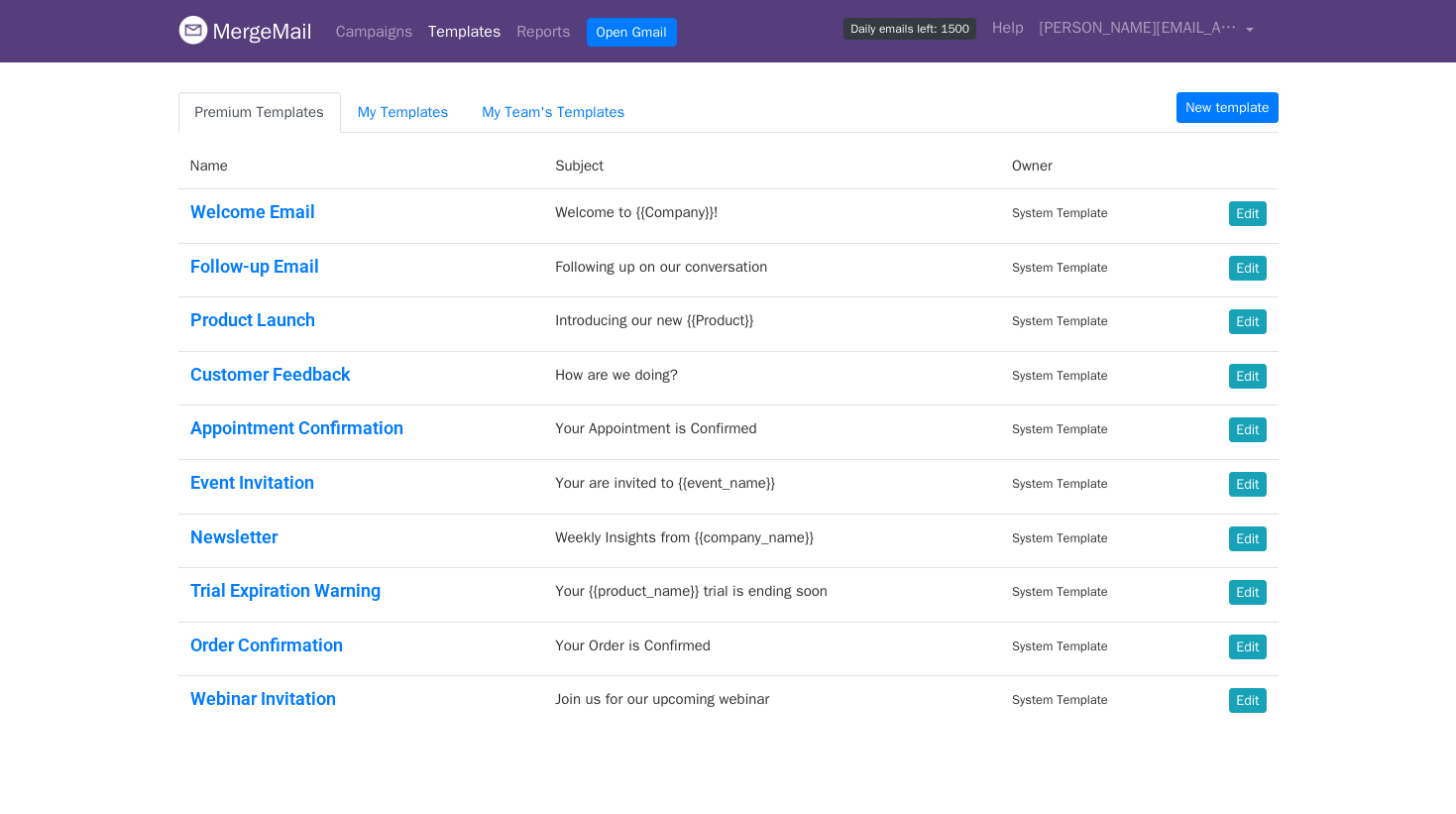 scroll, scrollTop: 0, scrollLeft: 0, axis: both 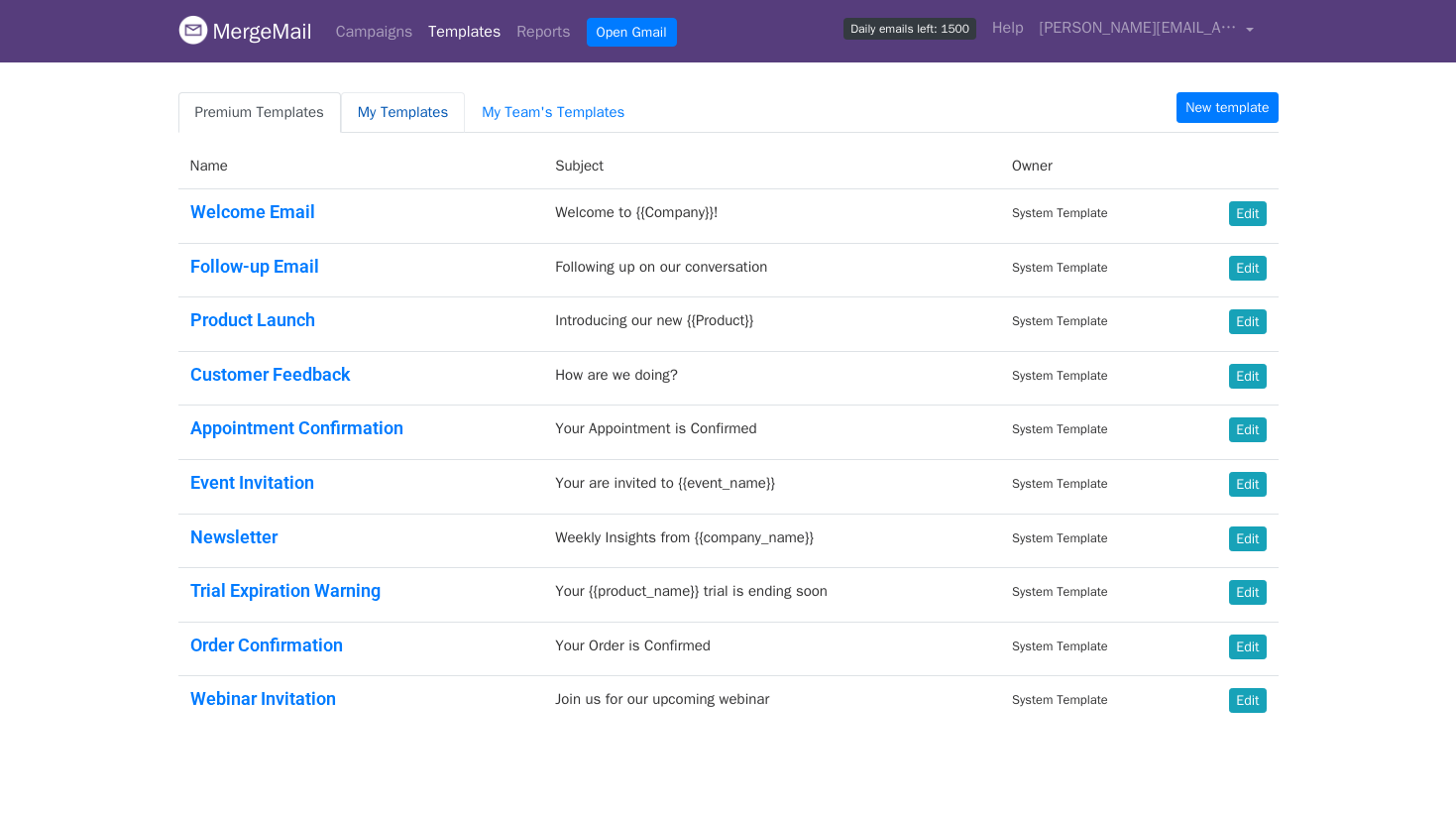 click on "My Templates" at bounding box center (402, 112) 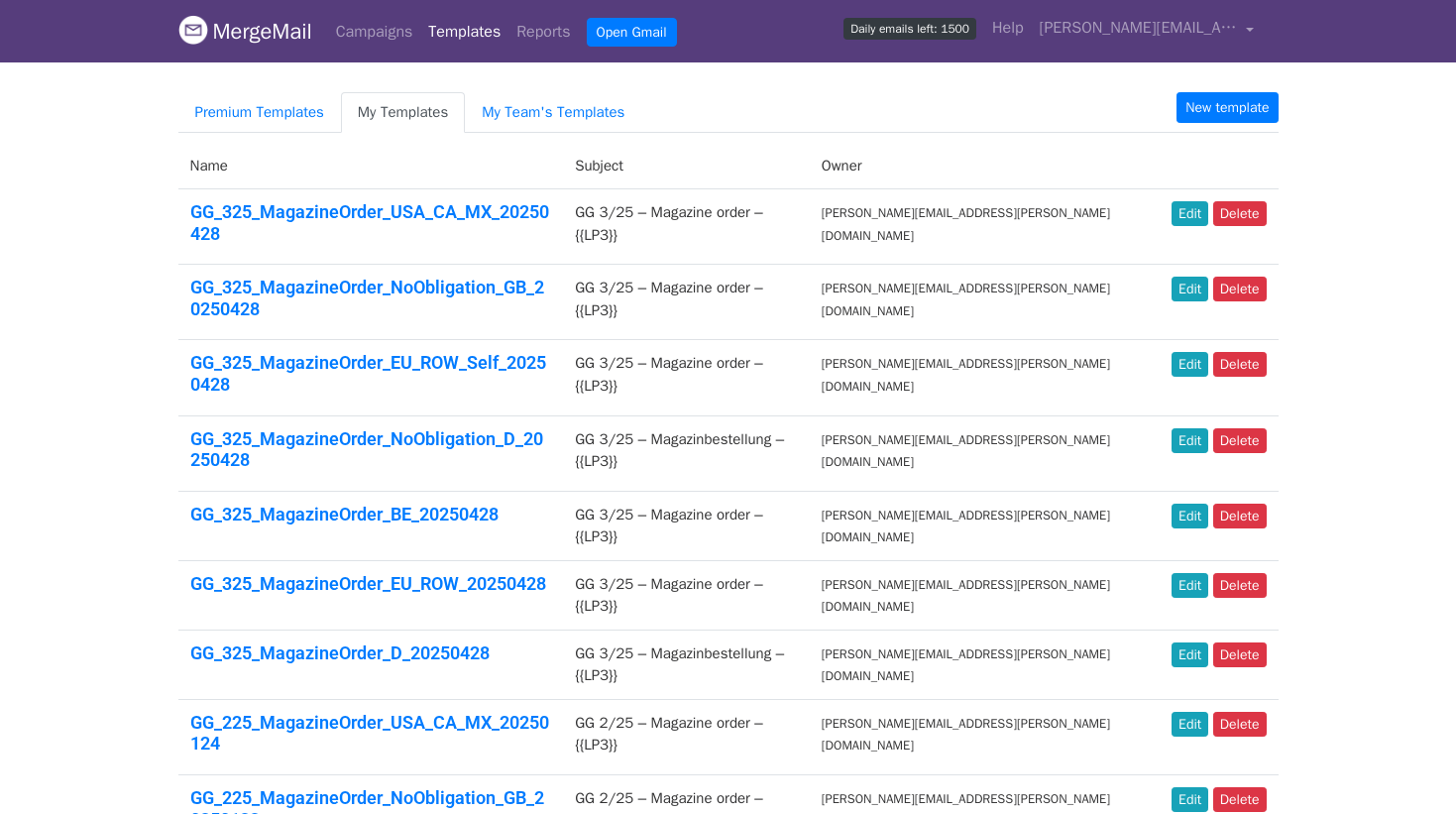 scroll, scrollTop: 0, scrollLeft: 0, axis: both 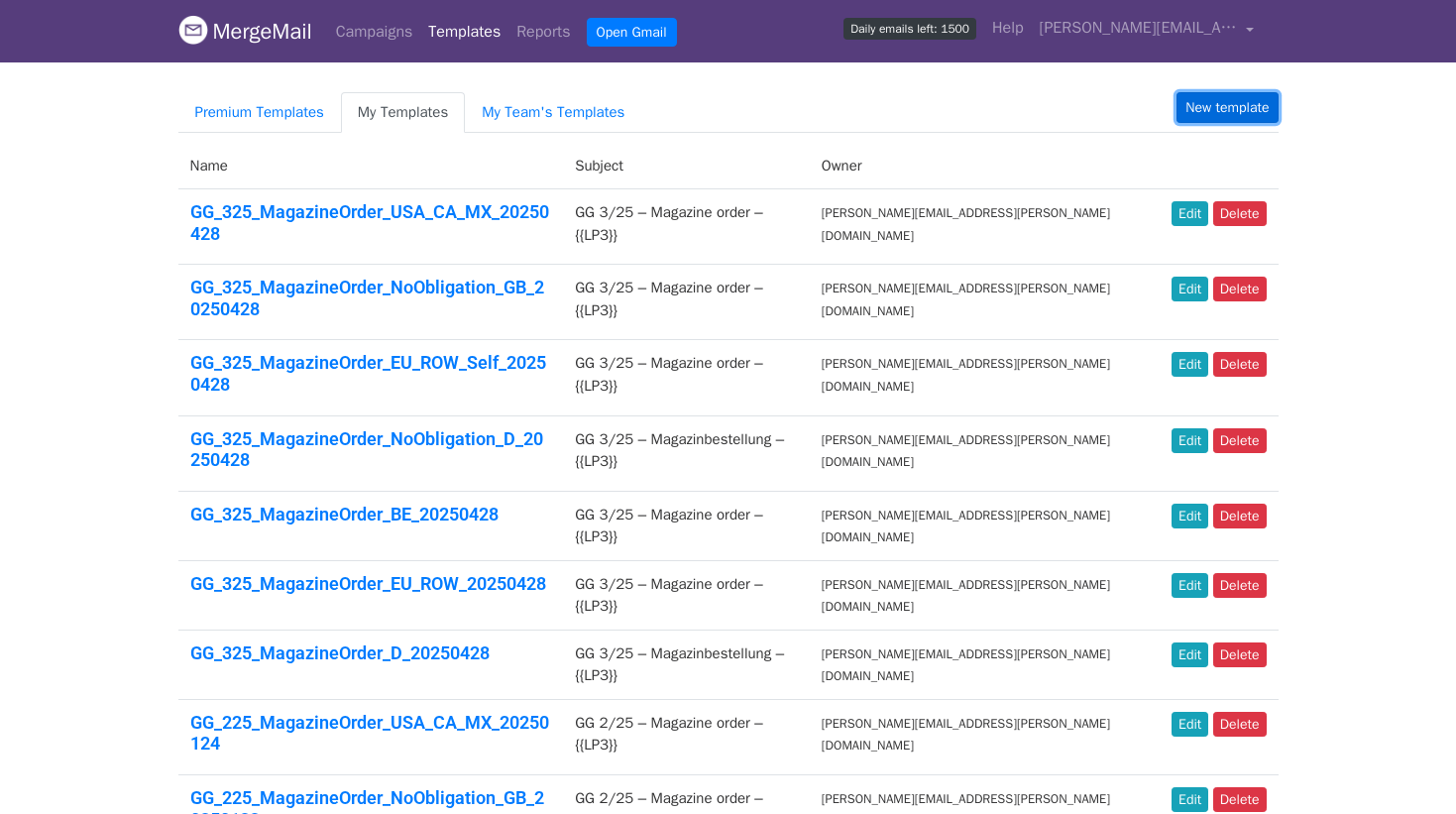 click on "New template" at bounding box center (1227, 107) 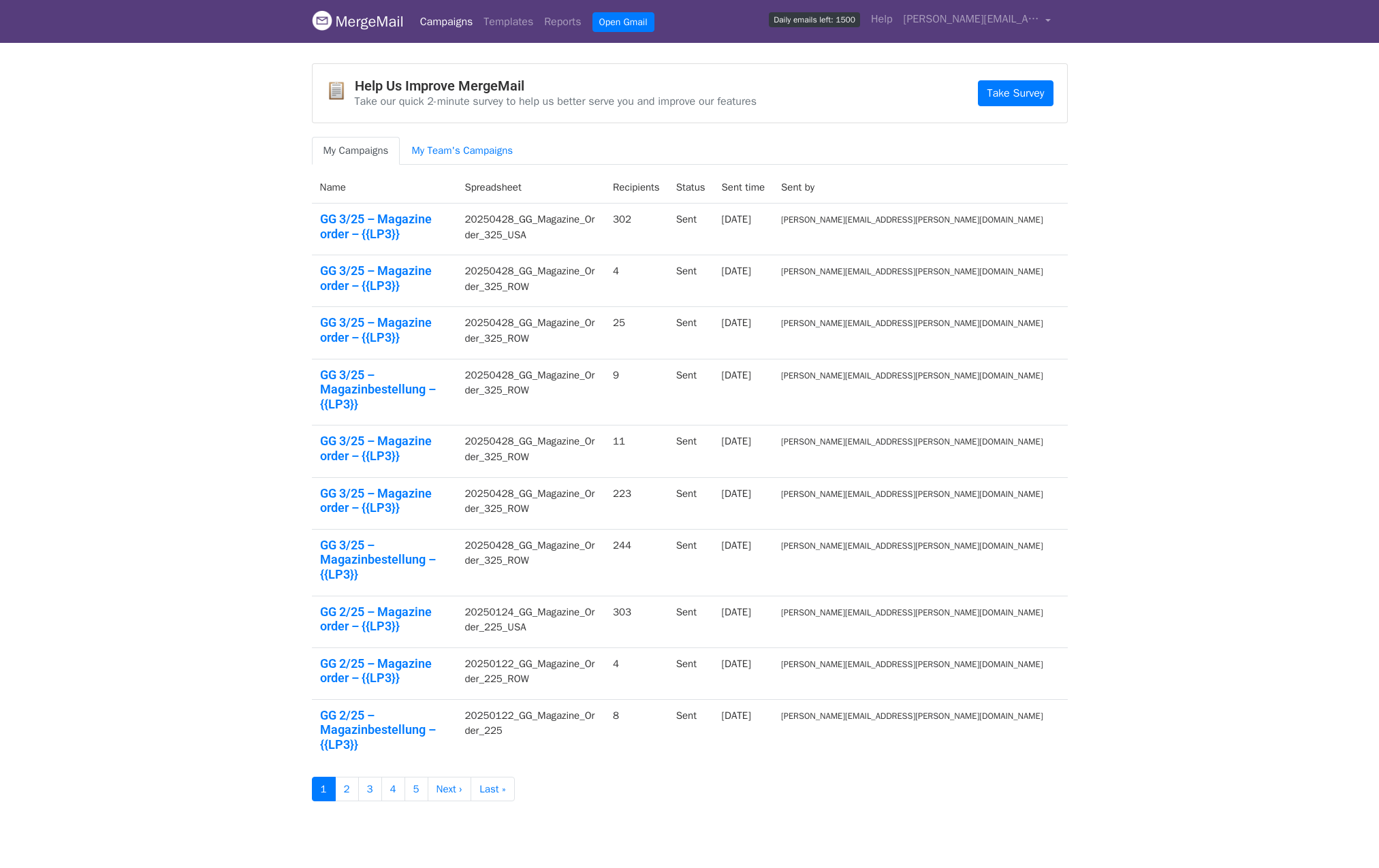 scroll, scrollTop: 0, scrollLeft: 0, axis: both 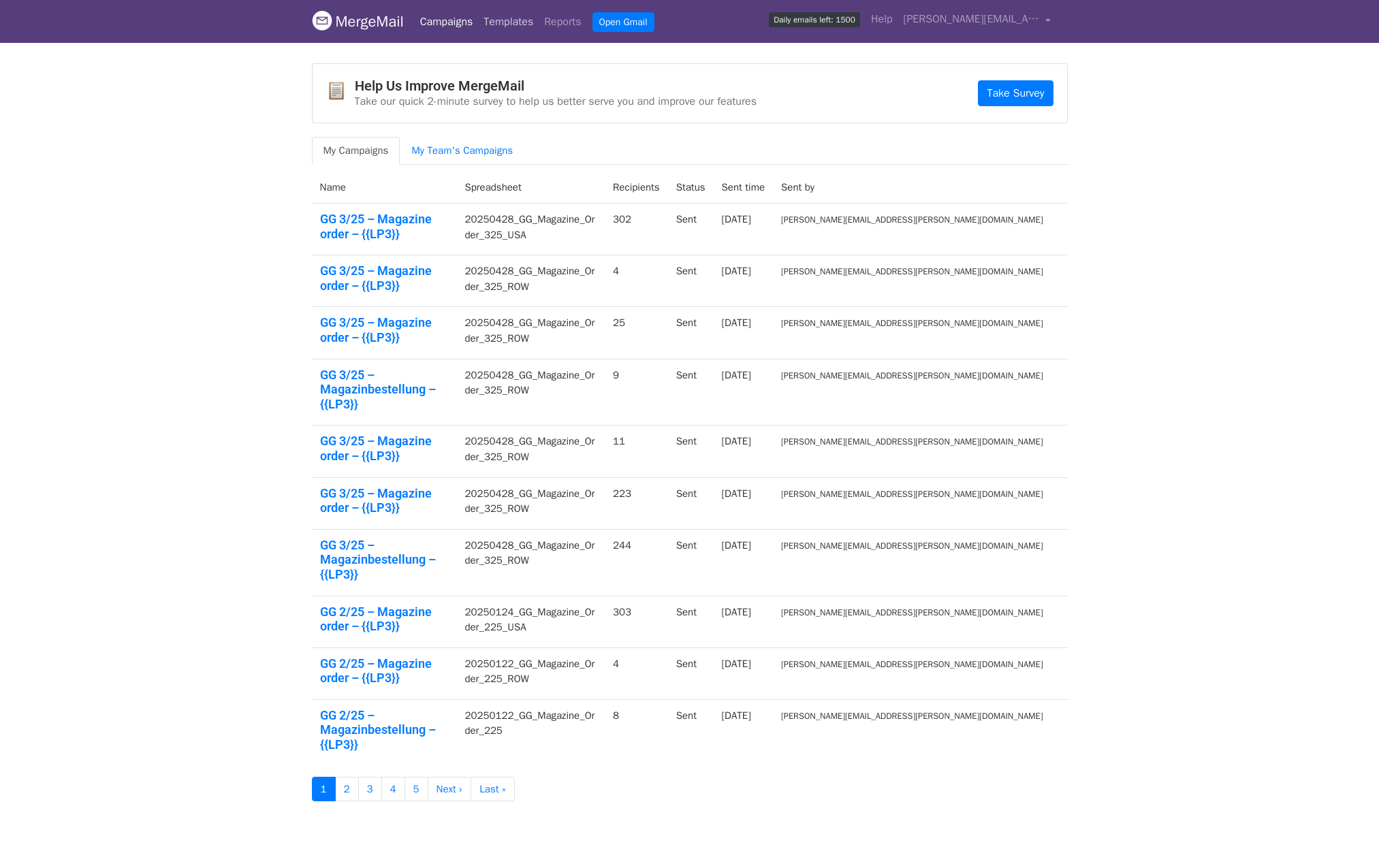 click on "Templates" at bounding box center (508, 22) 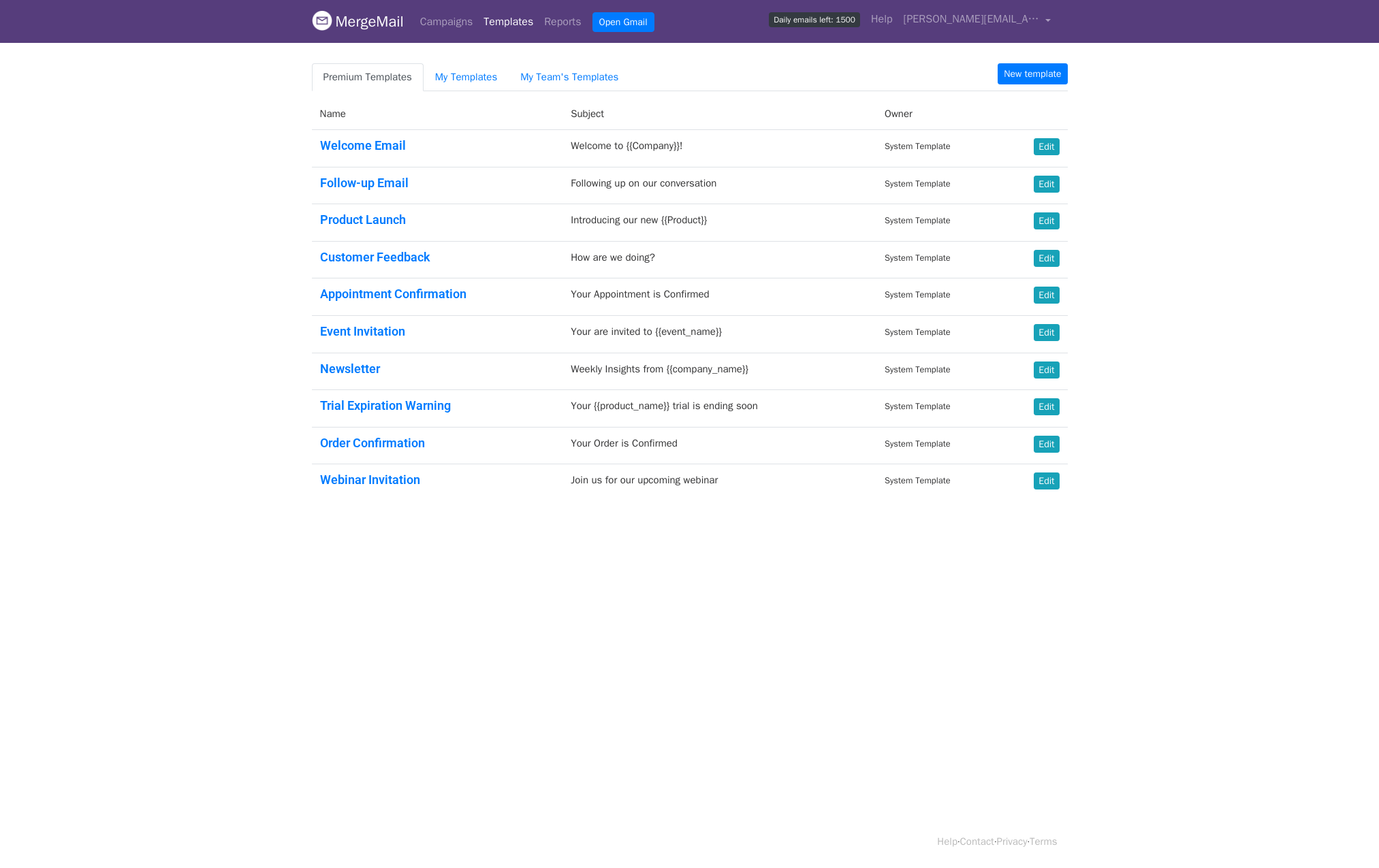 scroll, scrollTop: 0, scrollLeft: 0, axis: both 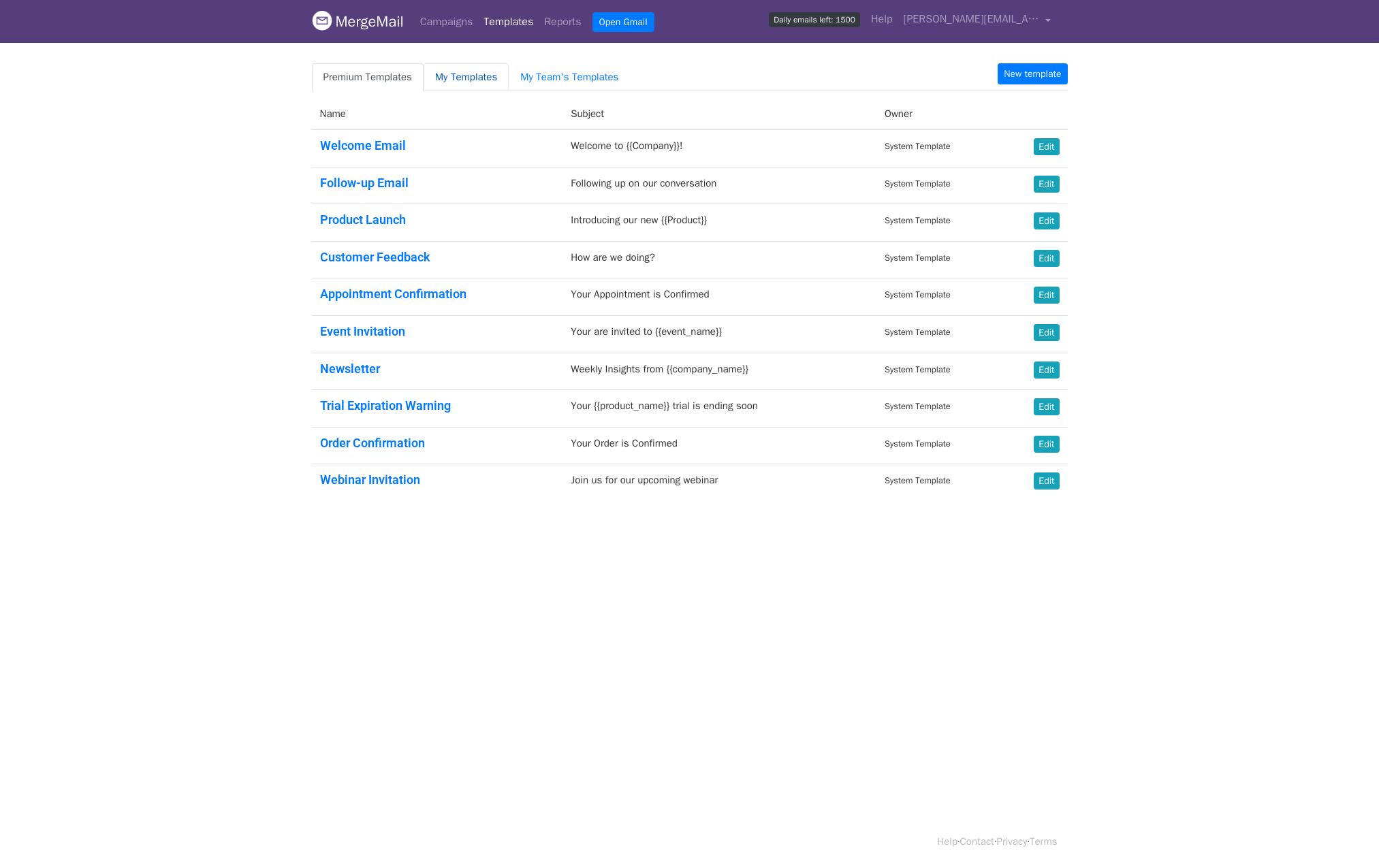 click on "My Templates" at bounding box center (466, 77) 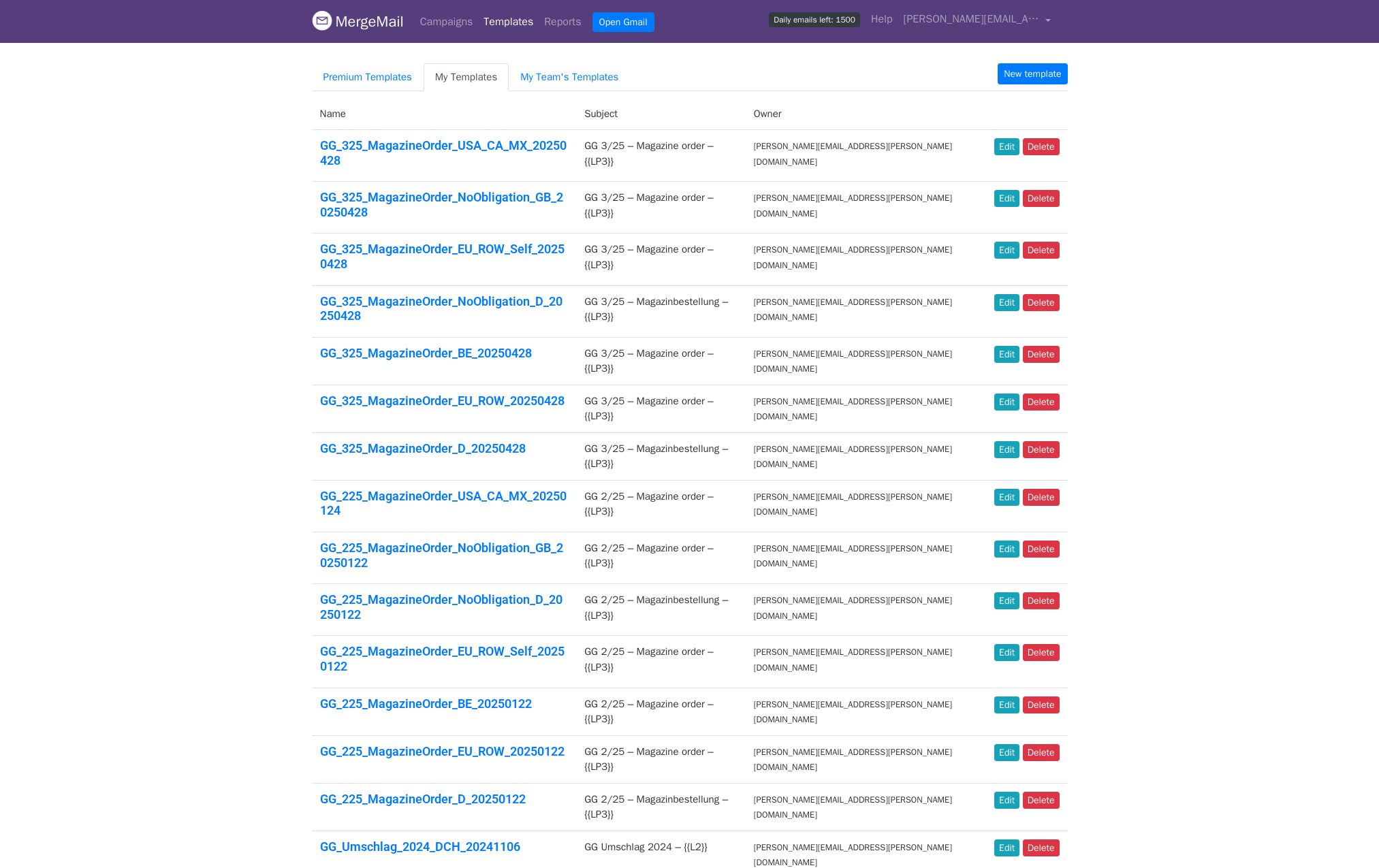 scroll, scrollTop: 0, scrollLeft: 0, axis: both 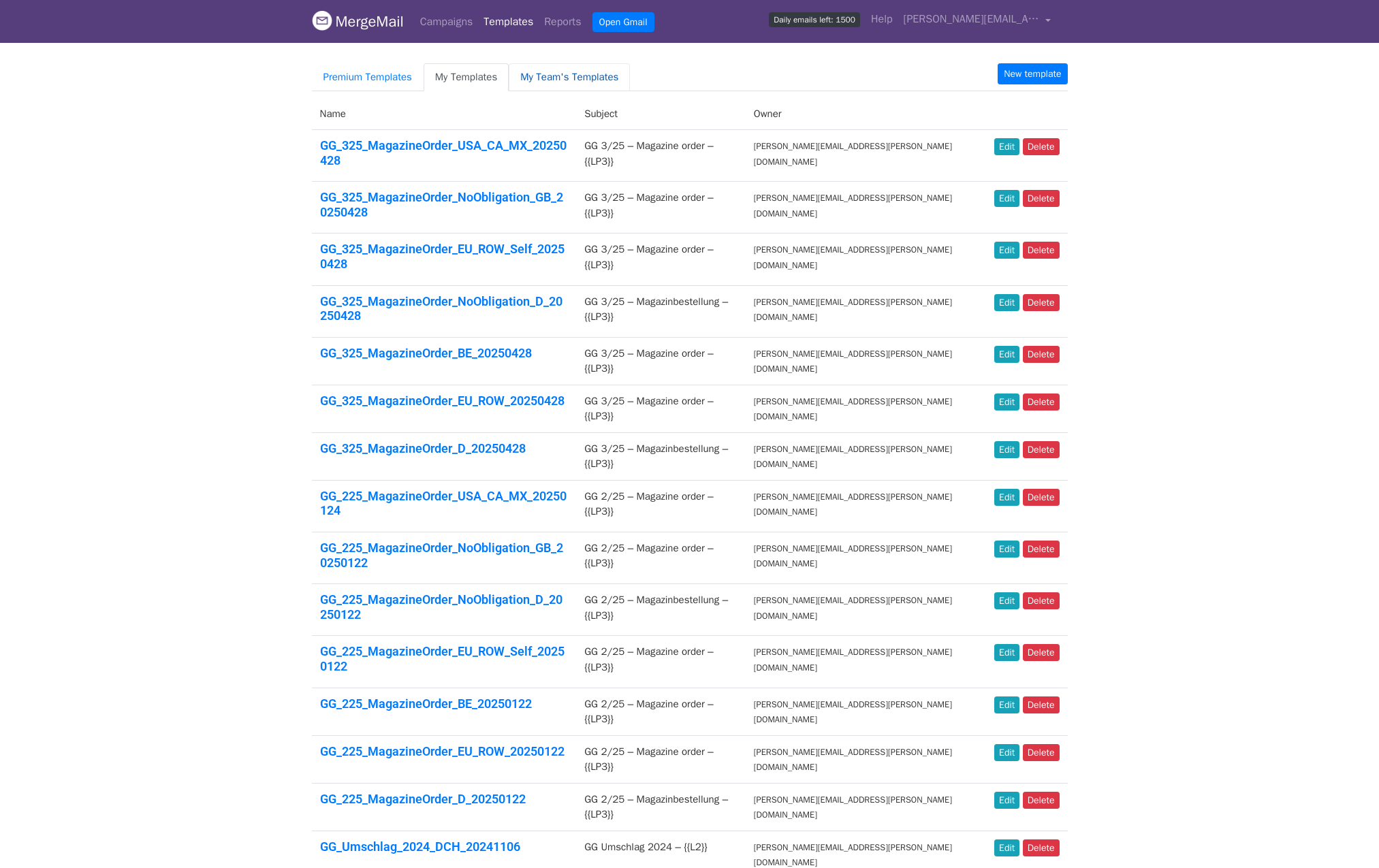 click on "My Team's Templates" at bounding box center (569, 77) 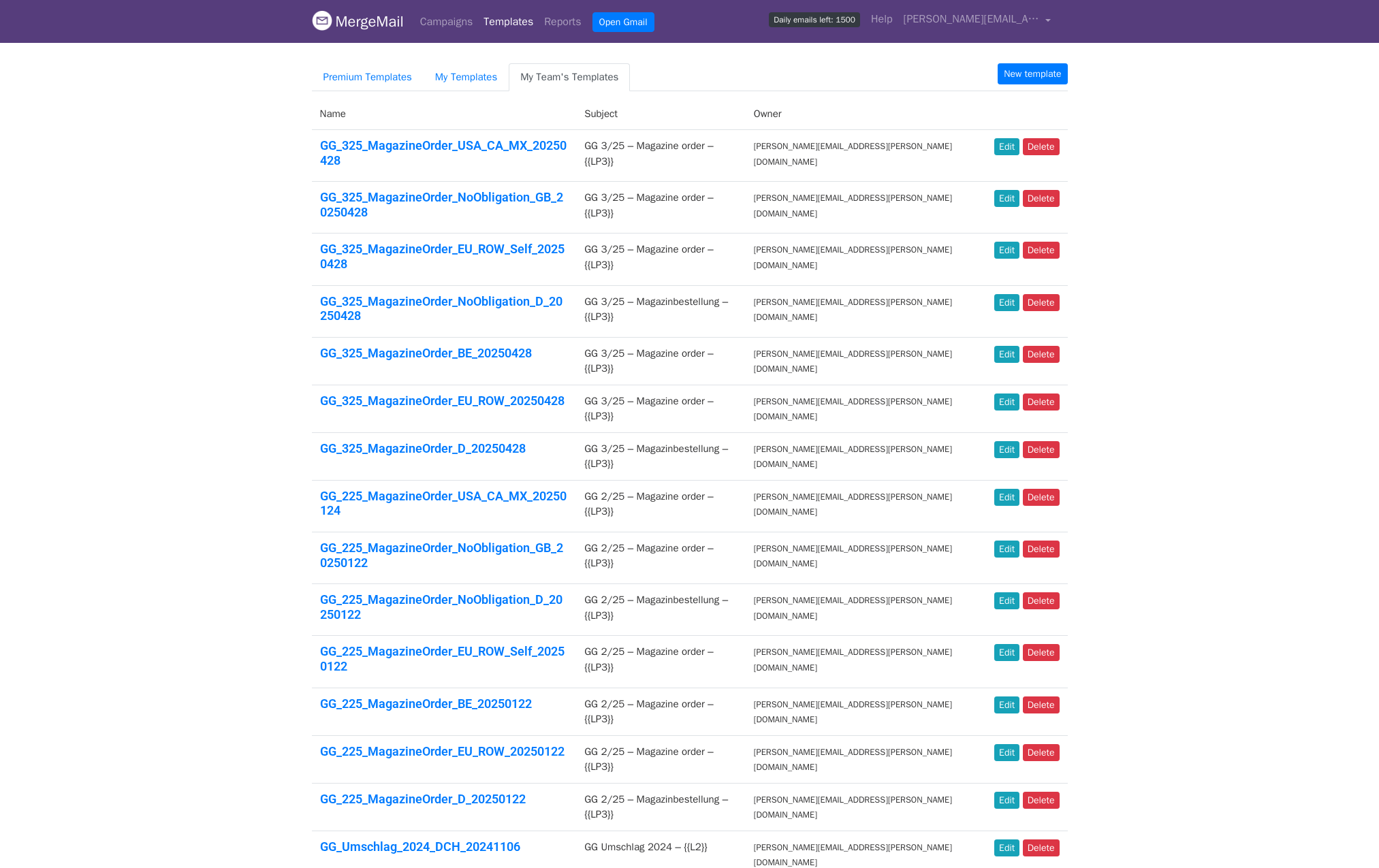 scroll, scrollTop: 0, scrollLeft: 0, axis: both 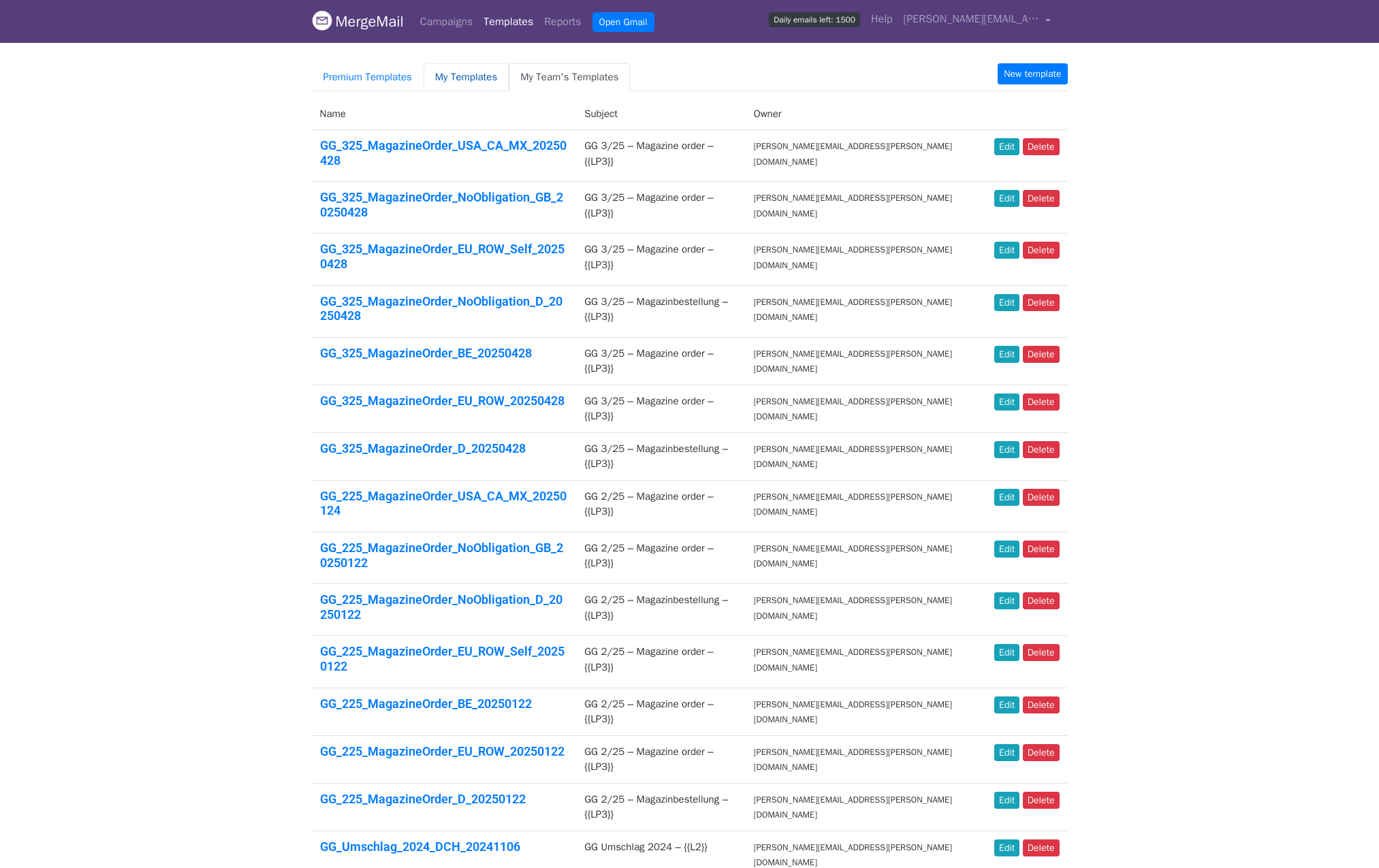 click on "My Templates" at bounding box center (466, 77) 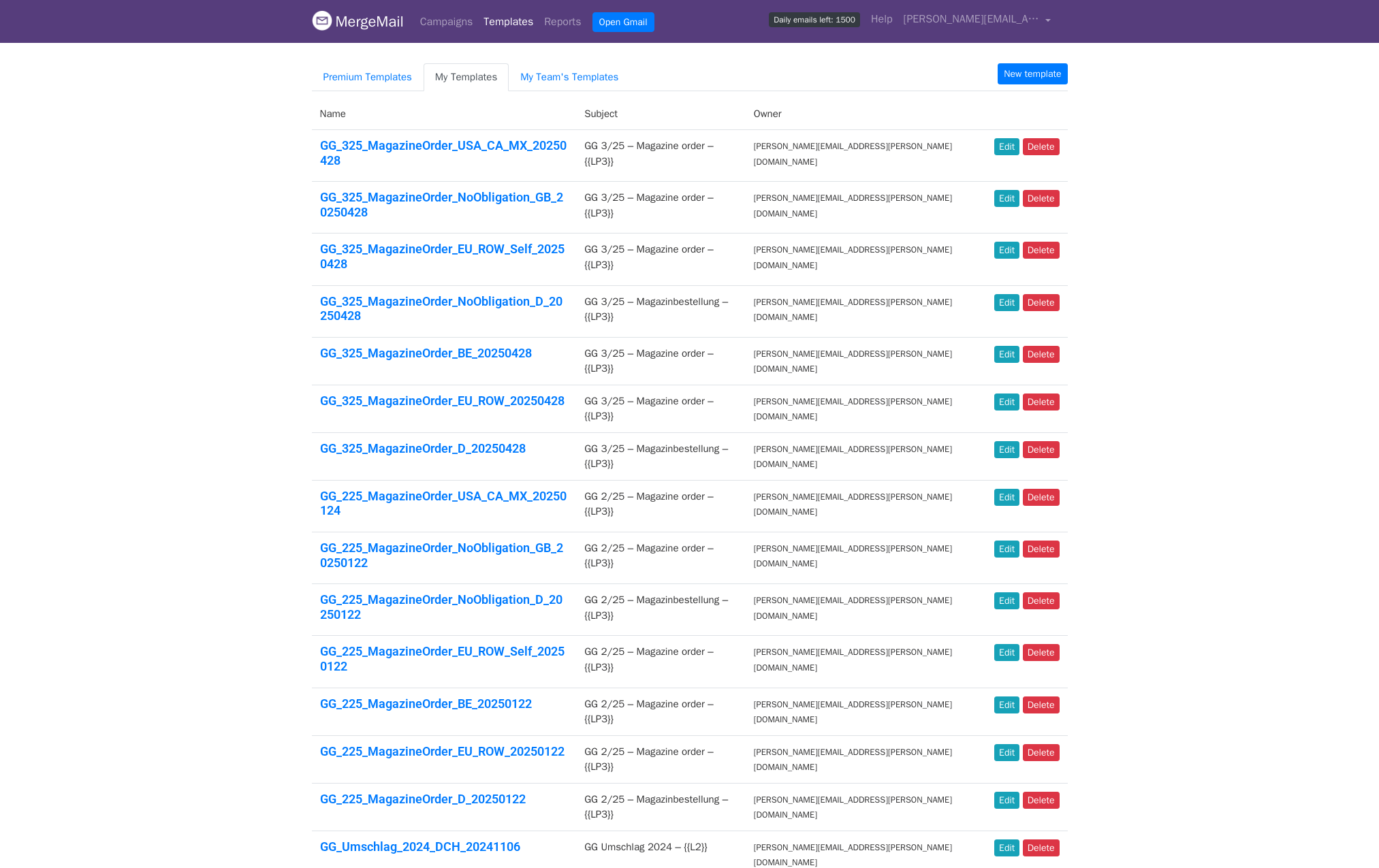 scroll, scrollTop: 0, scrollLeft: 0, axis: both 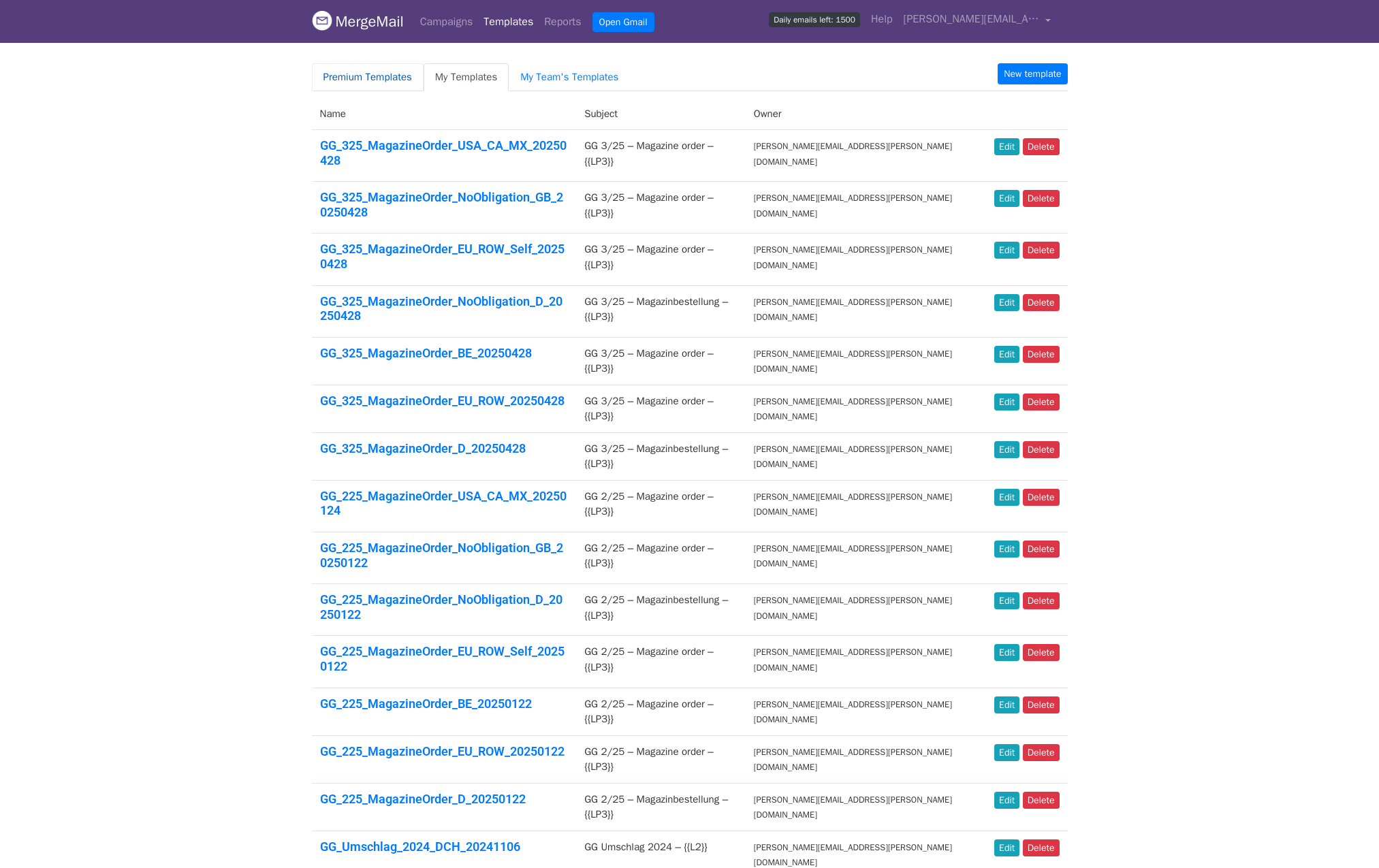 click on "Premium Templates" at bounding box center [368, 77] 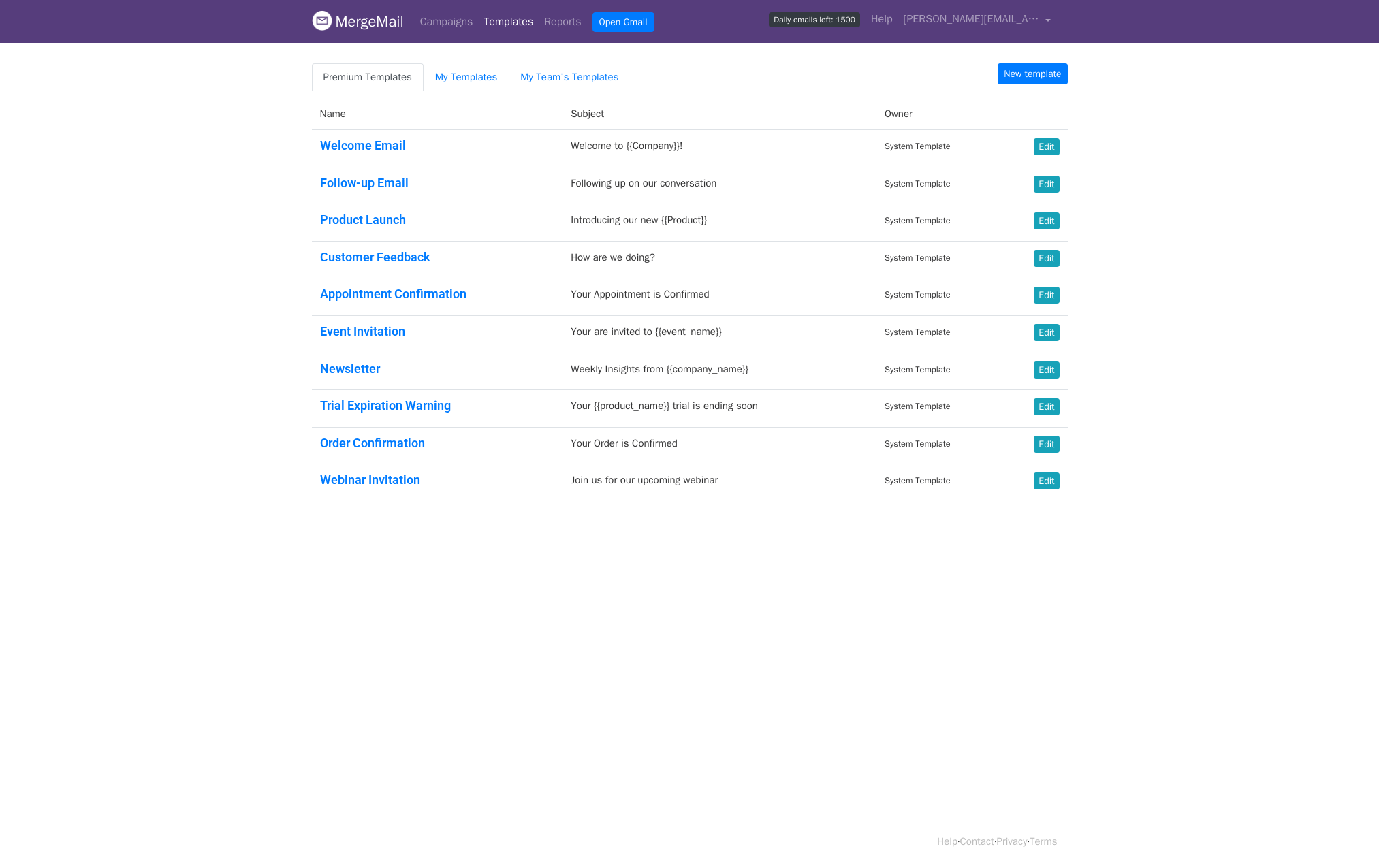 scroll, scrollTop: 0, scrollLeft: 0, axis: both 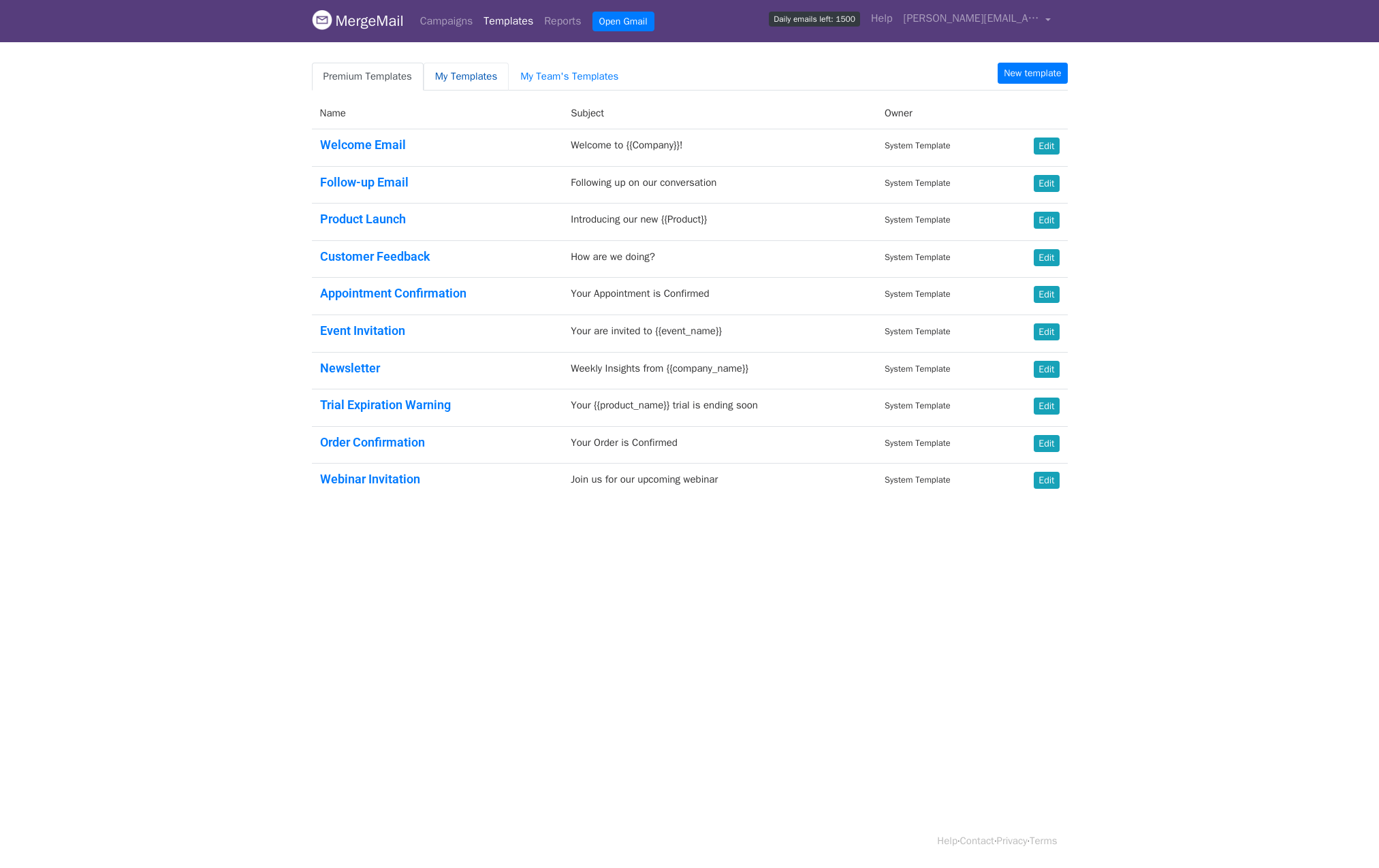 click on "My Templates" at bounding box center [466, 76] 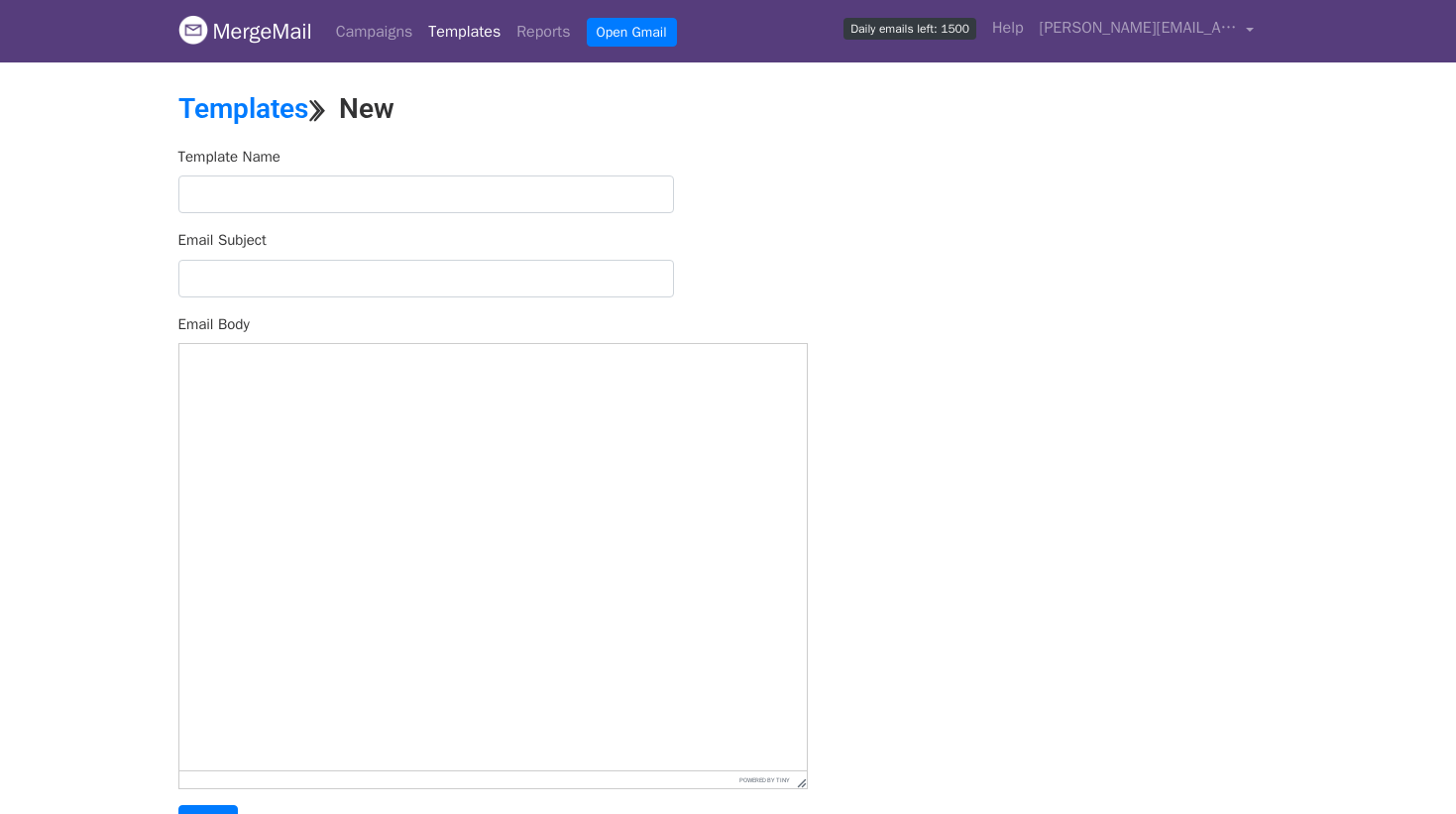 scroll, scrollTop: 0, scrollLeft: 0, axis: both 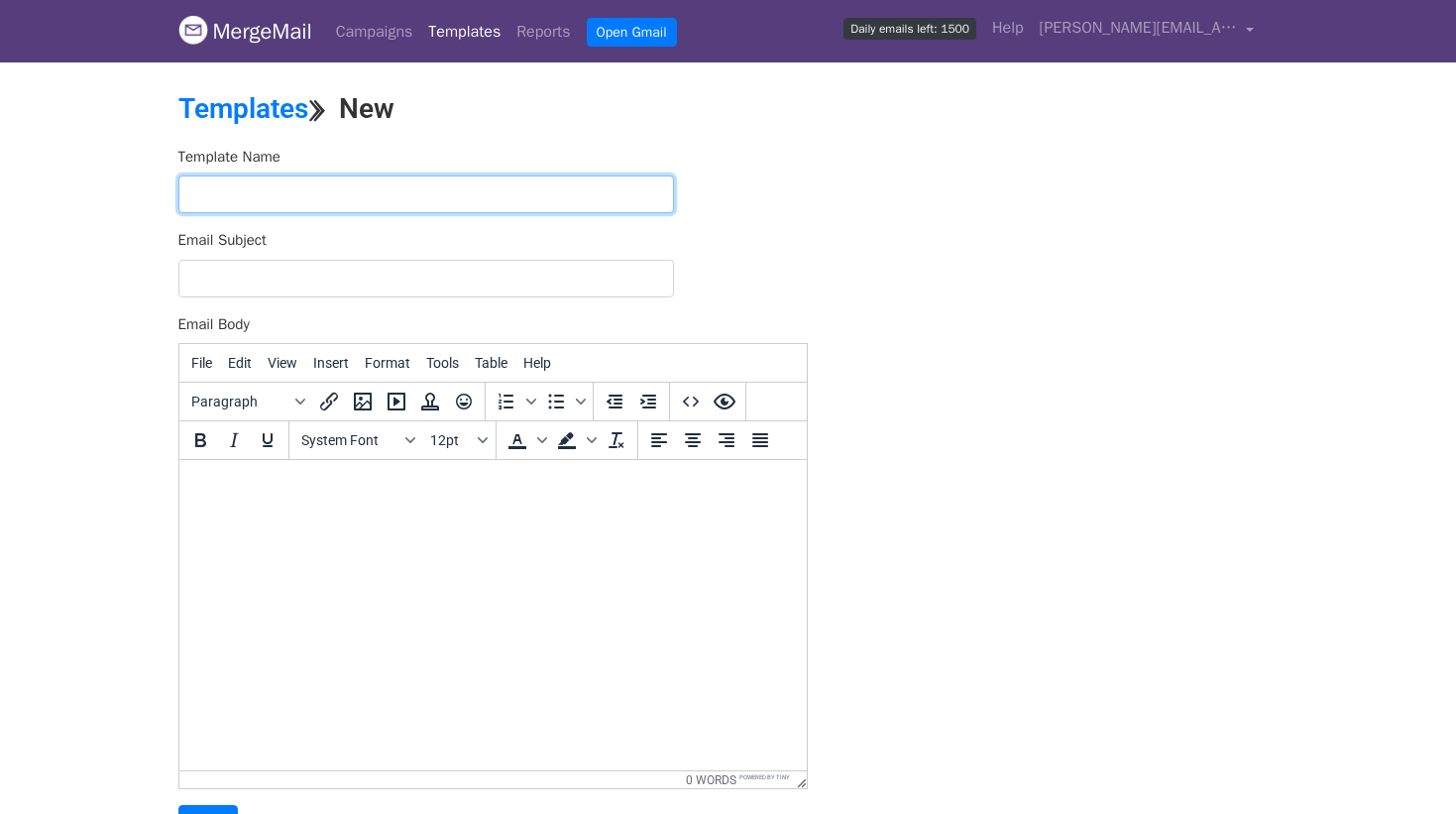 click at bounding box center [426, 194] 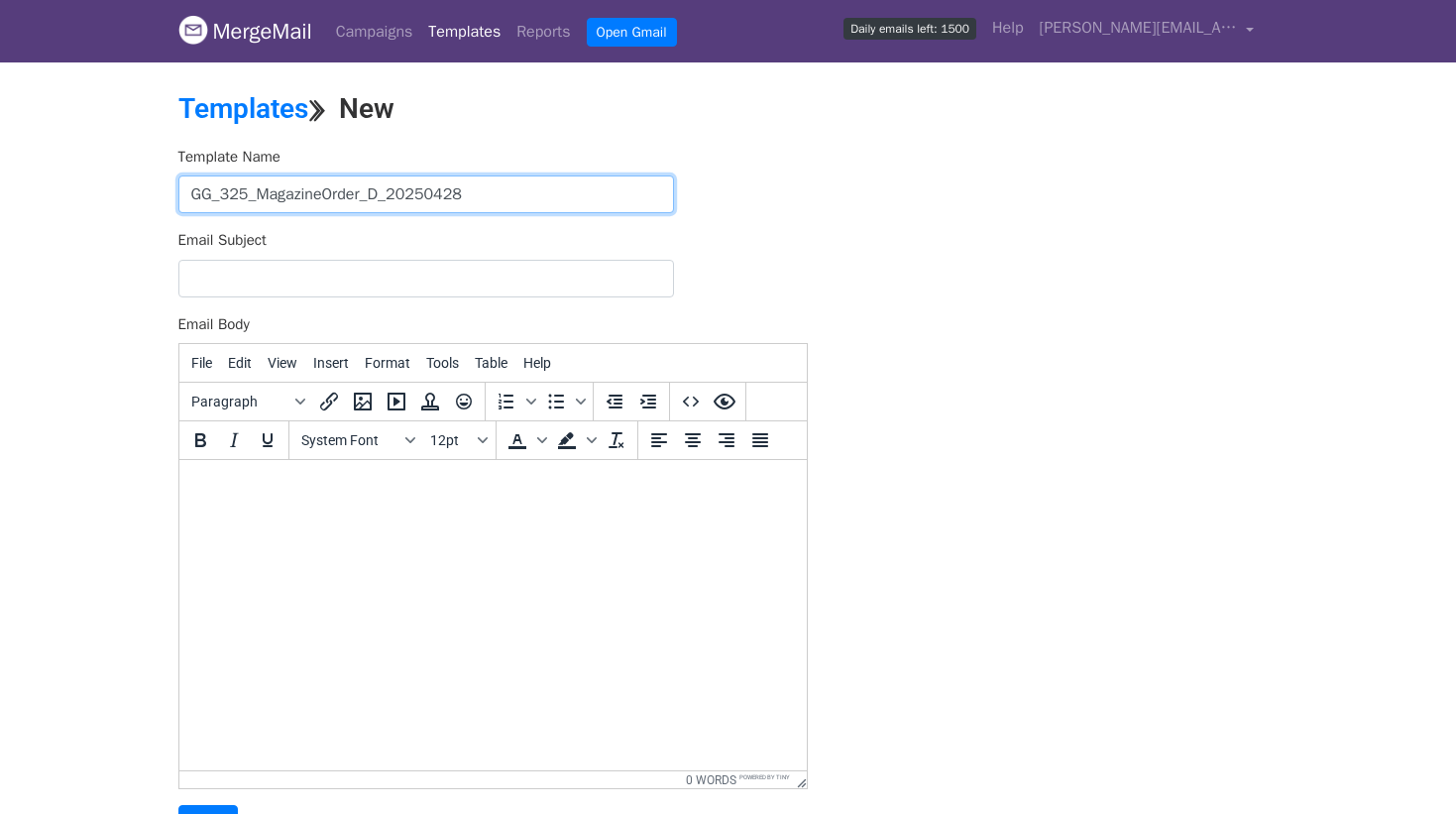 click on "GG_325_MagazineOrder_D_20250428" at bounding box center (426, 194) 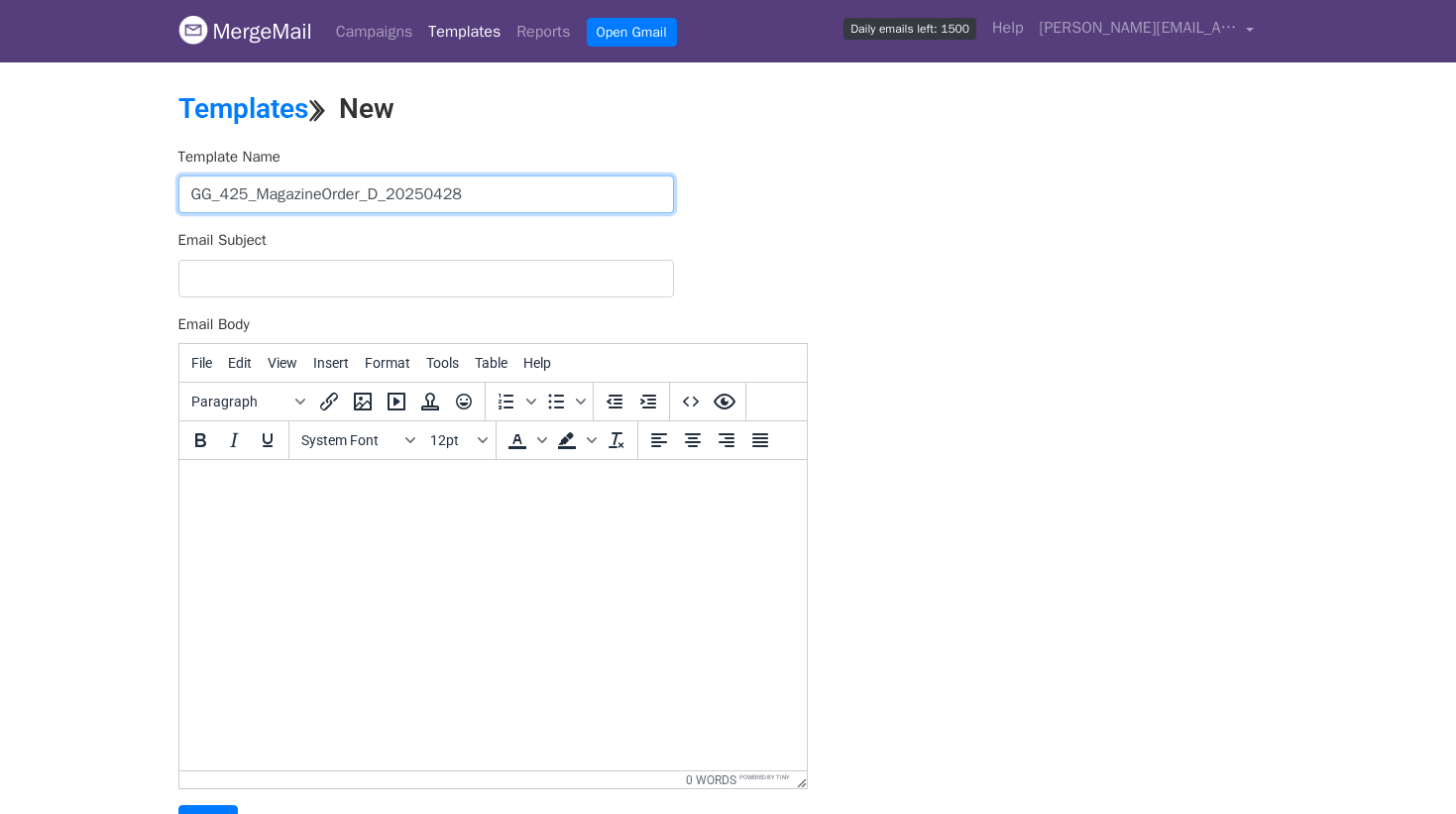 click on "GG_425_MagazineOrder_D_20250428" at bounding box center [426, 194] 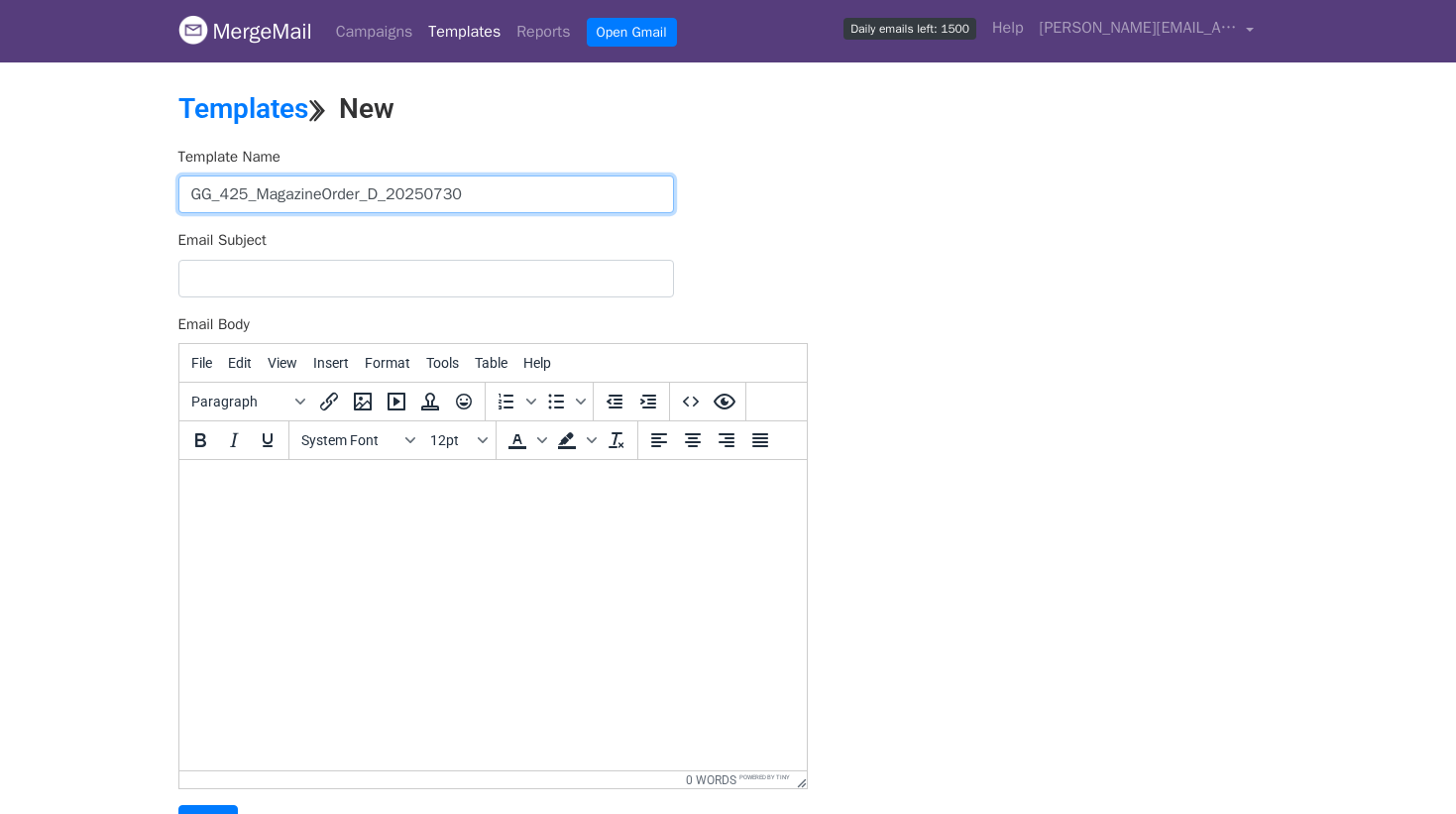 type on "GG_425_MagazineOrder_D_20250730" 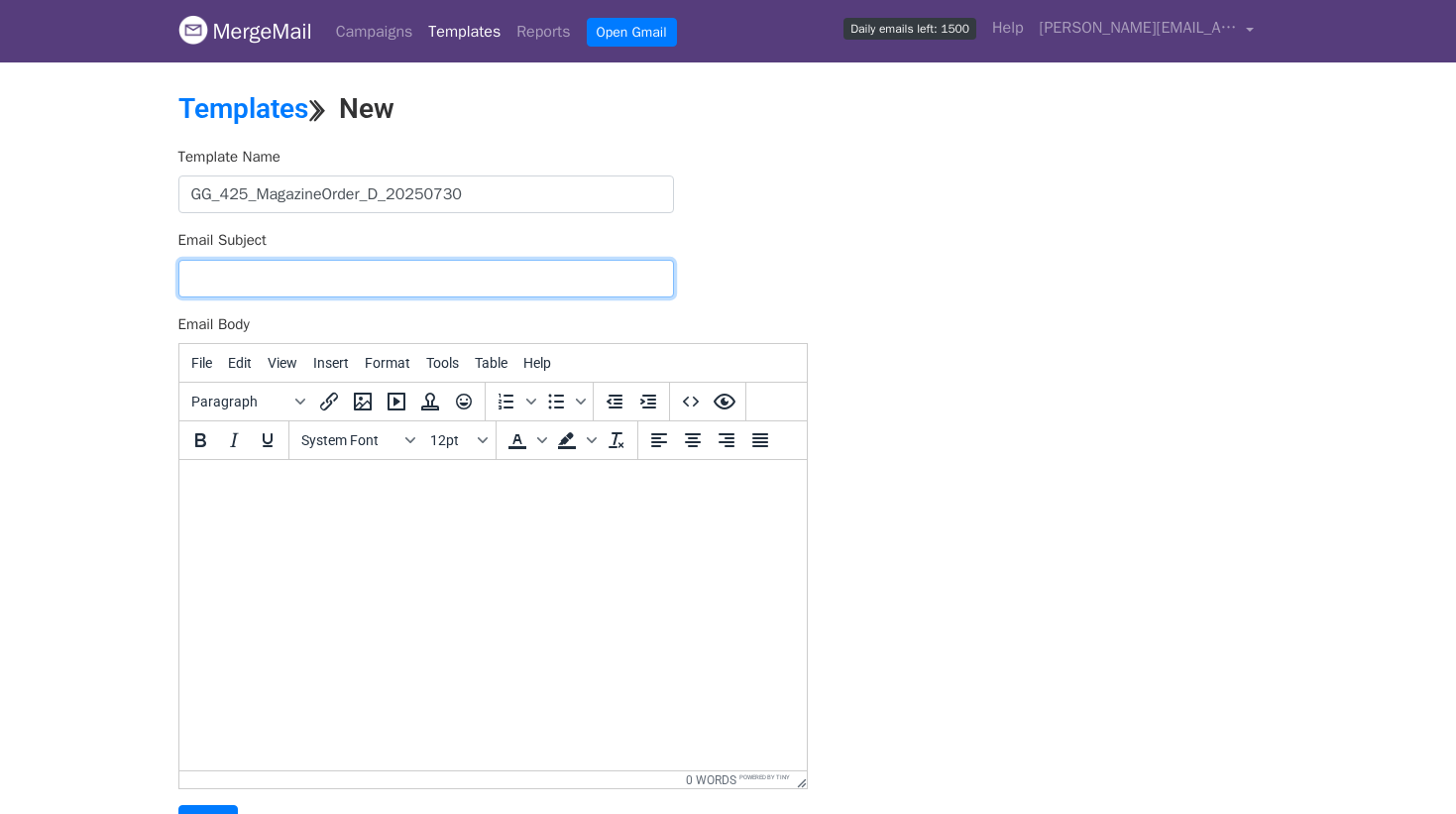 click on "Email Subject" at bounding box center [426, 279] 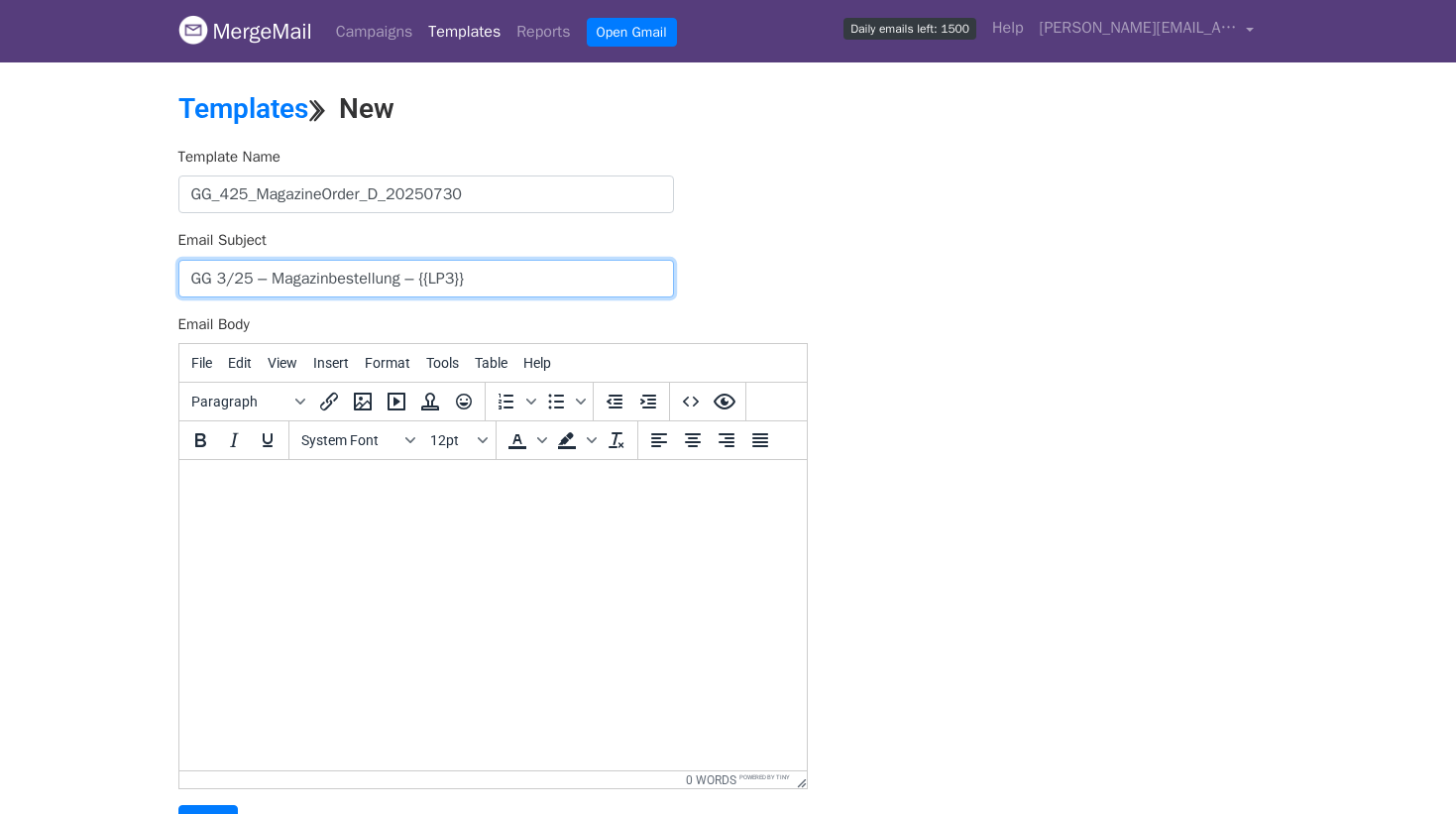click on "GG 3/25 – Magazinbestellung – {{LP3}}" at bounding box center [426, 279] 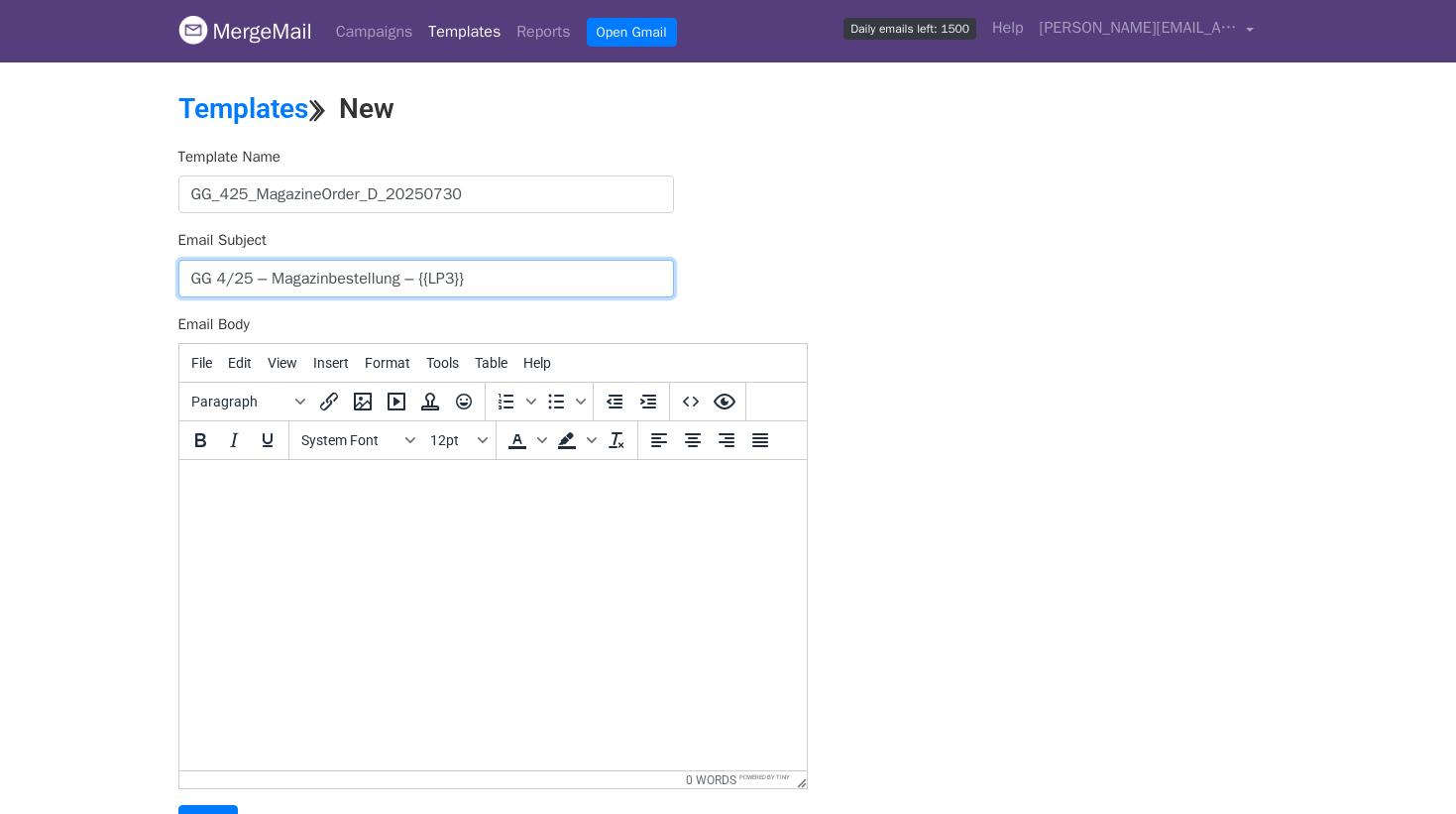 type on "GG 4/25 – Magazinbestellung – {{LP3}}" 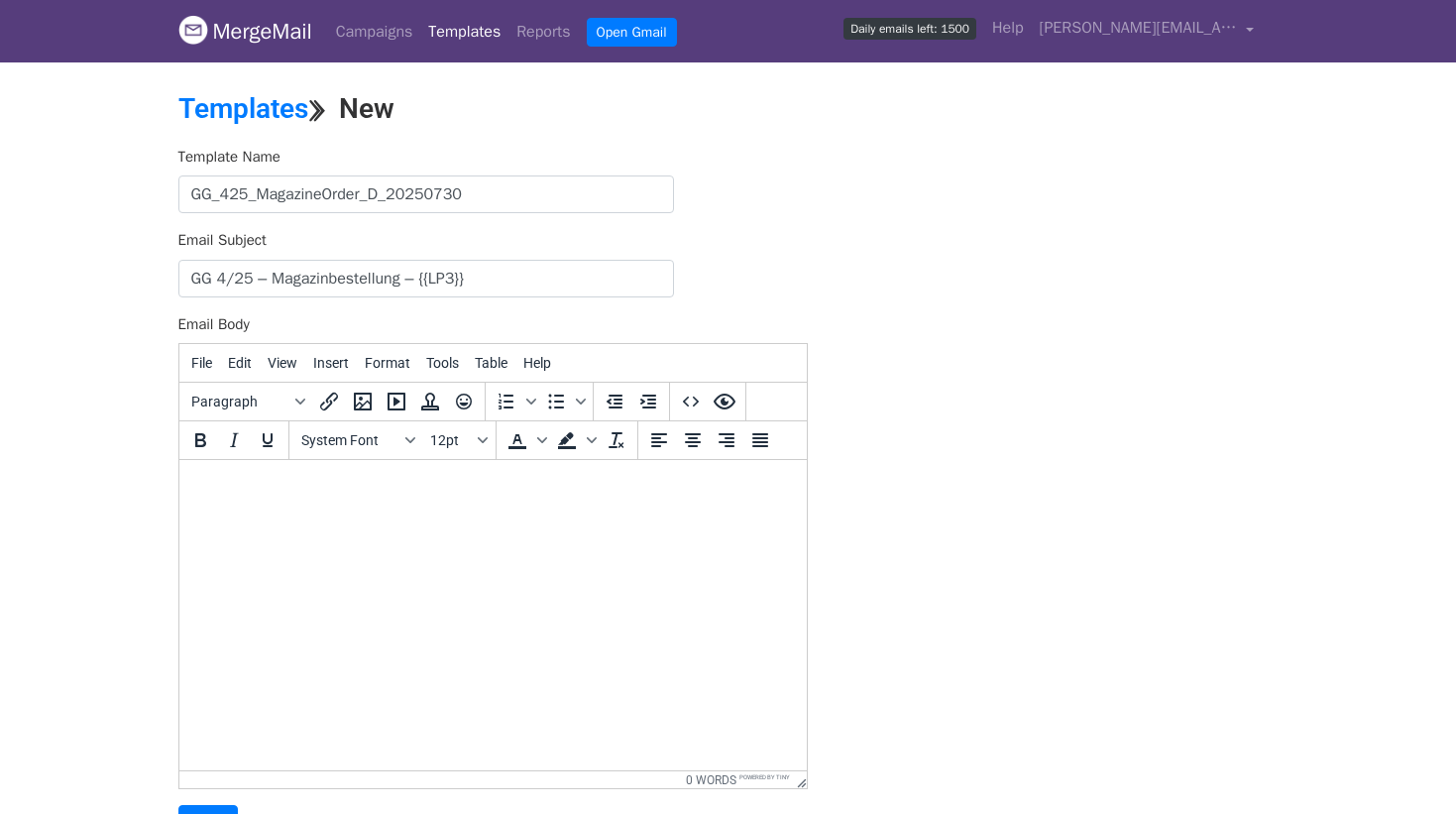 click at bounding box center (492, 487) 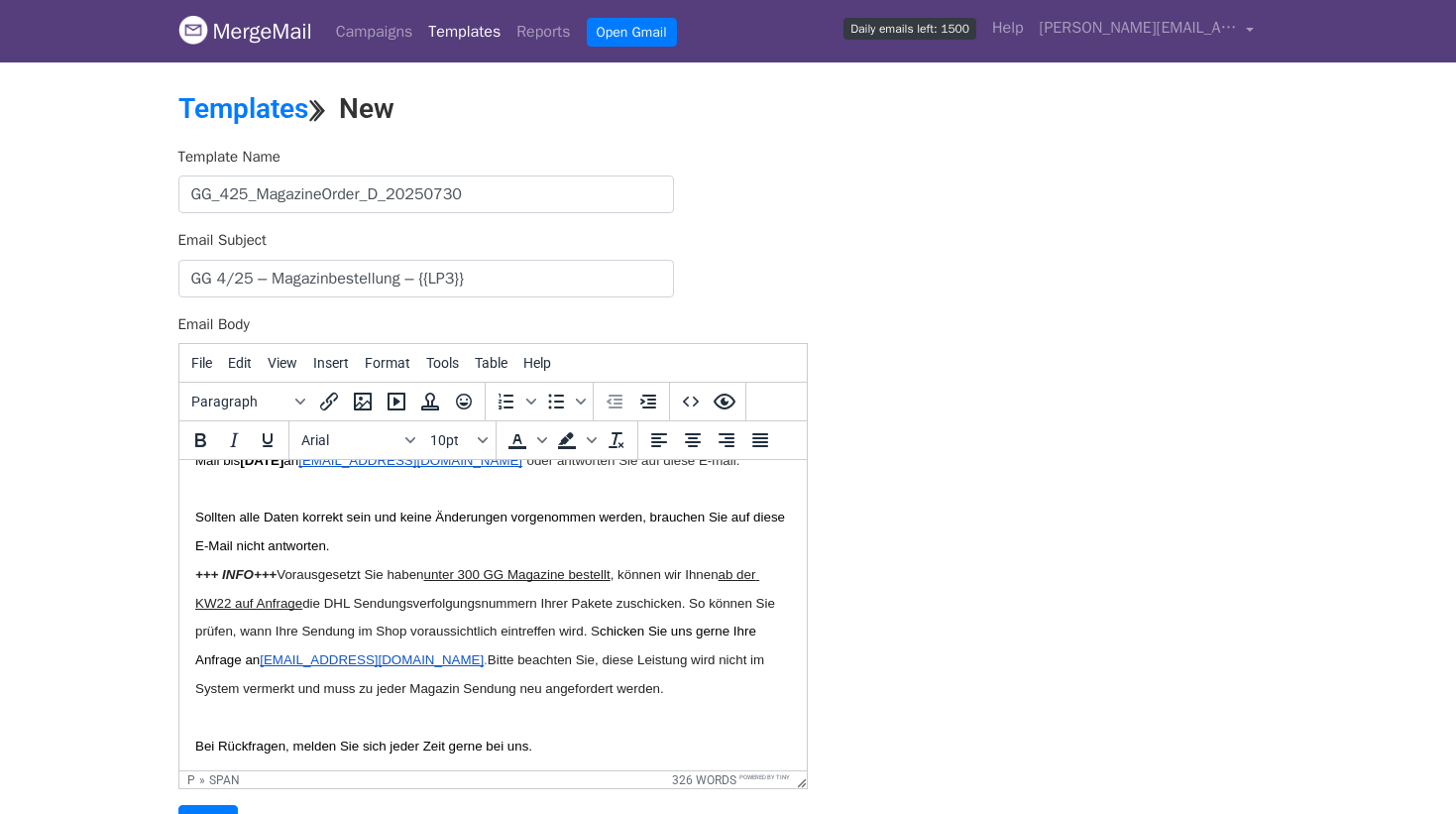 scroll, scrollTop: 1619, scrollLeft: 0, axis: vertical 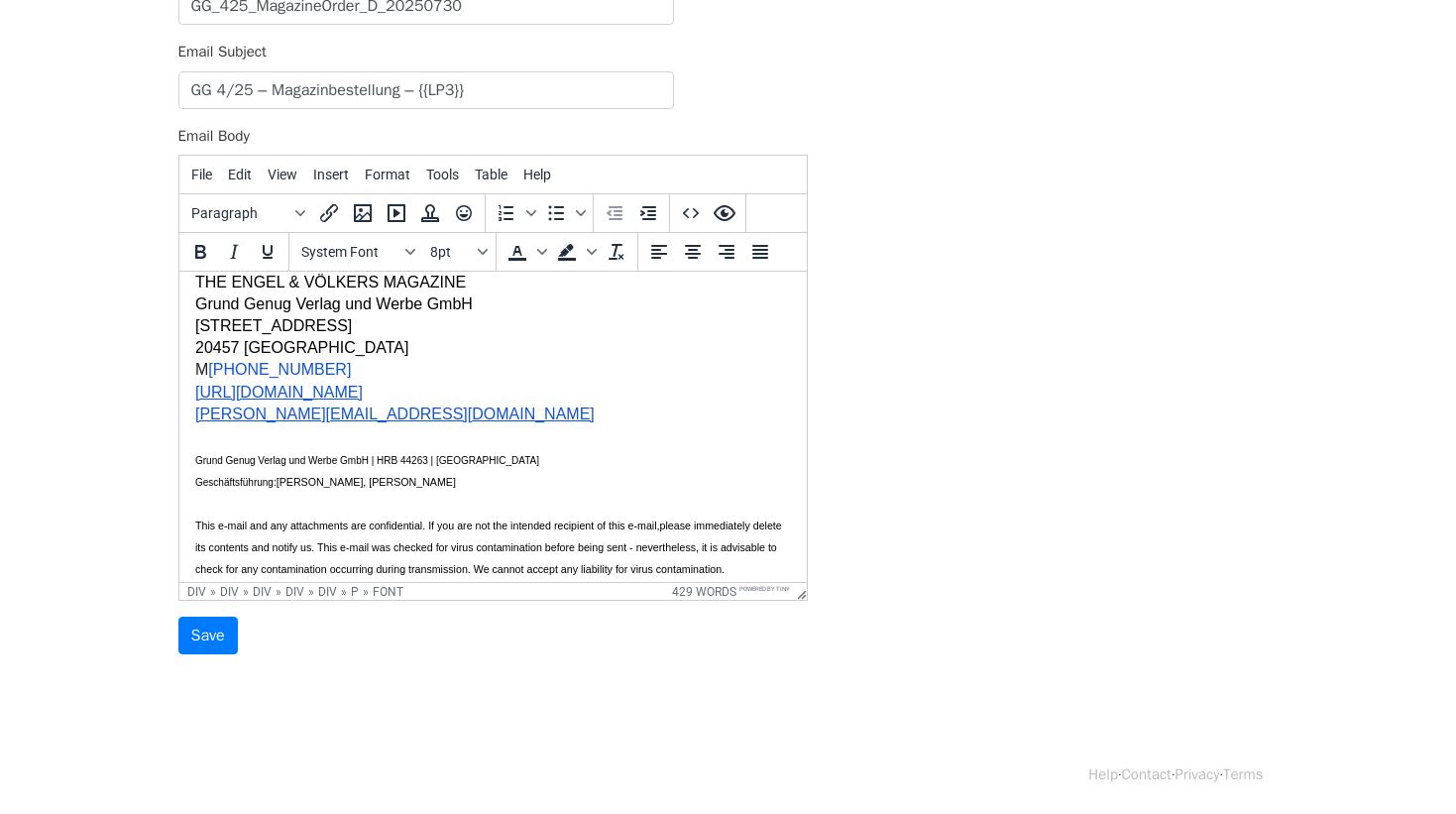 click at bounding box center (492, 503) 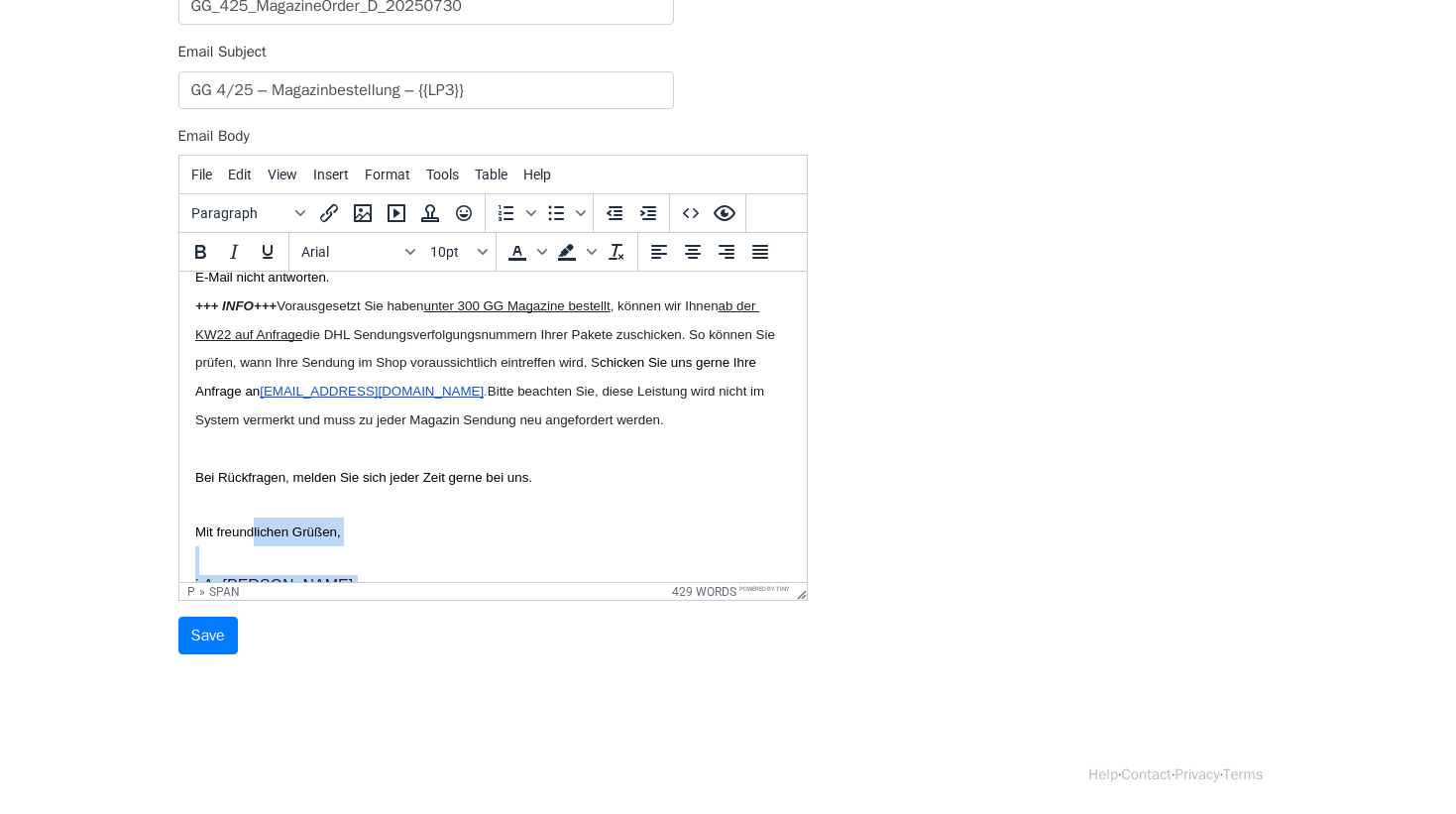 scroll, scrollTop: 1775, scrollLeft: 0, axis: vertical 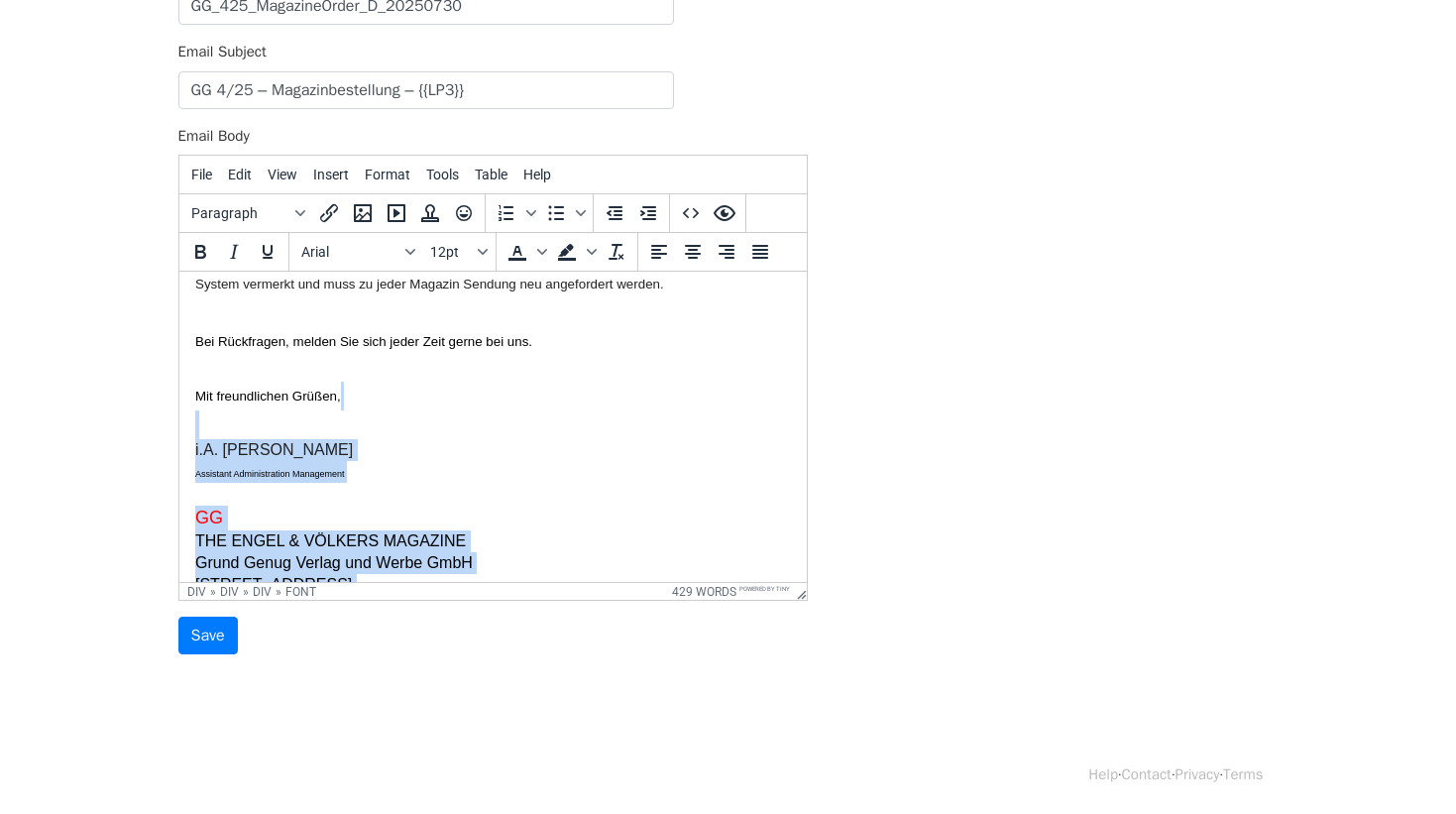 drag, startPoint x: 474, startPoint y: 434, endPoint x: 179, endPoint y: 440, distance: 295.061 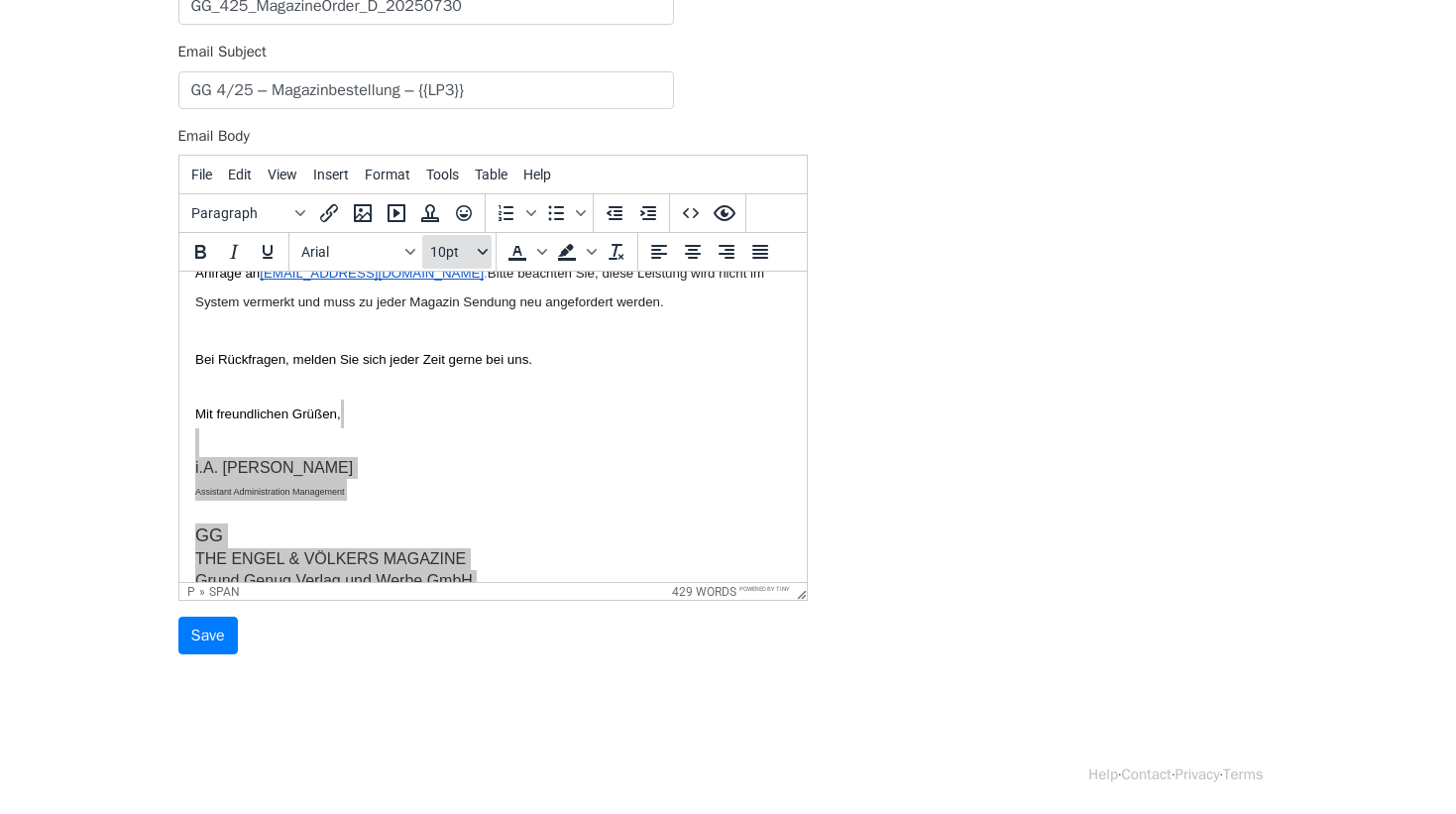 click 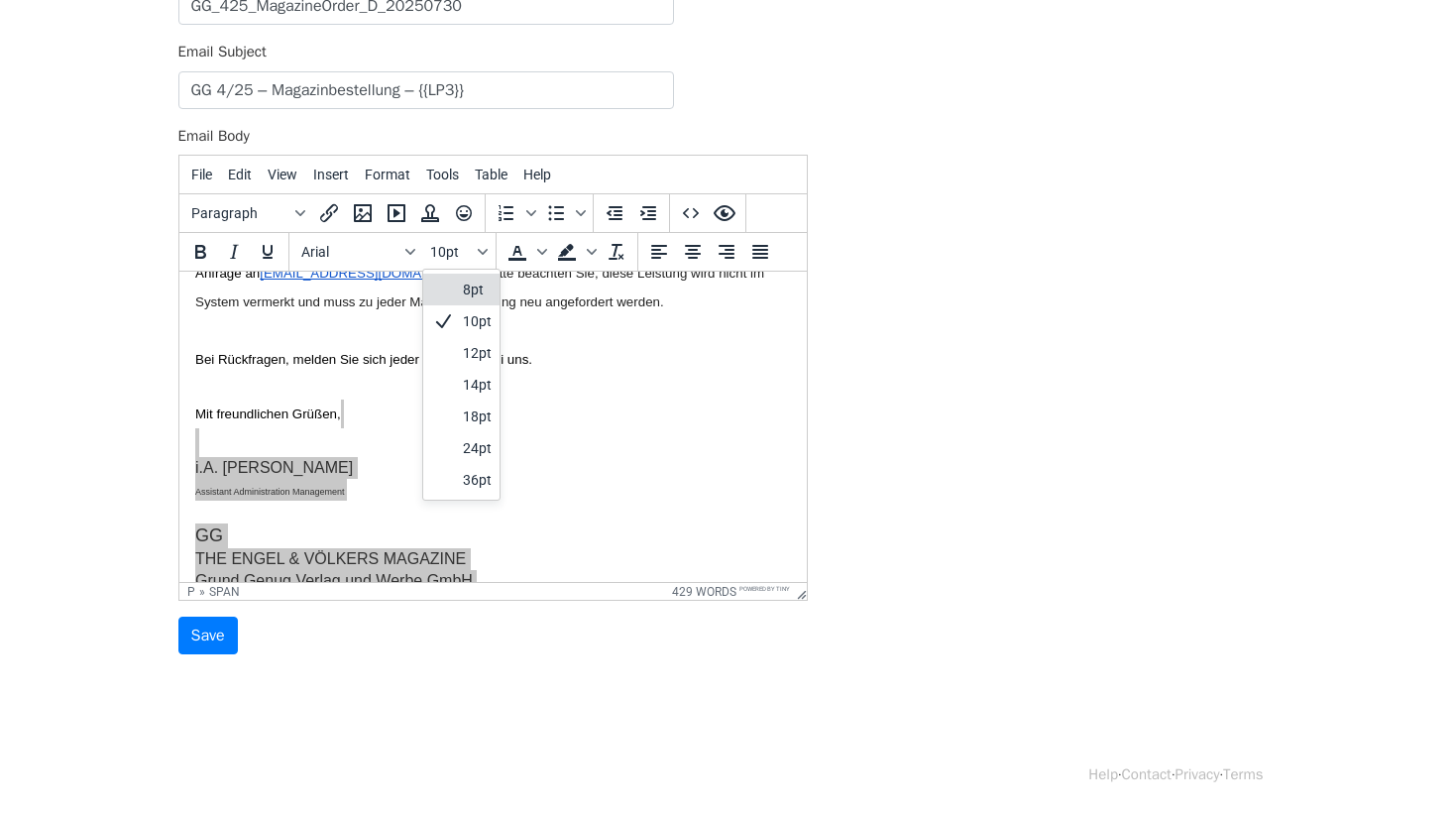 drag, startPoint x: 473, startPoint y: 291, endPoint x: 403, endPoint y: 165, distance: 144.13882 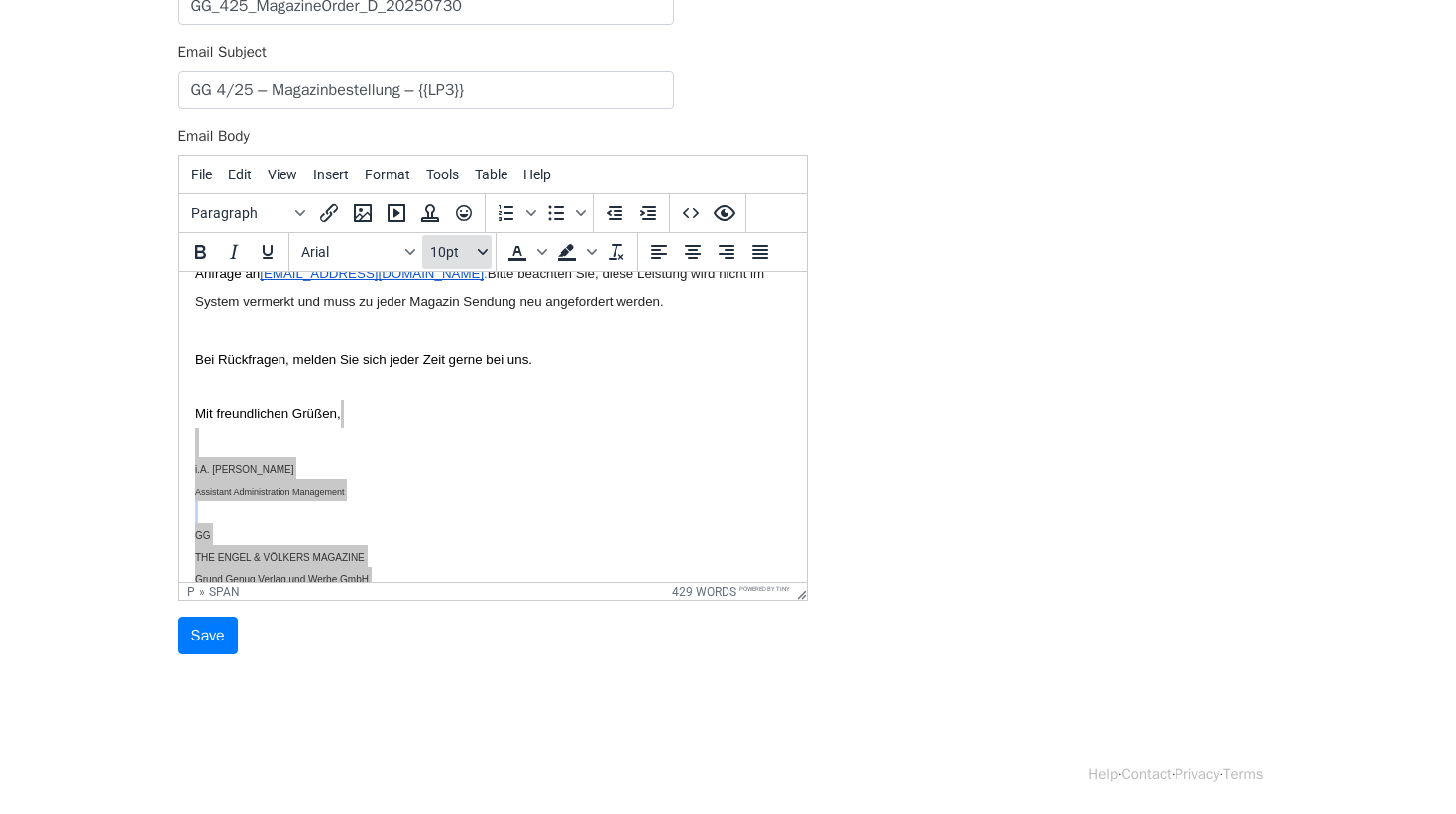 click 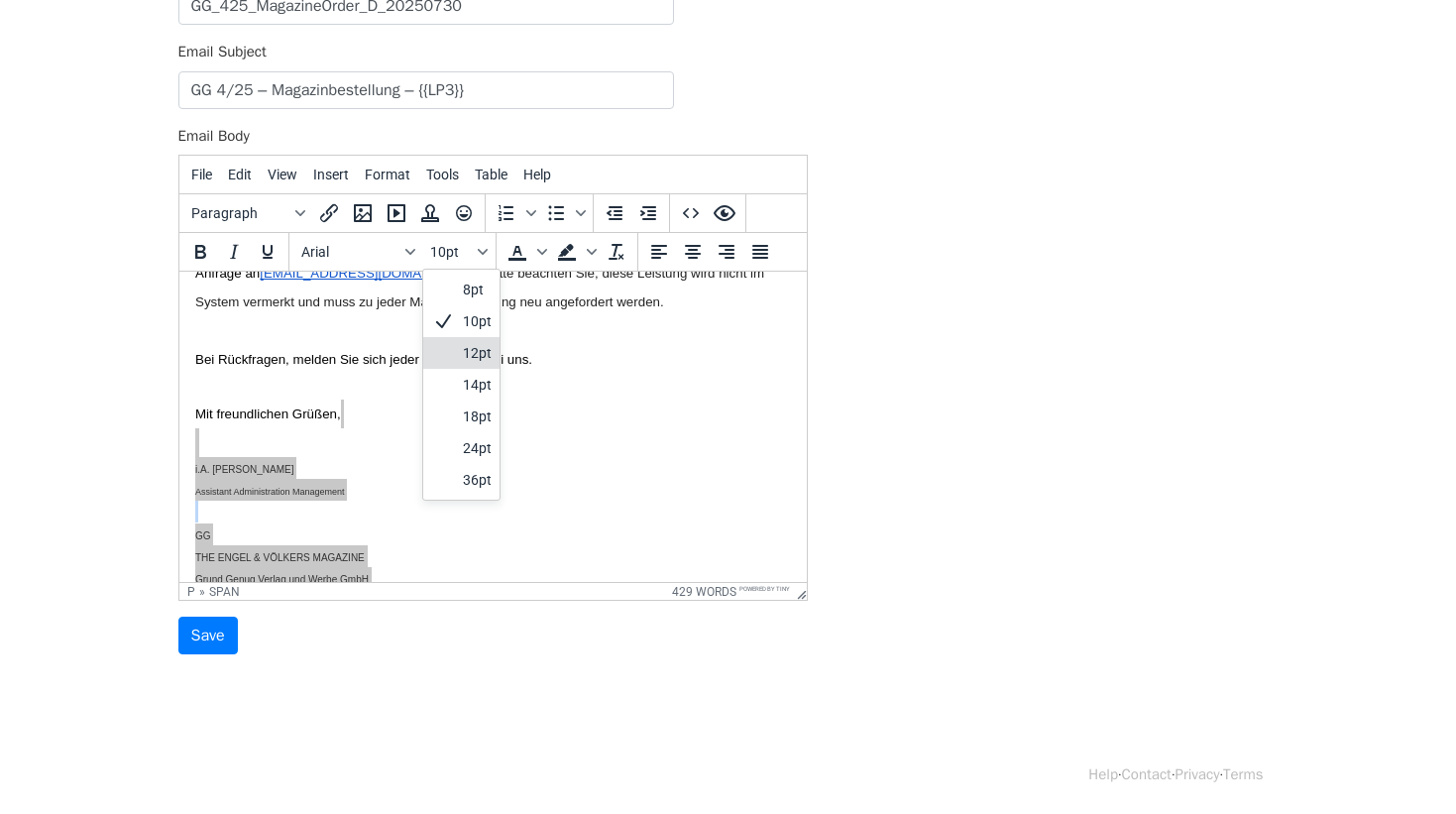 click on "12pt" at bounding box center (477, 353) 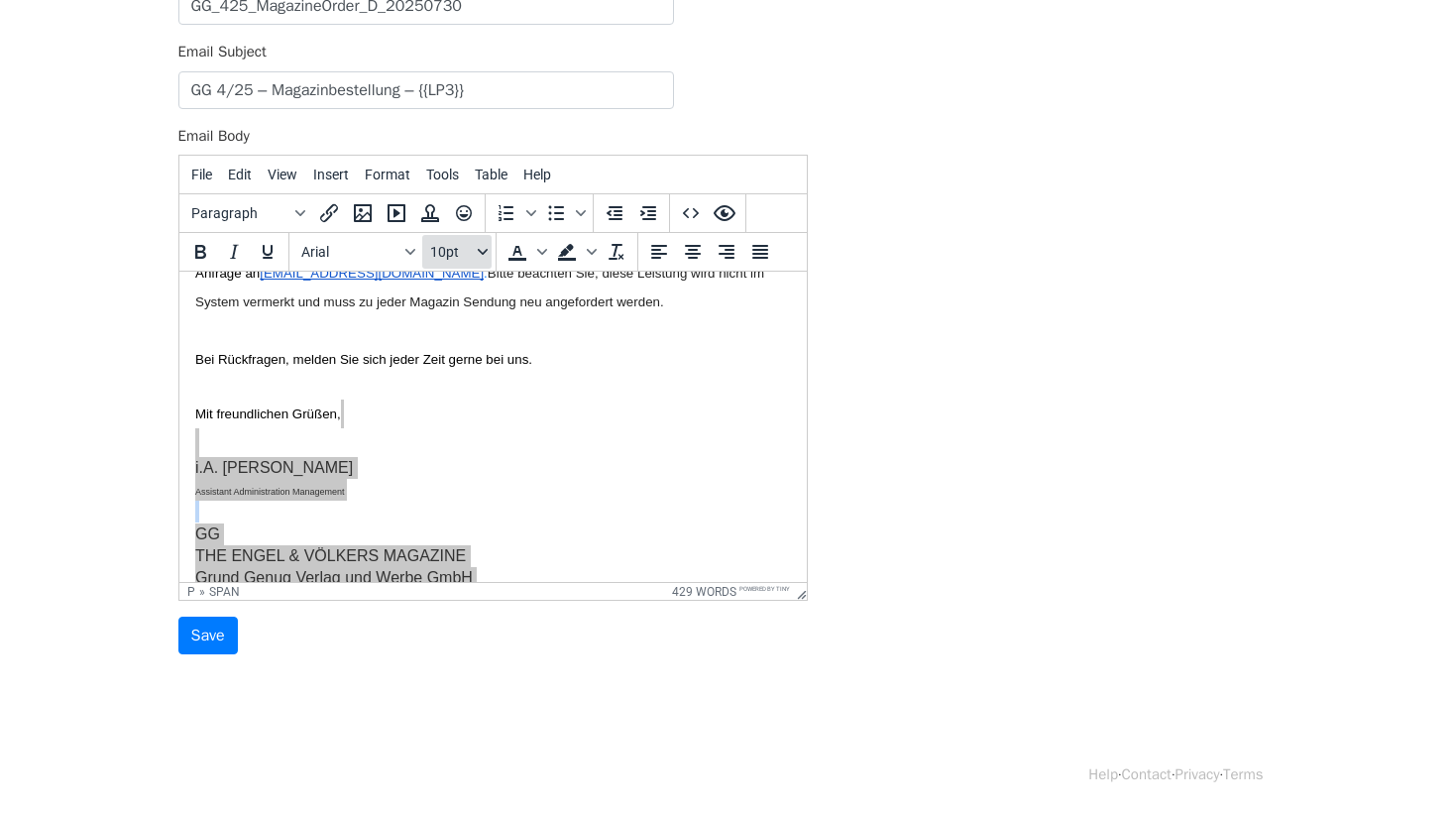 drag, startPoint x: 475, startPoint y: 246, endPoint x: 474, endPoint y: 256, distance: 10.049876 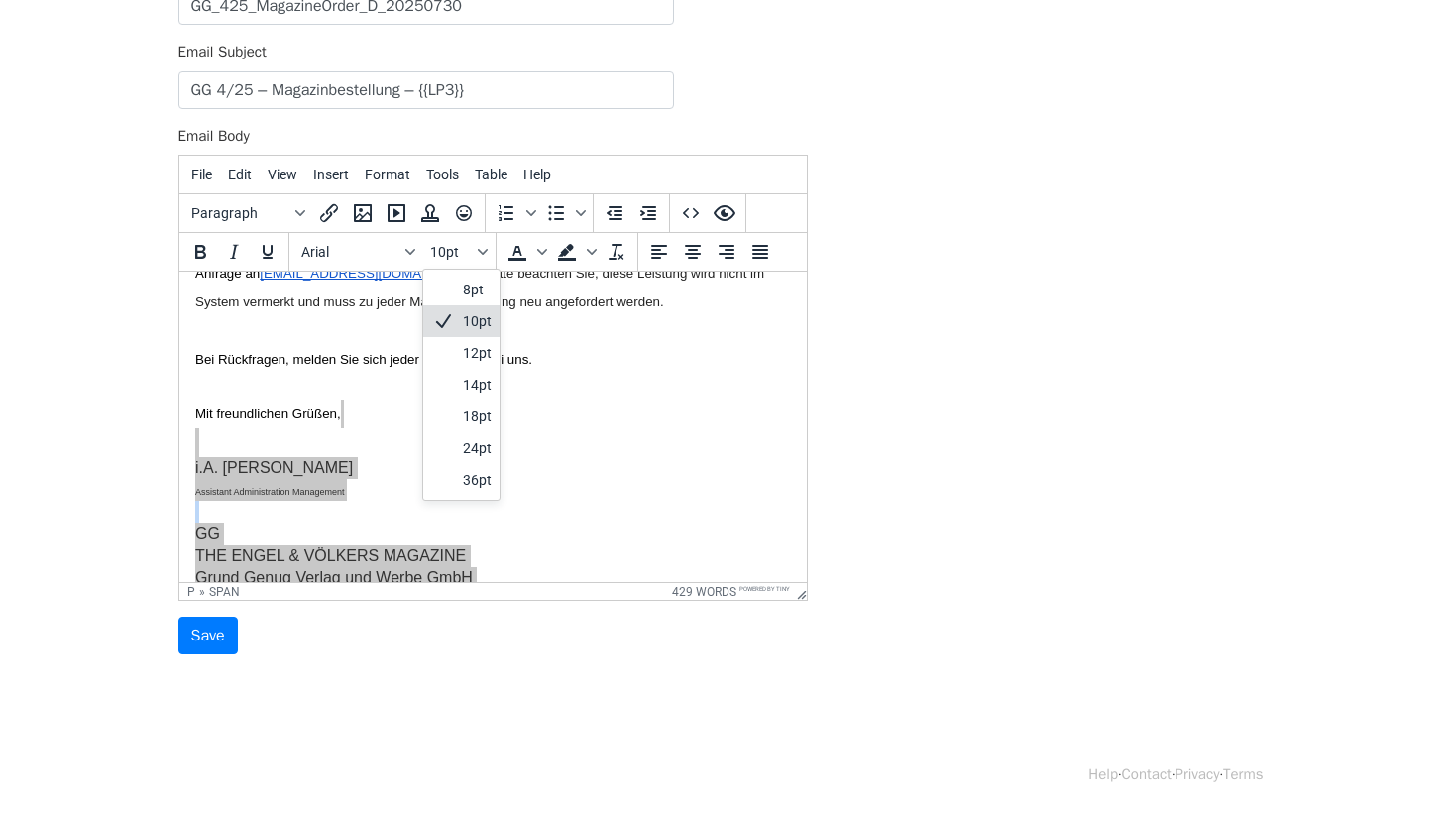 click on "10pt" at bounding box center [477, 321] 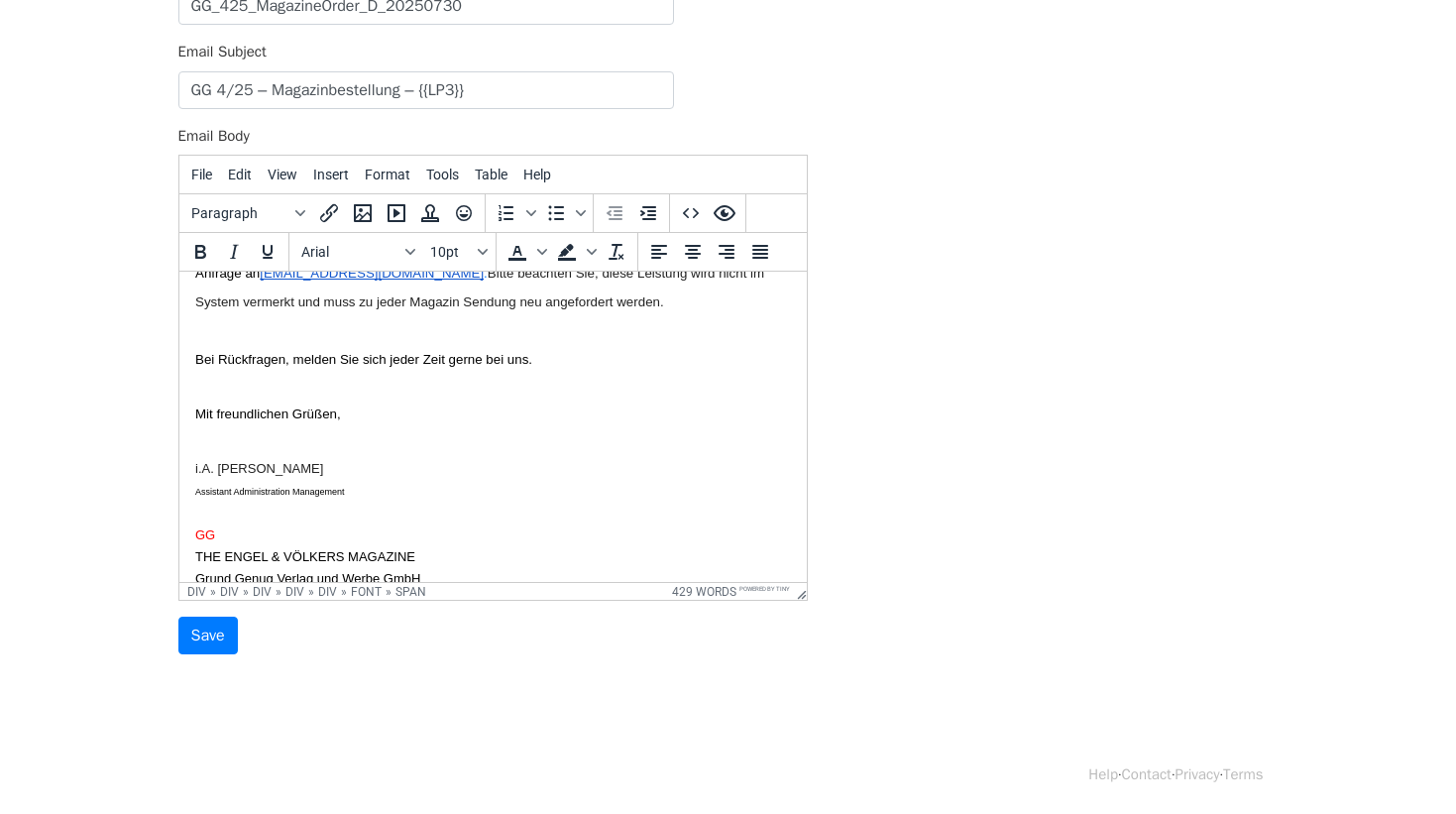 click on "GG THE ENGEL & VÖLKERS MAGAZINE Grund Genug Verlag und Werbe GmbH Vancouverstraße 2a 20457 Hamburg" at bounding box center [492, 566] 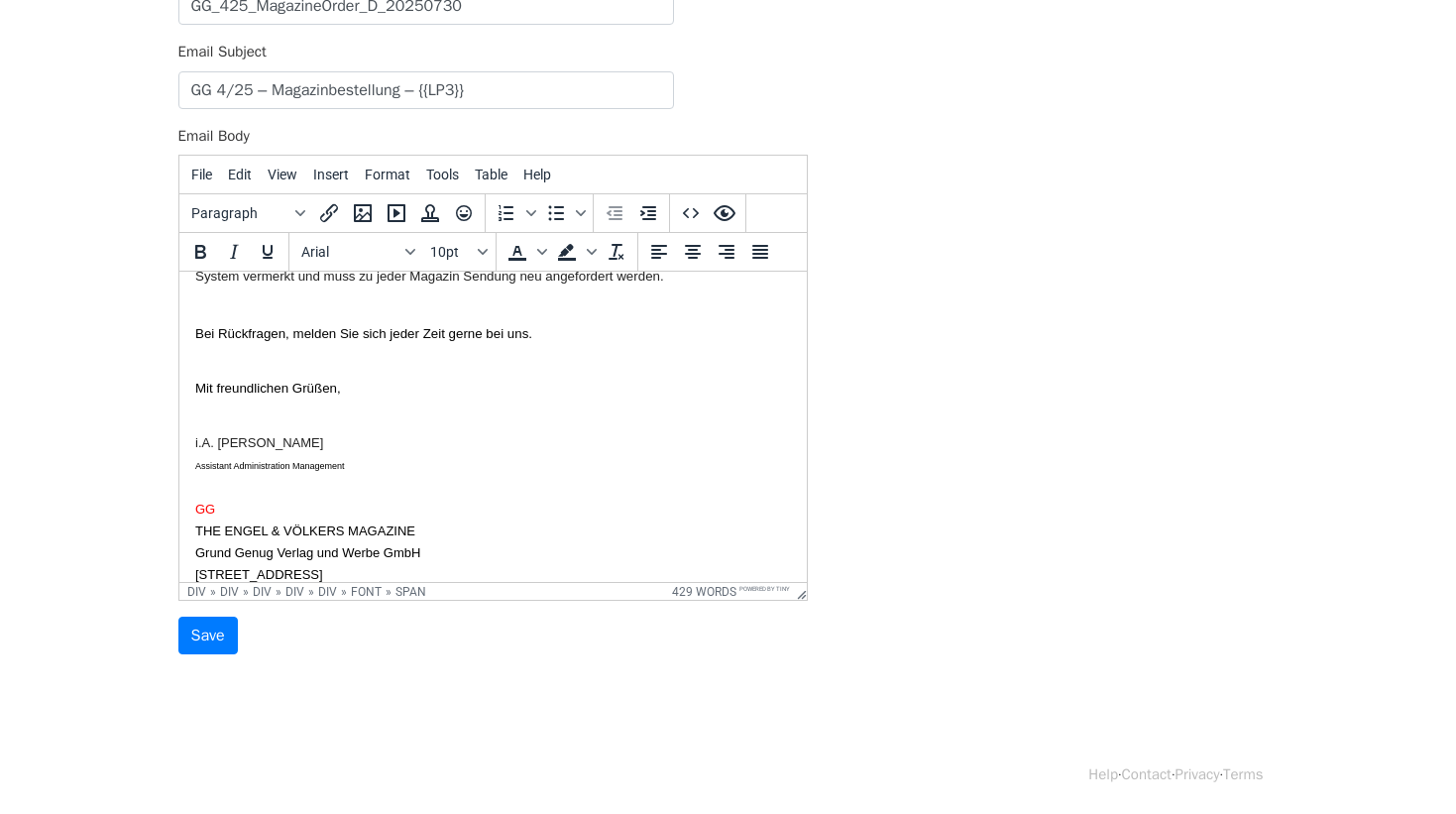 scroll, scrollTop: 1775, scrollLeft: 0, axis: vertical 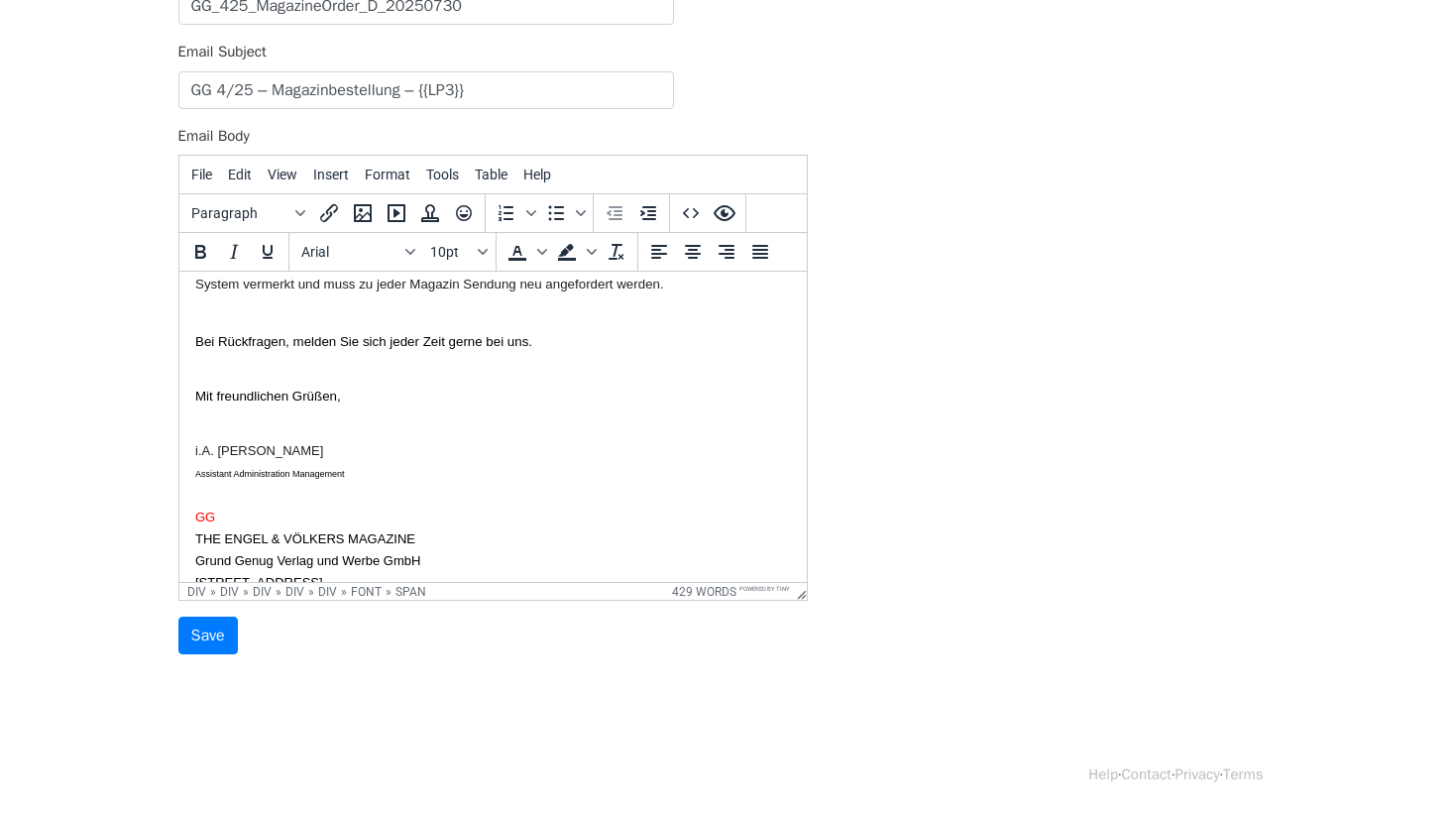 drag, startPoint x: 292, startPoint y: 515, endPoint x: 221, endPoint y: 516, distance: 71.00704 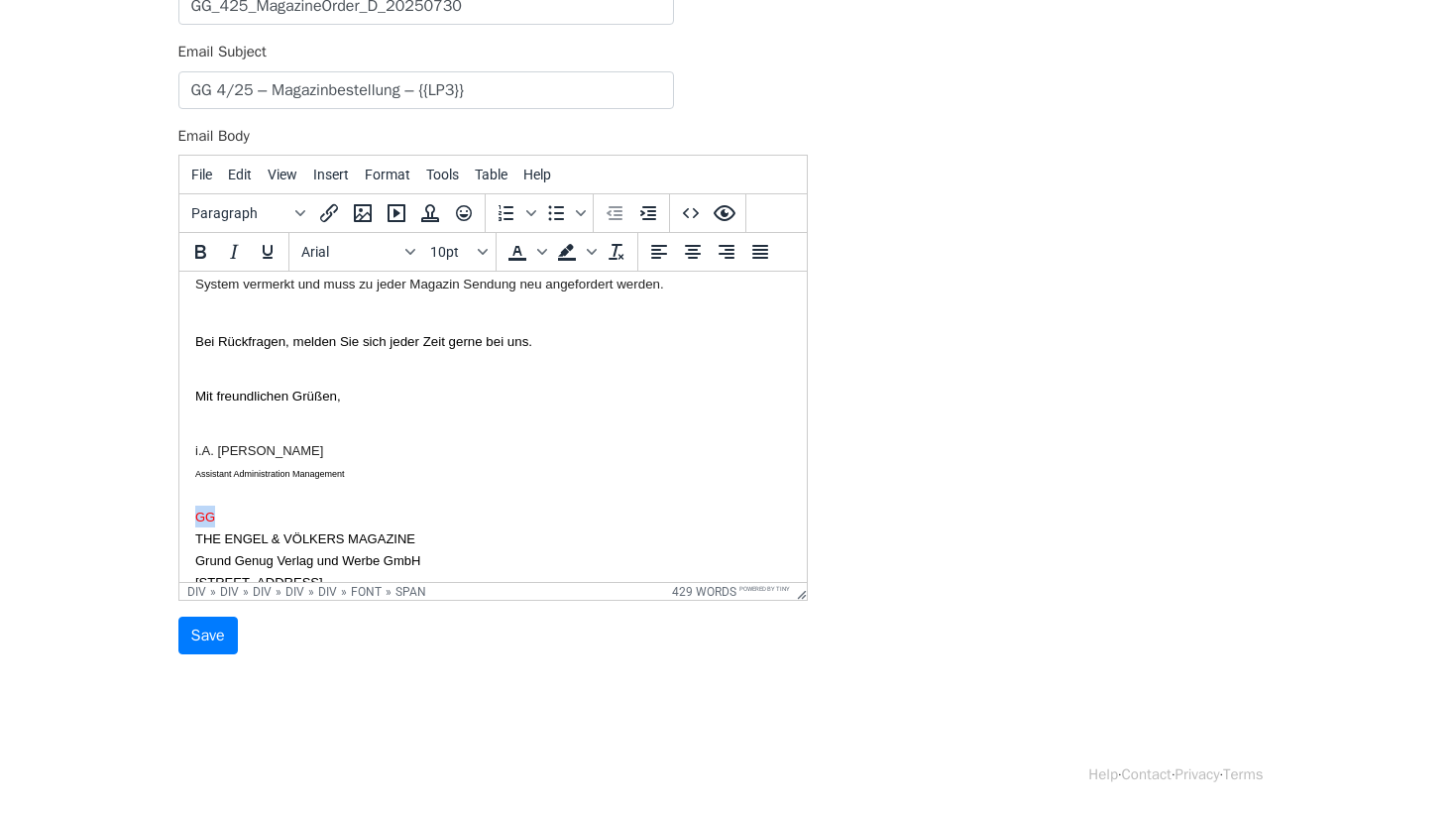 drag, startPoint x: 236, startPoint y: 515, endPoint x: 312, endPoint y: 419, distance: 122.441823 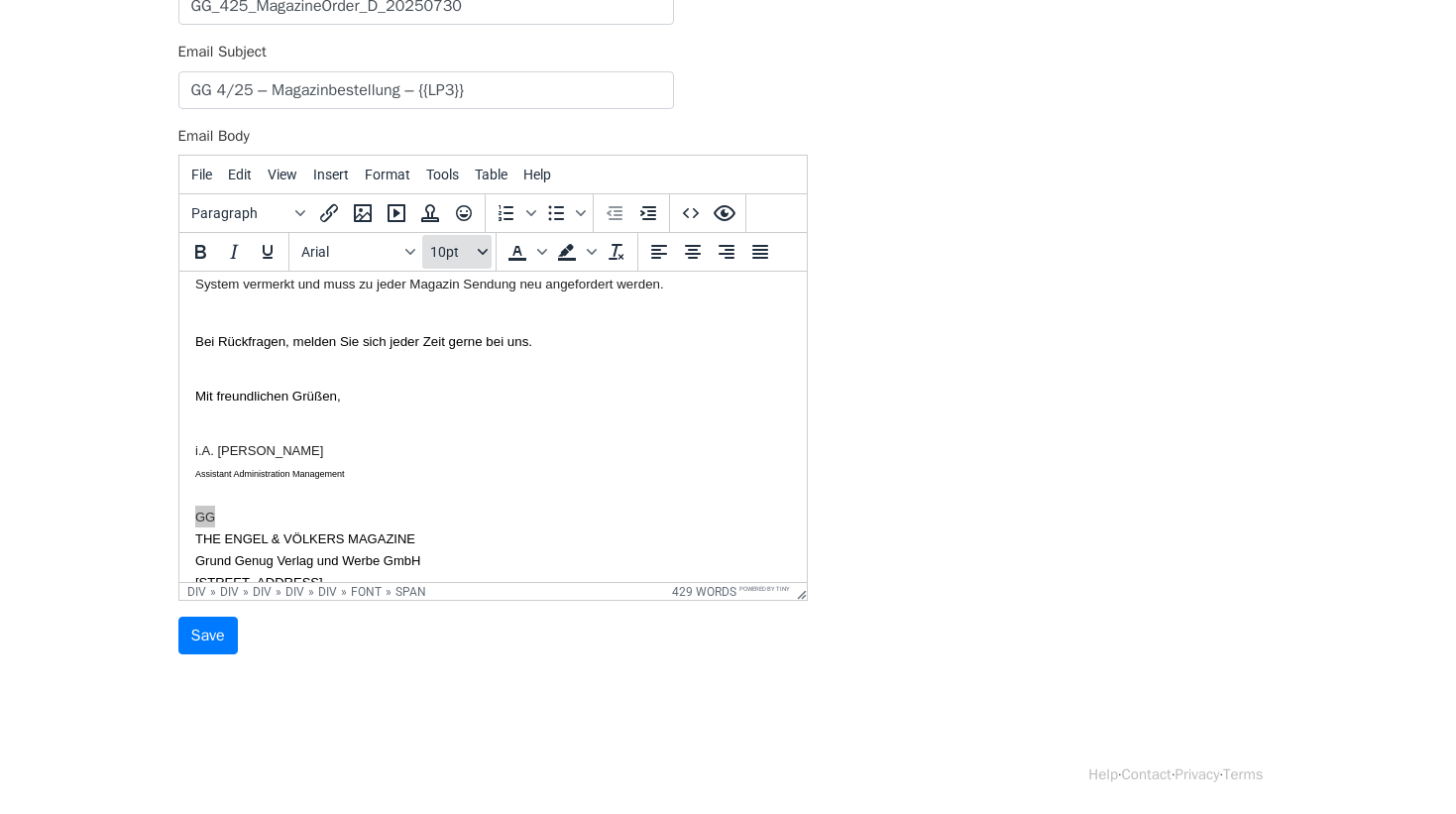 click 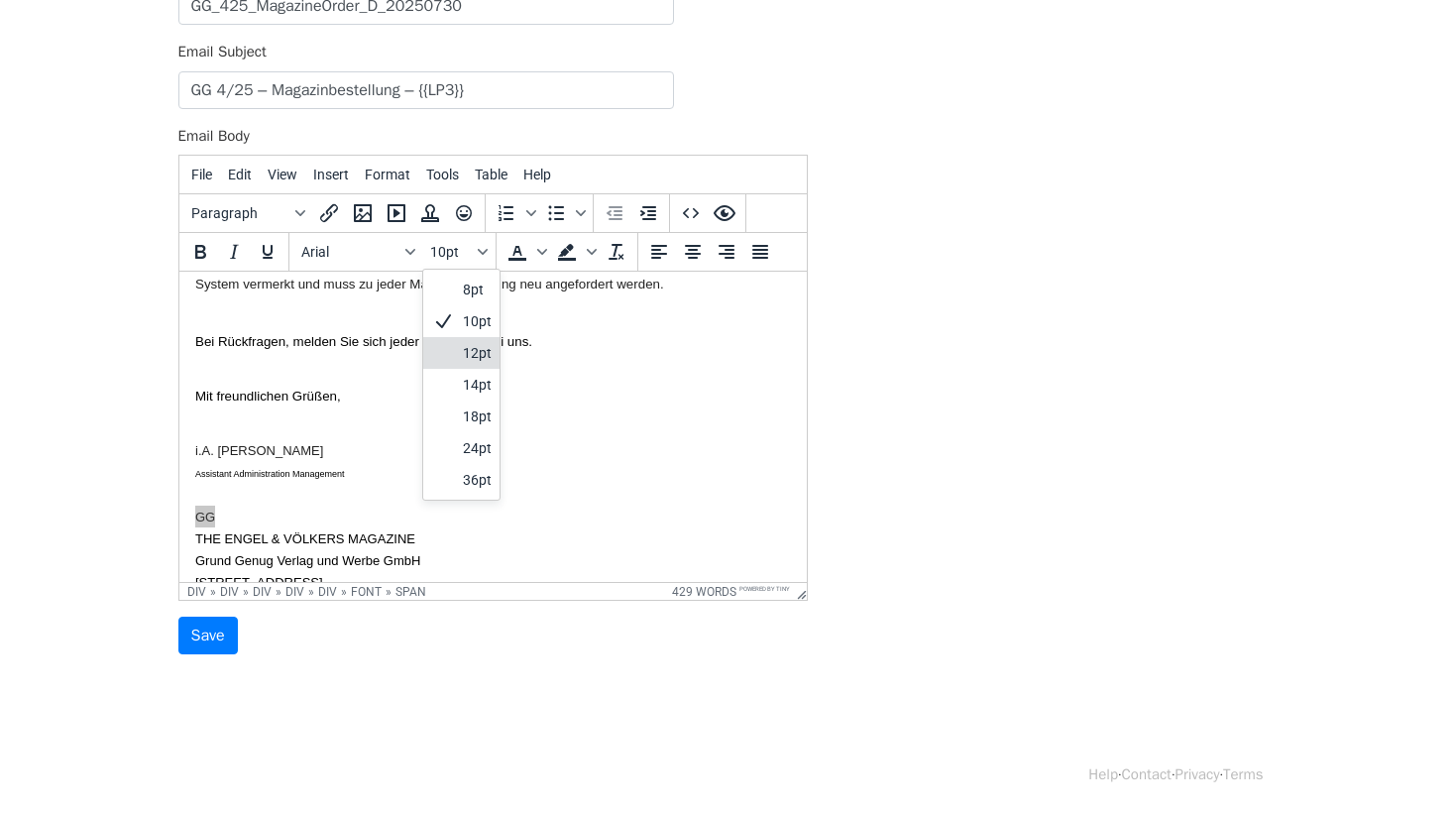 click on "12pt" at bounding box center [477, 353] 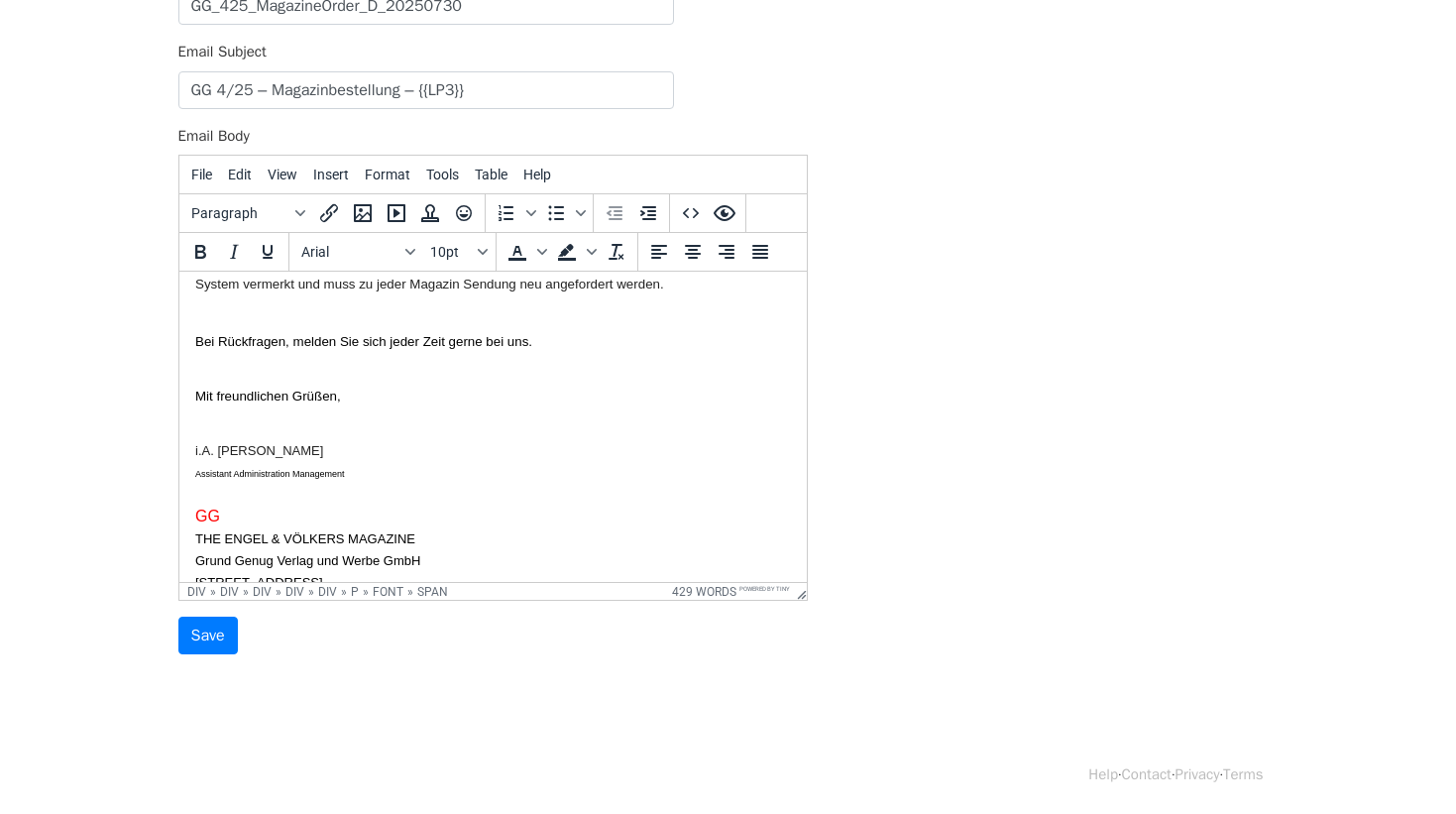 click on "Grund Genug Verlag und Werbe GmbH" at bounding box center [306, 560] 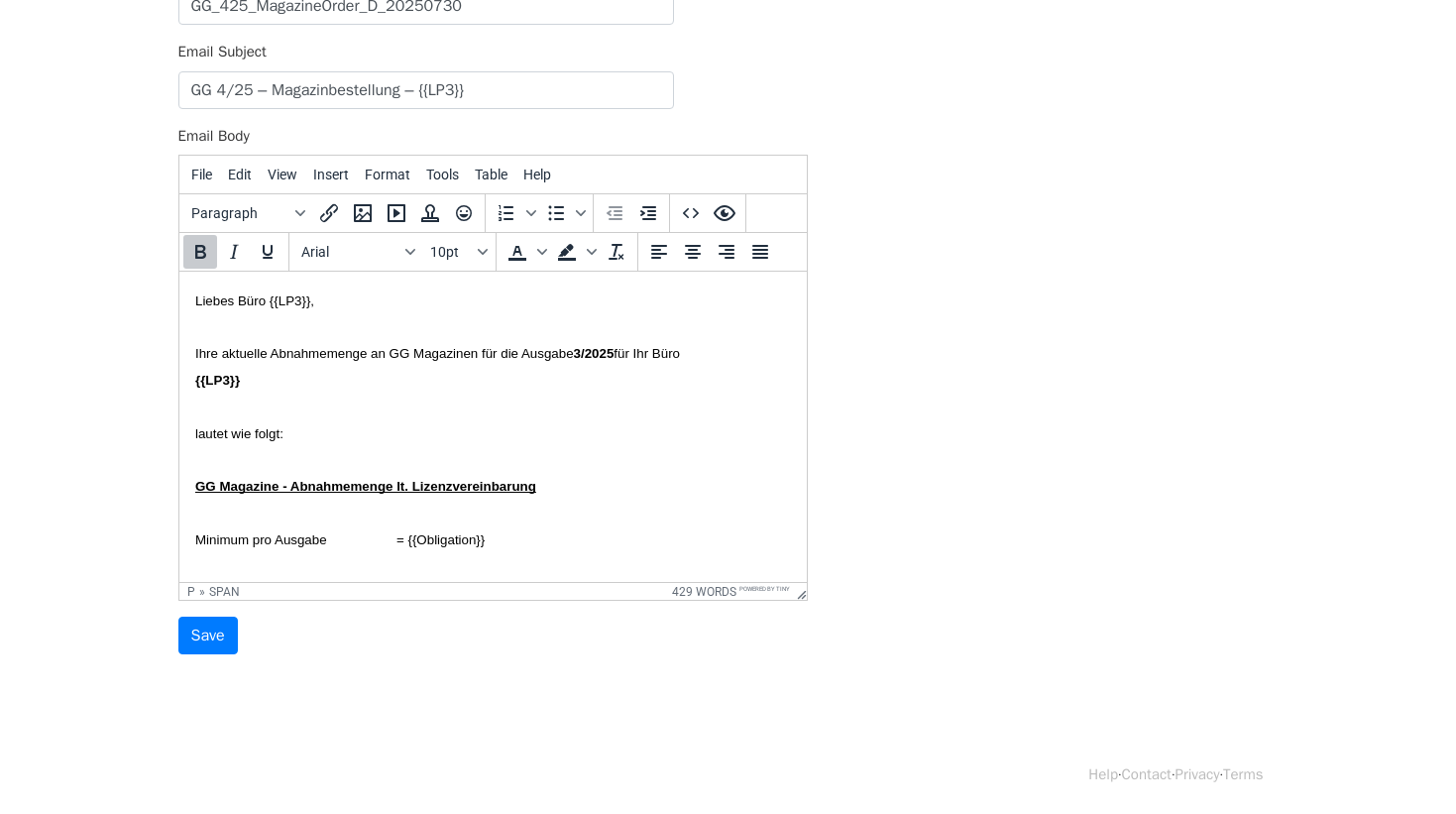 scroll, scrollTop: 0, scrollLeft: 0, axis: both 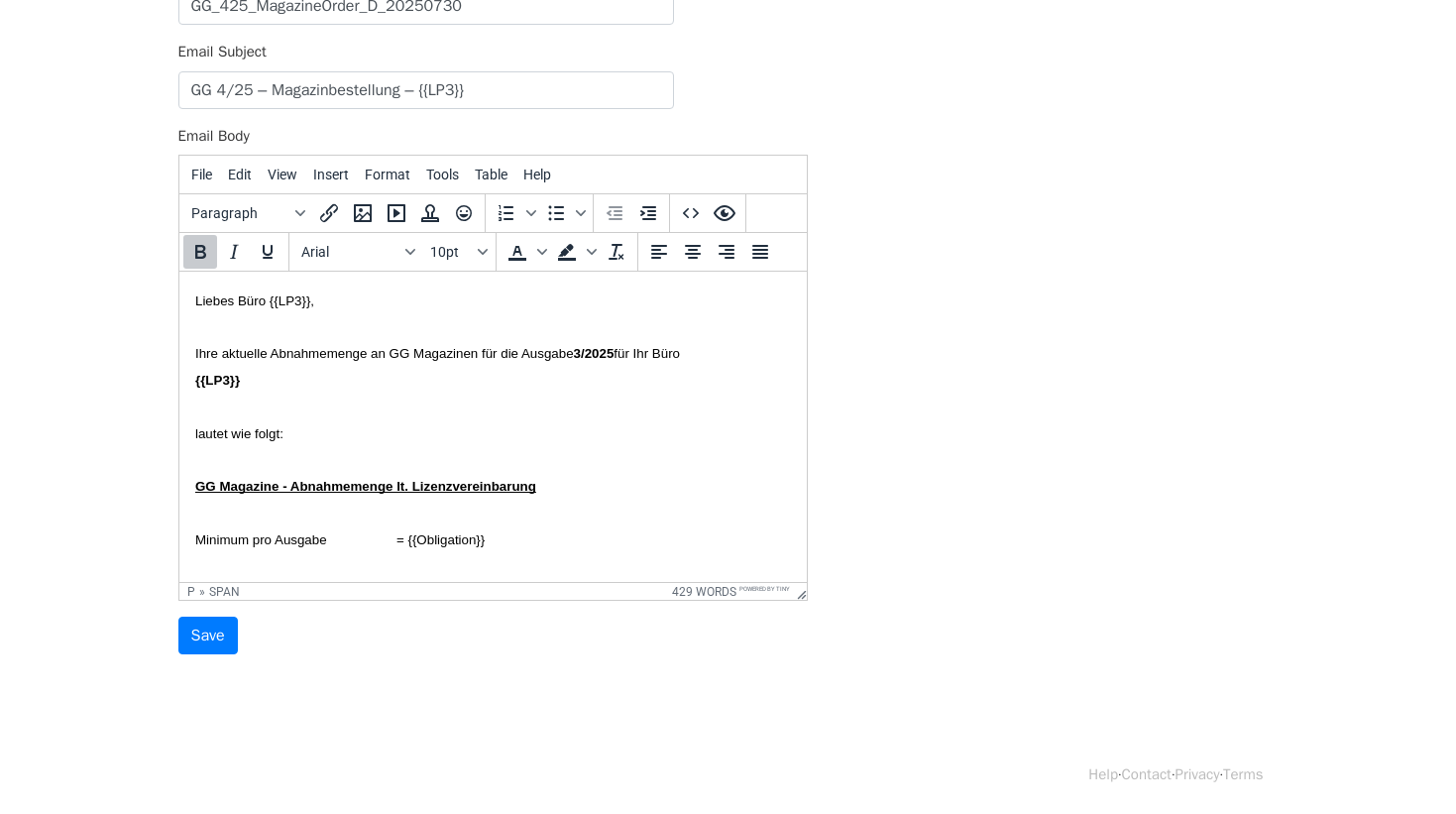 drag, startPoint x: 582, startPoint y: 356, endPoint x: 603, endPoint y: 398, distance: 46.957428 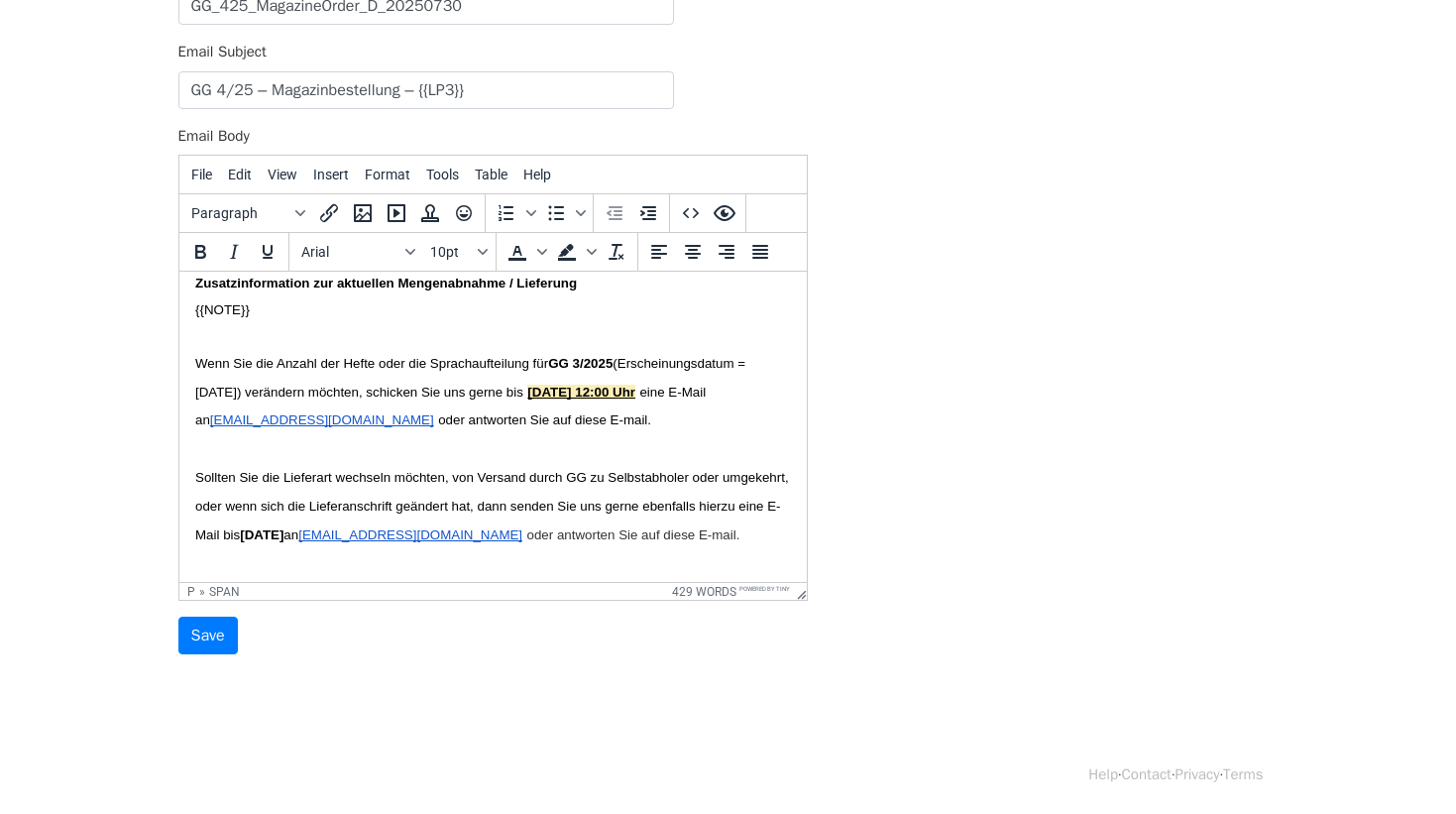 scroll, scrollTop: 1302, scrollLeft: 0, axis: vertical 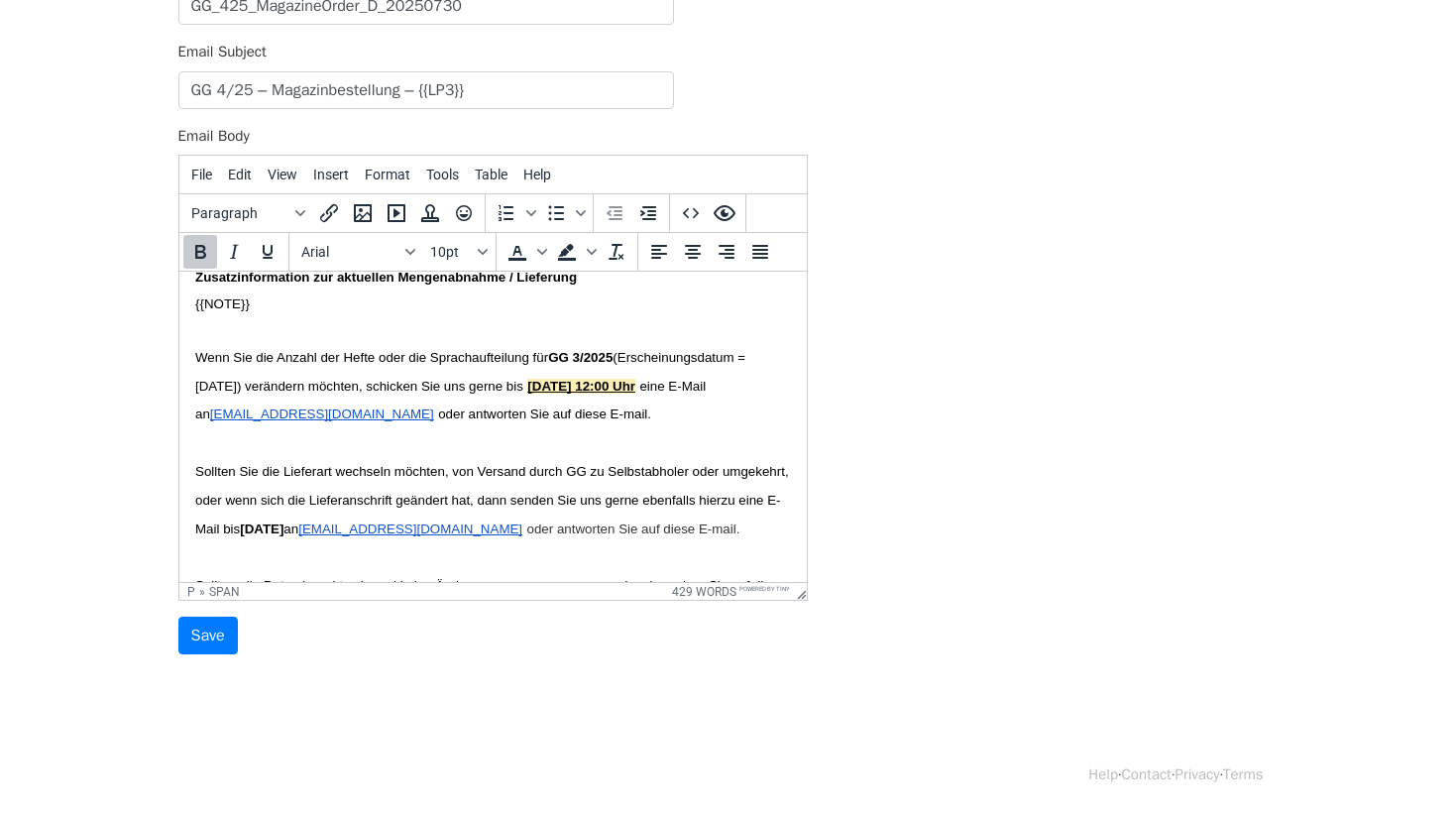 click on "GG 3/2025" at bounding box center (579, 357) 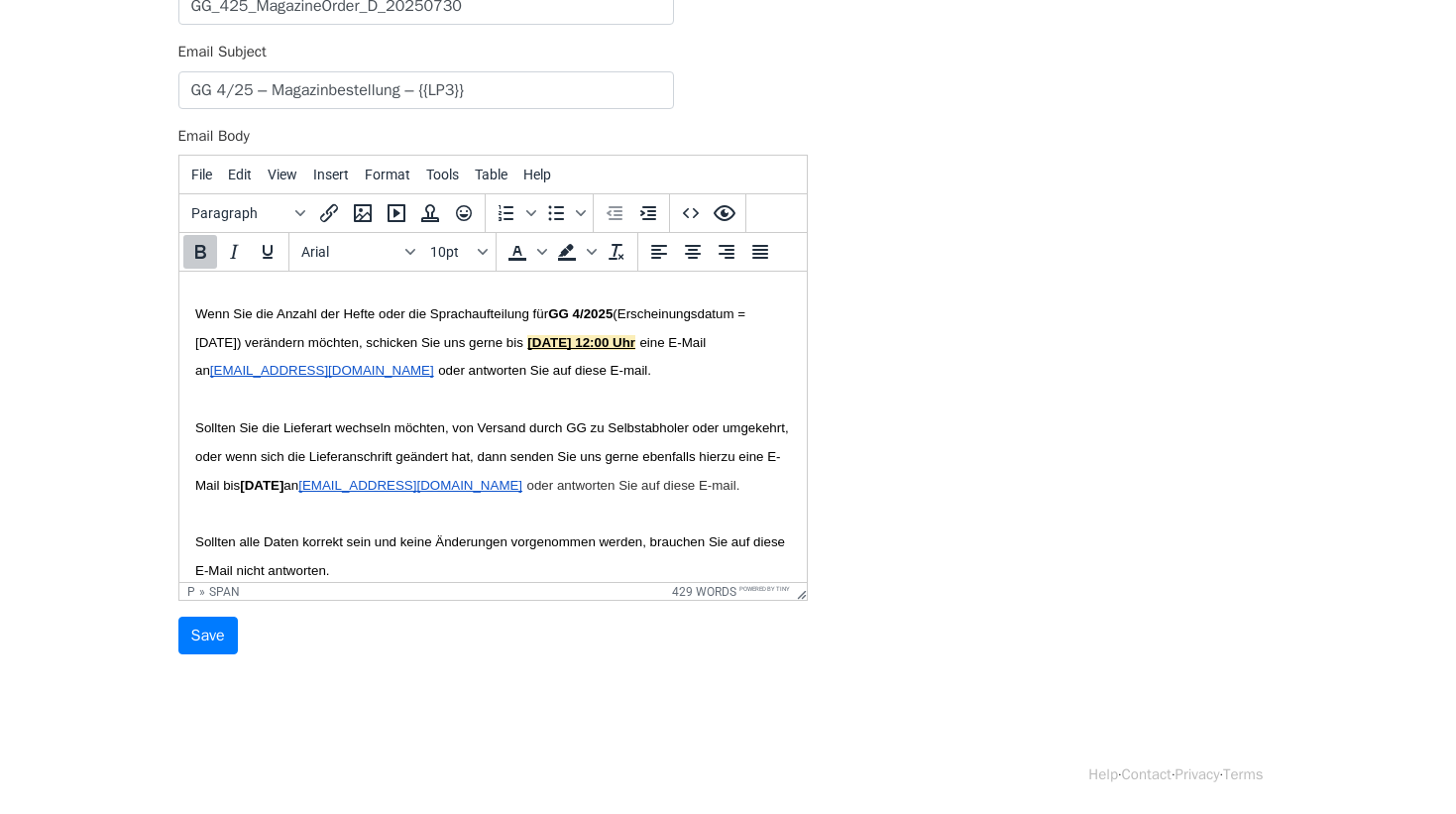 scroll, scrollTop: 1349, scrollLeft: 0, axis: vertical 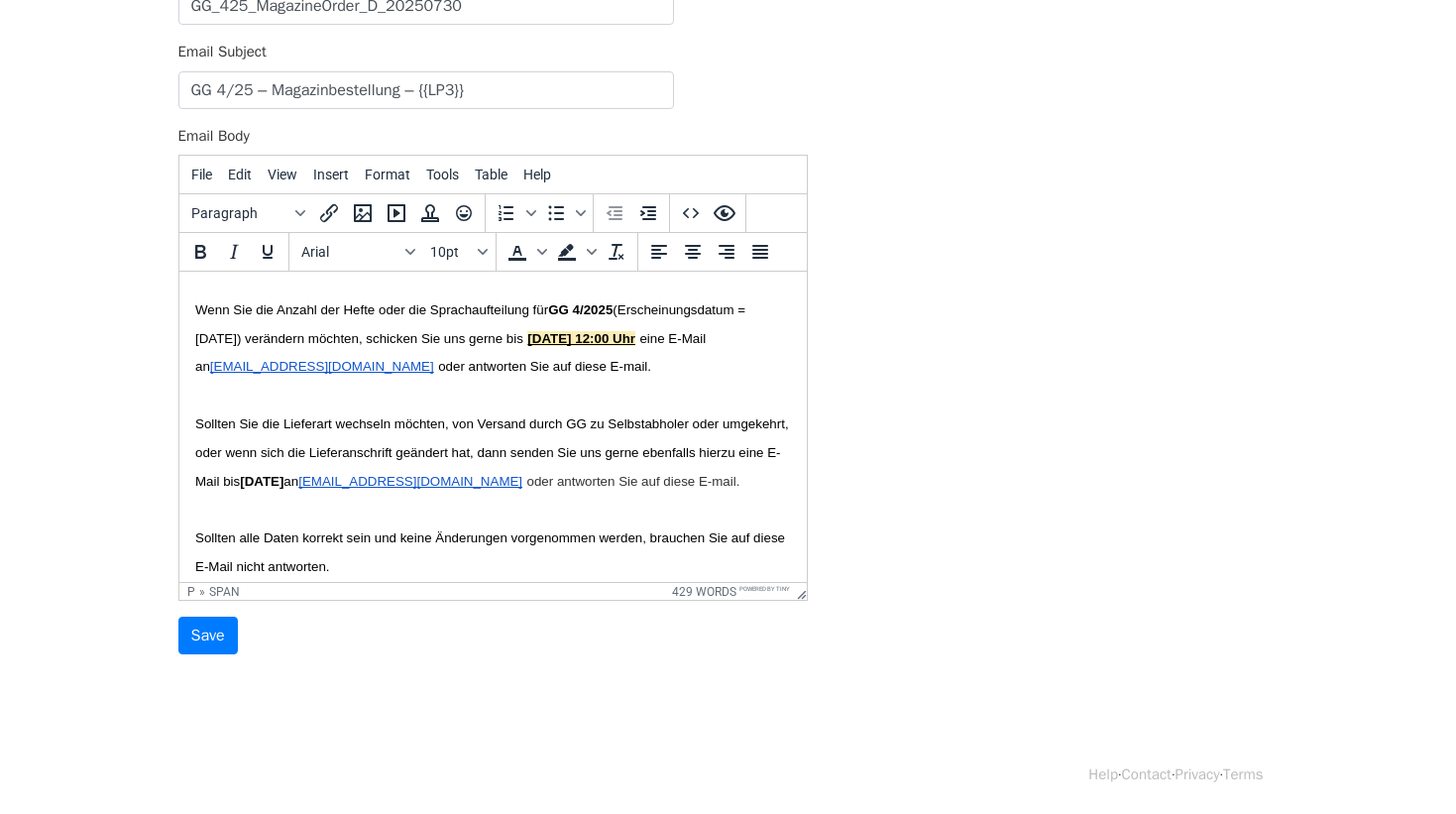 click on "(Erscheinungsdatum = 06. Juni 2025) verändern möchten, schicken Sie uns gerne bis" at bounding box center [471, 324] 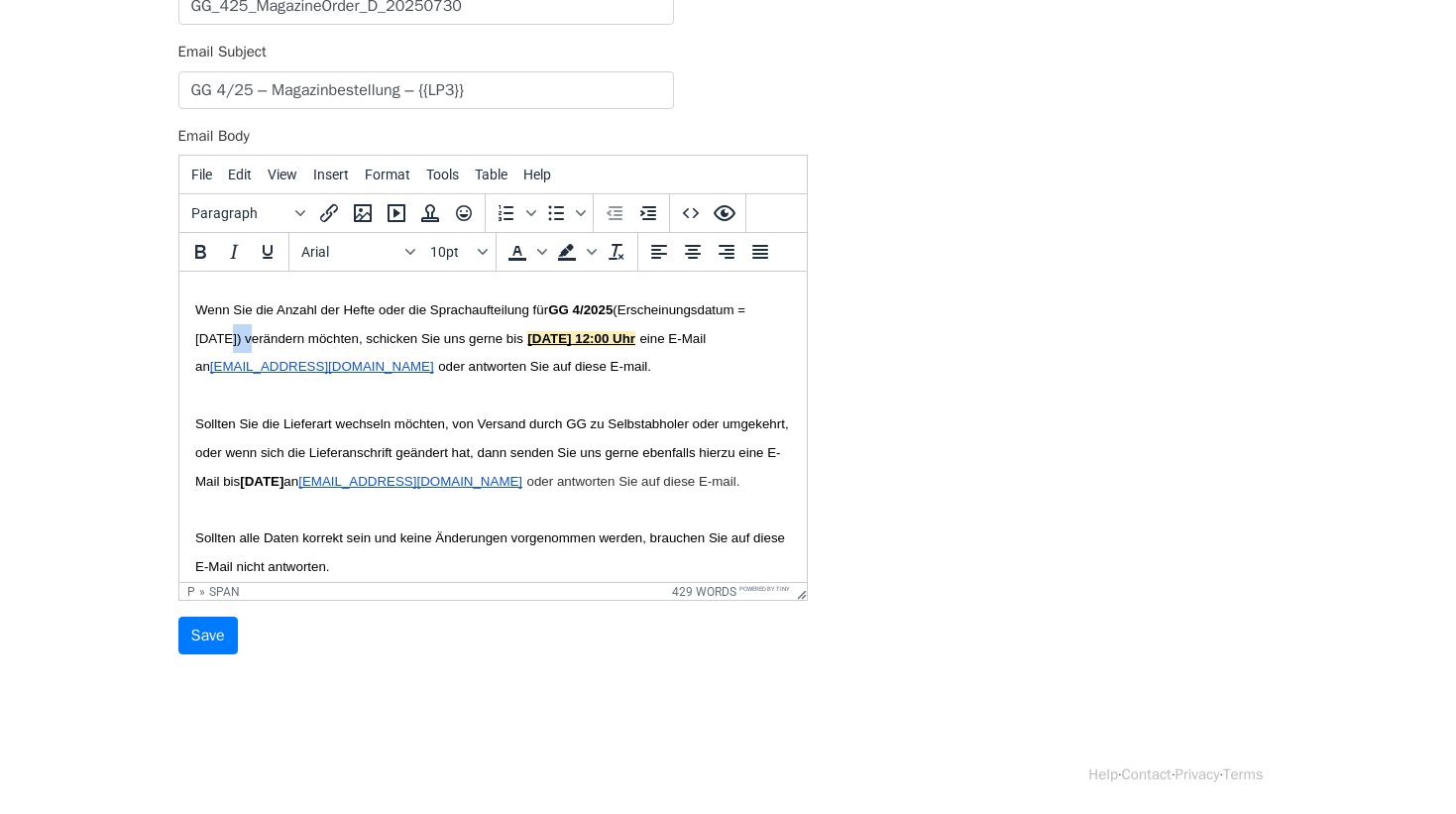 drag, startPoint x: 218, startPoint y: 339, endPoint x: 355, endPoint y: 609, distance: 302.7689 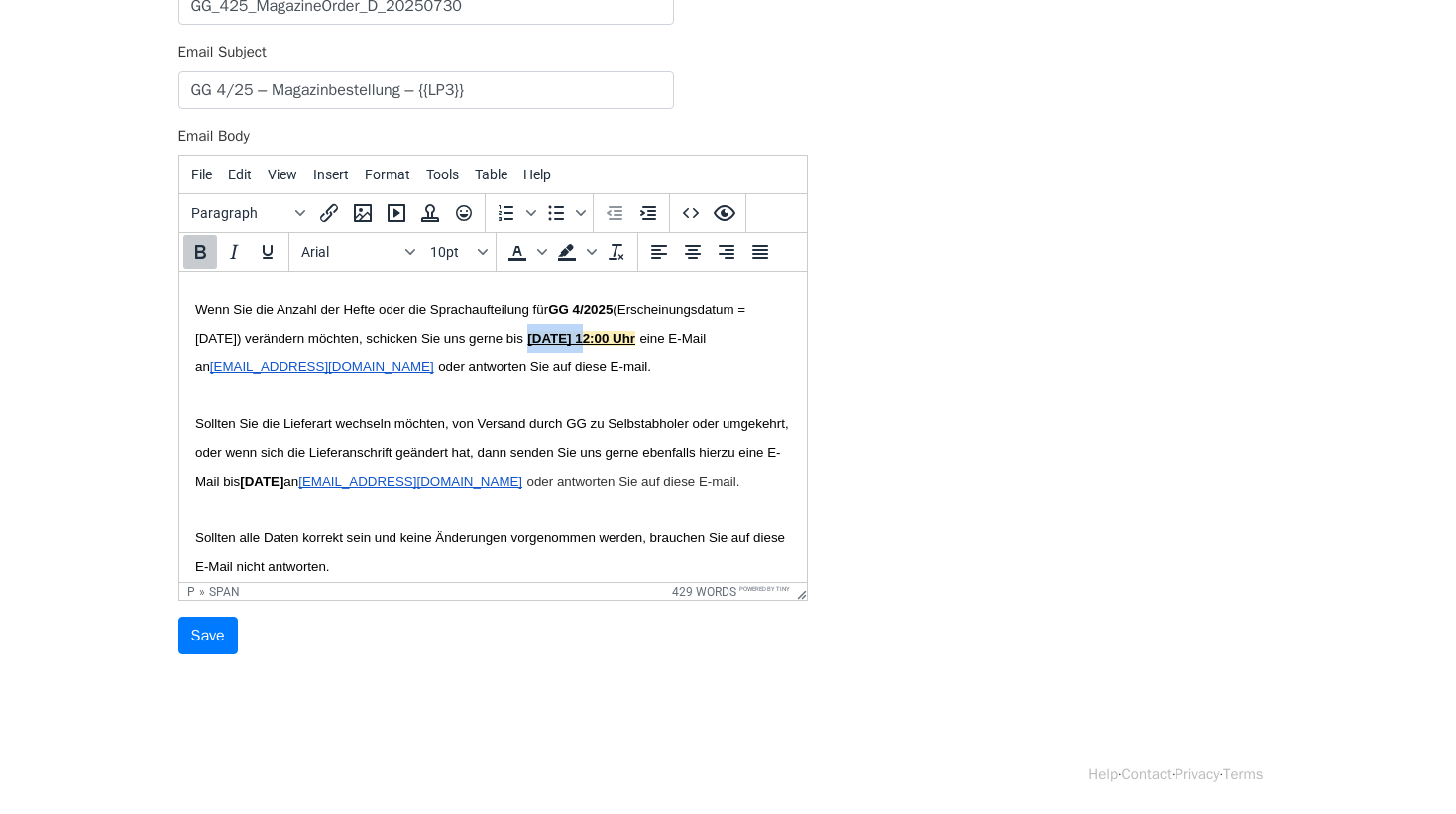 drag, startPoint x: 640, startPoint y: 339, endPoint x: 687, endPoint y: 386, distance: 66.46804 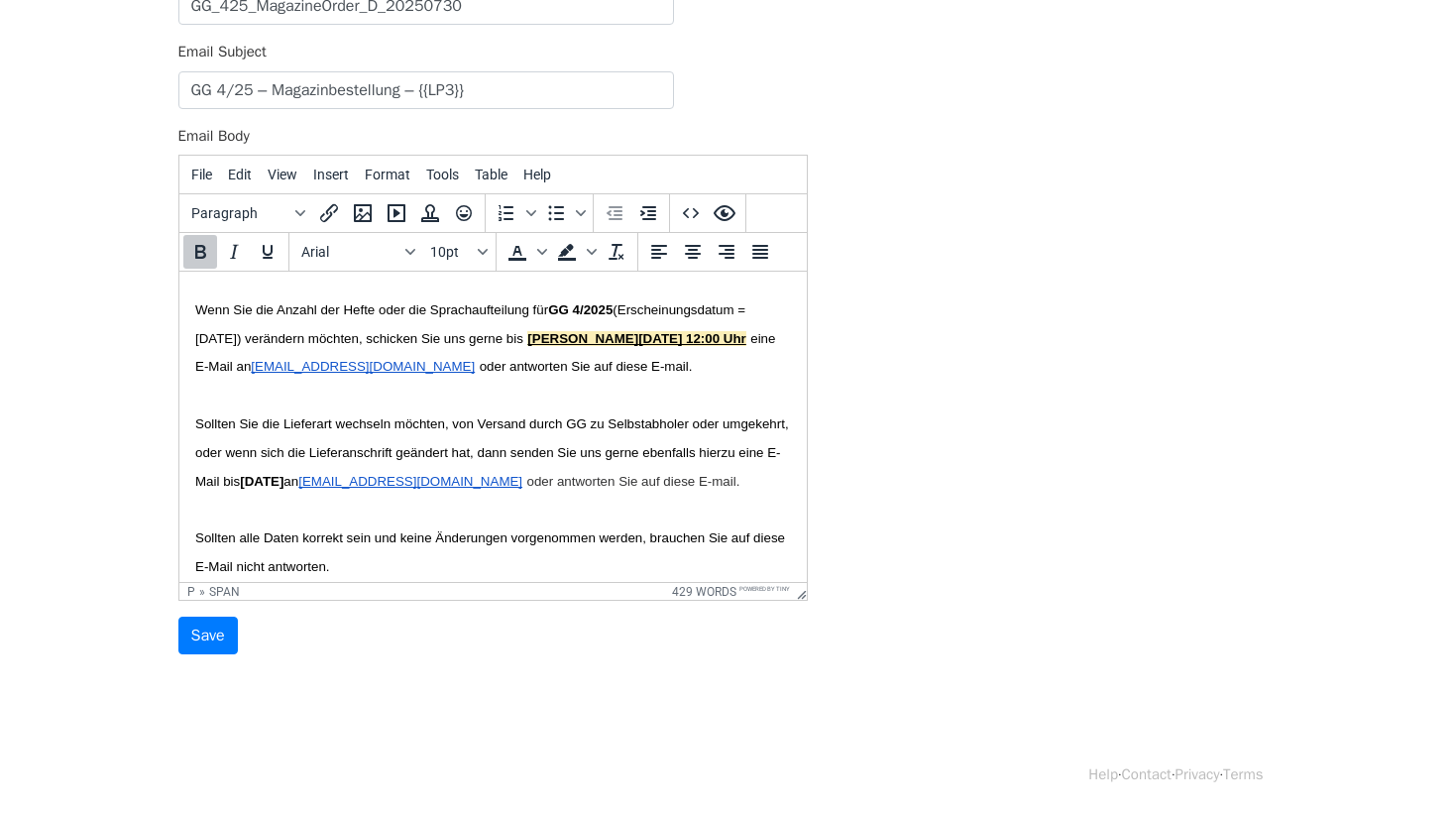 drag, startPoint x: 646, startPoint y: 335, endPoint x: 671, endPoint y: 346, distance: 27.313 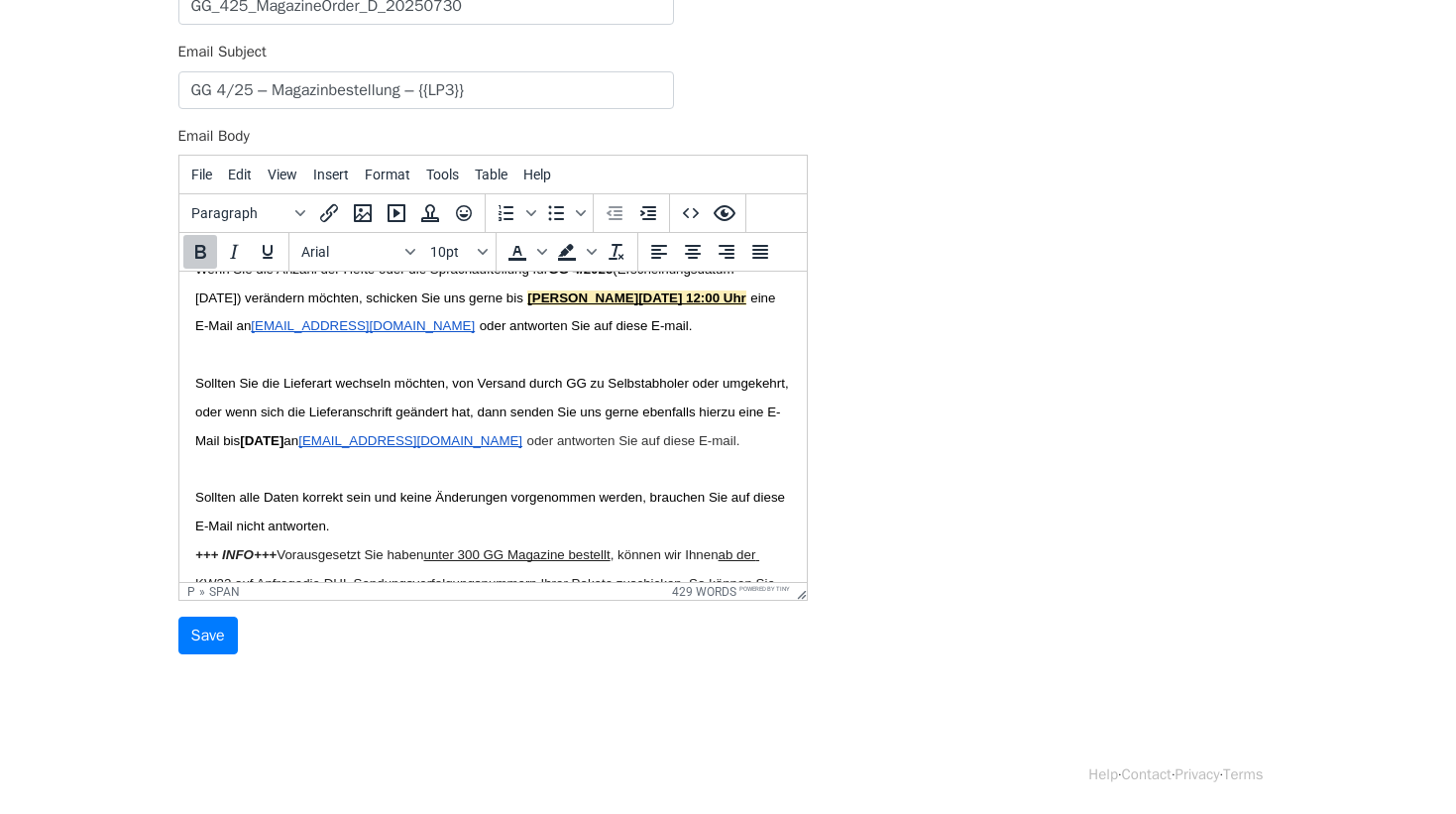scroll, scrollTop: 1385, scrollLeft: 0, axis: vertical 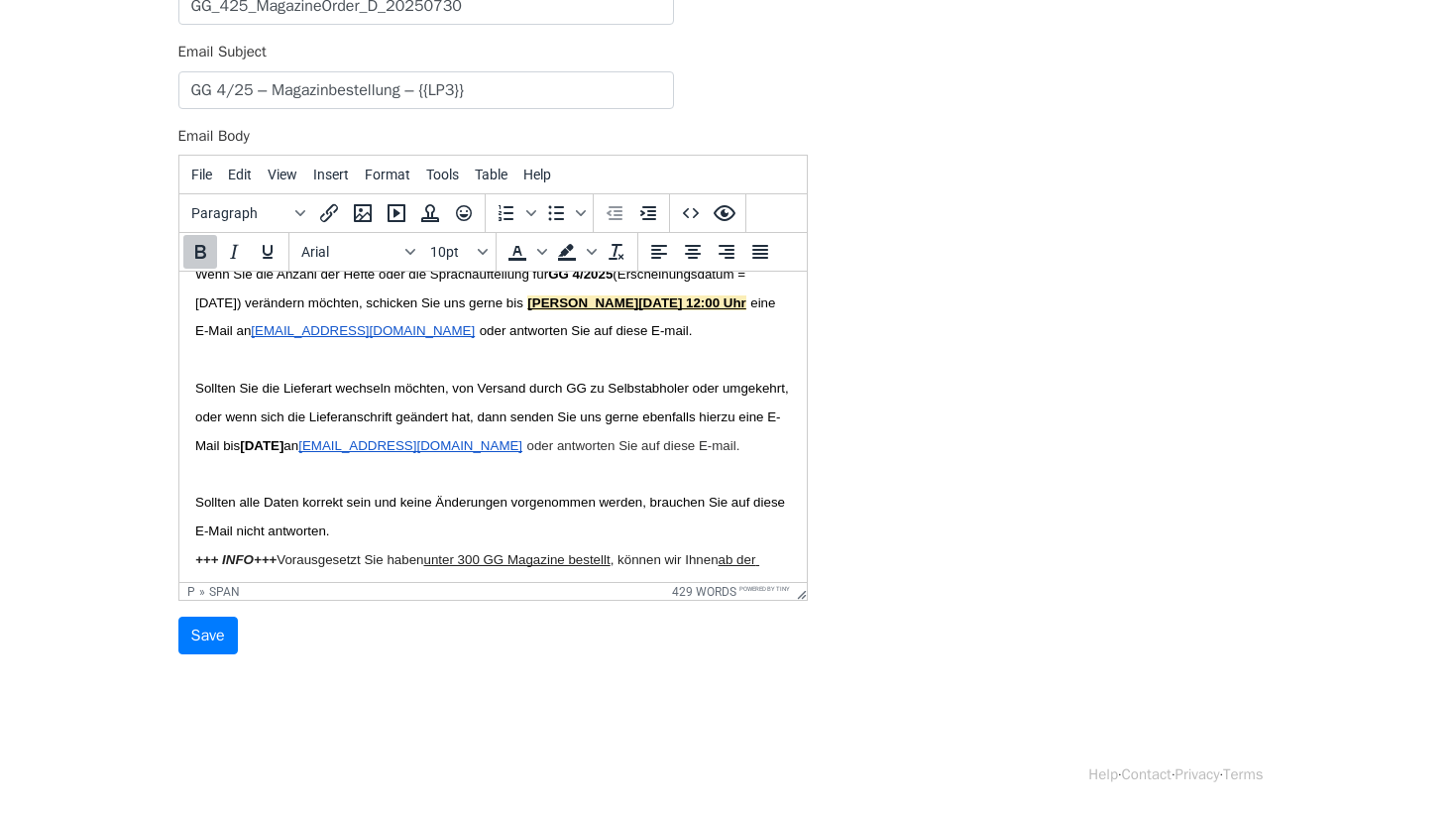 click on "Mittwoch, 30. April 2025" at bounding box center [261, 445] 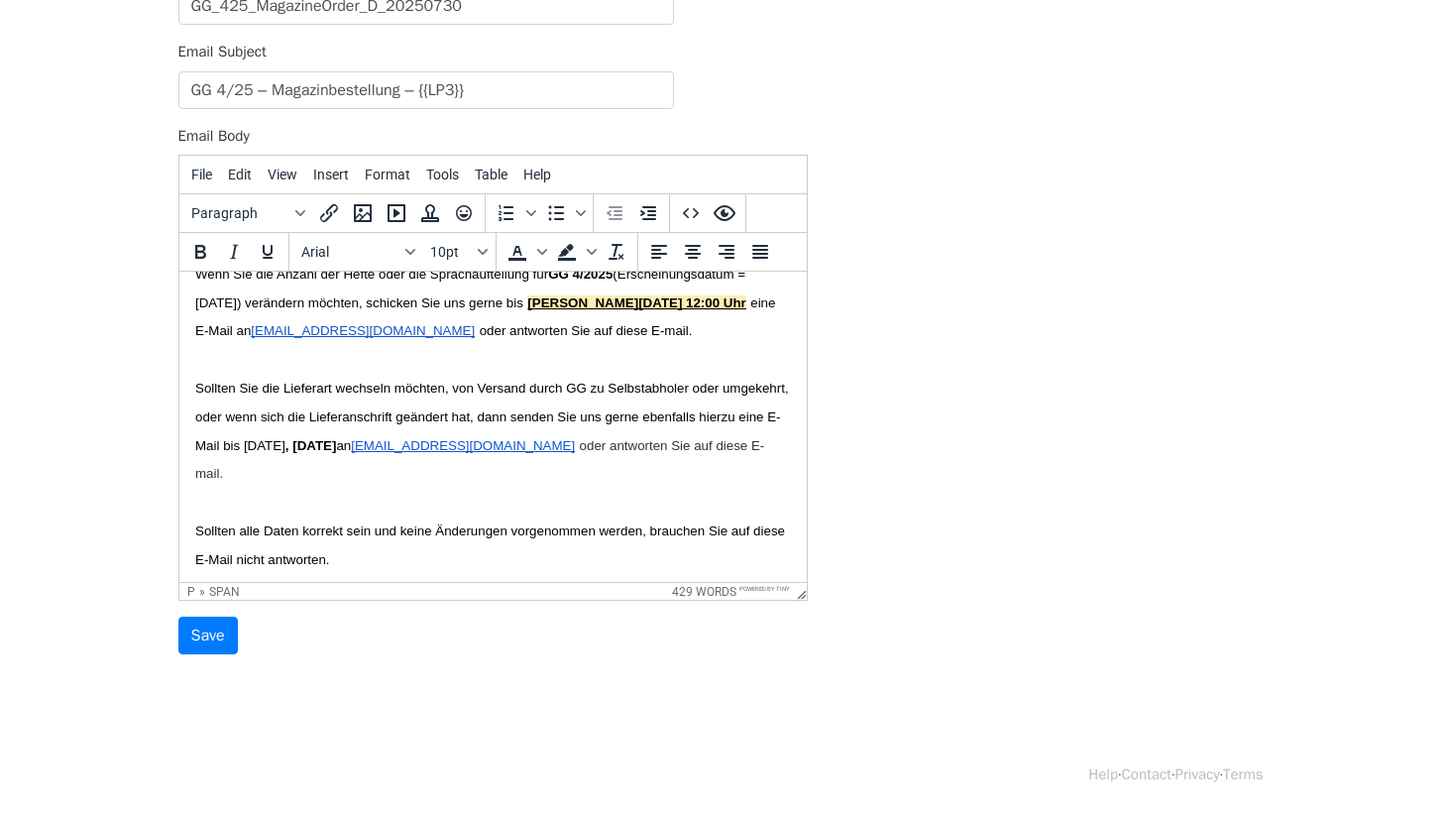 scroll, scrollTop: 1381, scrollLeft: 0, axis: vertical 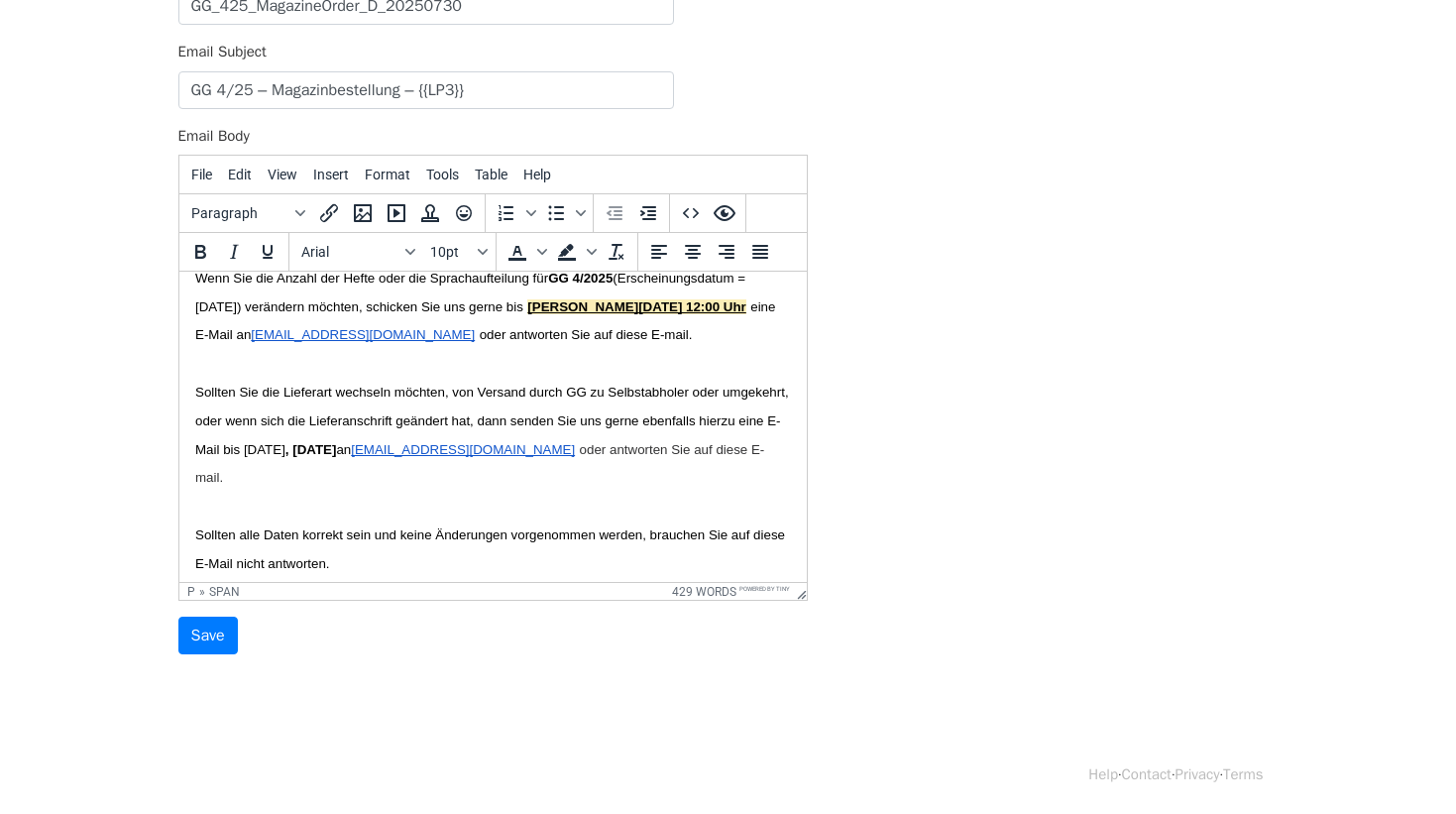 click on ", 30. April 2025" at bounding box center [310, 449] 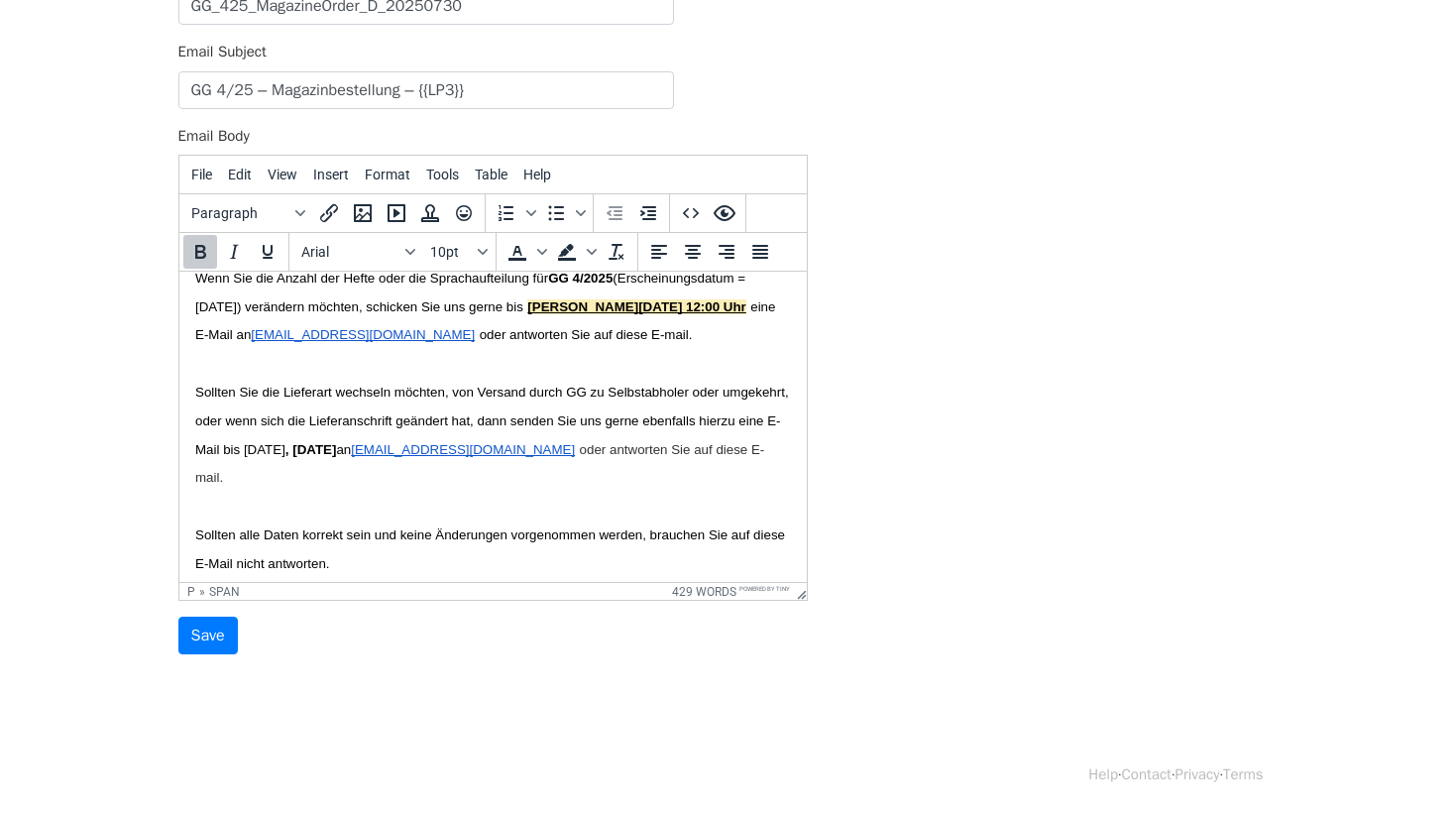 scroll, scrollTop: 1383, scrollLeft: 0, axis: vertical 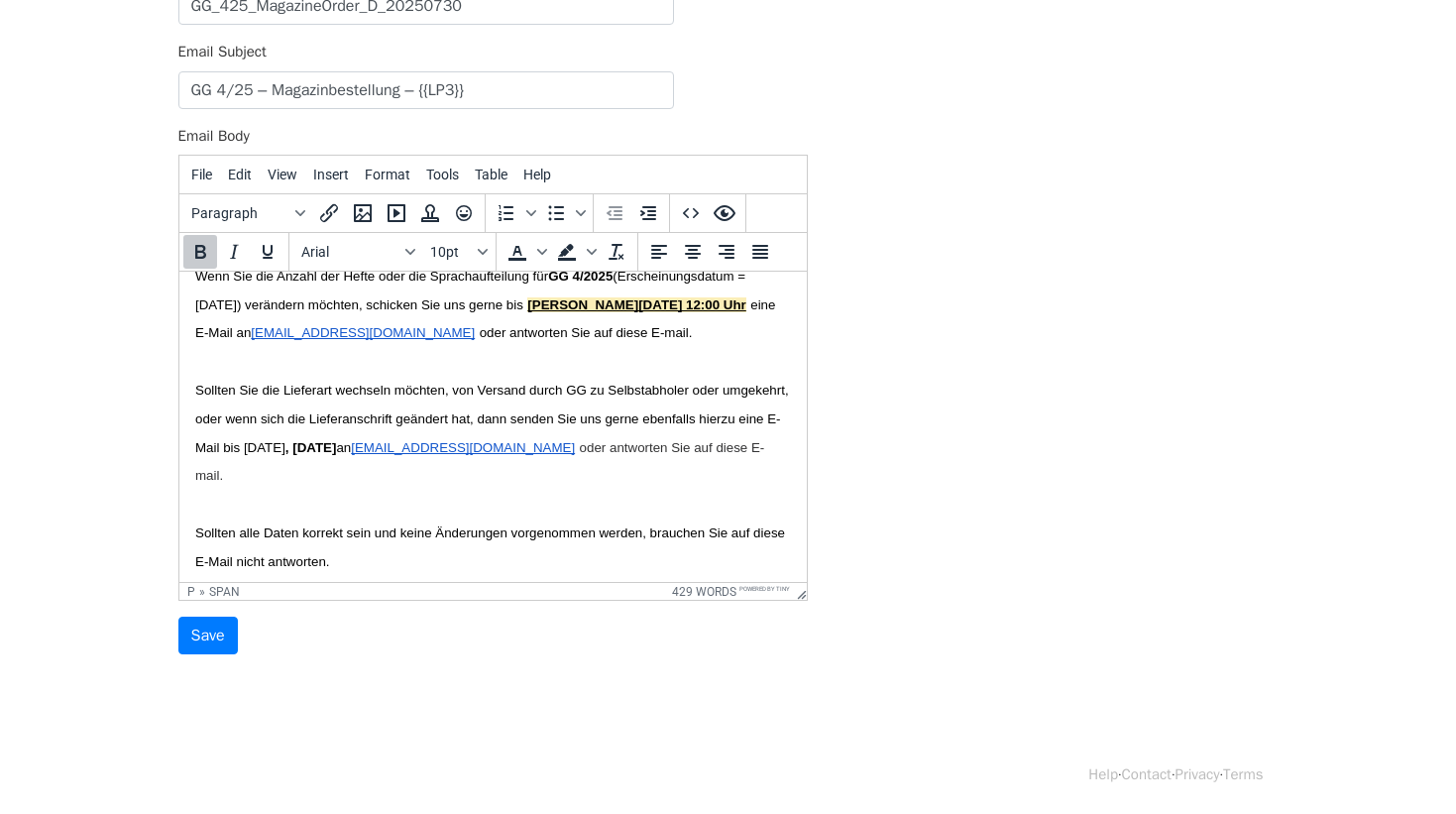 drag, startPoint x: 345, startPoint y: 452, endPoint x: 352, endPoint y: 461, distance: 11.401754 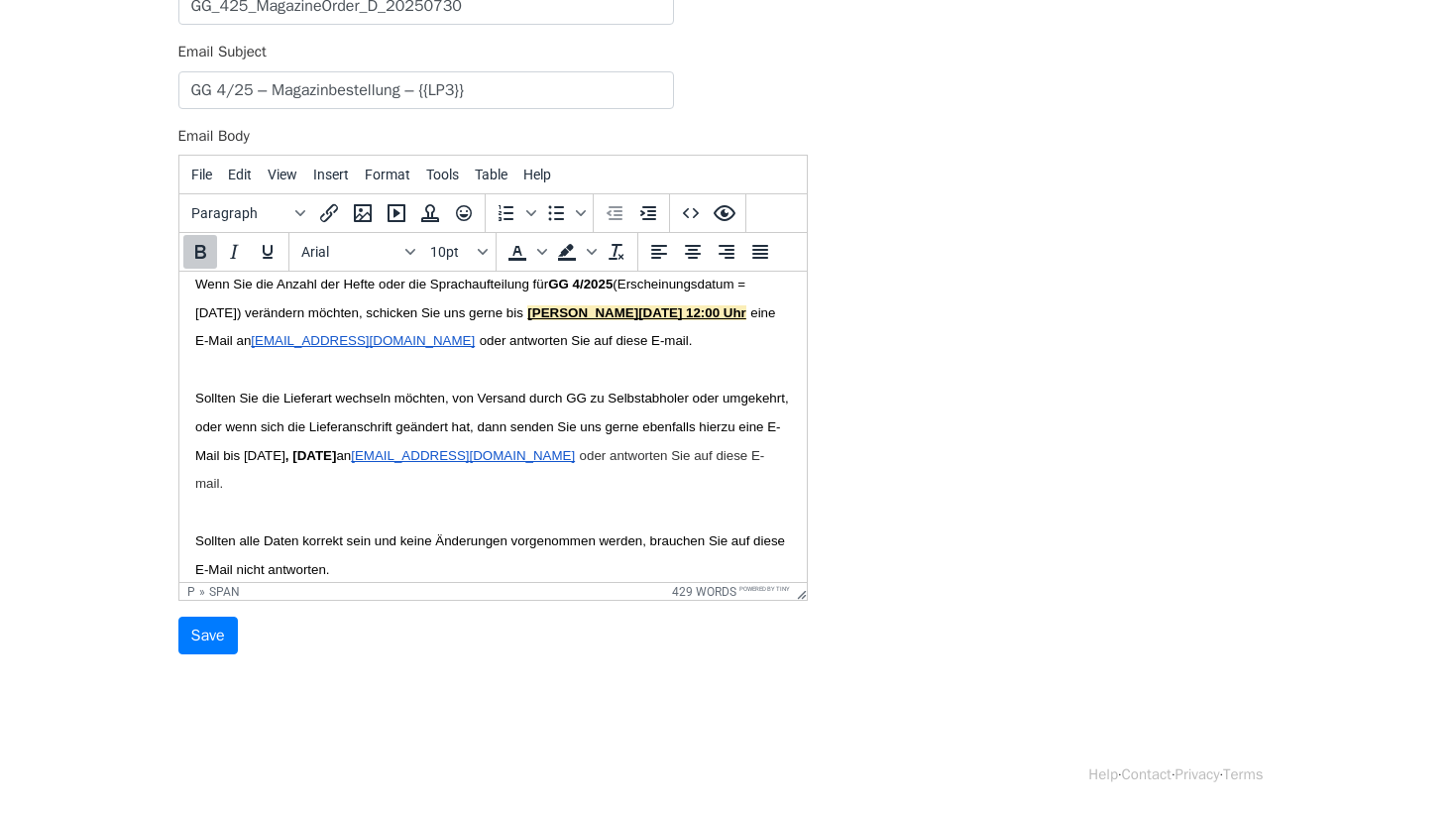 scroll, scrollTop: 1378, scrollLeft: 0, axis: vertical 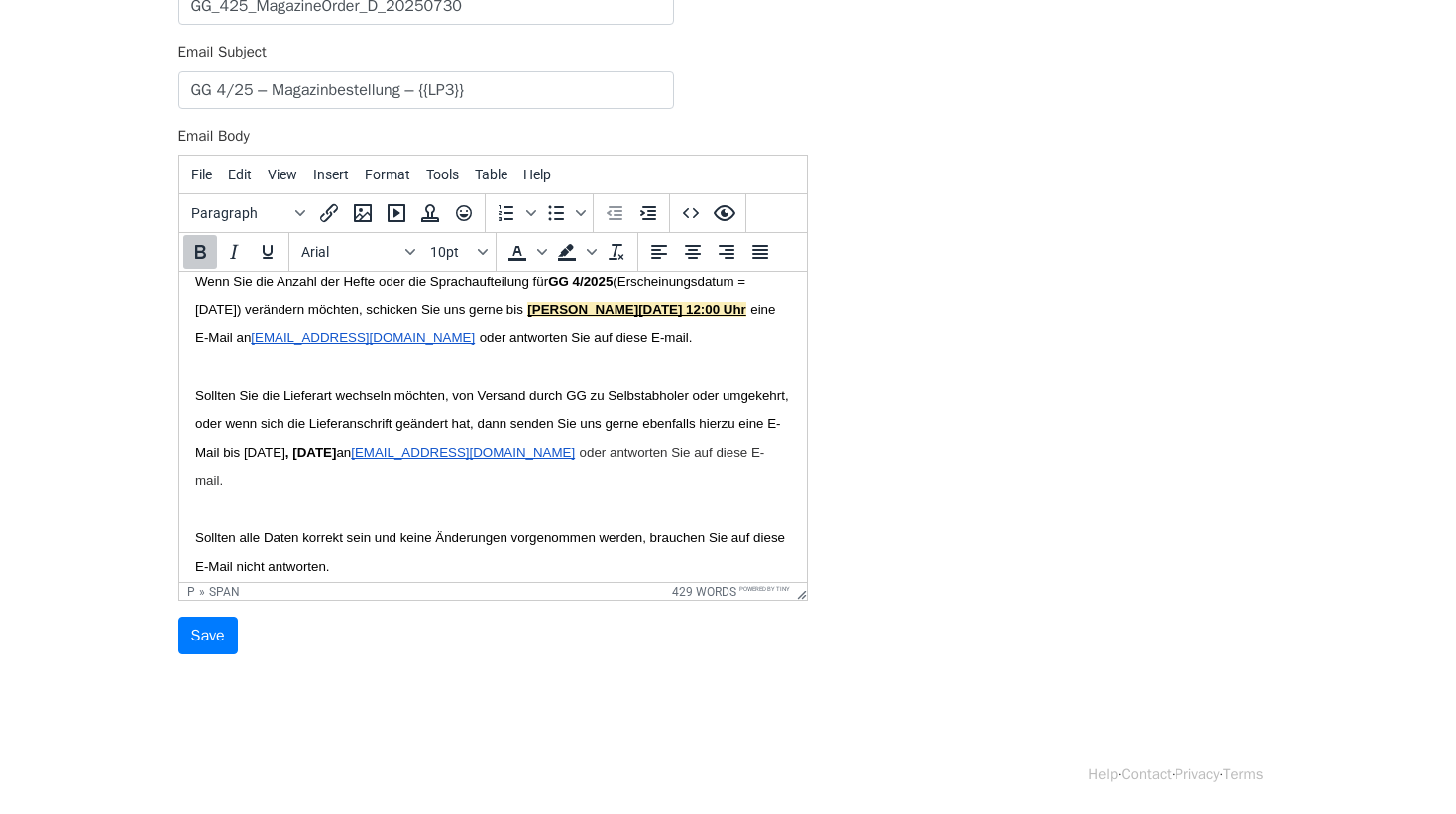 drag, startPoint x: 344, startPoint y: 457, endPoint x: 387, endPoint y: 513, distance: 70.60453 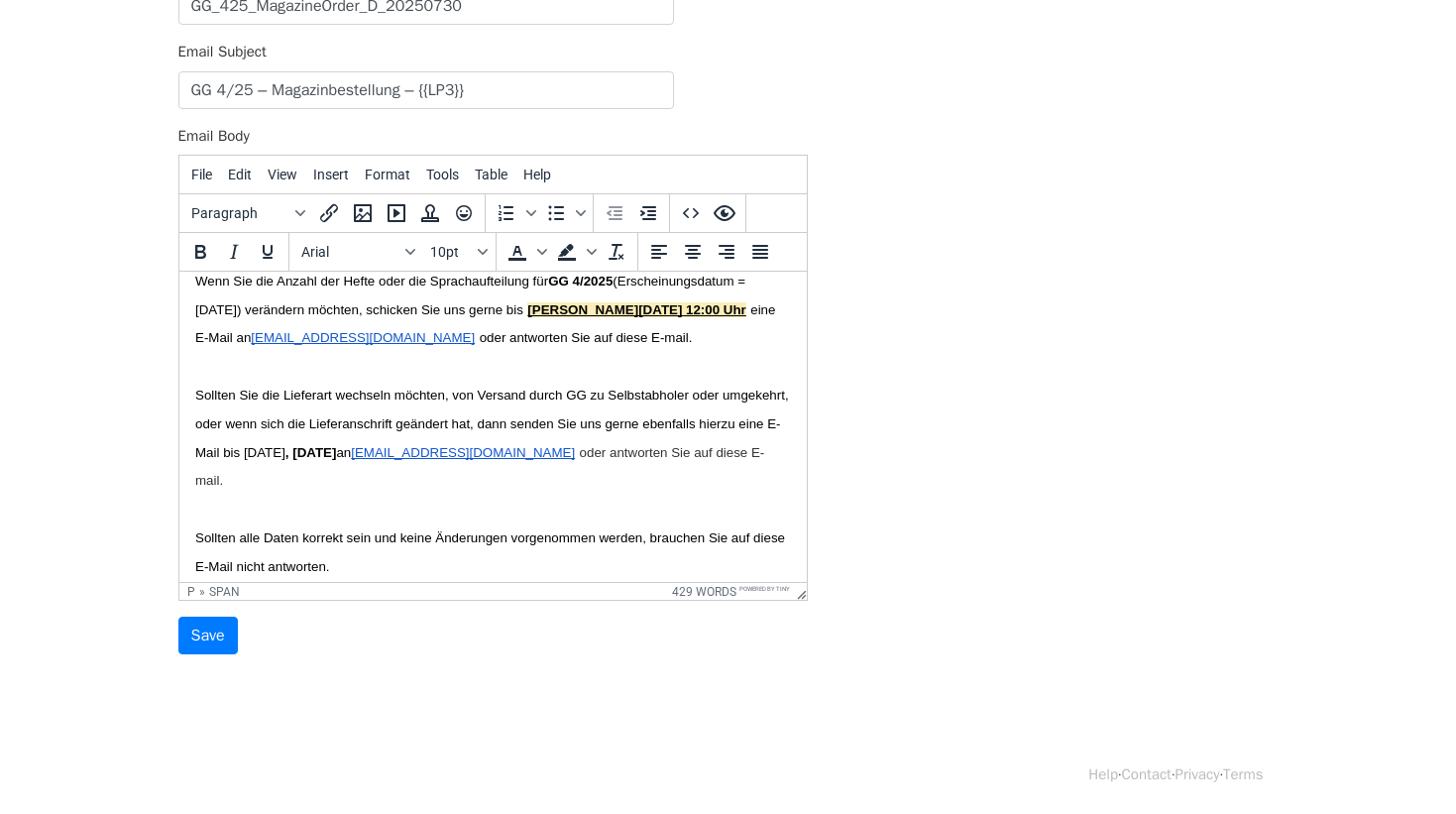 drag, startPoint x: 282, startPoint y: 451, endPoint x: 244, endPoint y: 453, distance: 38.052595 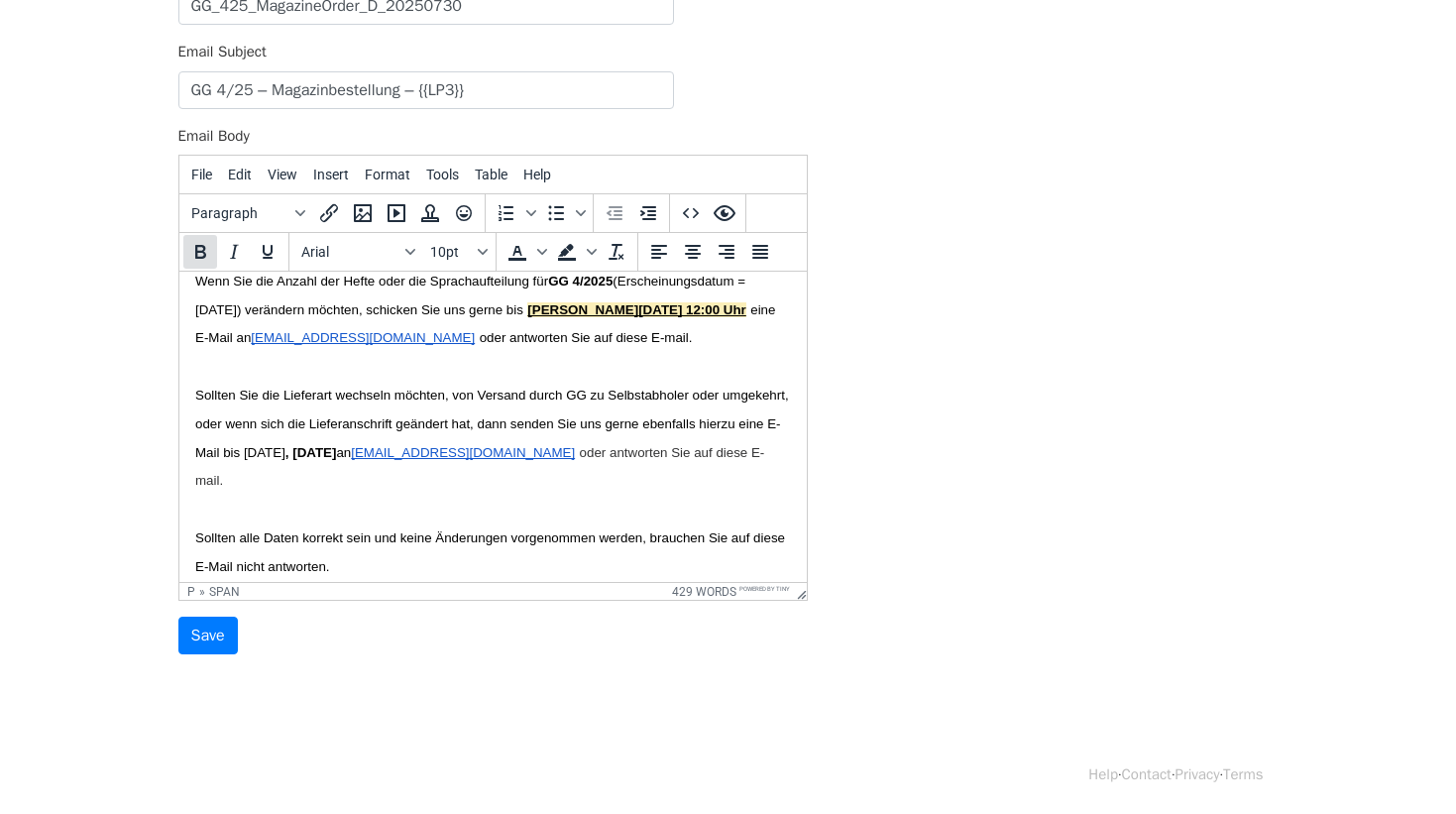 click 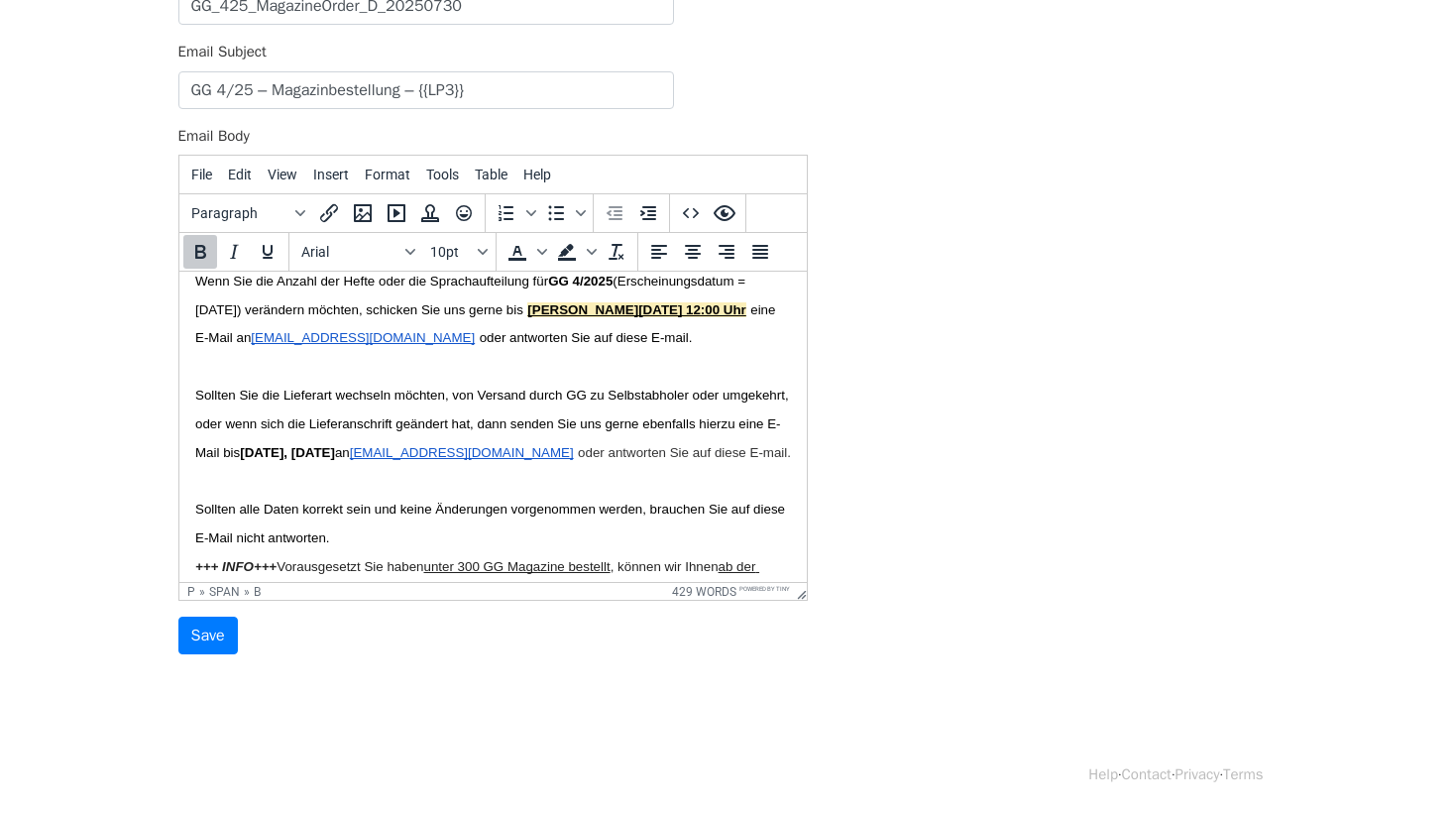 click on "Sollten alle Daten korrekt sein und keine Änderungen vorgenommen werden, brauchen Sie auf diese E-Mail nicht antworten." at bounding box center (492, 523) 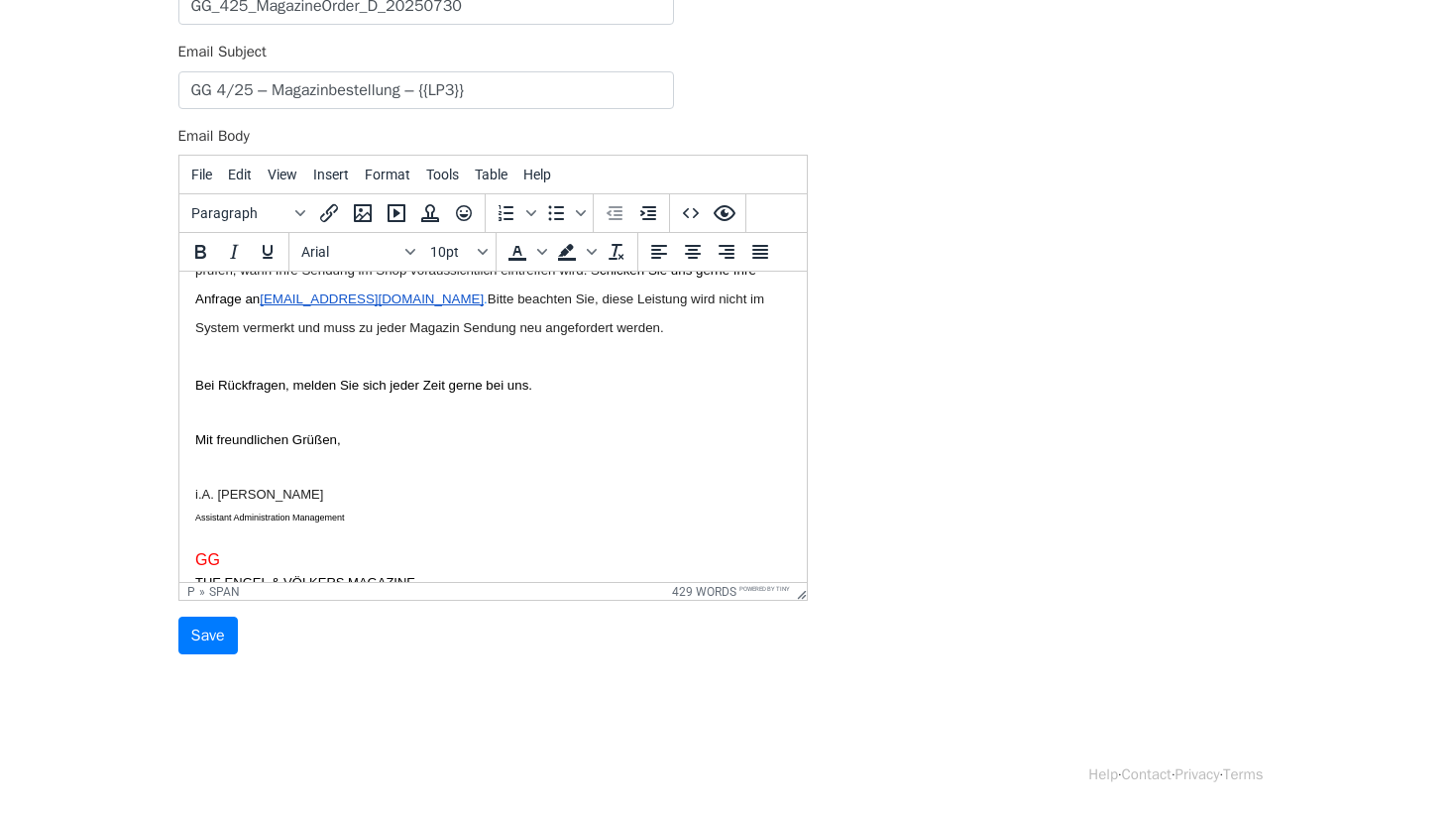 scroll, scrollTop: 1730, scrollLeft: 0, axis: vertical 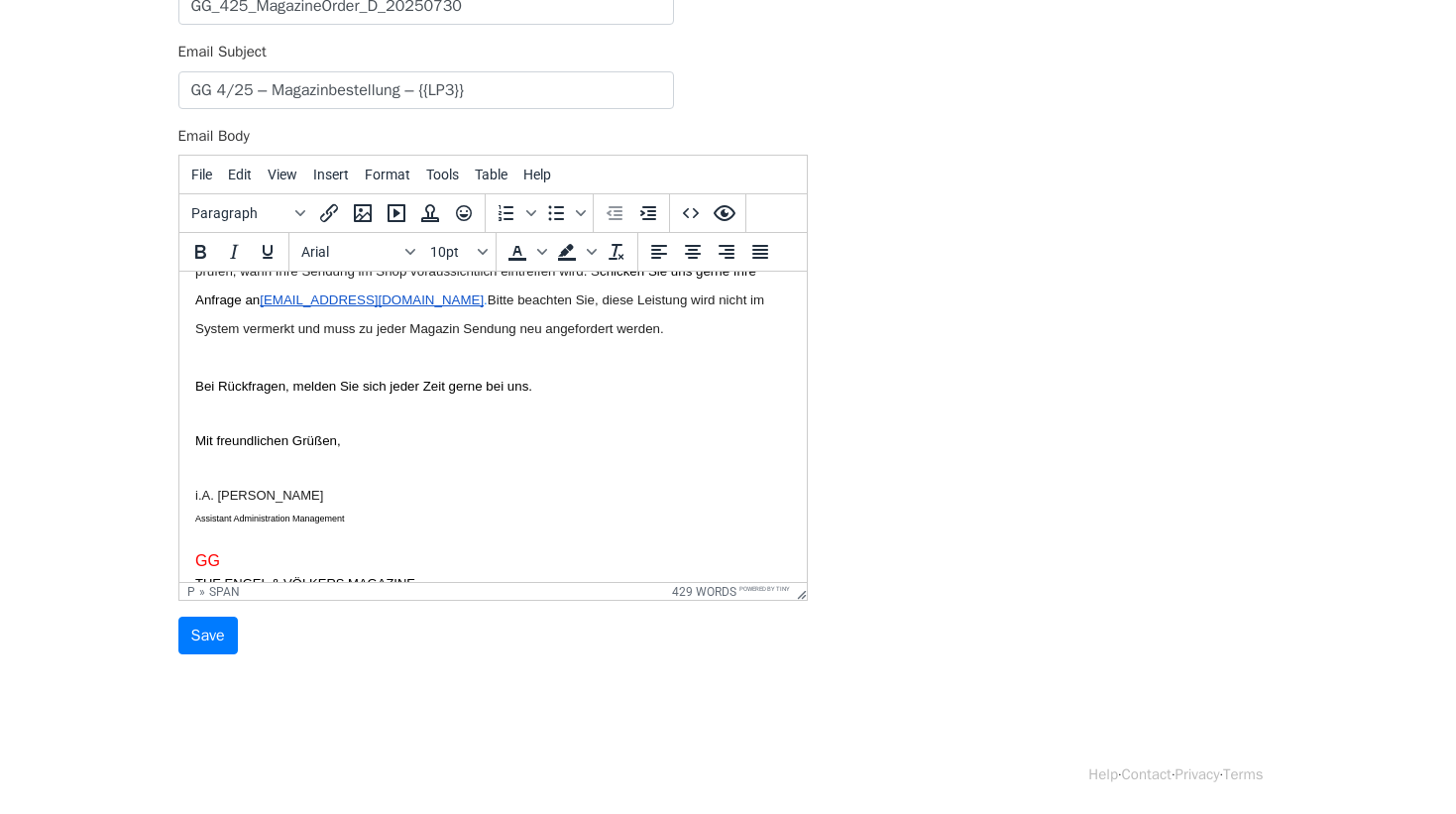 drag, startPoint x: 207, startPoint y: 413, endPoint x: 240, endPoint y: 431, distance: 37.589892 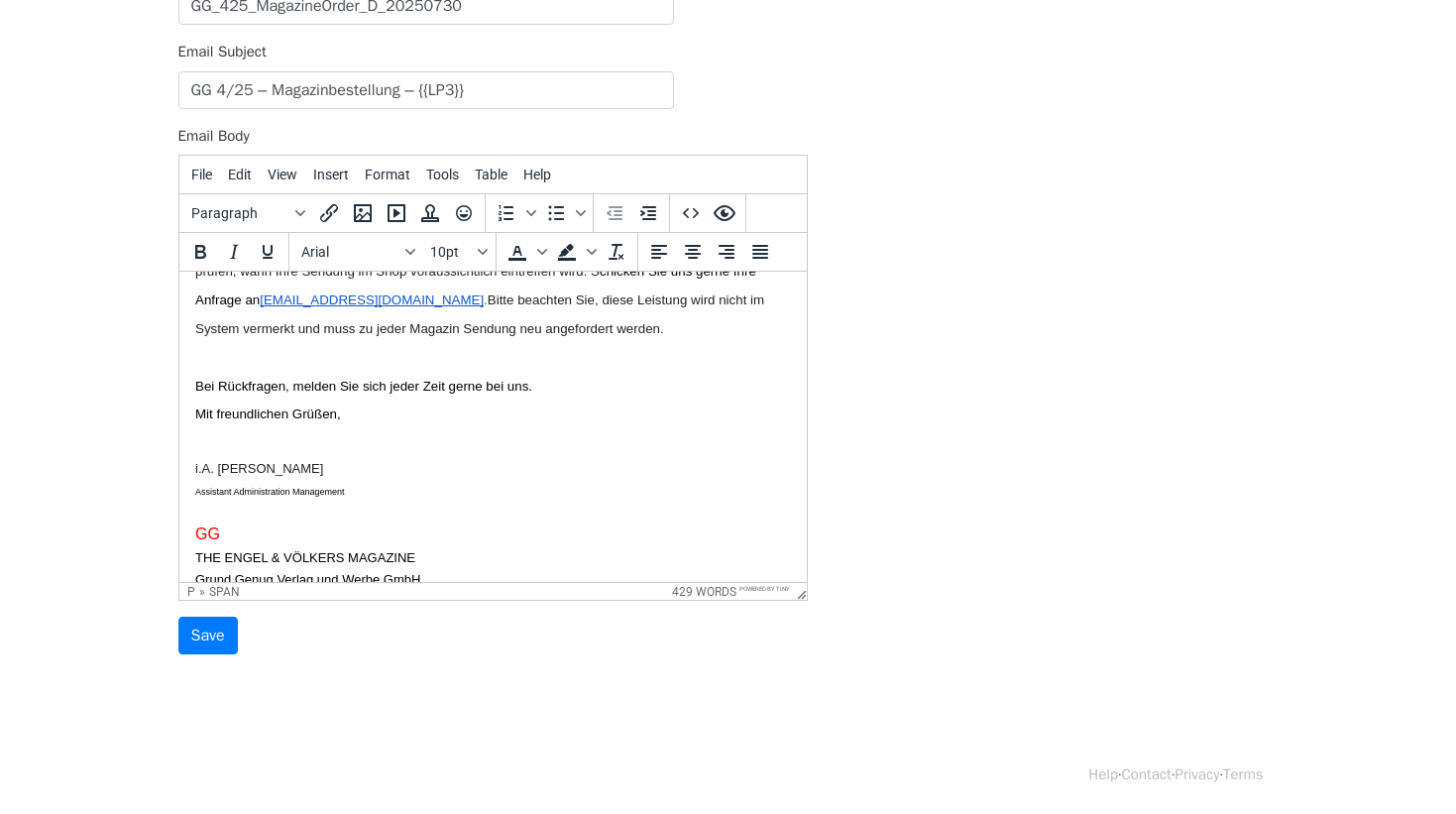 click on "Mit freundlichen Grüßen," at bounding box center (492, 428) 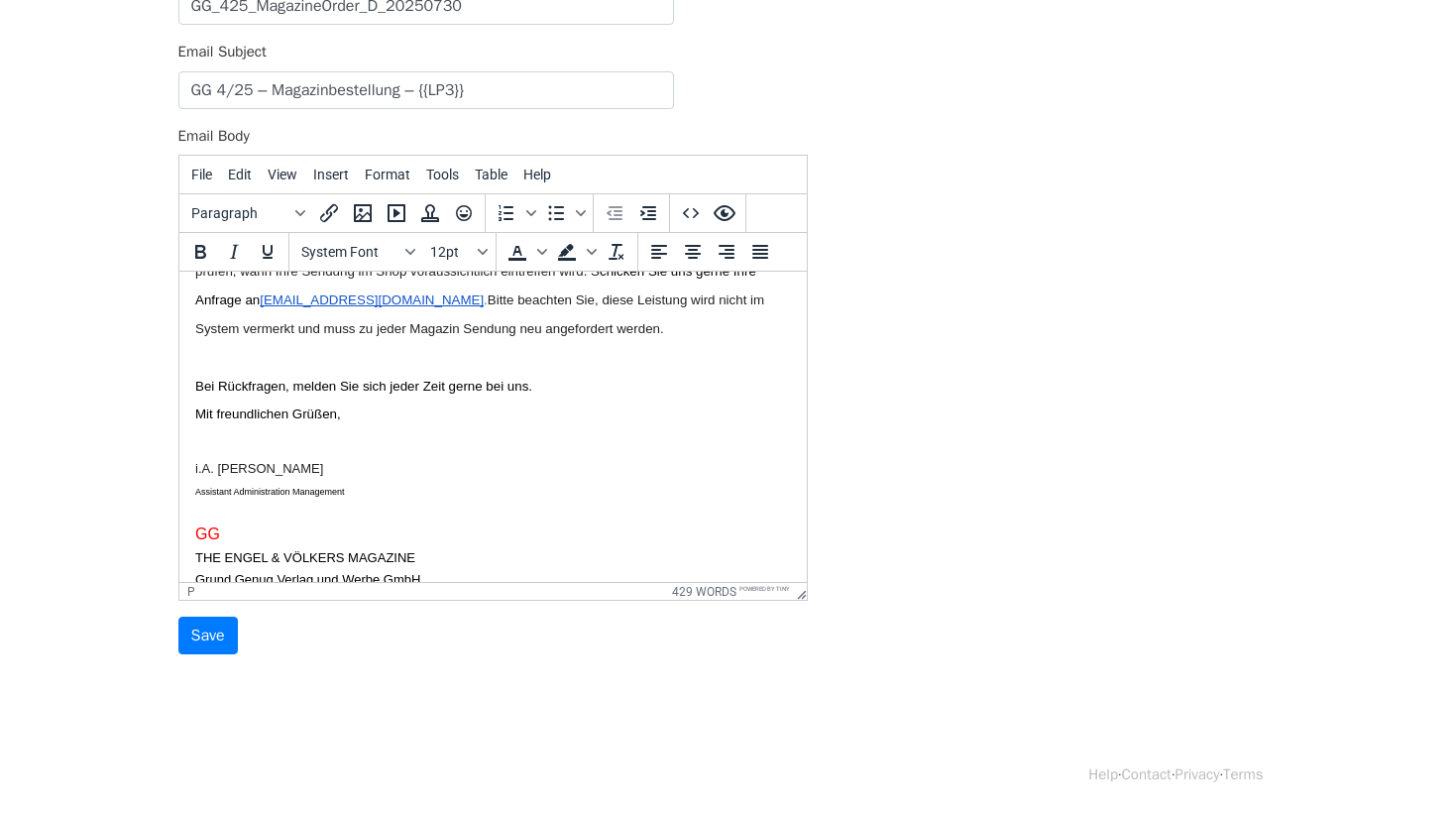click at bounding box center [492, 357] 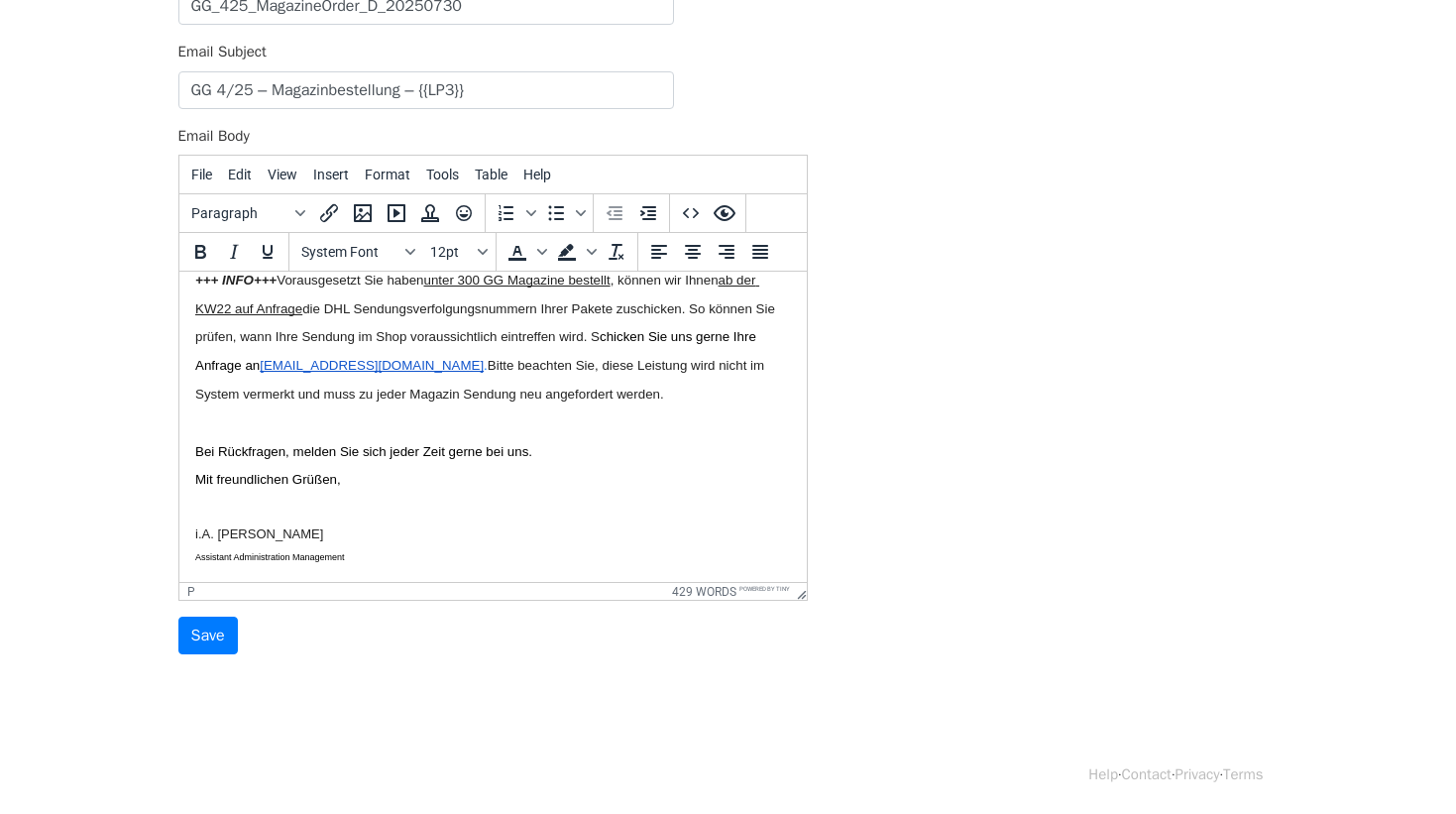 scroll, scrollTop: 1661, scrollLeft: 0, axis: vertical 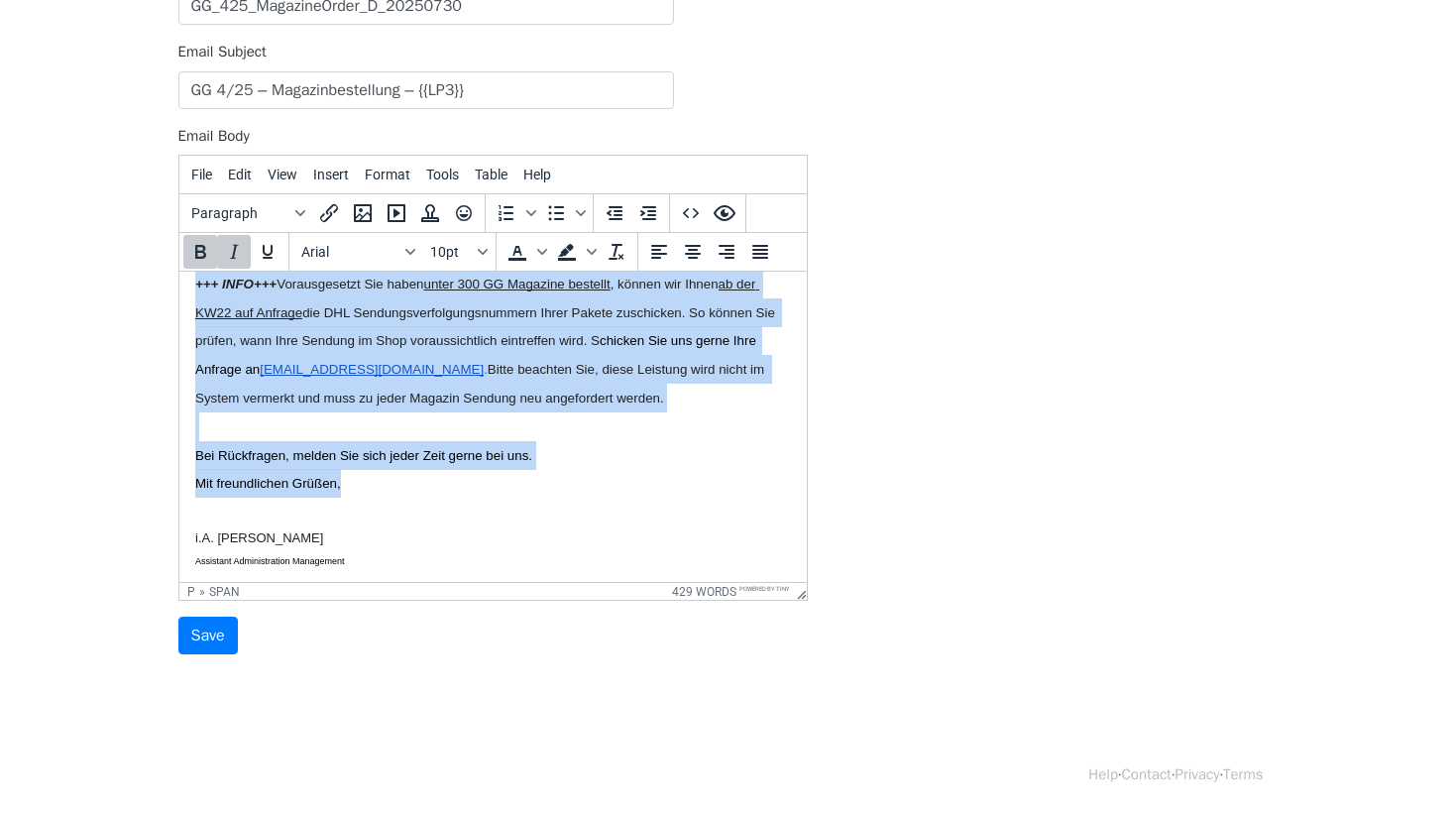 drag, startPoint x: 359, startPoint y: 484, endPoint x: 166, endPoint y: 286, distance: 276.50136 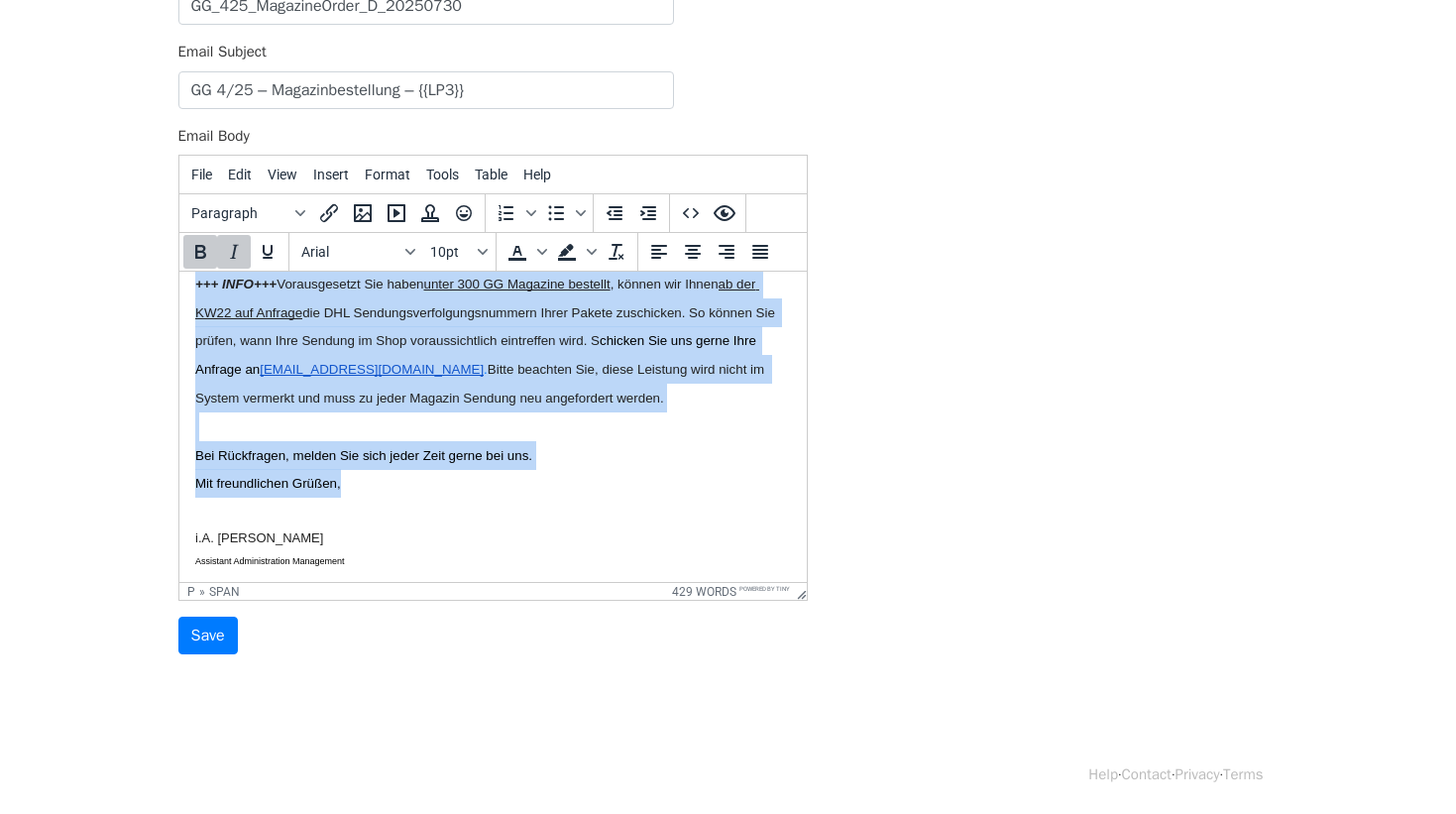 scroll, scrollTop: 1665, scrollLeft: 0, axis: vertical 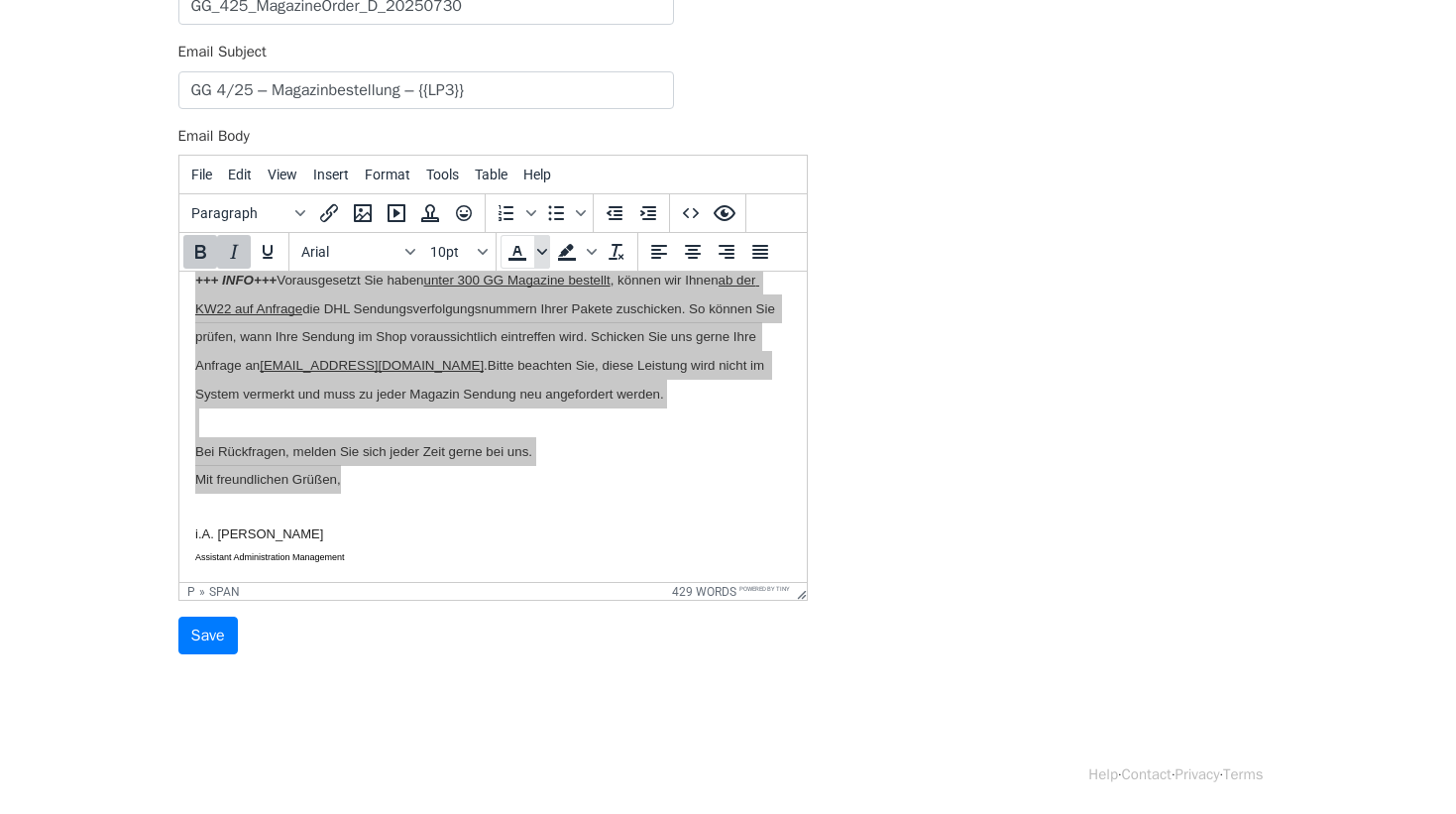 click 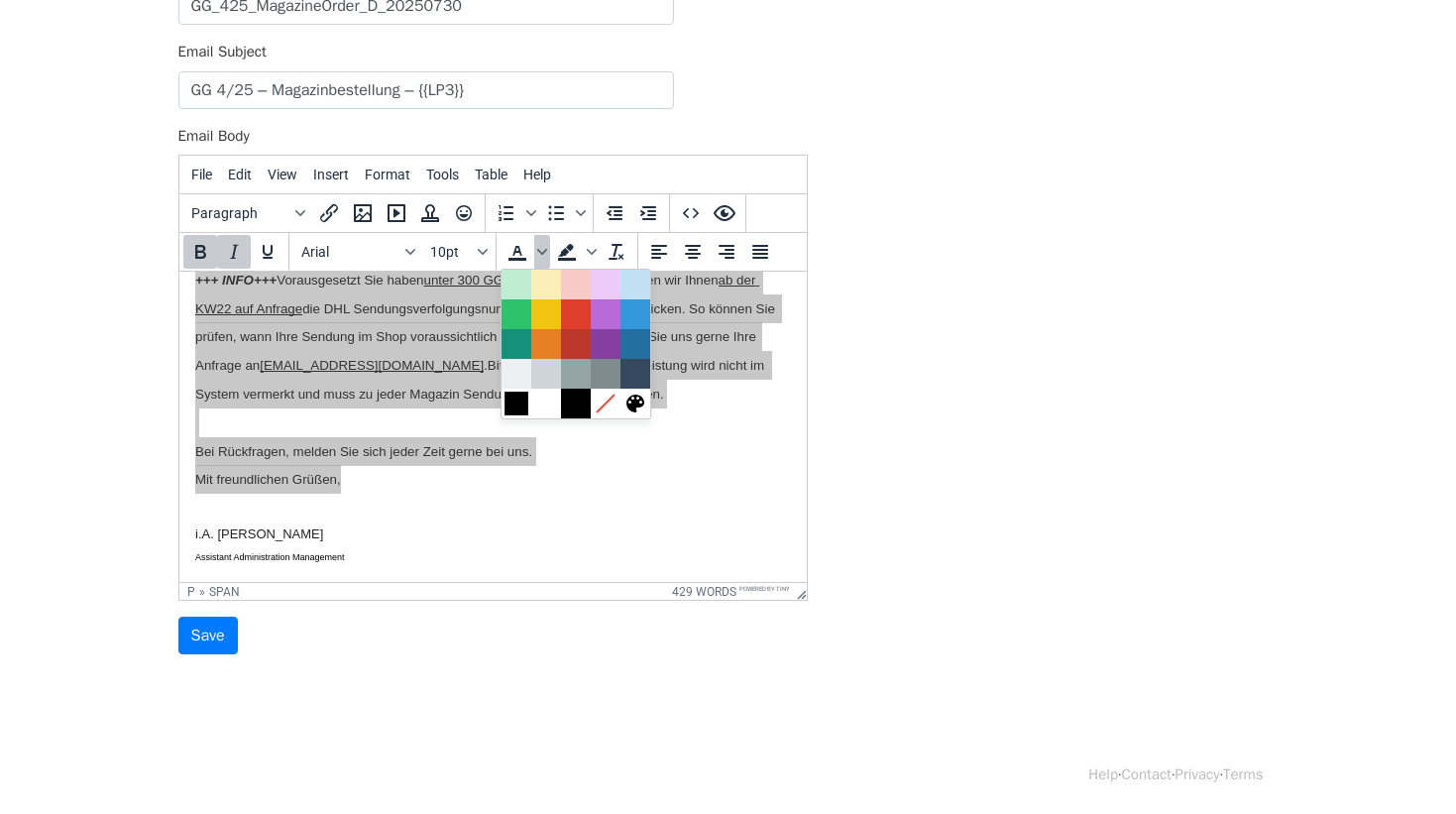 click at bounding box center [516, 404] 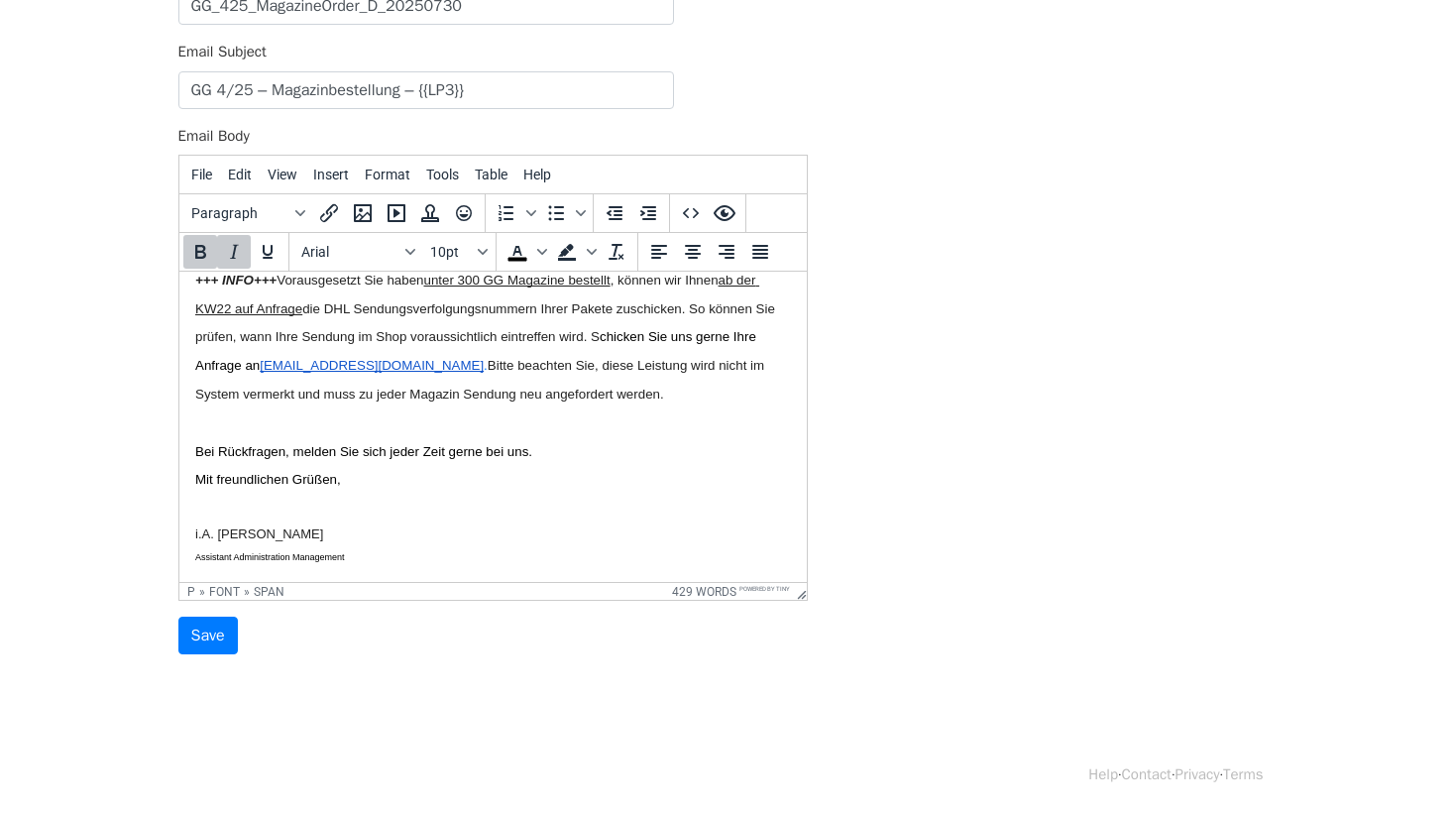 click on "i.A. Gabriela Nöller Assistant Administration Management GG THE ENGEL & VÖLKERS MAGAZINE Grund Genug Verlag und Werbe GmbH Vancouverstraße 2a 20457 Hamburg M  +49 173 321 05 14 http://www.gg-magazine.com gabriela.noeller@gg-magazine.com Grund Genug Verlag und Werbe GmbH | HRB 44263 | Hamburg Geschäftsführung:  Dr. Matthias Höltken, Dr. Rainer Klipp This e-mail and any attachments are confidential. If you are not the intended recipient of this e-mail,  please immediately delete its contents and notify us. This e-mail was checked for virus contamination before being sent - nevertheless, it is advisable to check for any contamination occurring during   transmission. We cannot accept any liability for virus contamination." at bounding box center [492, 721] 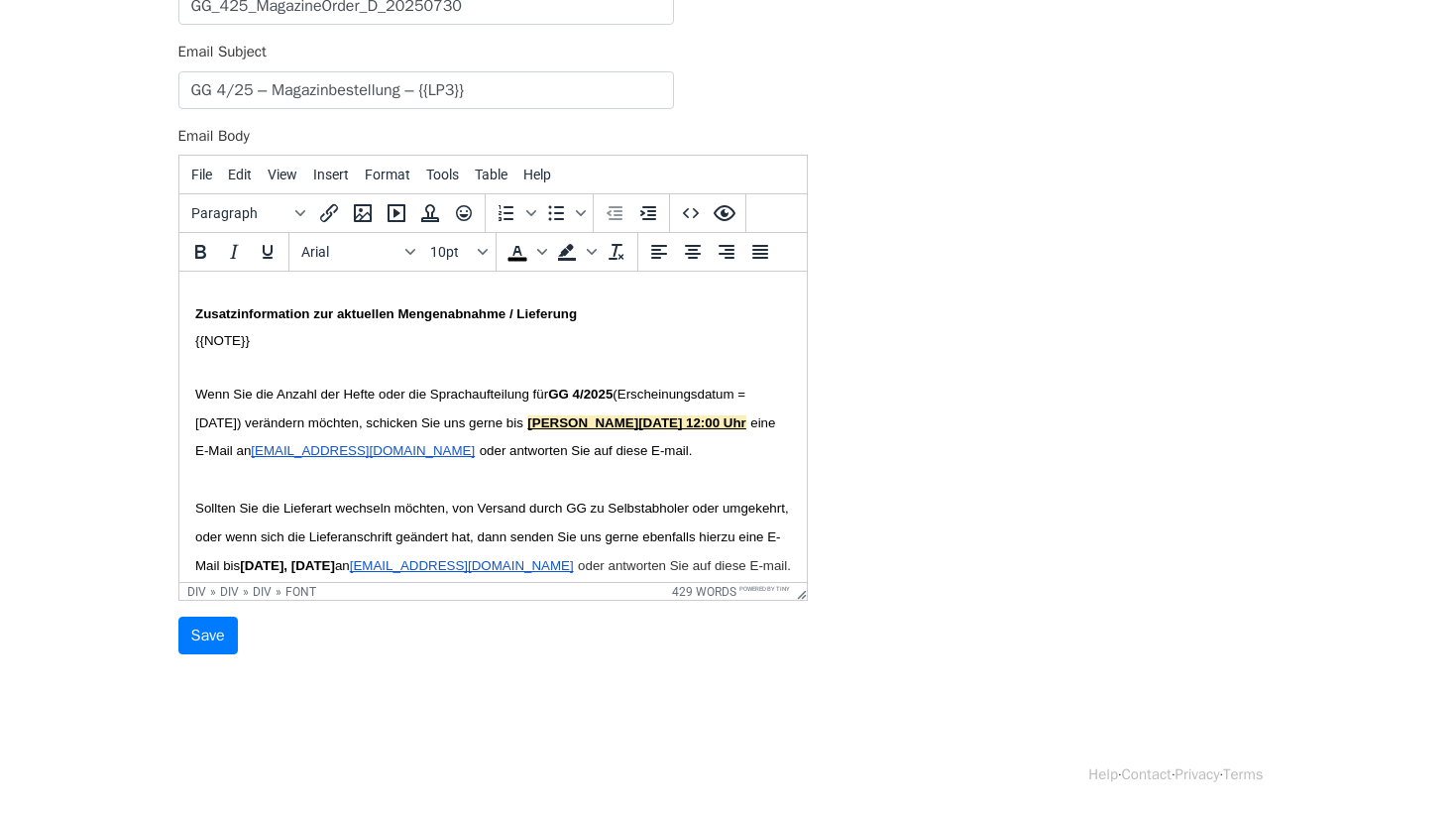 scroll, scrollTop: 1262, scrollLeft: 0, axis: vertical 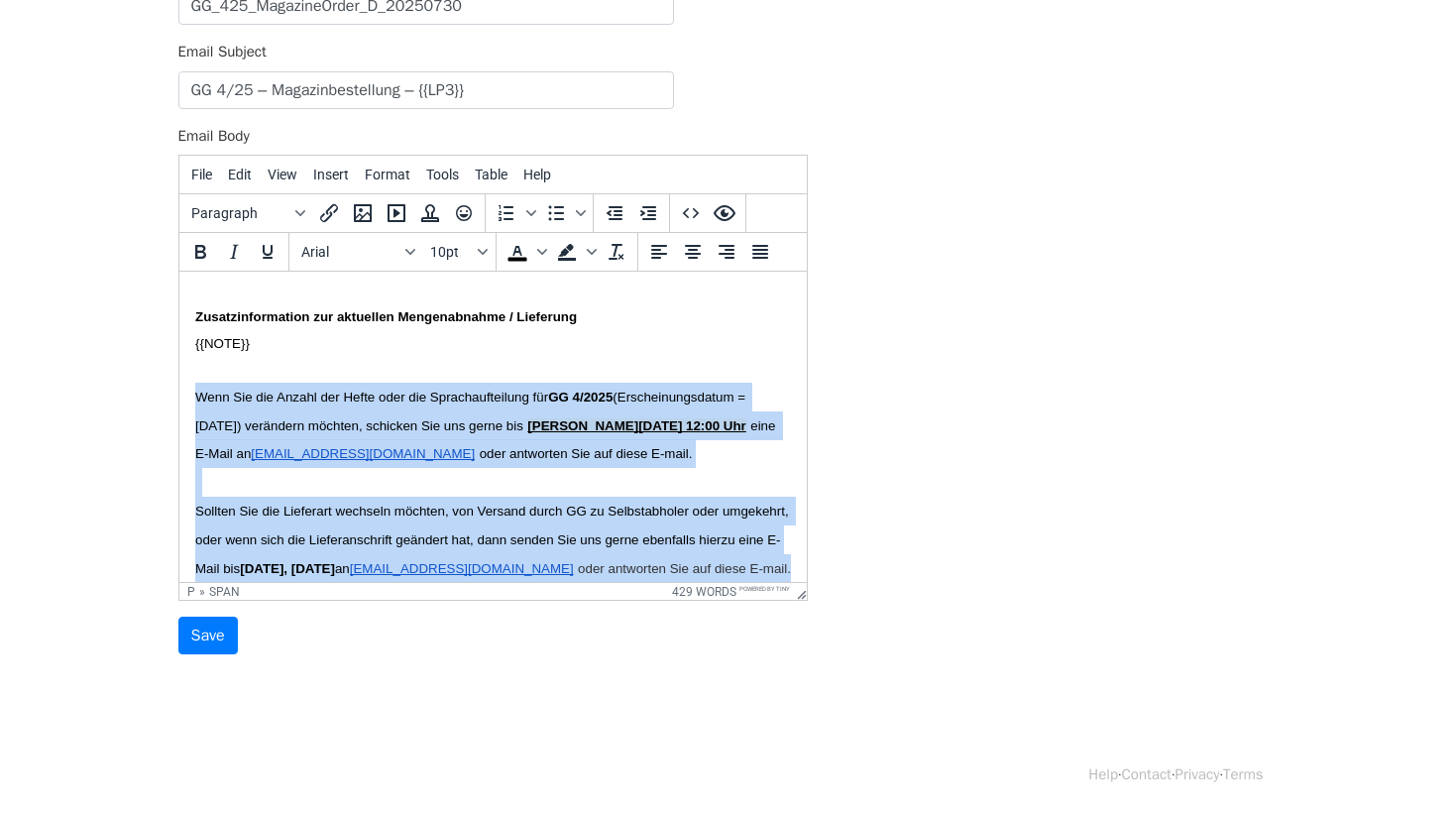 drag, startPoint x: 767, startPoint y: 560, endPoint x: 342, endPoint y: 661, distance: 436.83635 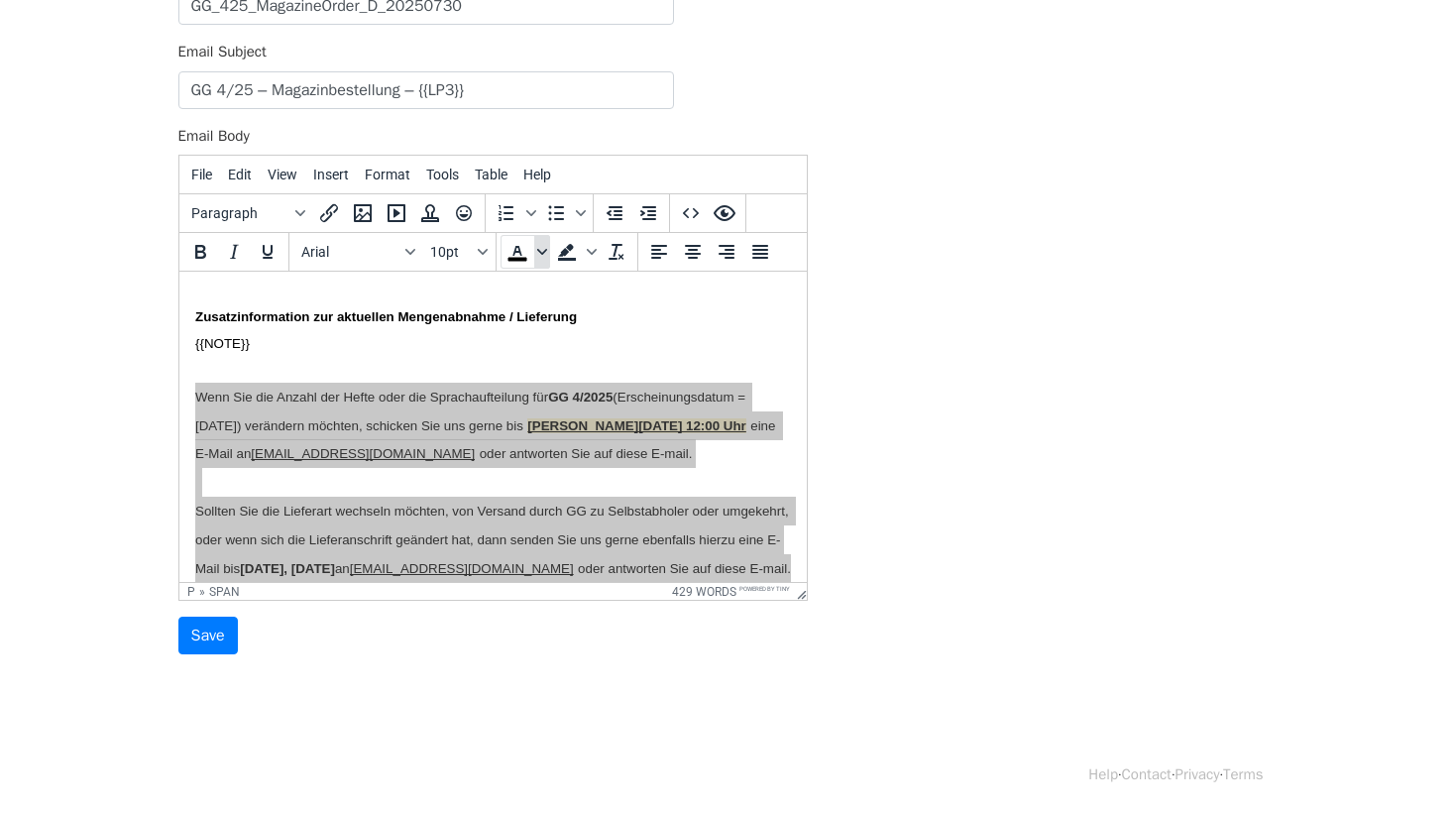click 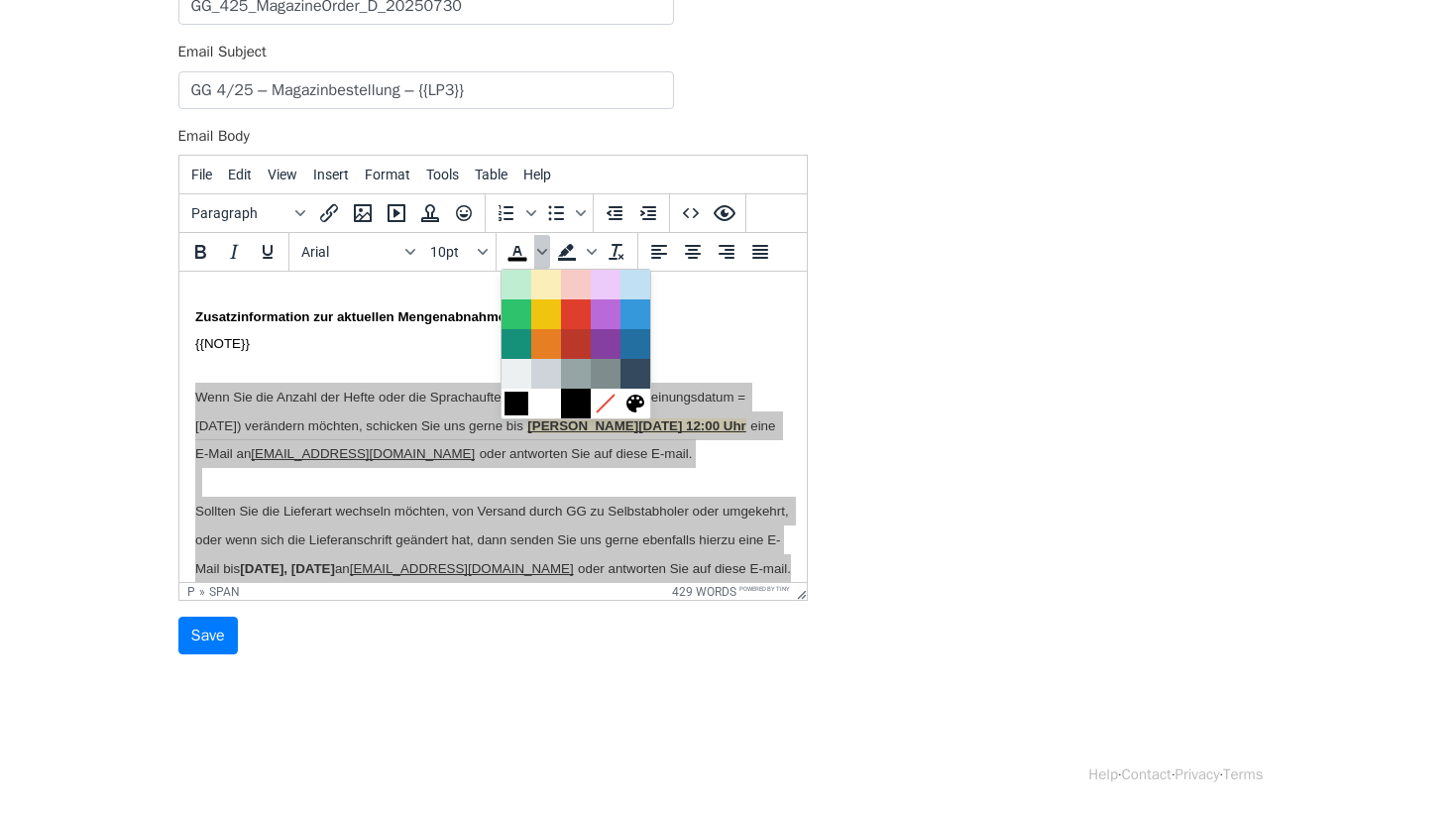 click at bounding box center [516, 404] 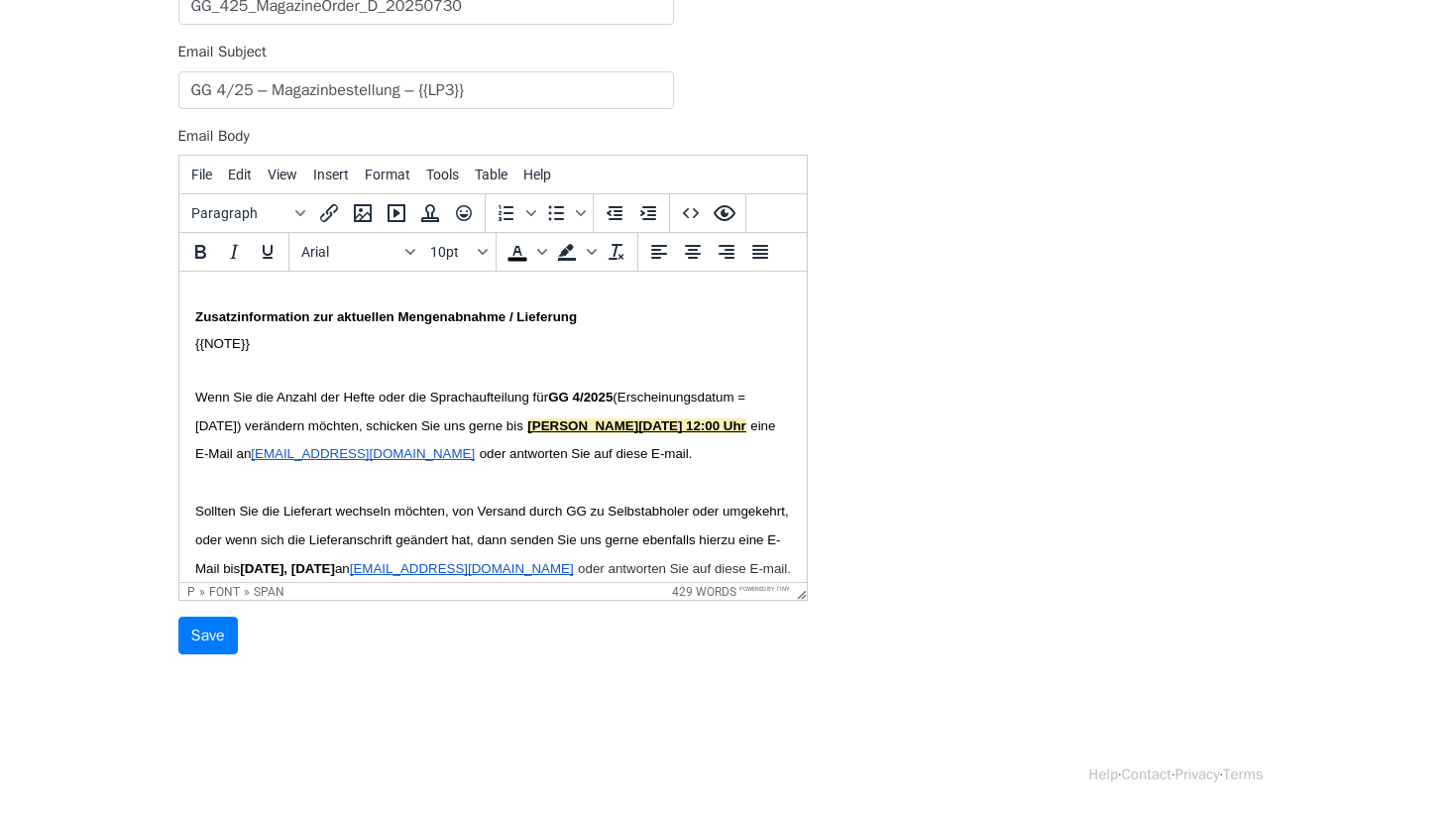 click on "Sollten Sie die Lieferart wechseln möchten, von Versand durch GG zu Selbstabholer oder umgekehrt, oder wenn sich die Lieferanschrift geändert hat, dann senden Sie uns gerne ebenfalls hierzu eine E-Mail bis  Freitag , 01. August 2025  an  info@gg-magazine.com   oder antworten Sie auf diese E-mail." at bounding box center (493, 538) 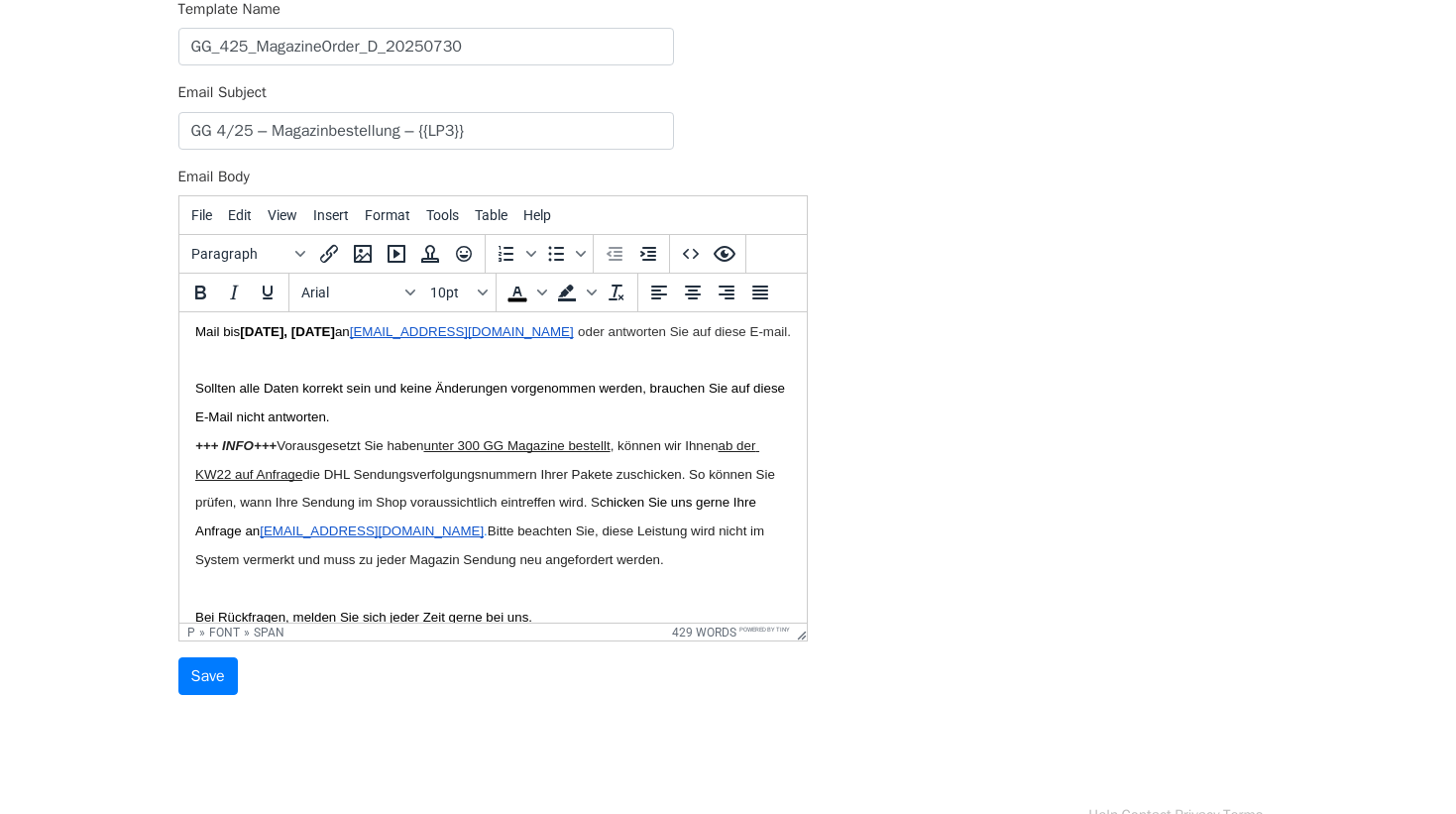scroll, scrollTop: 1506, scrollLeft: 0, axis: vertical 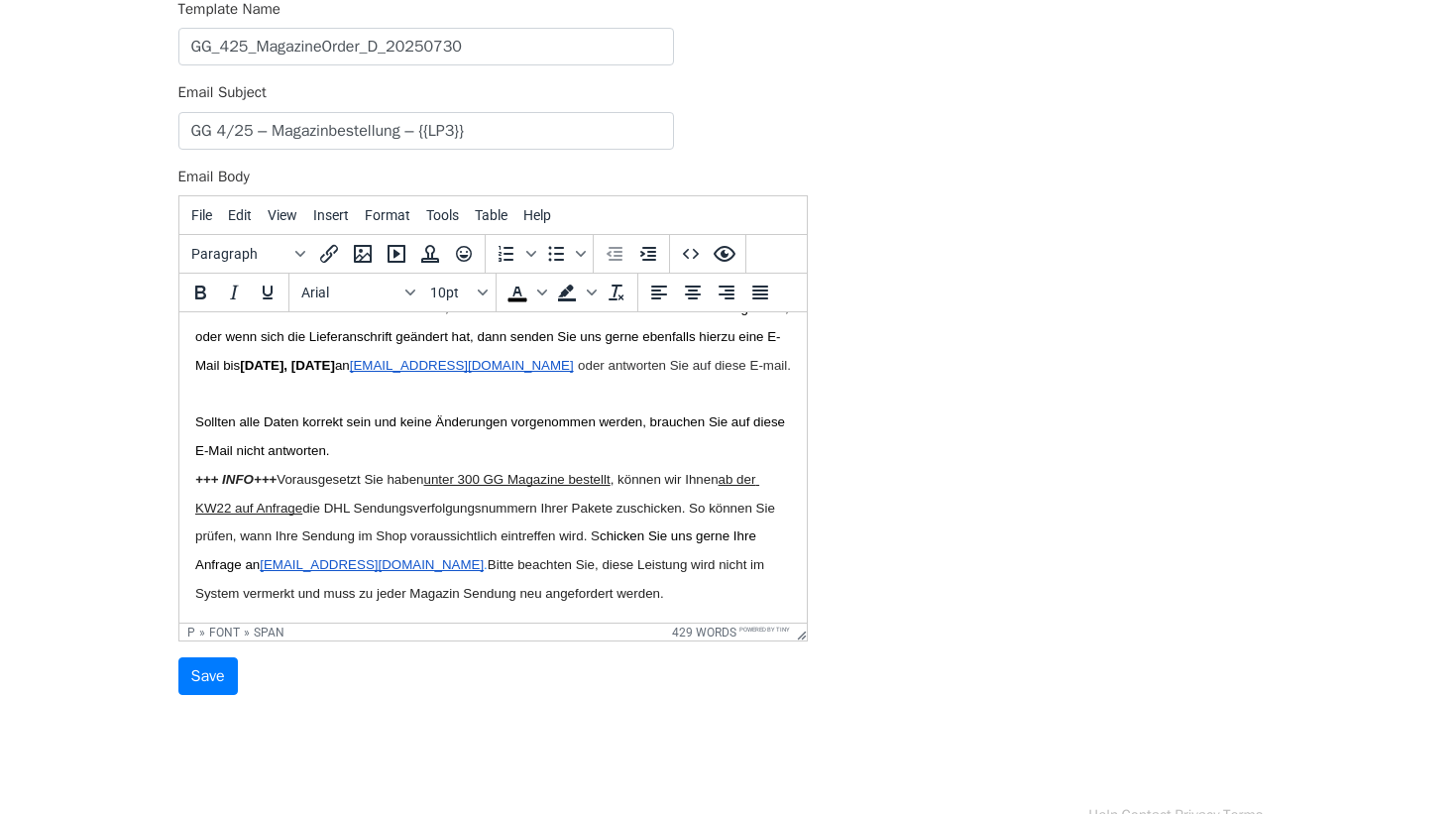 click on "ab der KW22 auf Anfrage" at bounding box center [476, 494] 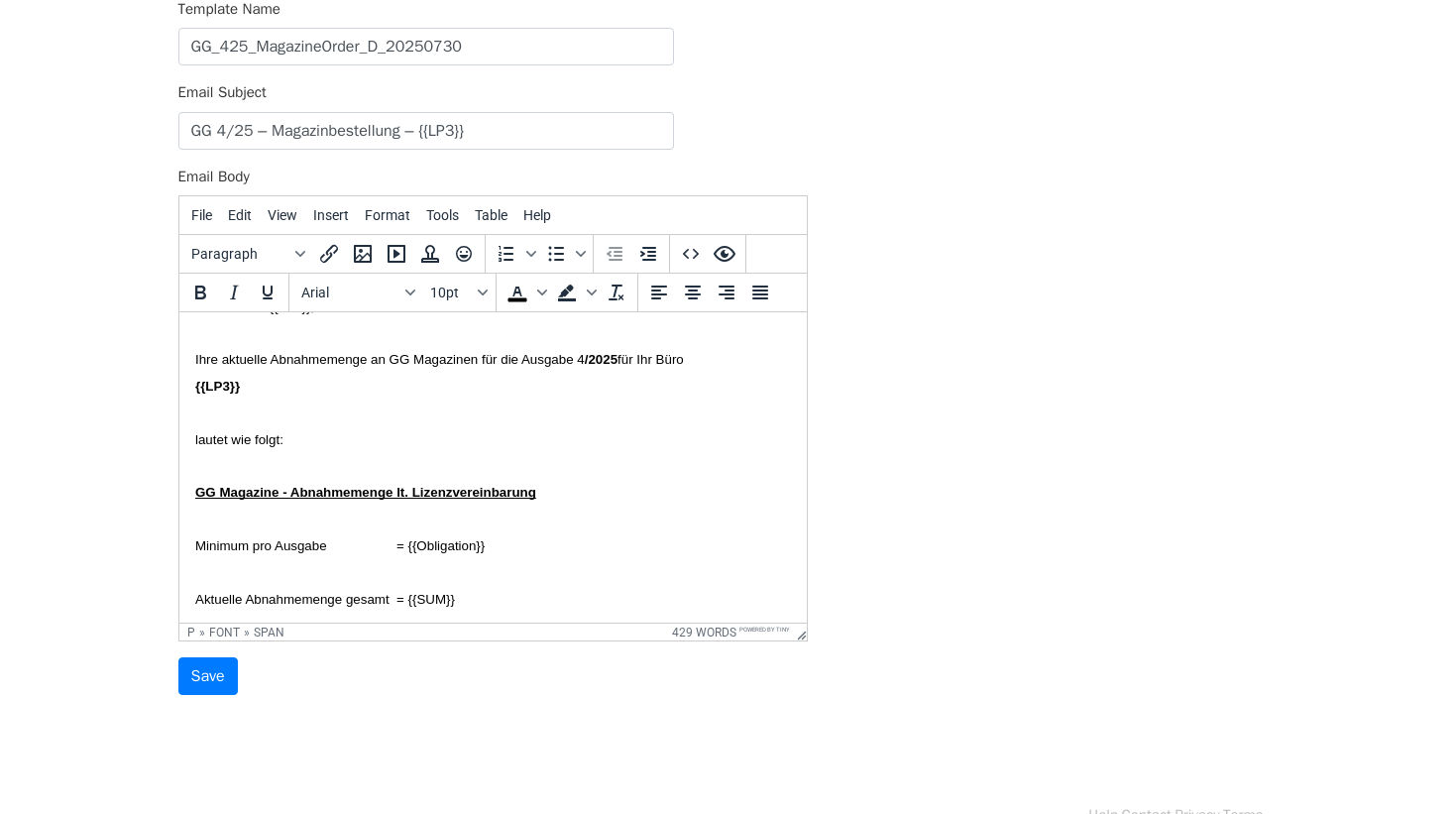 scroll, scrollTop: 0, scrollLeft: 0, axis: both 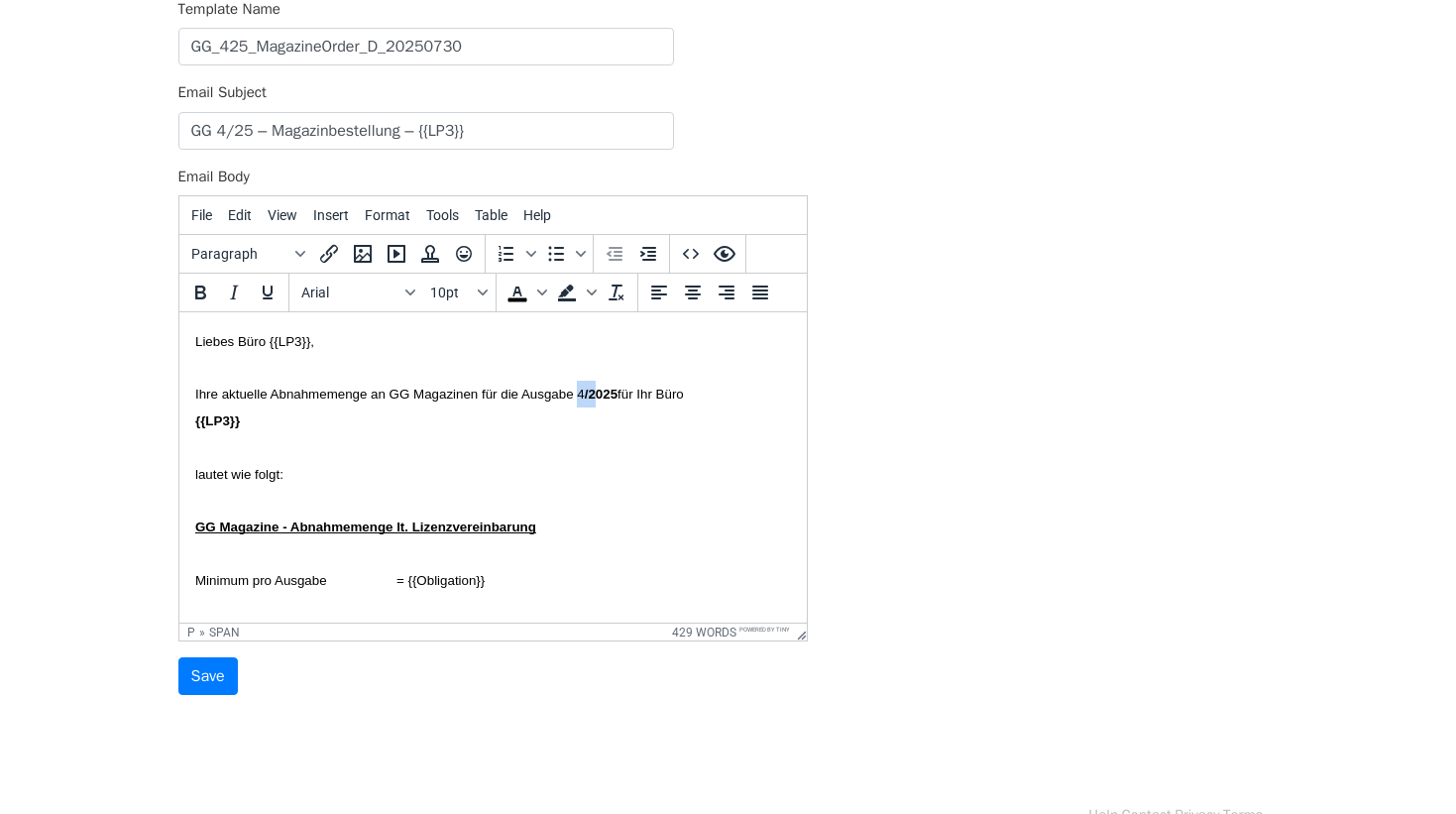 drag, startPoint x: 575, startPoint y: 394, endPoint x: 598, endPoint y: 394, distance: 23 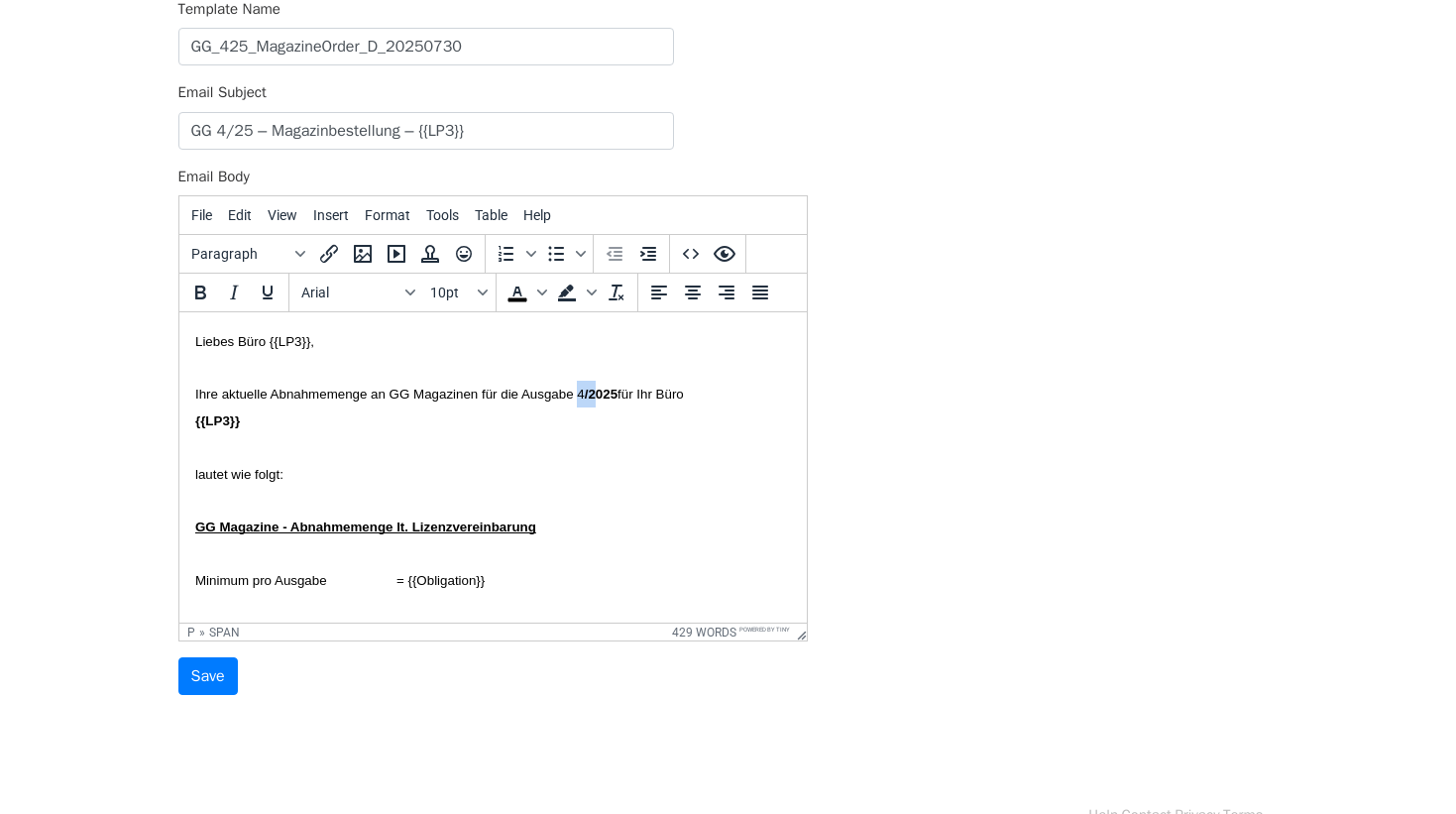 click on "Ihre aktuelle Abnahmemenge an GG Magazinen für die Ausgabe 4 /2025  für Ihr Büro" at bounding box center [492, 394] 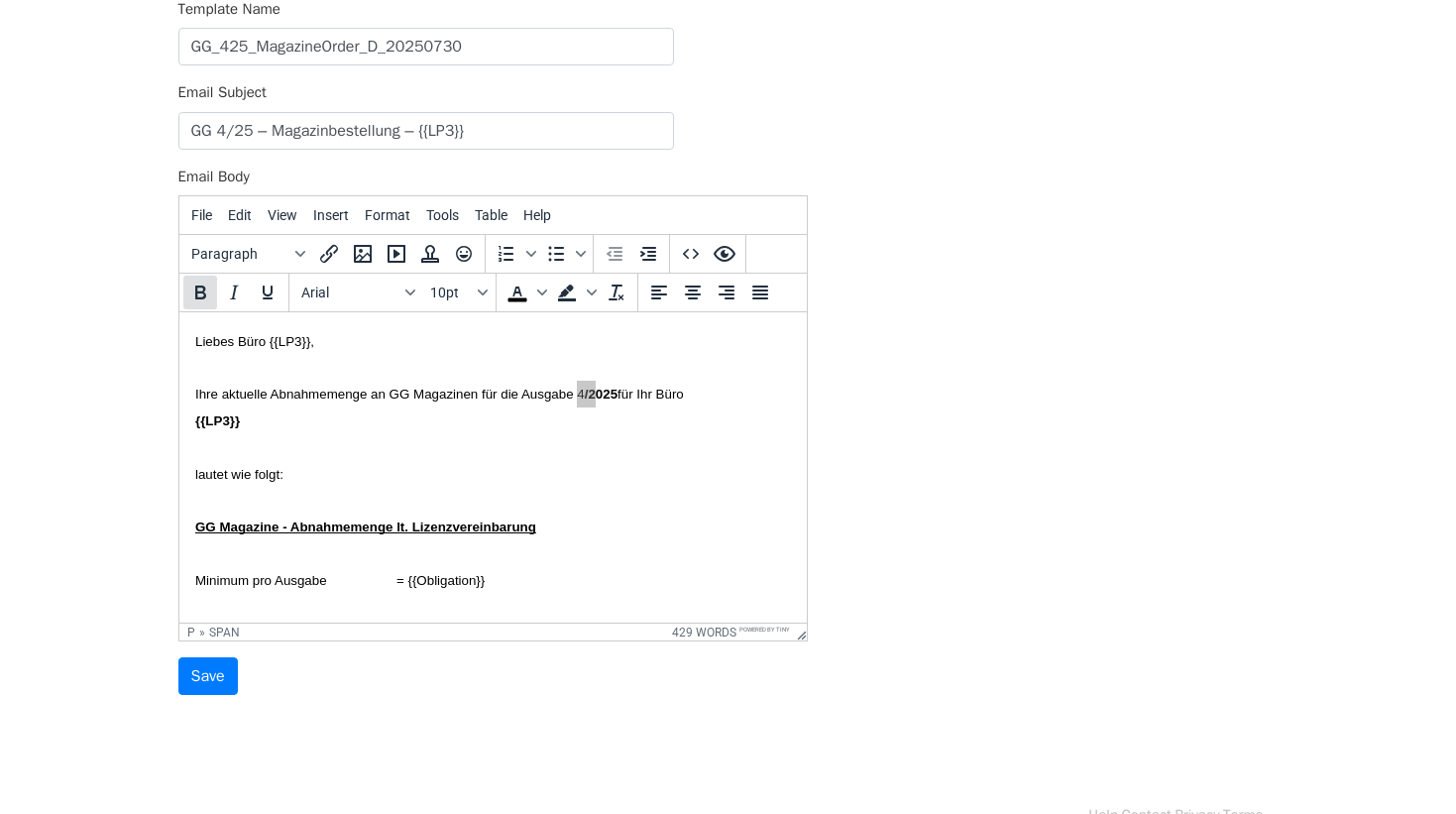 click 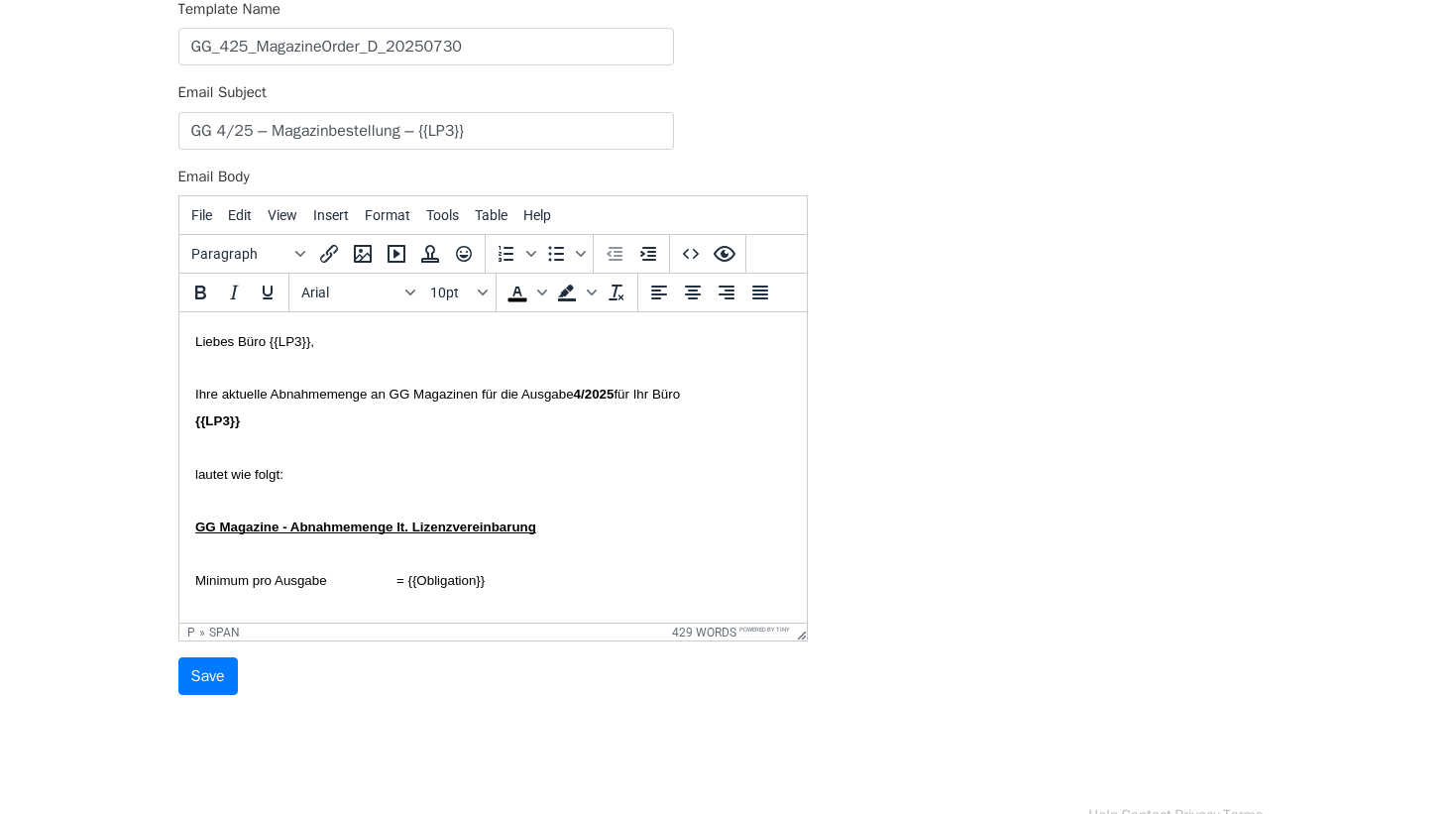 click on "Minimum pro Ausgabe                   = {{Obligation}}" at bounding box center (492, 580) 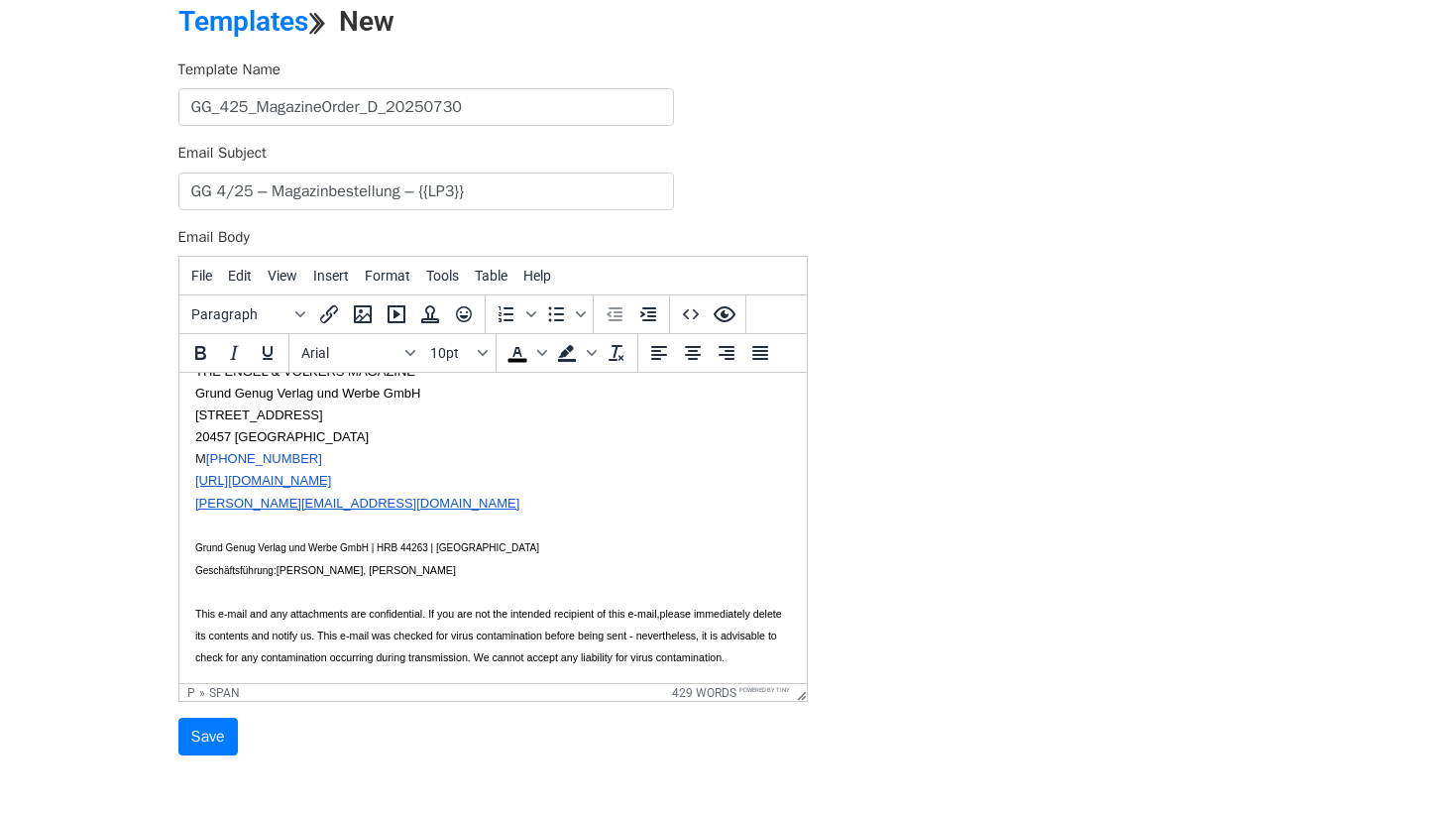 scroll, scrollTop: 94, scrollLeft: 0, axis: vertical 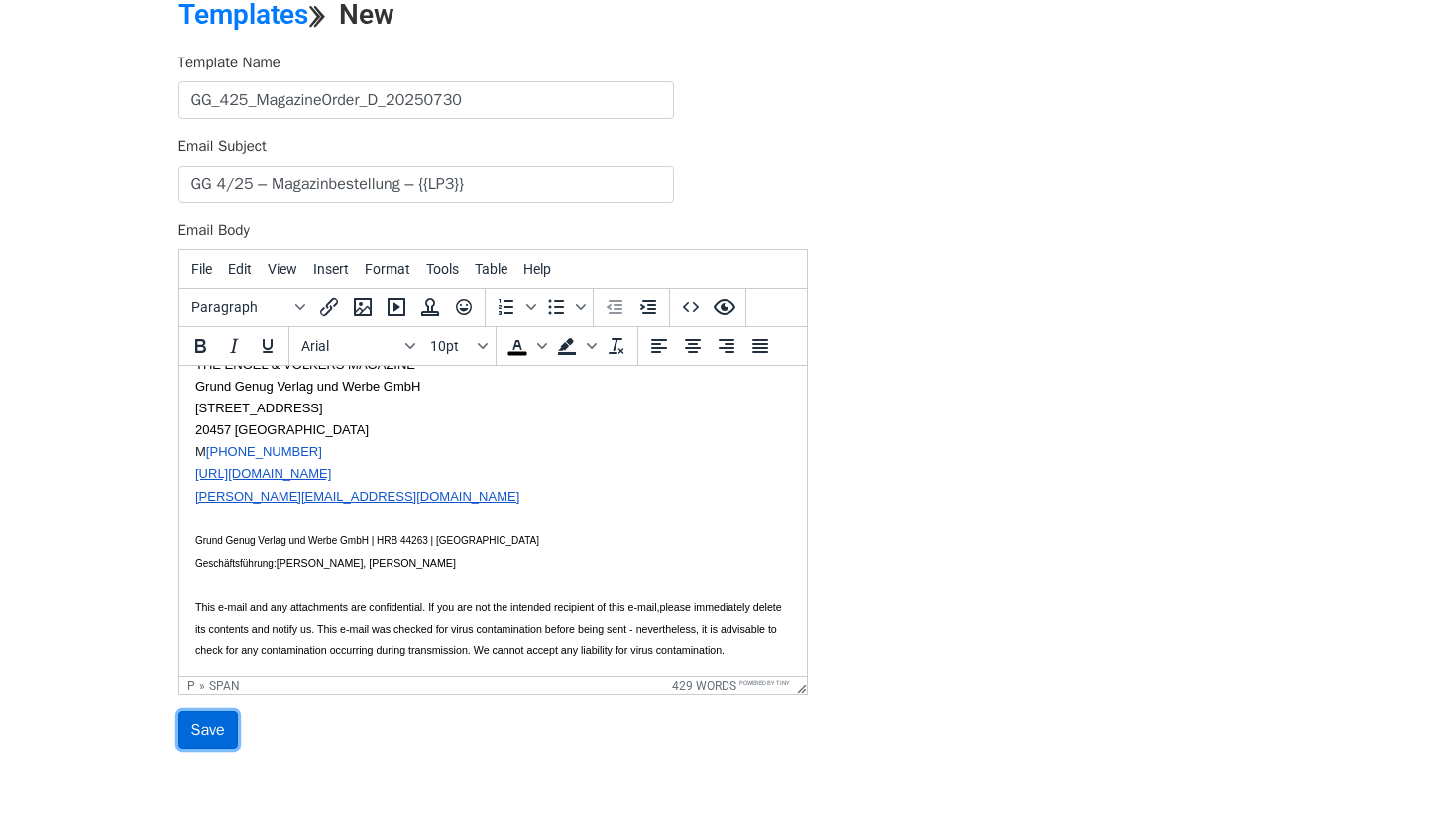 click on "Save" at bounding box center (208, 730) 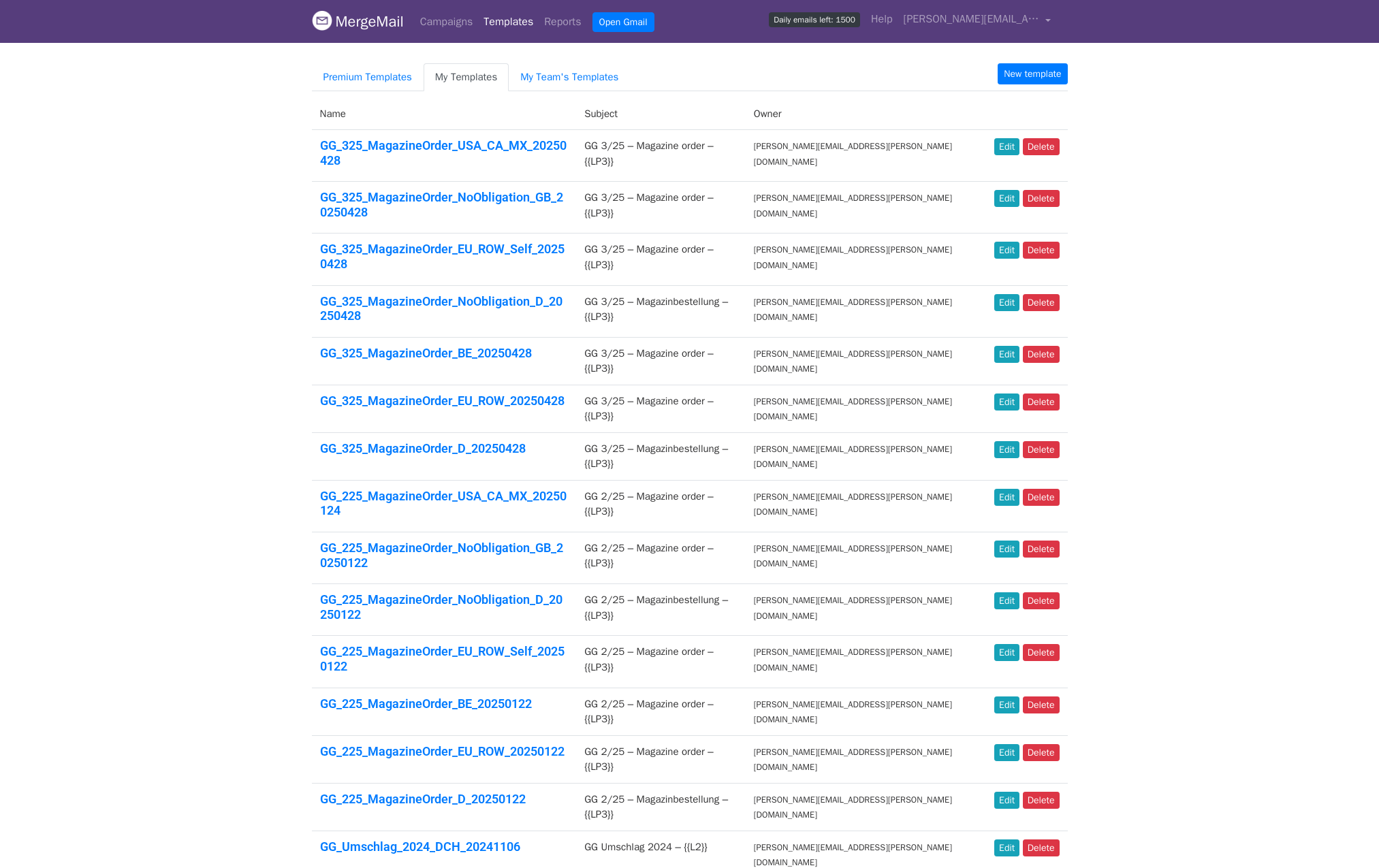scroll, scrollTop: 0, scrollLeft: 0, axis: both 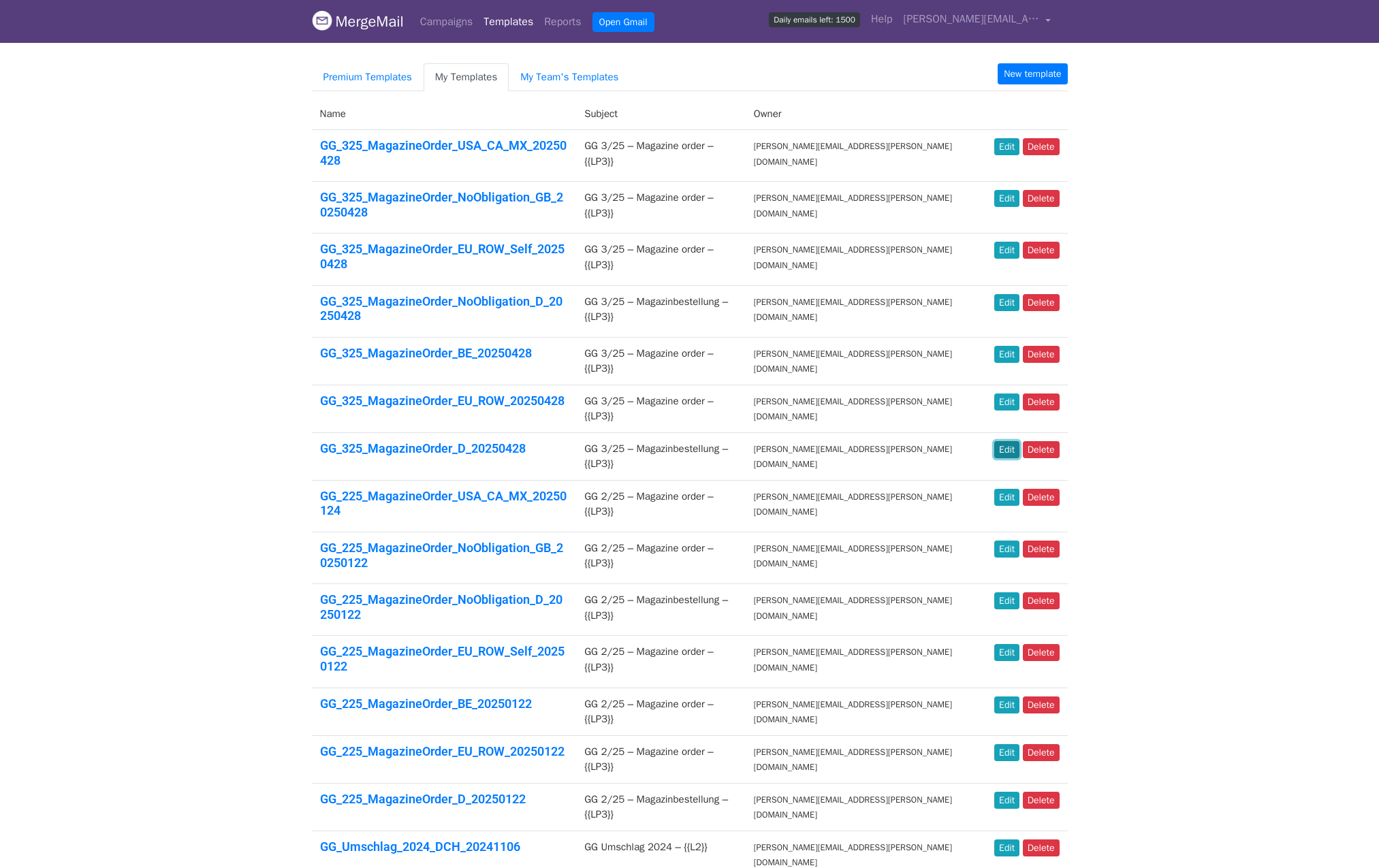 click on "Edit" at bounding box center [1006, 449] 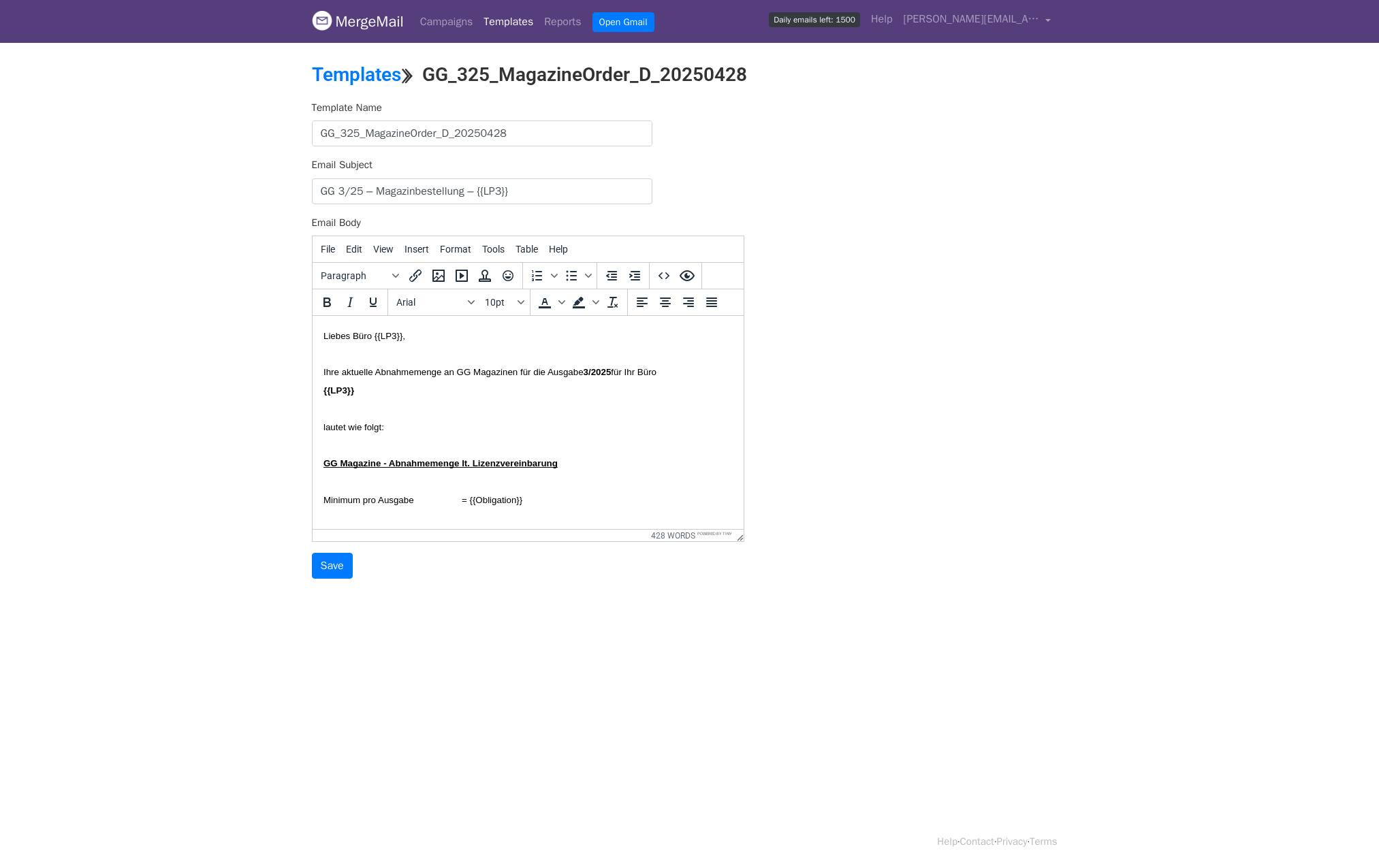 scroll, scrollTop: 0, scrollLeft: 0, axis: both 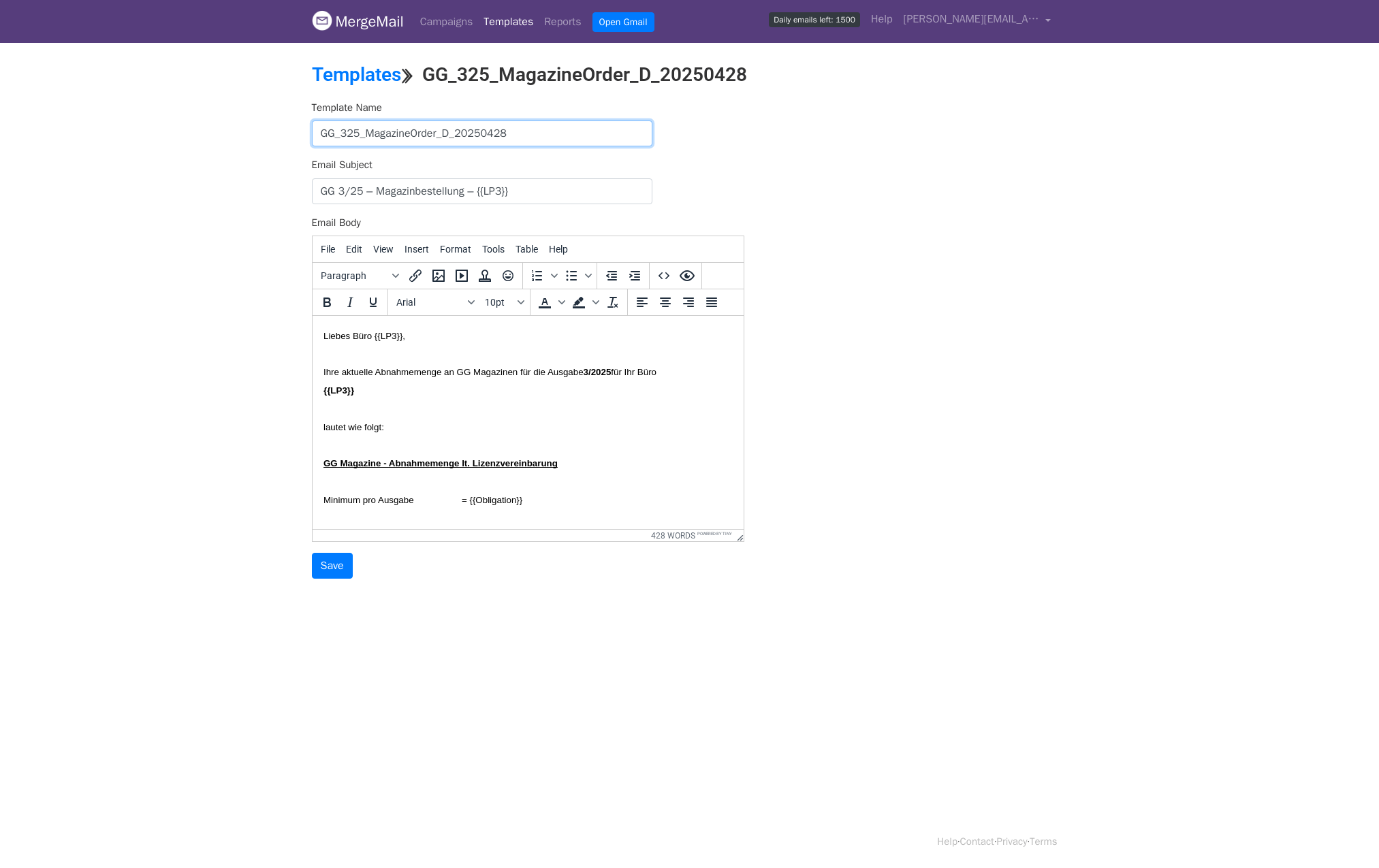 drag, startPoint x: 532, startPoint y: 137, endPoint x: 245, endPoint y: 127, distance: 287.17416 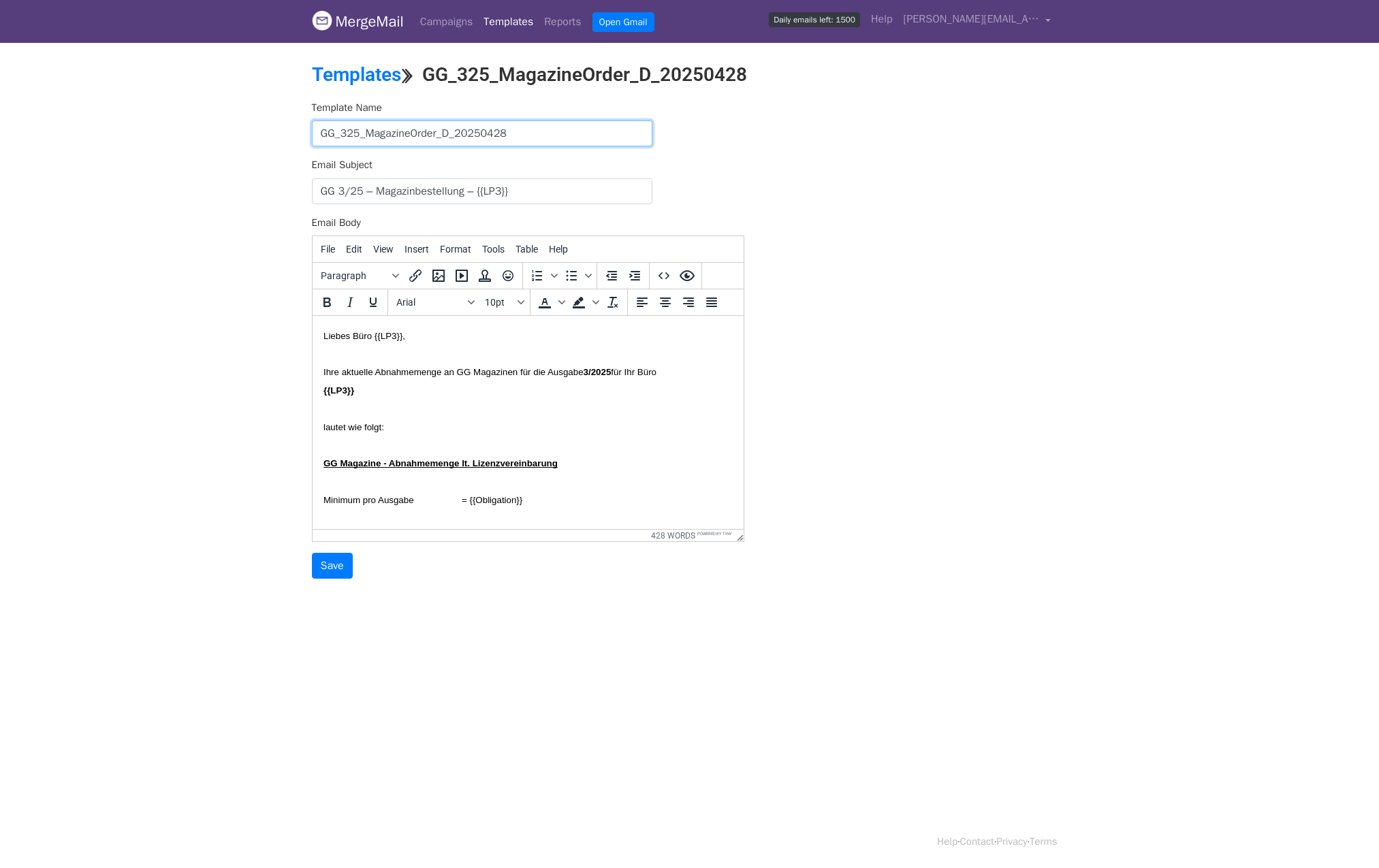 click on "MergeMail
Campaigns
Templates
Reports
Open Gmail
Daily emails left: 1500
Help
[PERSON_NAME][EMAIL_ADDRESS][PERSON_NAME][DOMAIN_NAME]
Account
Unsubscribes
Integrations
Delivery Integrations
Notification Settings
Sign out
New Features
You're all caught up!
Scheduled Campaigns
Schedule your emails to be sent later.
Read more
Account Reports
View reports across all of your campaigns to find highly-engaged recipients and to see which templates and campaigns have the most clicks and opens.
Read more
View my reports
Template Editor
Create beautiful emails using our powerful template editor.
Read more
View my templates
Templates
⟫
GG_325_MagazineOrder_D_20250428
Template Name
GG_325_MagazineOrder_D_20250428
Email Subject
GG 3/25 – Magazinbestellung – {{LP3}}
Email Body
File Edit" at bounding box center [689, 317] 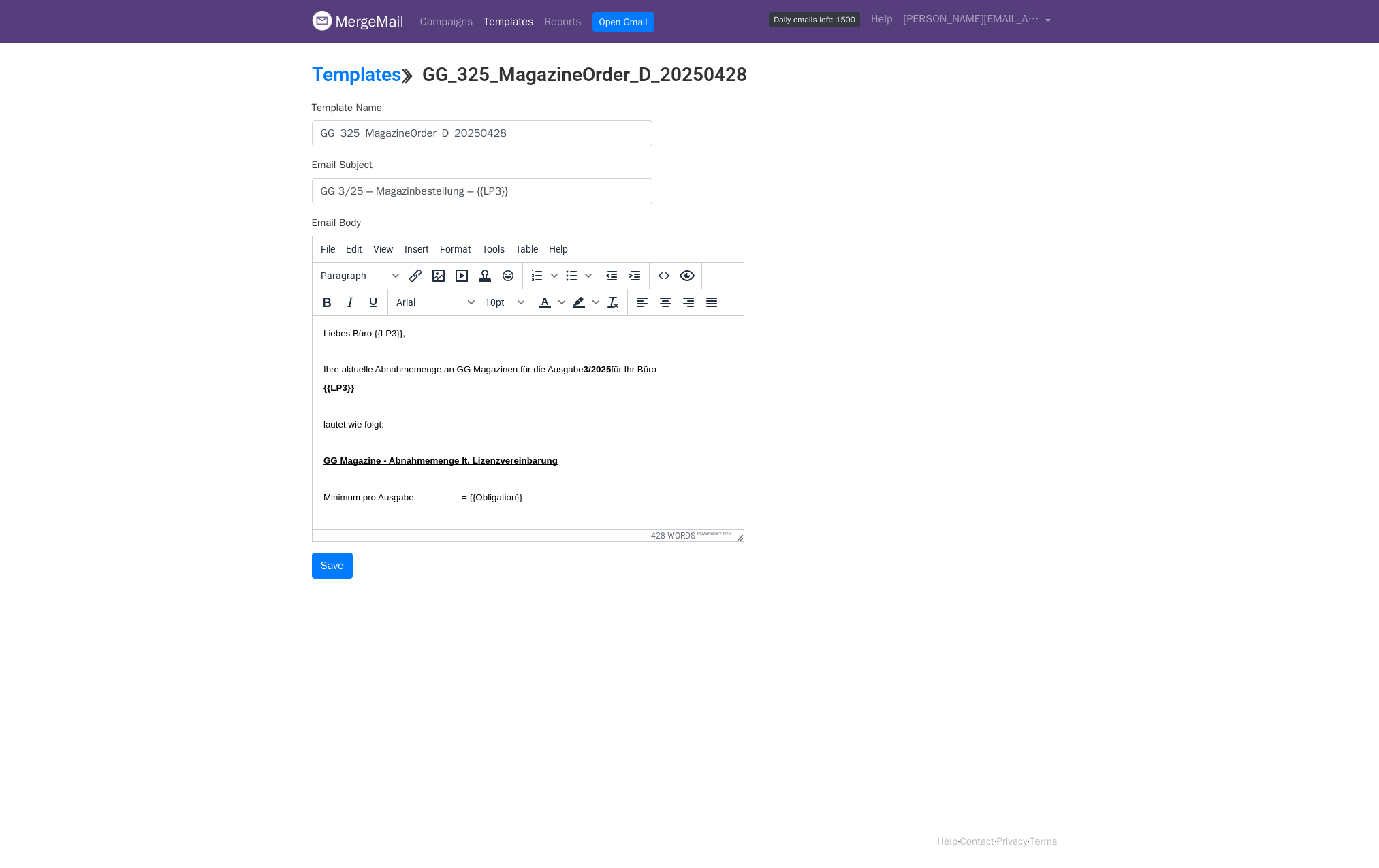 scroll, scrollTop: 2, scrollLeft: 0, axis: vertical 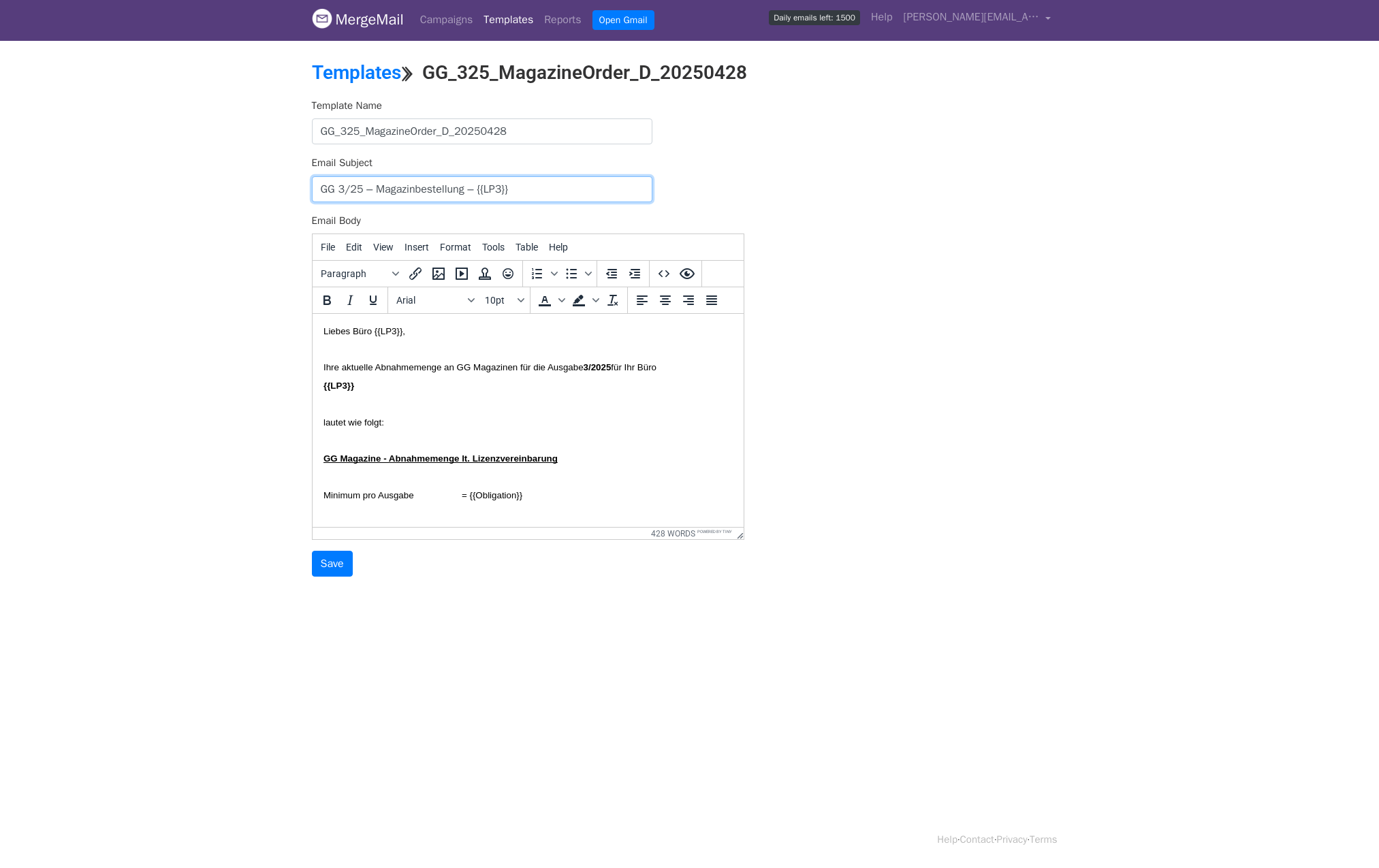 drag, startPoint x: 541, startPoint y: 187, endPoint x: 290, endPoint y: 191, distance: 251.03187 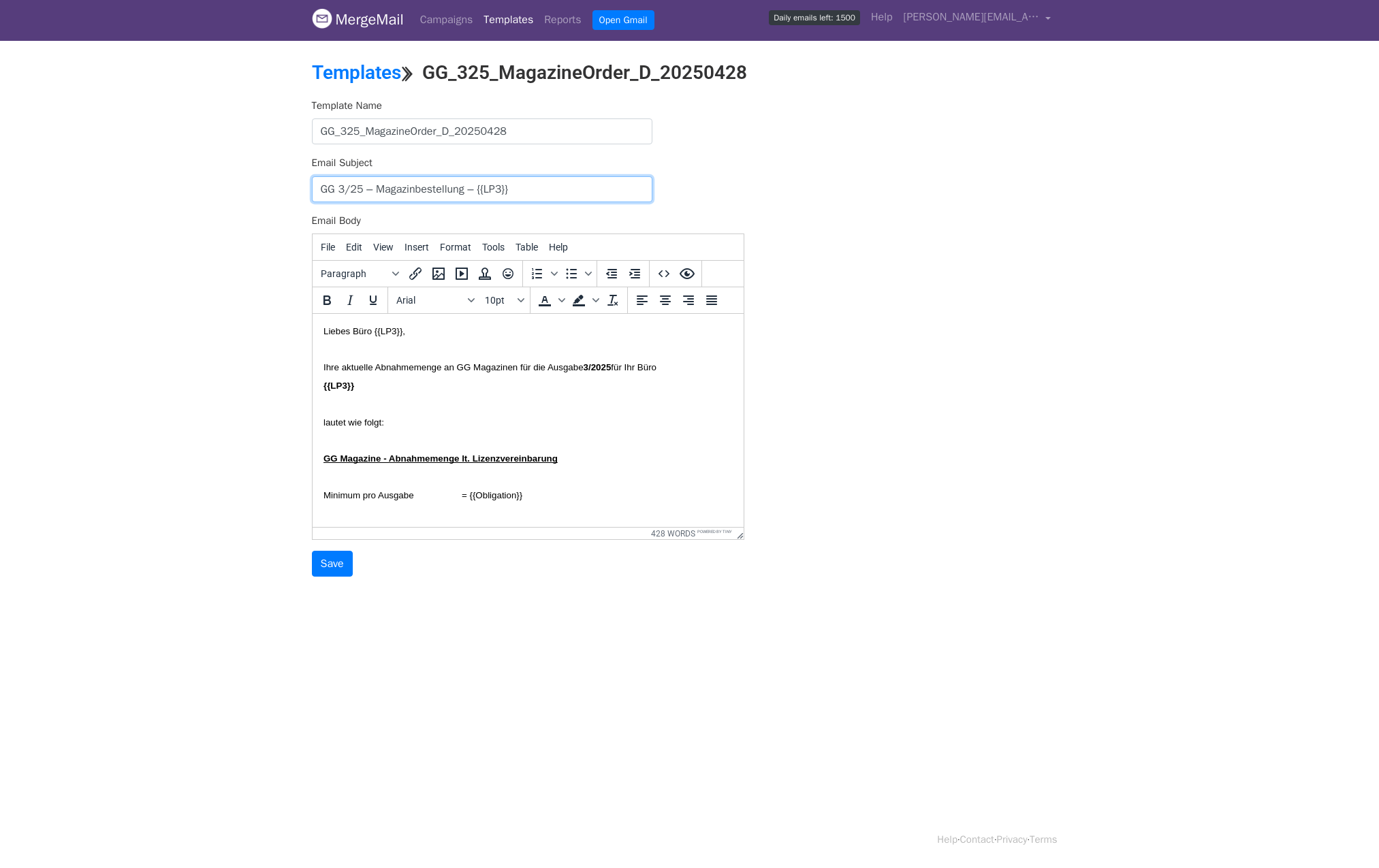 click on "MergeMail
Campaigns
Templates
Reports
Open Gmail
Daily emails left: 1500
Help
gabriela.noeller@engelvoelkers.com
Account
Unsubscribes
Integrations
Delivery Integrations
Notification Settings
Sign out
New Features
You're all caught up!
Scheduled Campaigns
Schedule your emails to be sent later.
Read more
Account Reports
View reports across all of your campaigns to find highly-engaged recipients and to see which templates and campaigns have the most clicks and opens.
Read more
View my reports
Template Editor
Create beautiful emails using our powerful template editor.
Read more
View my templates
Templates
⟫
GG_325_MagazineOrder_D_20250428
Template Name
GG_325_MagazineOrder_D_20250428
Email Subject
GG 3/25 – Magazinbestellung – {{LP3}}
Email Body
File Edit" at bounding box center (689, 315) 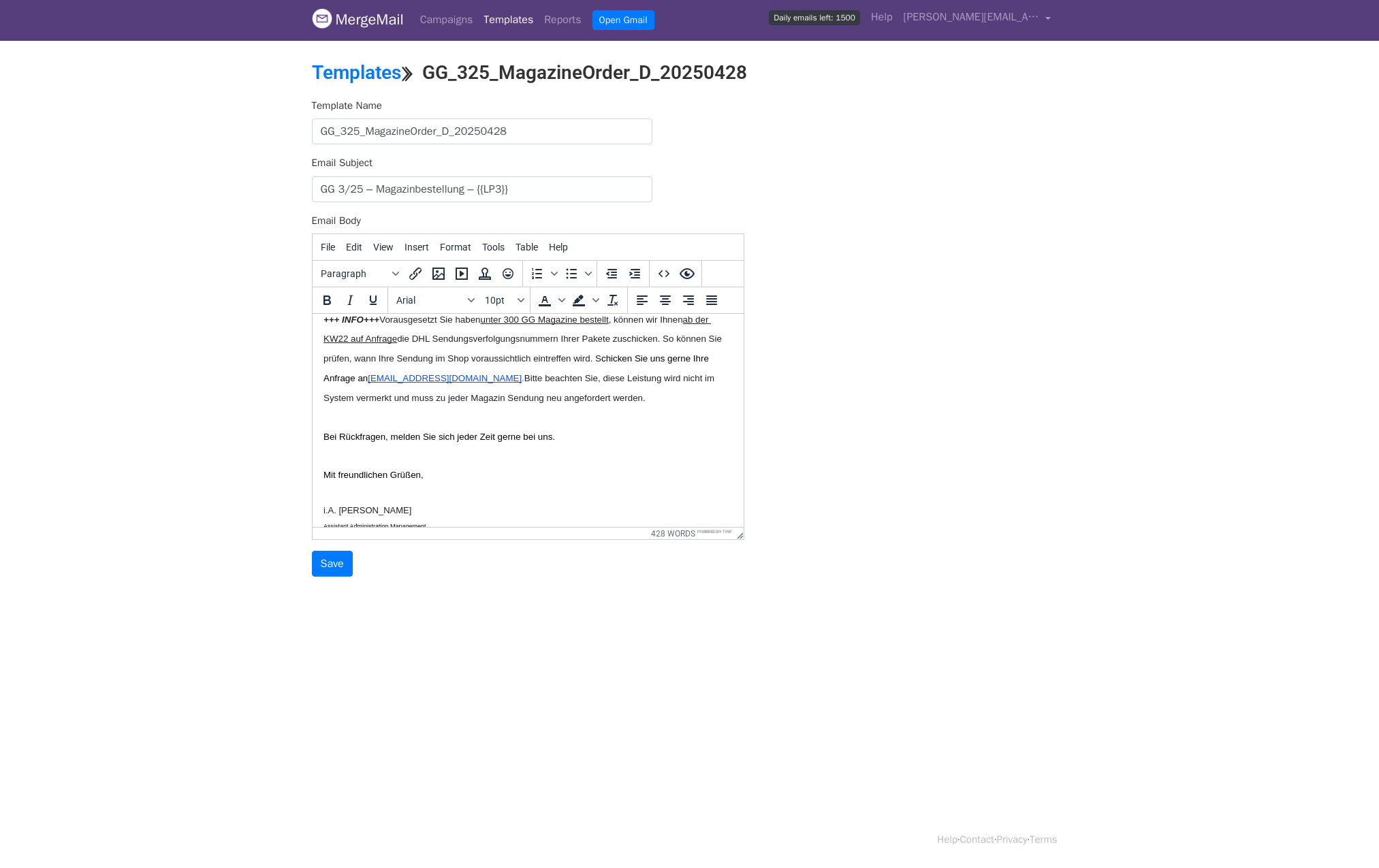 scroll, scrollTop: 1163, scrollLeft: 0, axis: vertical 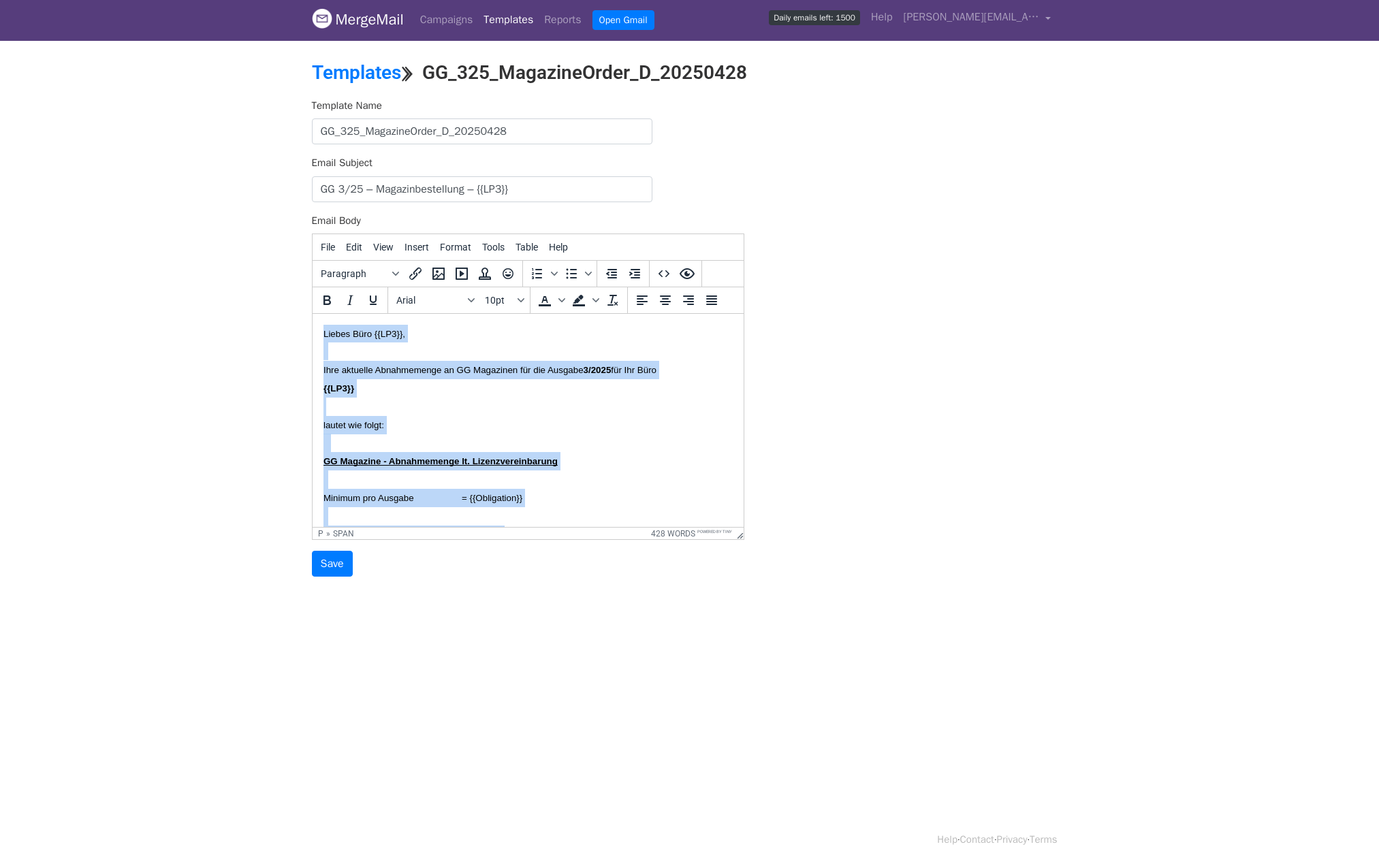 drag, startPoint x: 443, startPoint y: 459, endPoint x: 306, endPoint y: 330, distance: 188.17545 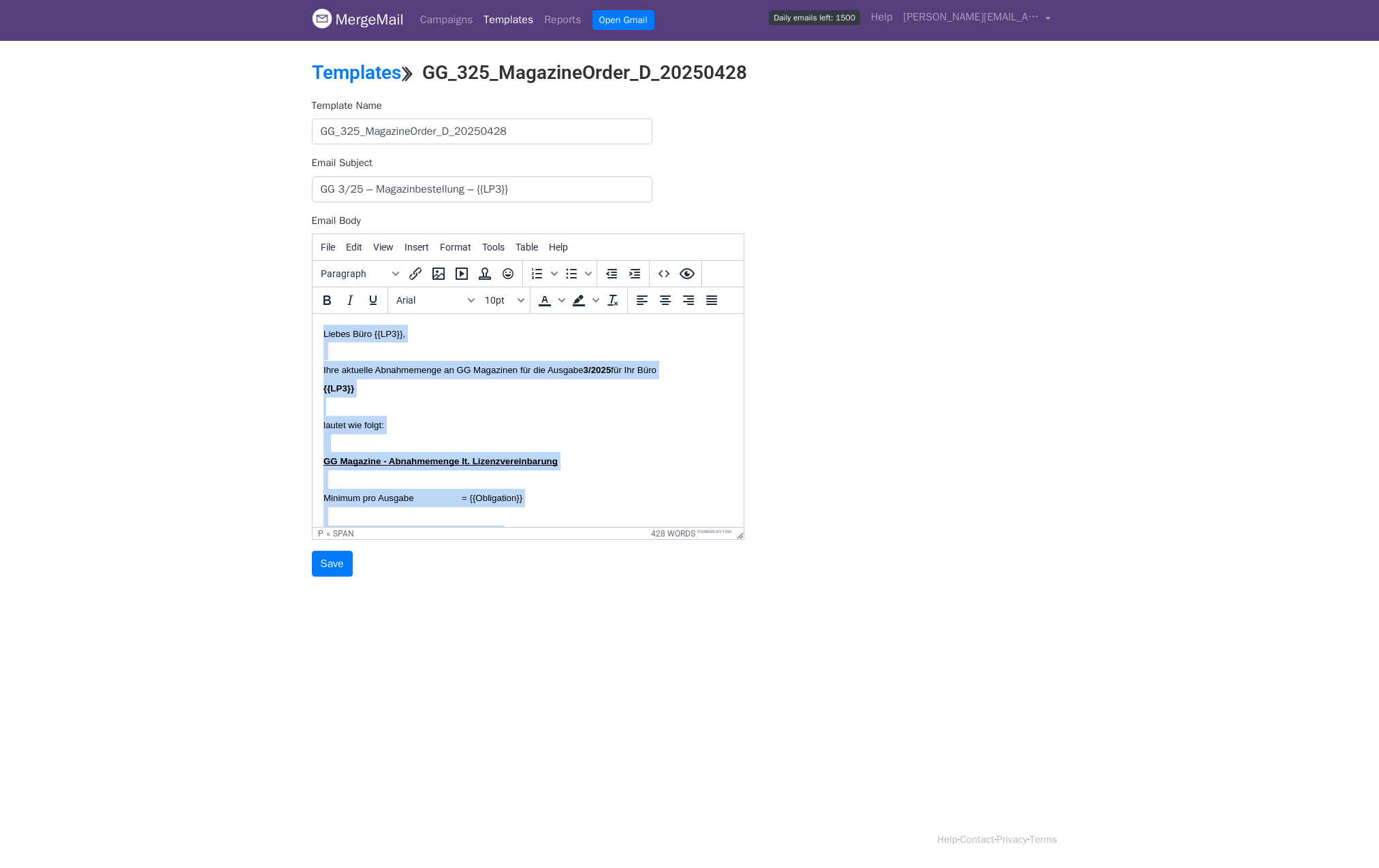 click on "Liebes Büro {{LP3}},   Ihre aktuelle Abnahmemenge an GG Magazinen für die Ausgabe  3/2025  für Ihr Büro {{LP3}} lautet wie folgt:    GG Magazine - Abnahmemenge lt. Lizenzvereinbarung   Minimum pro Ausgabe                   = {{Obligation}}   Aktuelle Abnahmemenge gesamt  = {{SUM}}   Offen                                             = {{Open}} Offen = 0                          = Abnahmemenge ist in Ordnung. Offen = negativer Wert    = Abnahmemenge ist in Ordnung. Es werden freiwillig mehr Hefte                                            abgenommen. Offen = positiver Wert      = Abnahmemenge wird nicht erreicht. Bitte erhöhen Sie Ihre                                            Heftmenge bis zu einer Gesamtmenge von {{Obligation}} Magazinen.   GG Magazine - aktuelle Mengenbestellung/Sprachverteilung   Deutsch                           = {{GER}}     :" at bounding box center [527, 1136] 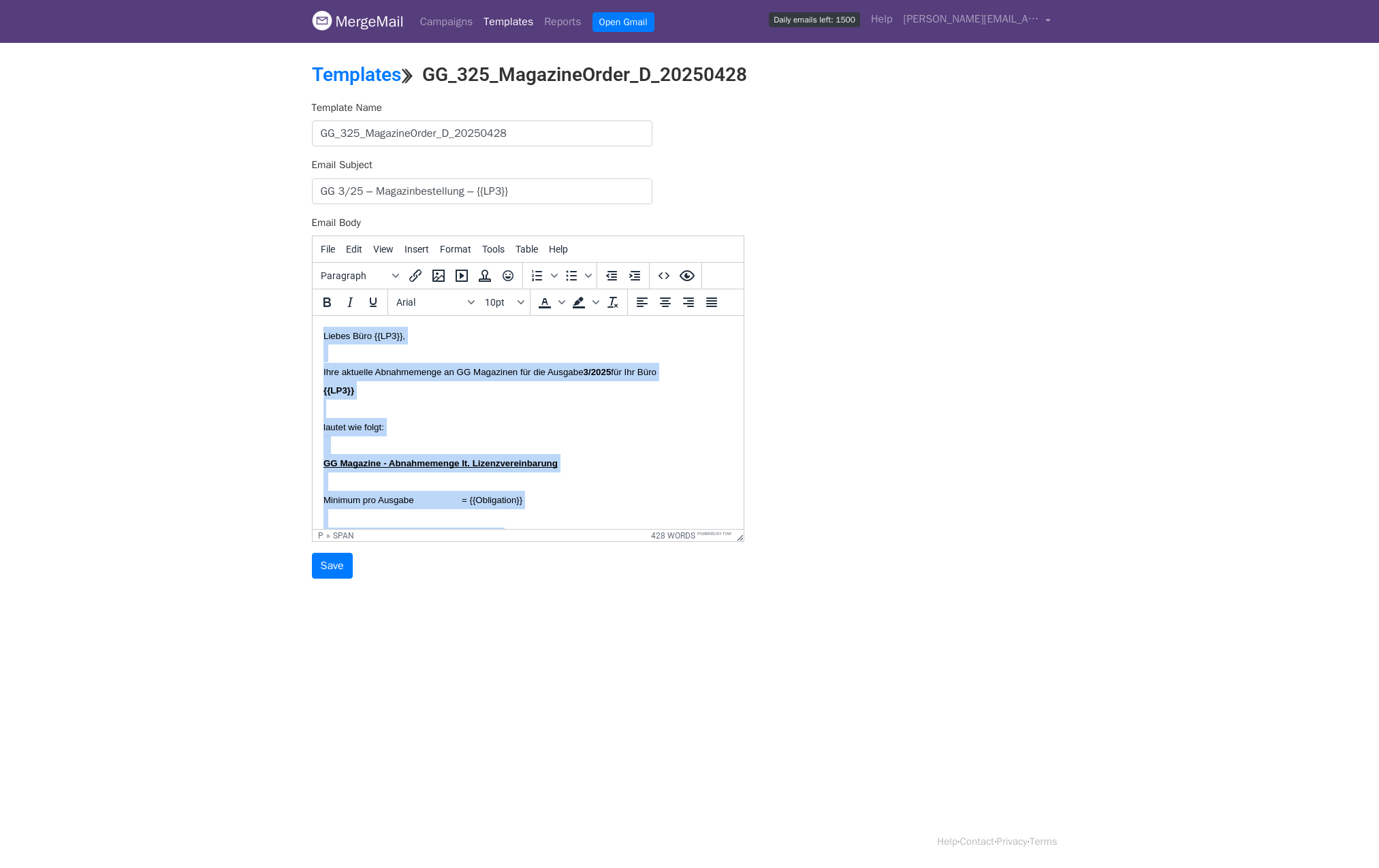 copy on "Liebes Büro {{LP3}},   Ihre aktuelle Abnahmemenge an GG Magazinen für die Ausgabe  3/2025  für Ihr Büro {{LP3}} lautet wie folgt:    GG Magazine - Abnahmemenge lt. Lizenzvereinbarung   Minimum pro Ausgabe                   = {{Obligation}}   Aktuelle Abnahmemenge gesamt  = {{SUM}}   Offen                                             = {{Open}} Offen = 0                          = Abnahmemenge ist in Ordnung. Offen = negativer Wert    = Abnahmemenge ist in Ordnung. Es werden freiwillig mehr Hefte                                            abgenommen. Offen = positiver Wert      = Abnahmemenge wird nicht erreicht. Bitte erhöhen Sie Ihre                                            Heftmenge bis zu einer Gesamtmenge von {{Obligation}} Magazinen.   GG Magazine - aktuelle Mengenbestellung/Sprachverteilung   Deutsch                           = {{GER}} Englisch                          = {{GB}} Spanisch                         = {{ESP}} Italienisch                        = {{IT}} Französisch                    = {{F..." 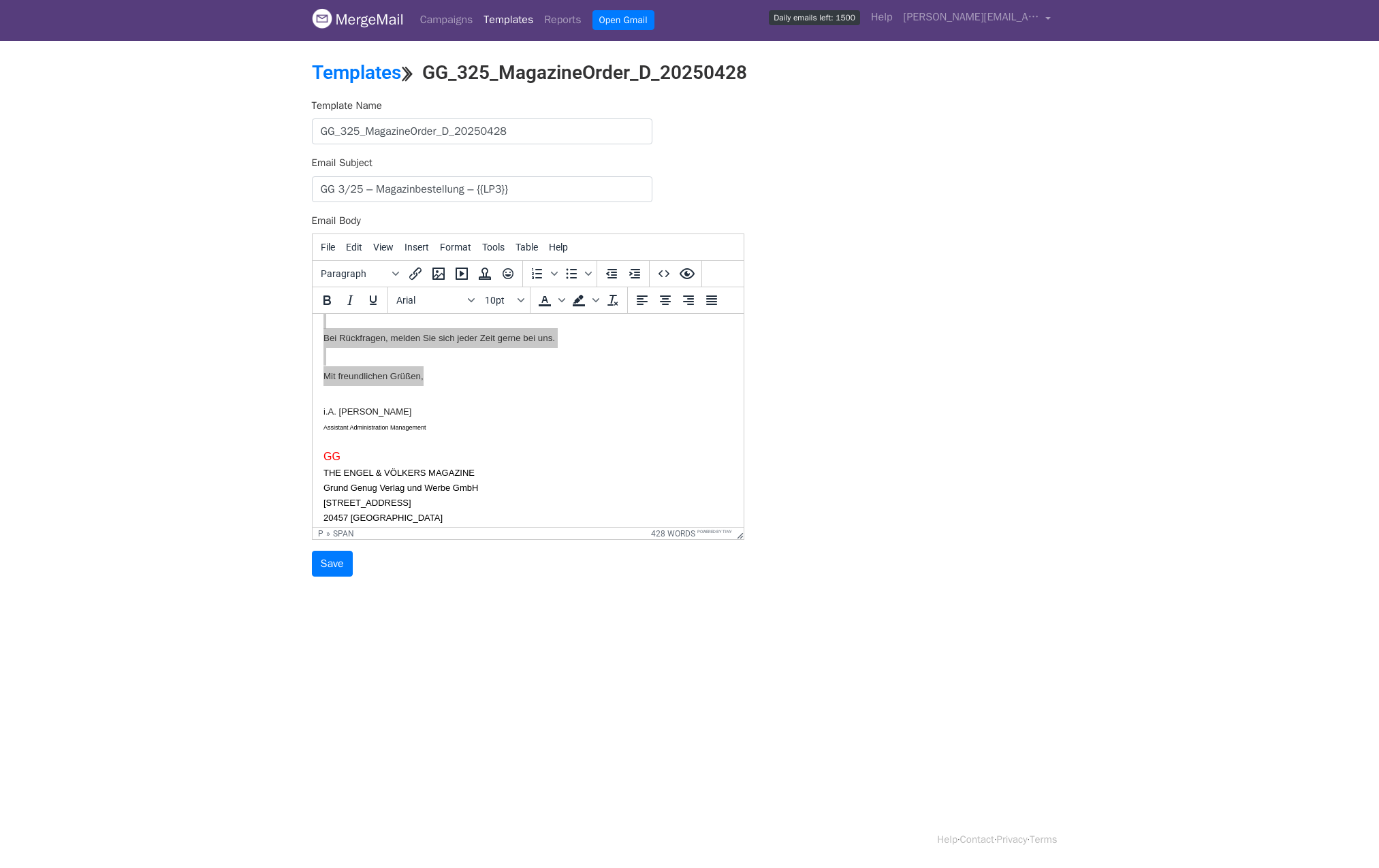 scroll, scrollTop: 1277, scrollLeft: 0, axis: vertical 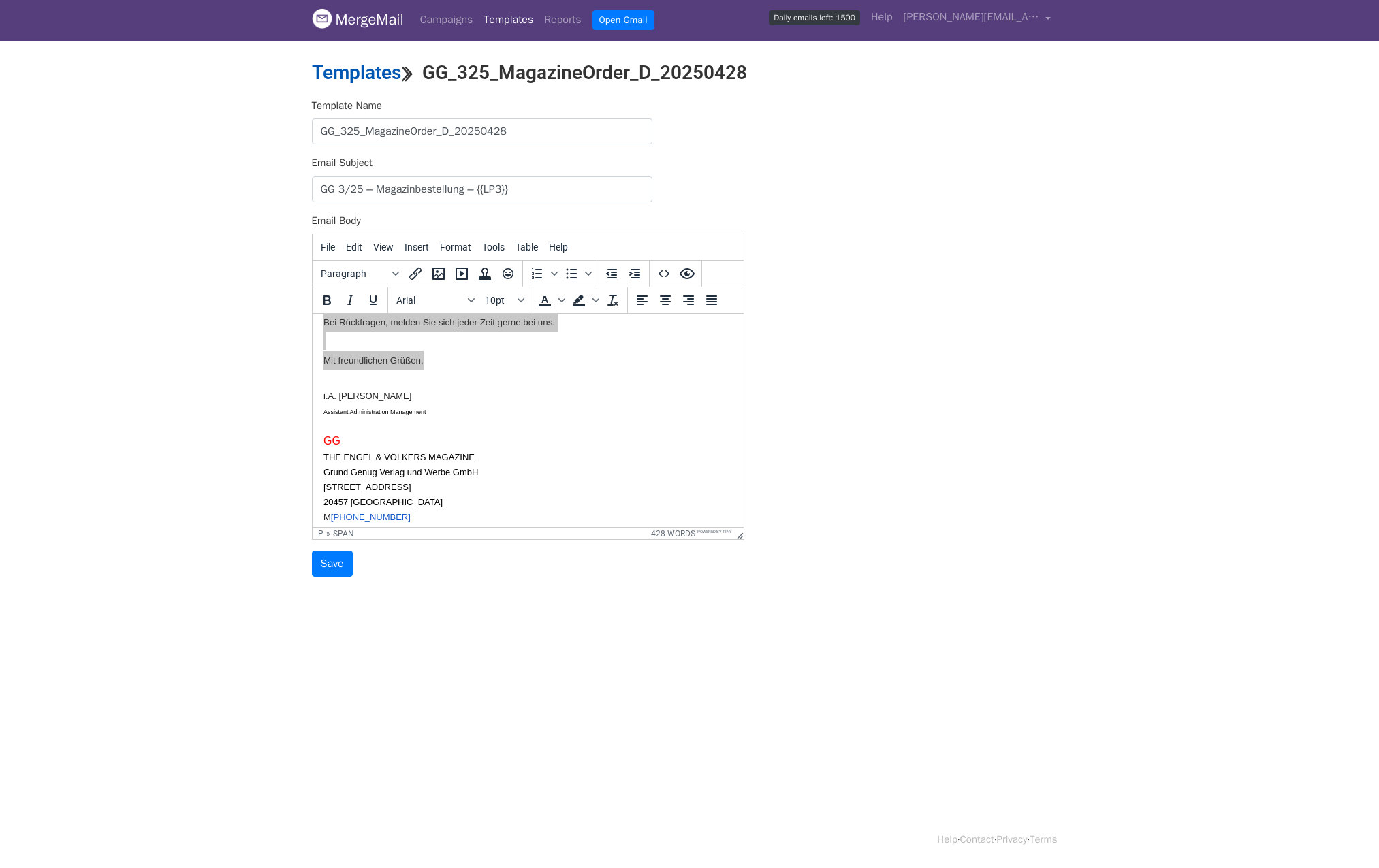 click on "Templates" at bounding box center (356, 72) 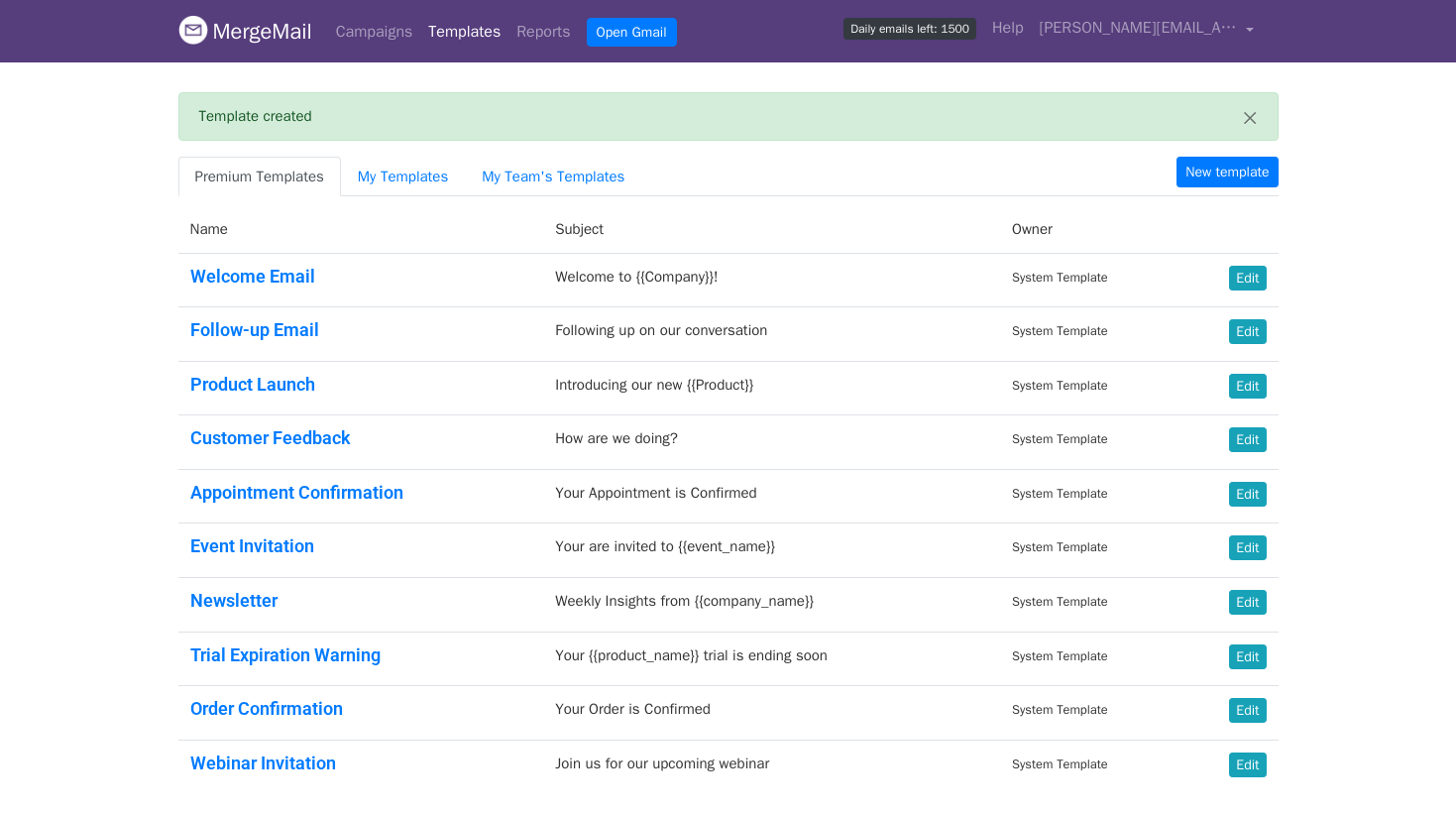 scroll, scrollTop: 0, scrollLeft: 0, axis: both 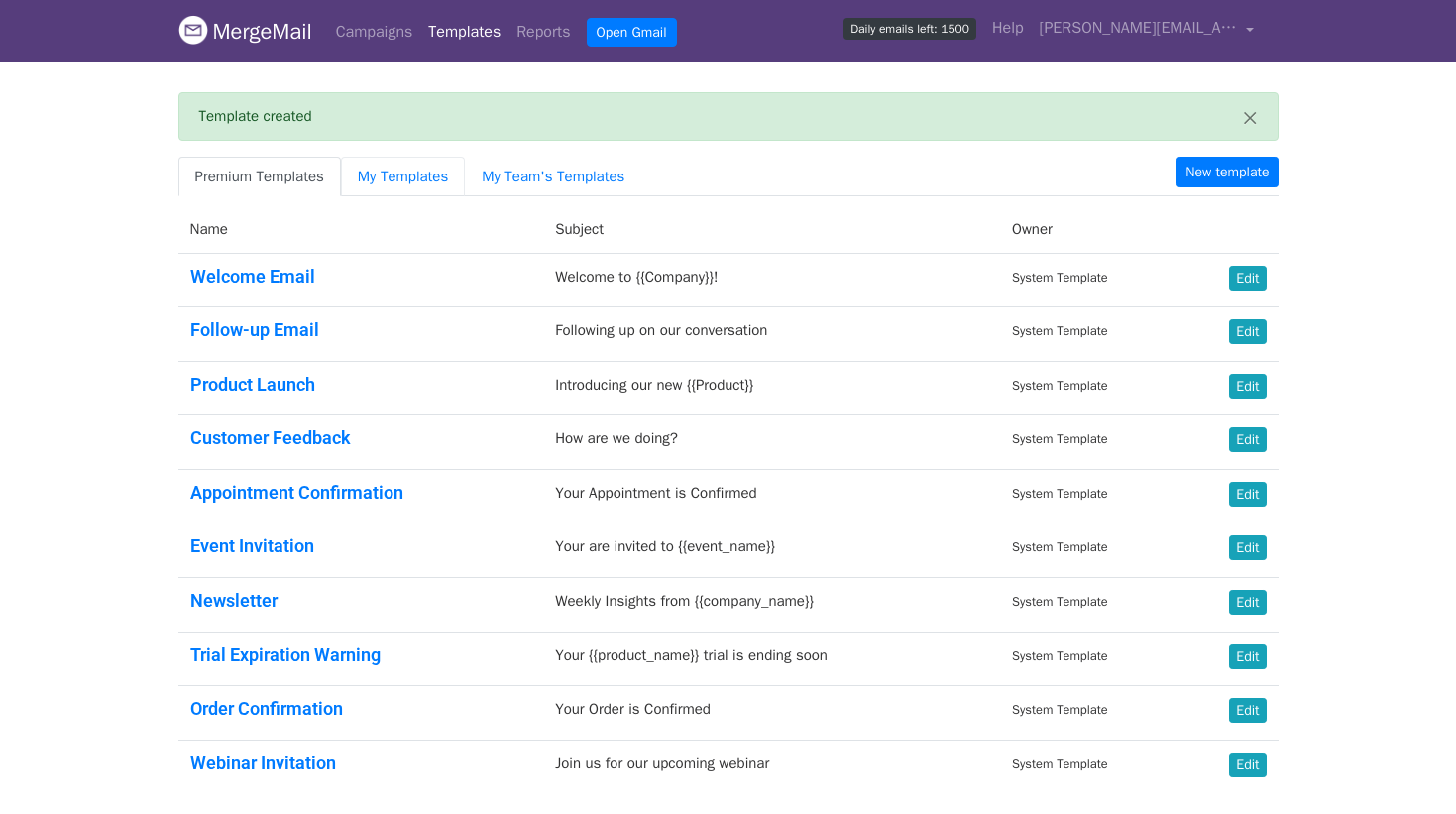 drag, startPoint x: 439, startPoint y: 170, endPoint x: 655, endPoint y: 378, distance: 299.86664 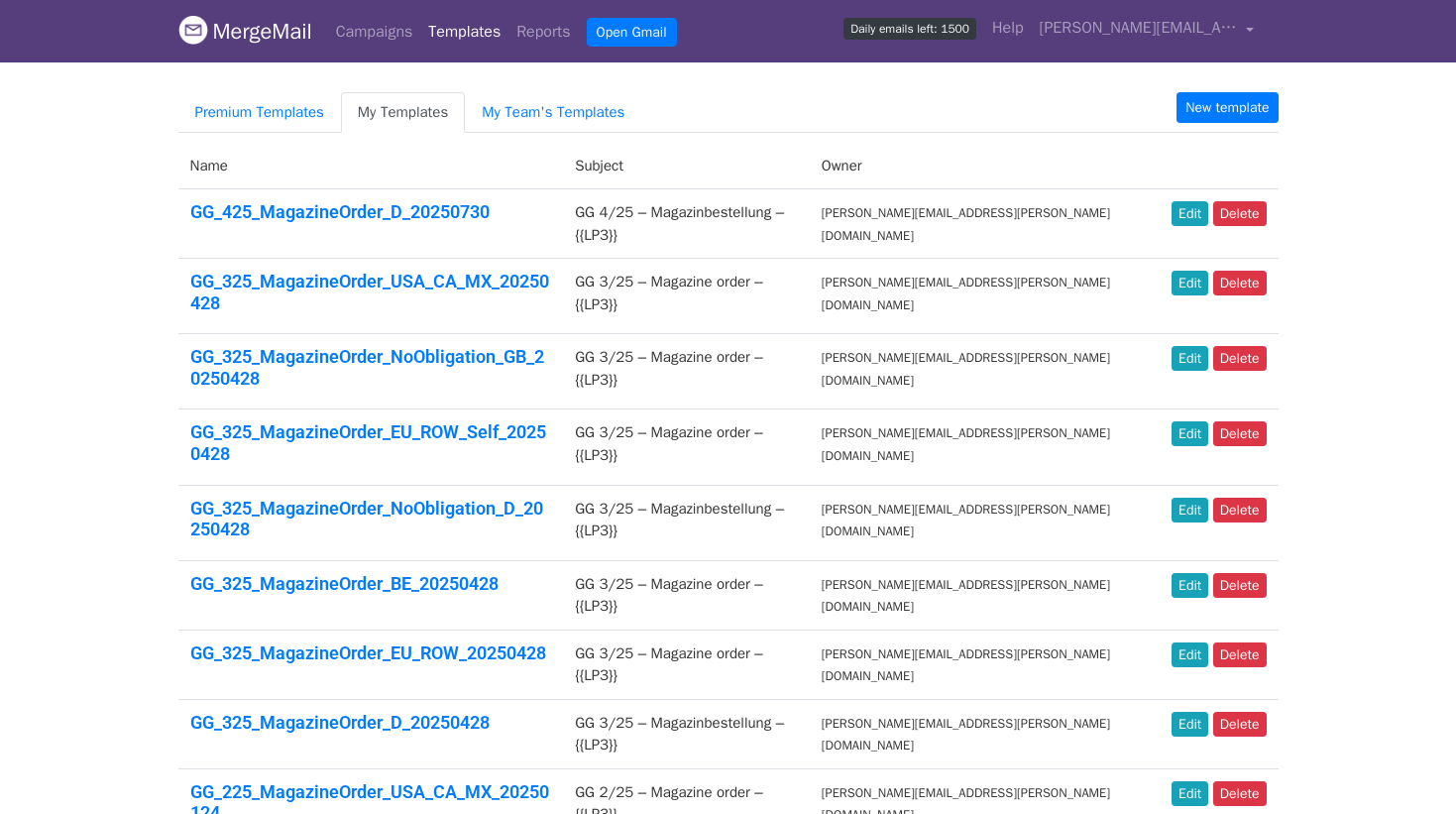 scroll, scrollTop: 0, scrollLeft: 0, axis: both 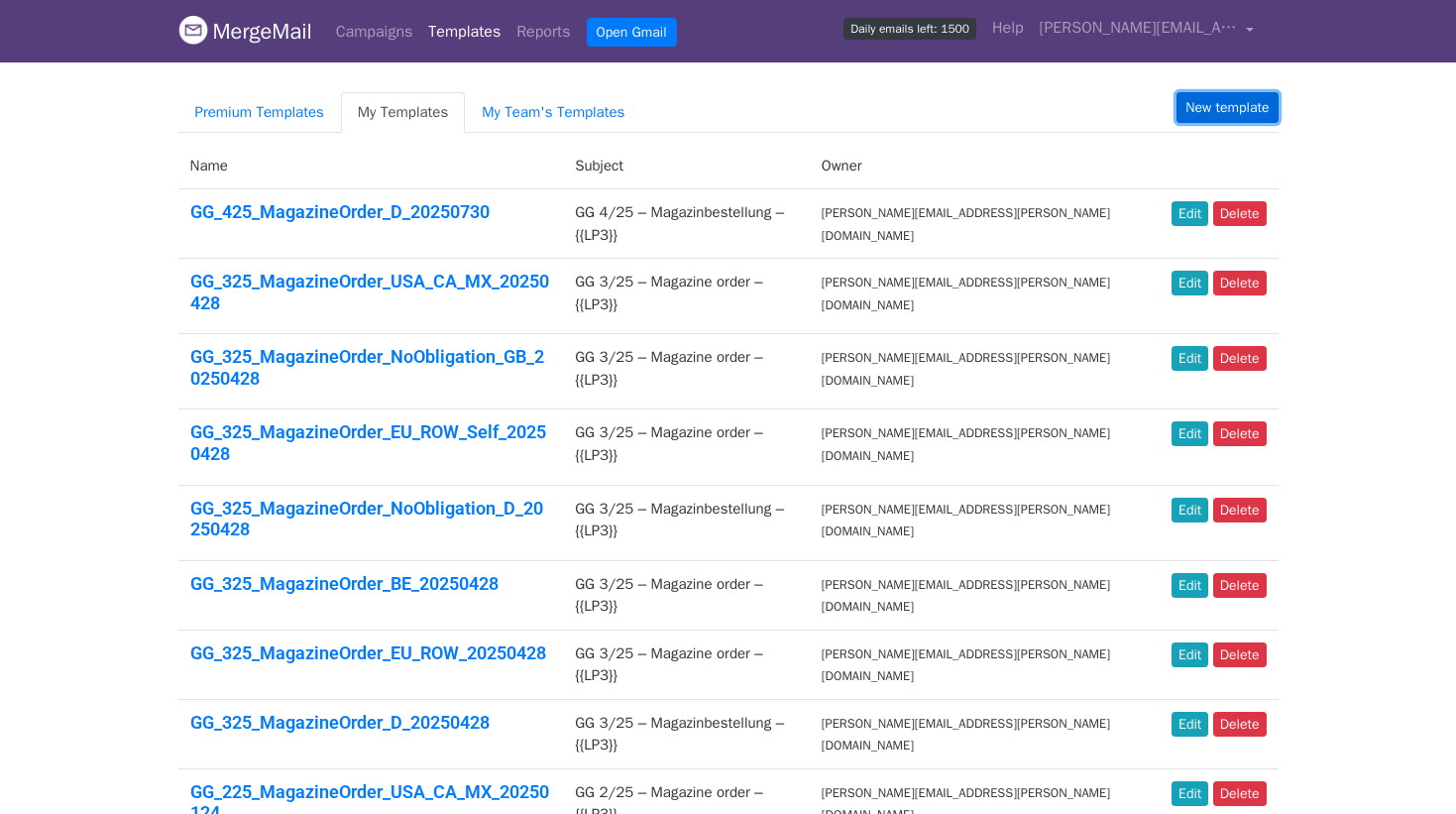click on "New template" at bounding box center [1227, 107] 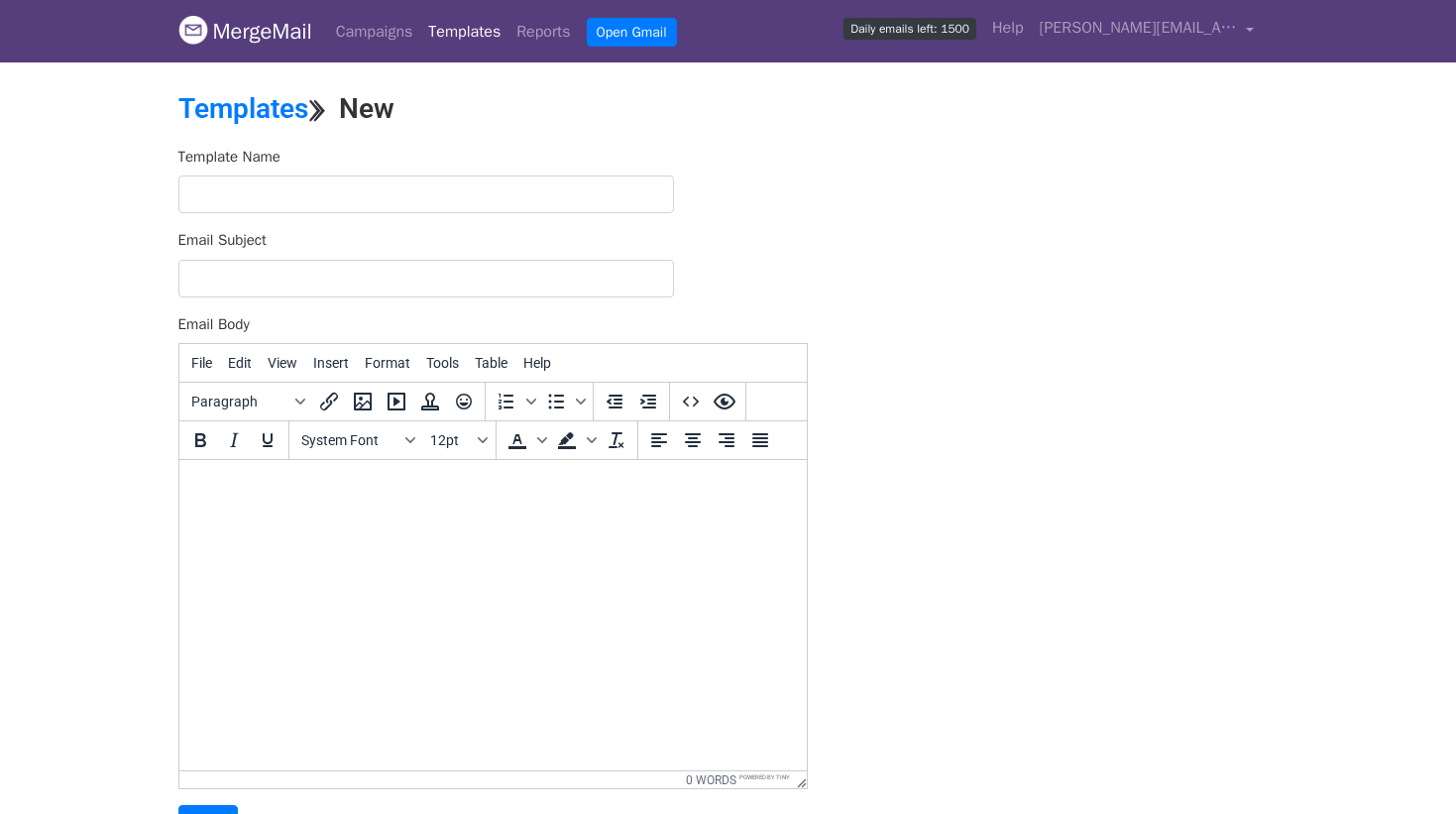 scroll, scrollTop: 0, scrollLeft: 0, axis: both 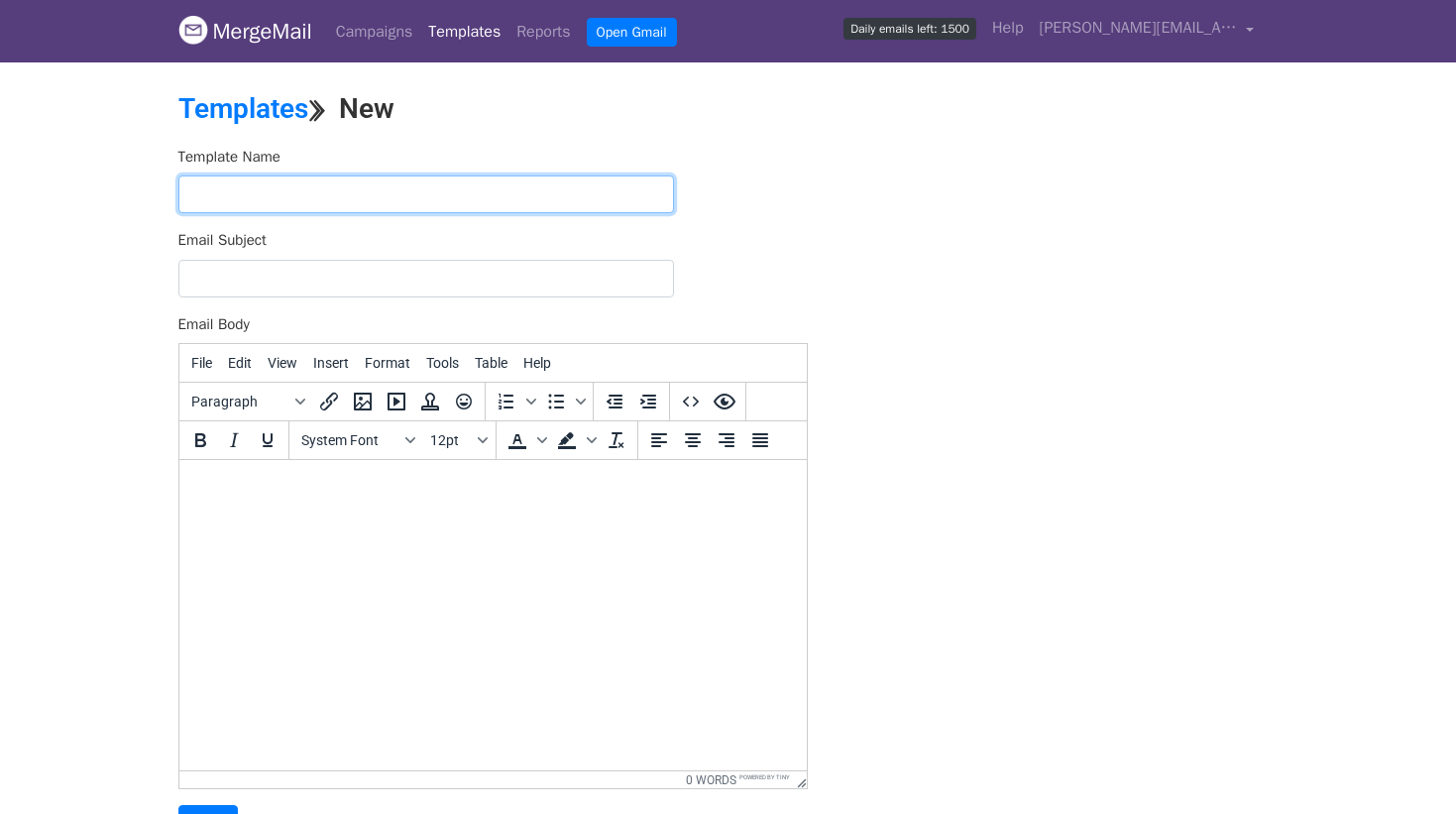 click at bounding box center (426, 194) 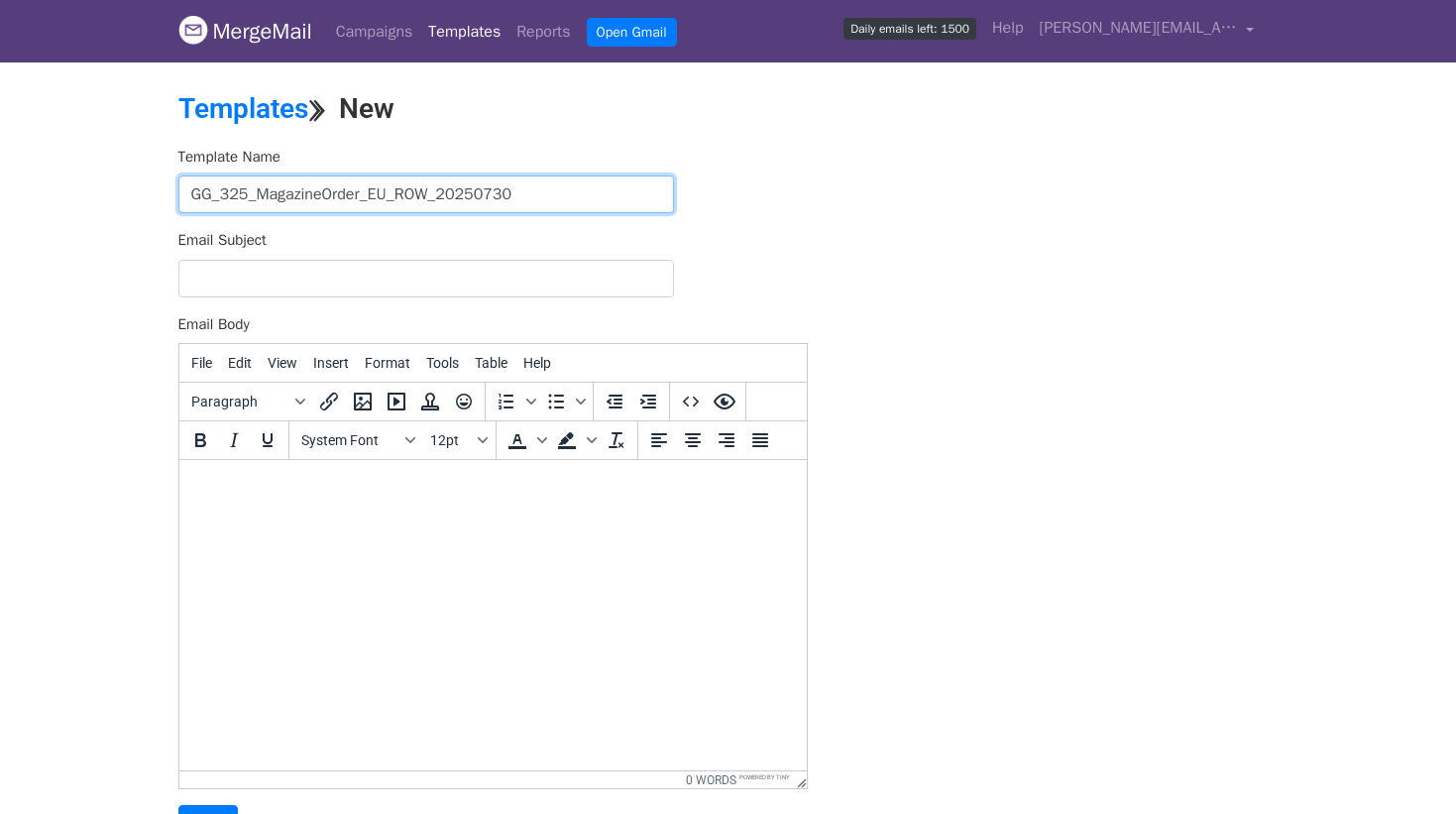 click on "GG_325_MagazineOrder_EU_ROW_20250730" at bounding box center [426, 194] 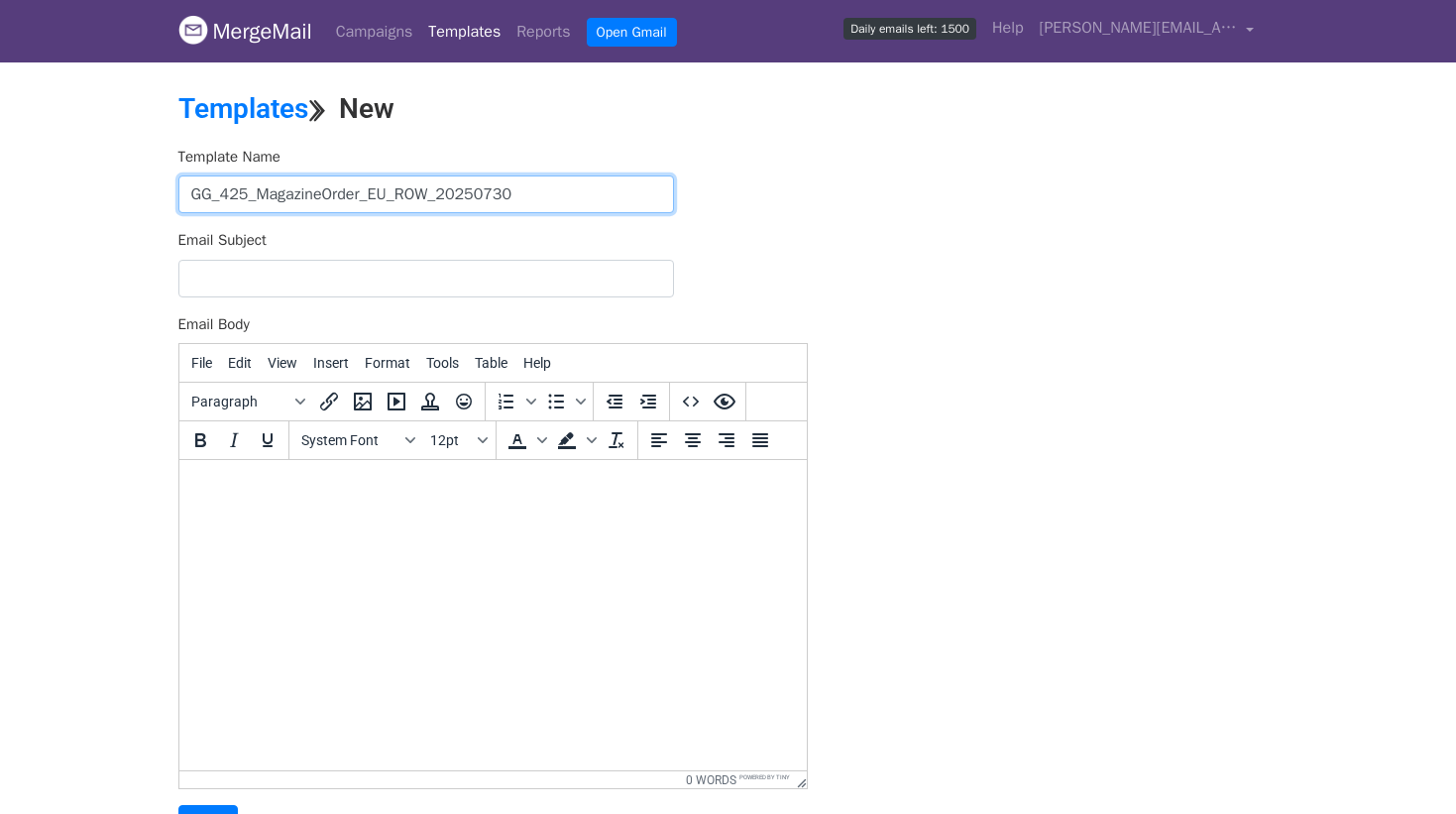 type on "GG_425_MagazineOrder_EU_ROW_20250730" 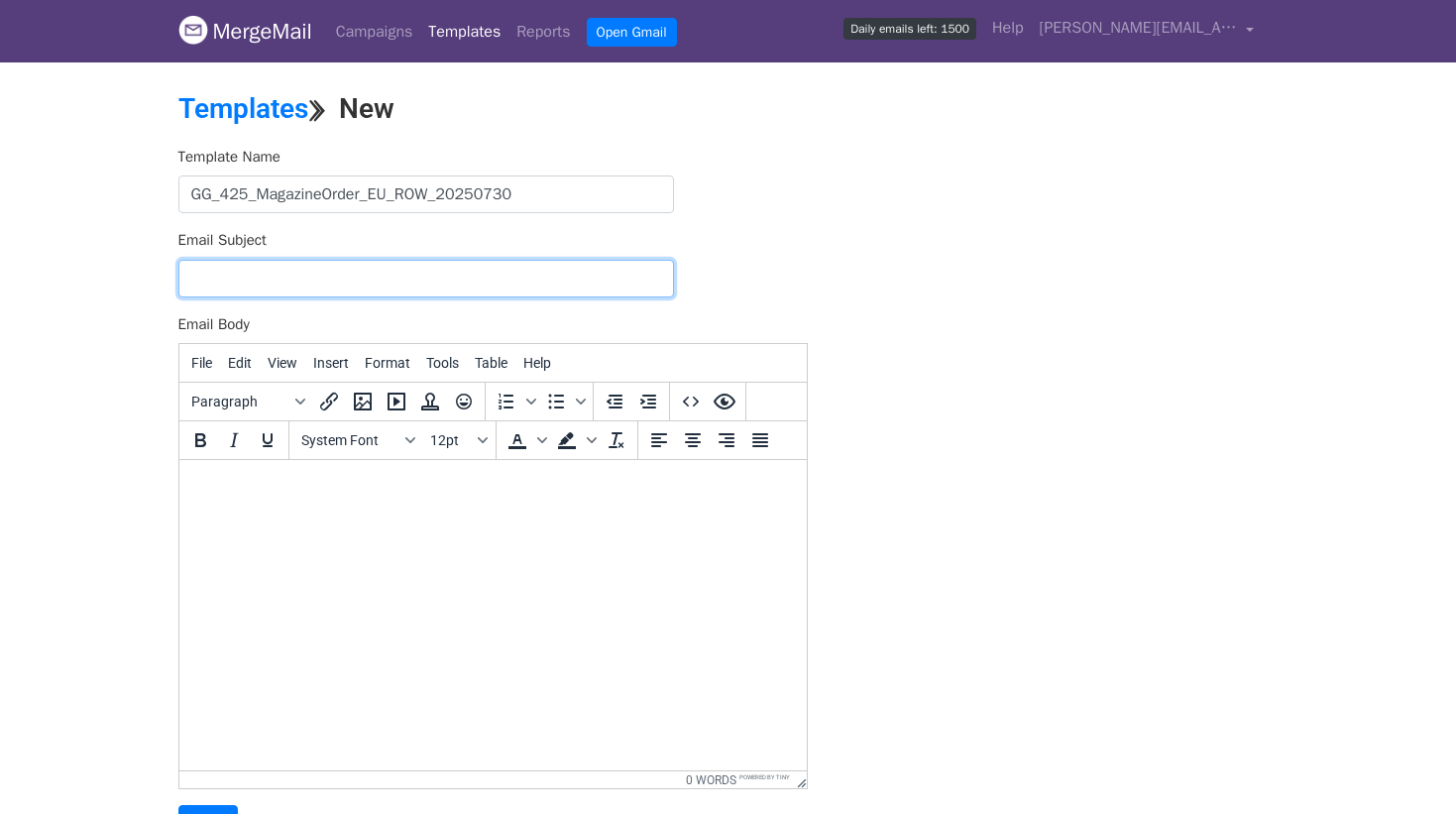 click on "Email Subject" at bounding box center [426, 279] 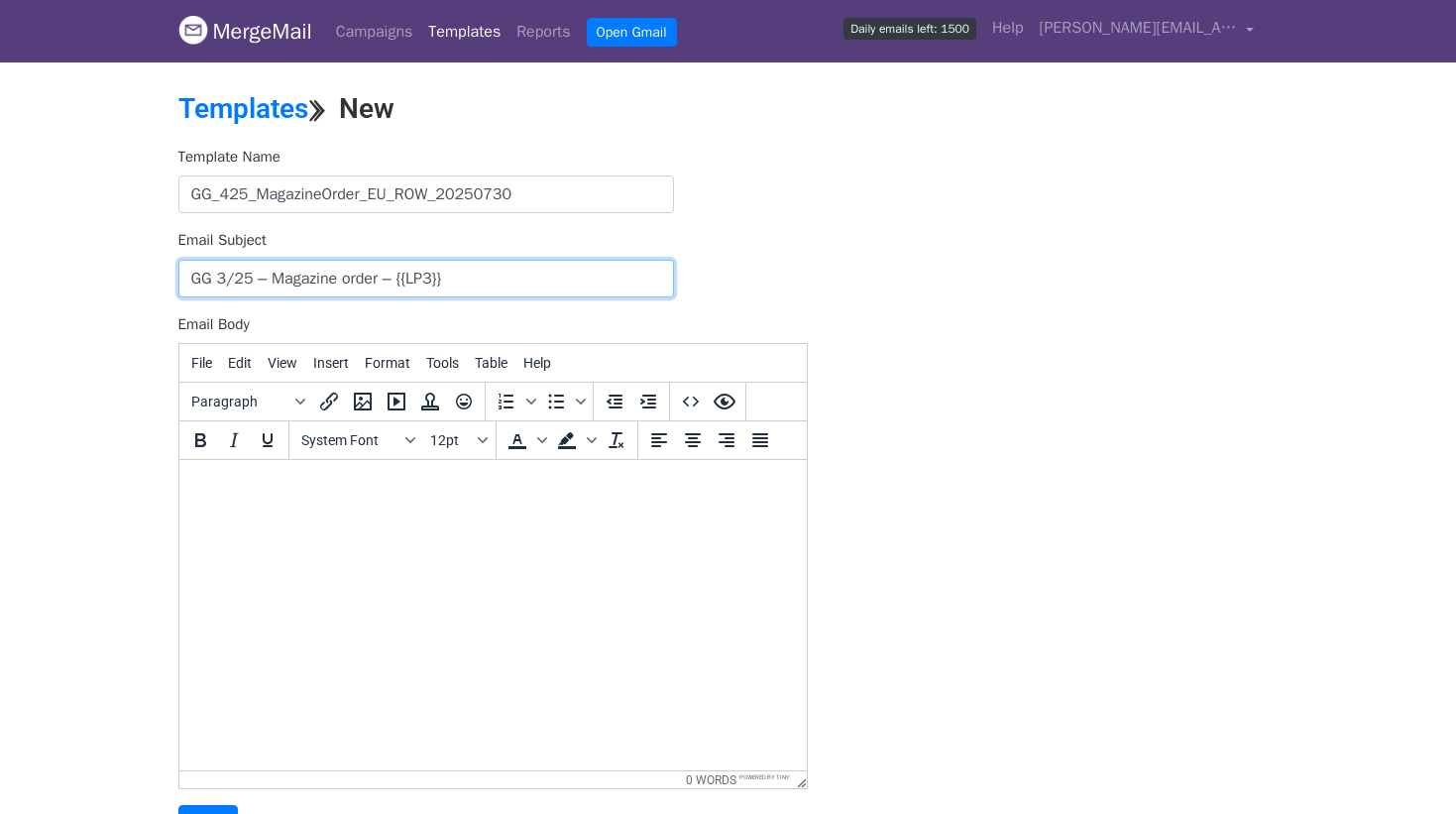 click on "GG 3/25 – Magazine order – {{LP3}}" at bounding box center [426, 279] 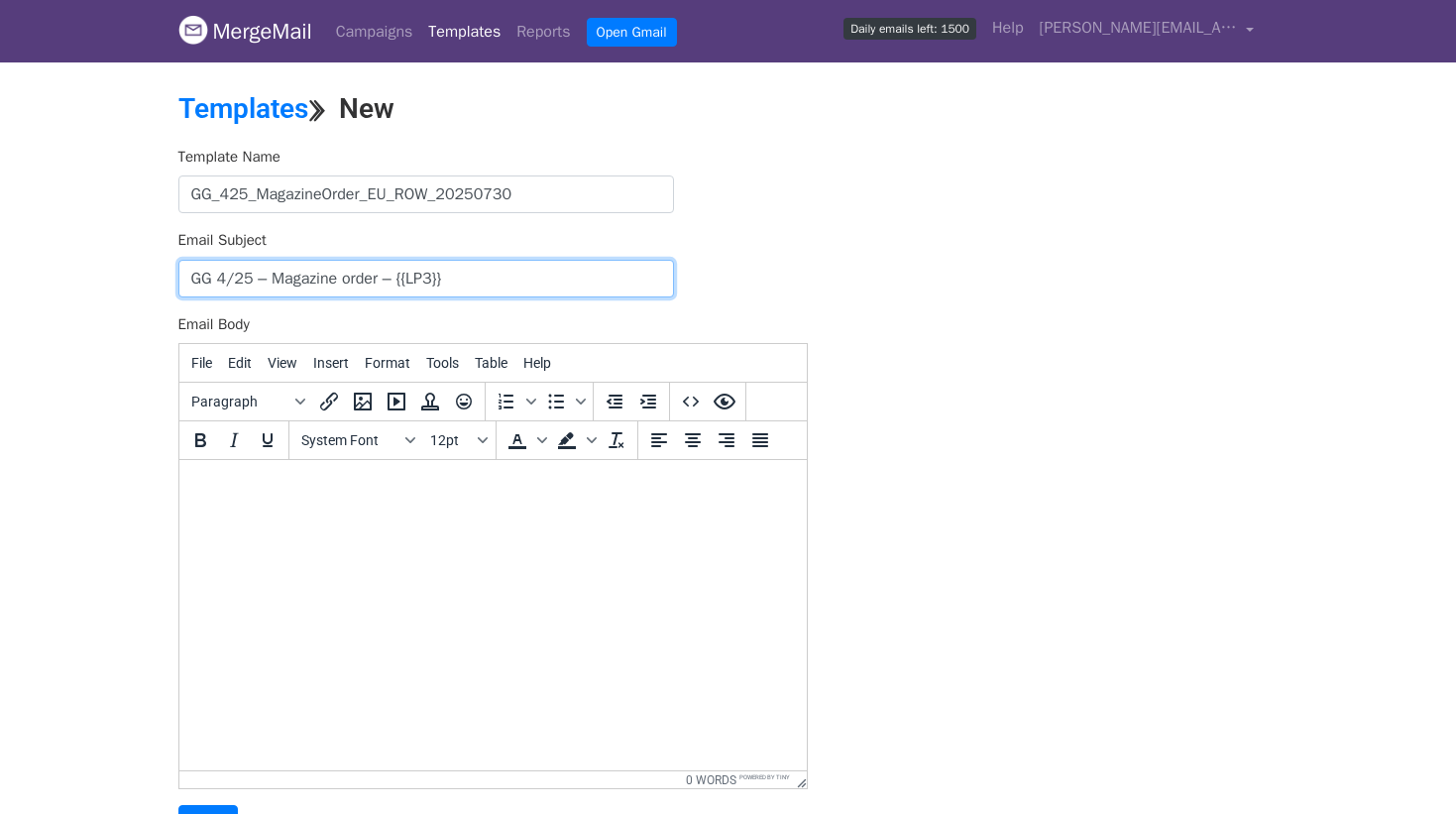 type on "GG 4/25 – Magazine order – {{LP3}}" 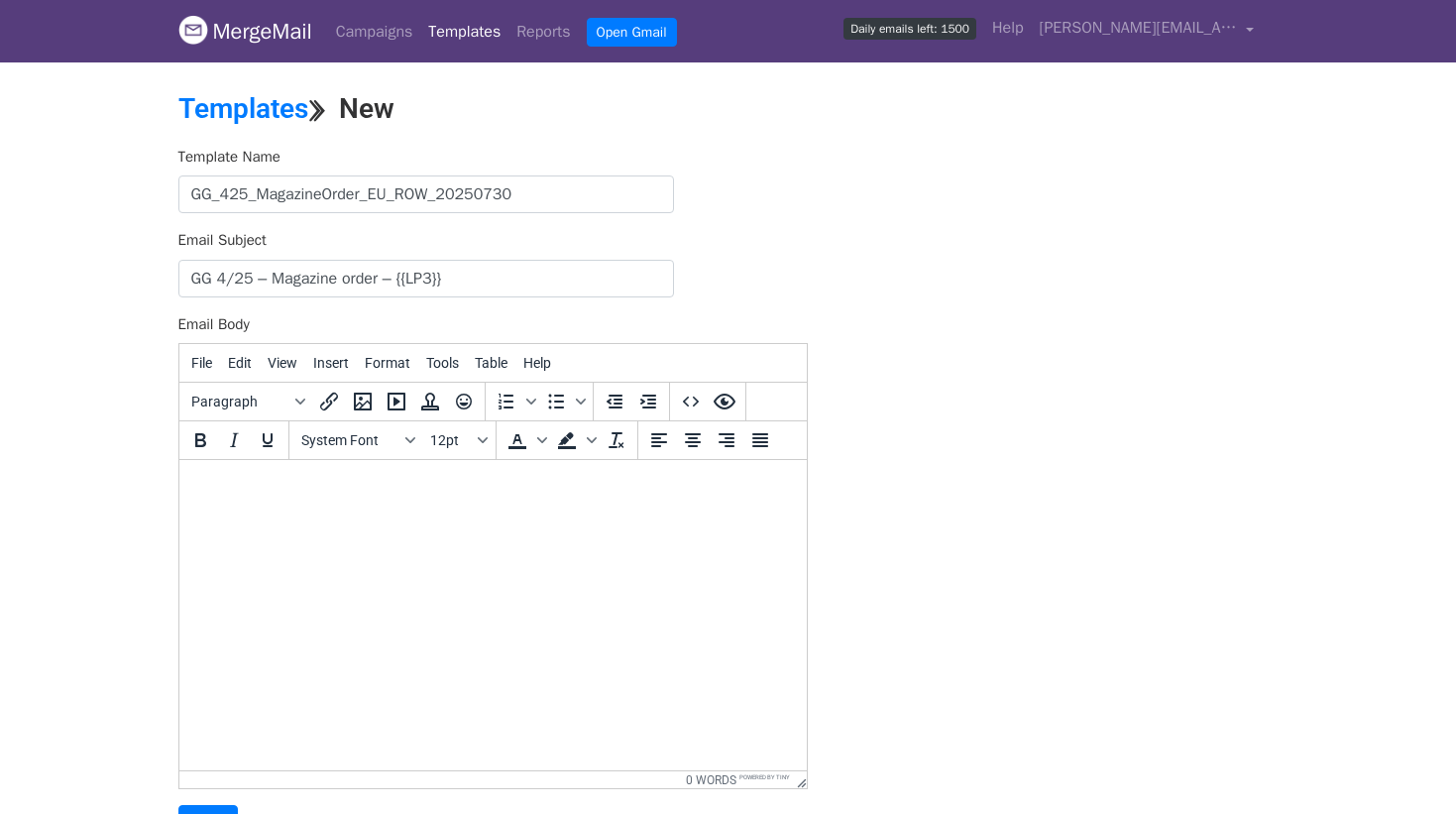 click at bounding box center (492, 487) 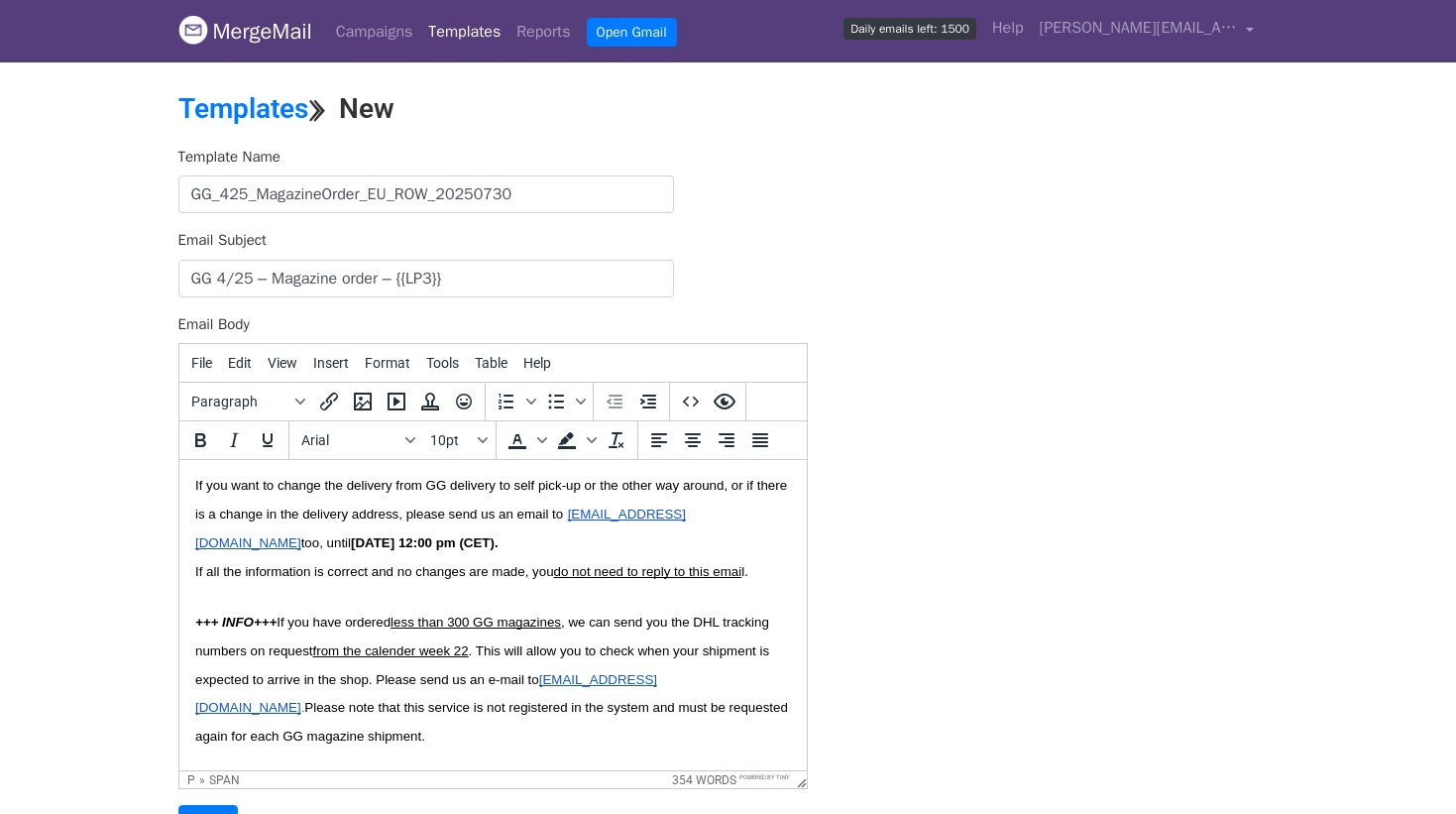 scroll, scrollTop: 1523, scrollLeft: 0, axis: vertical 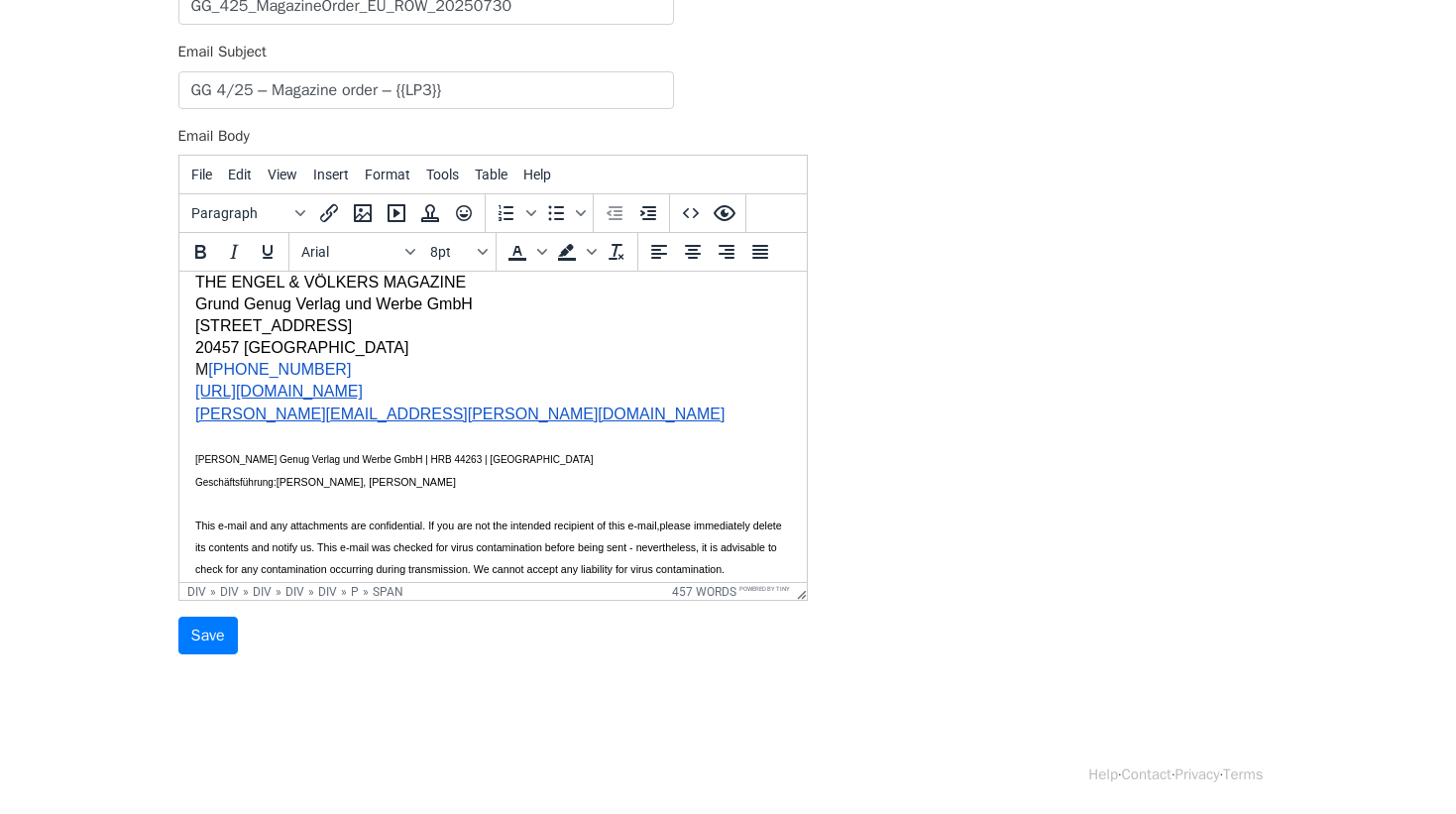 click on "This e-mail and any attachments are confidential. If you are not the intended recipient of this e-mail,  please immediately delete its contents and notify us. This e-mail was checked for virus contamination before being sent - nevertheless, it is advisable to check for any contamination occurring during   transmission. We cannot accept any liability for virus contamination." at bounding box center [492, 546] 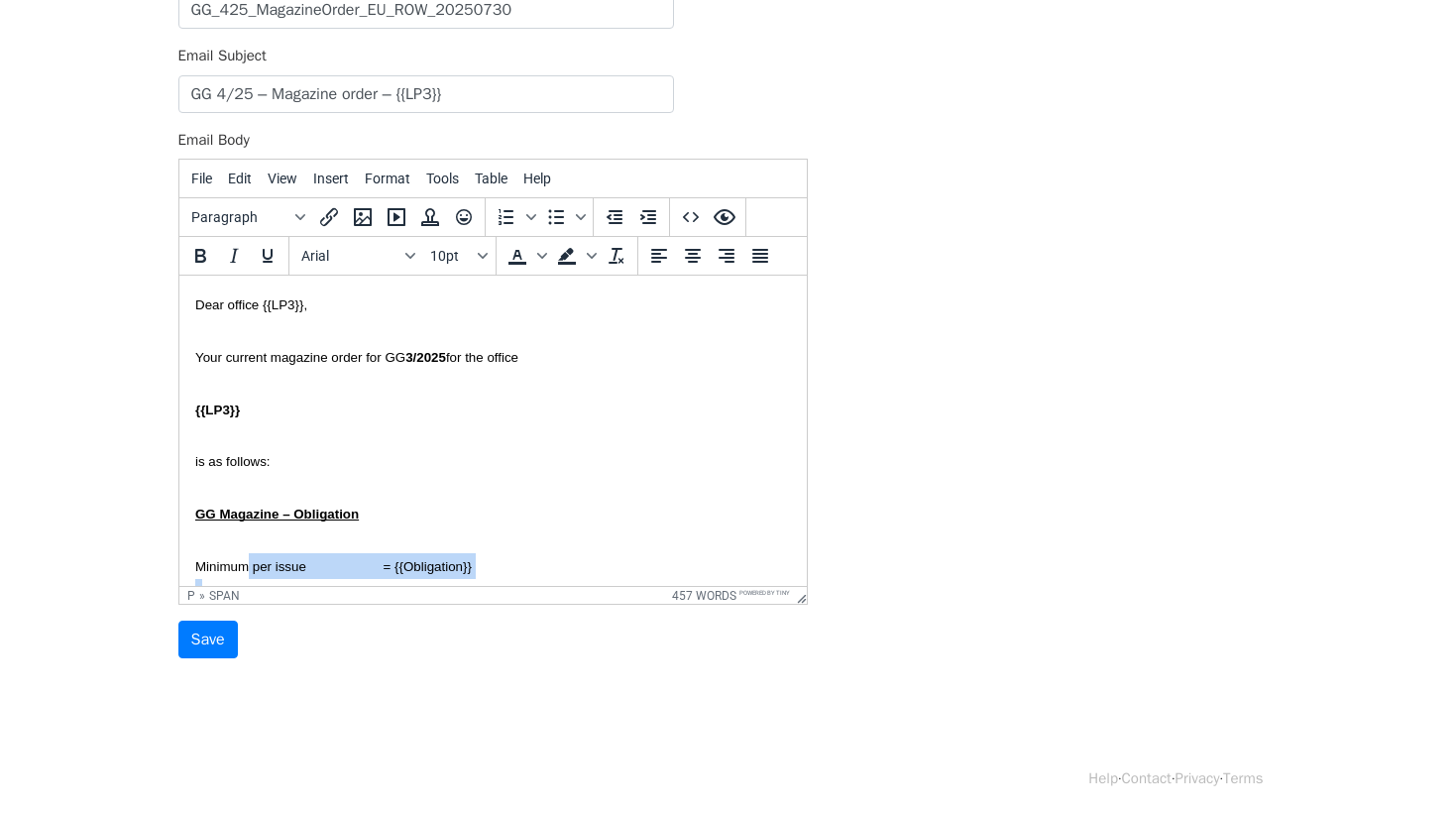 scroll, scrollTop: 182, scrollLeft: 0, axis: vertical 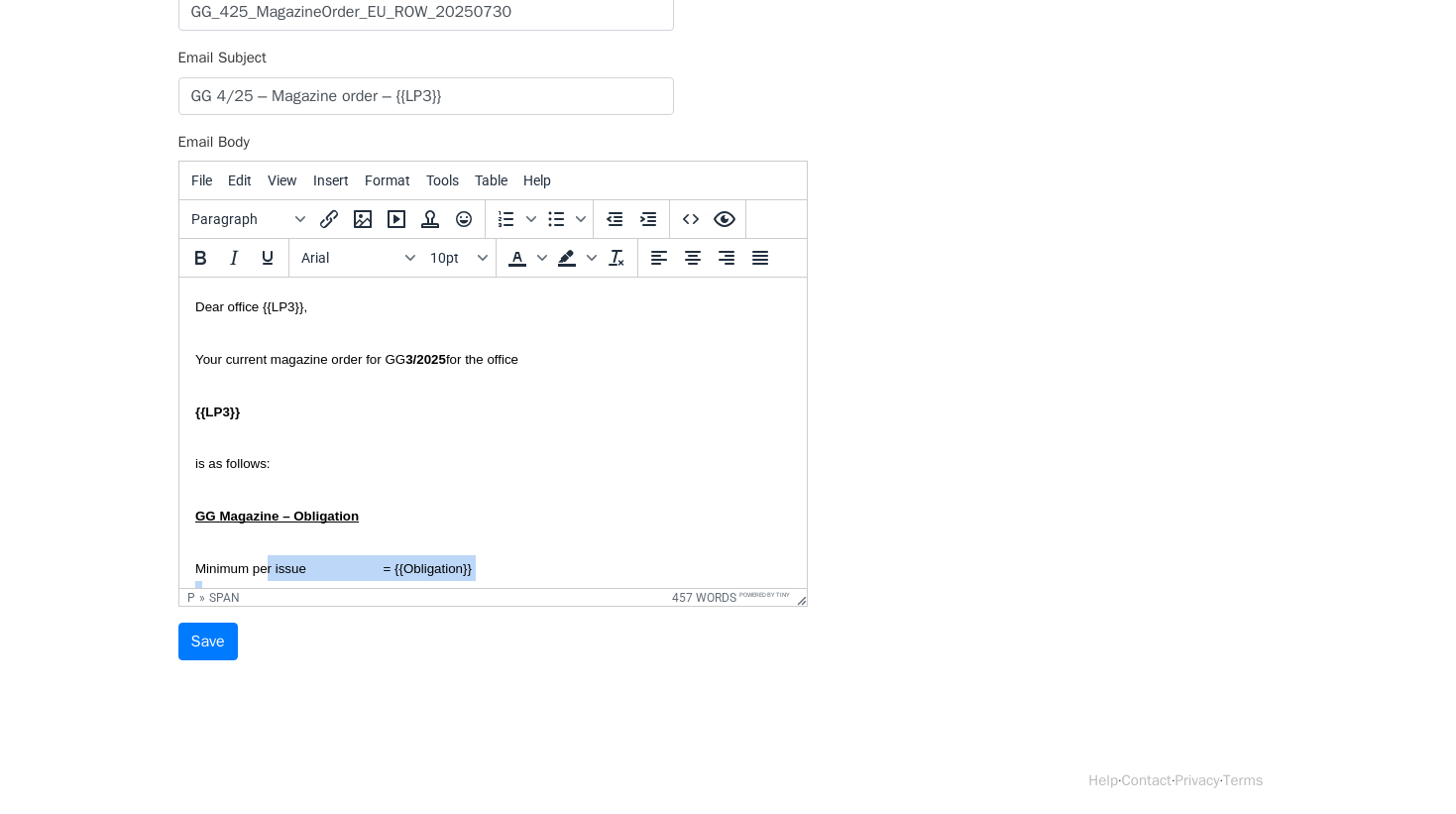 drag, startPoint x: 472, startPoint y: 426, endPoint x: 284, endPoint y: 556, distance: 228.56946 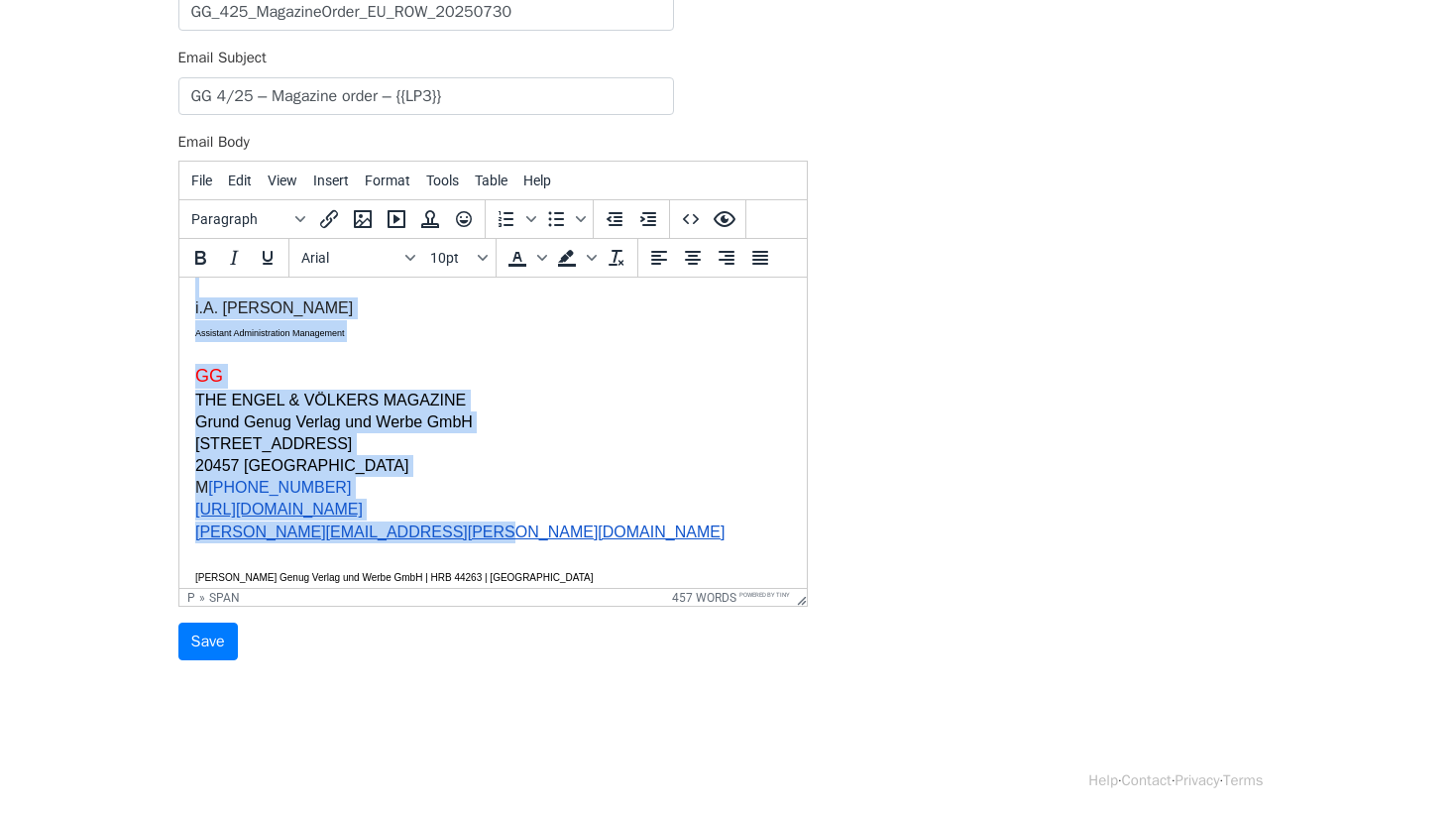 scroll, scrollTop: 1835, scrollLeft: 0, axis: vertical 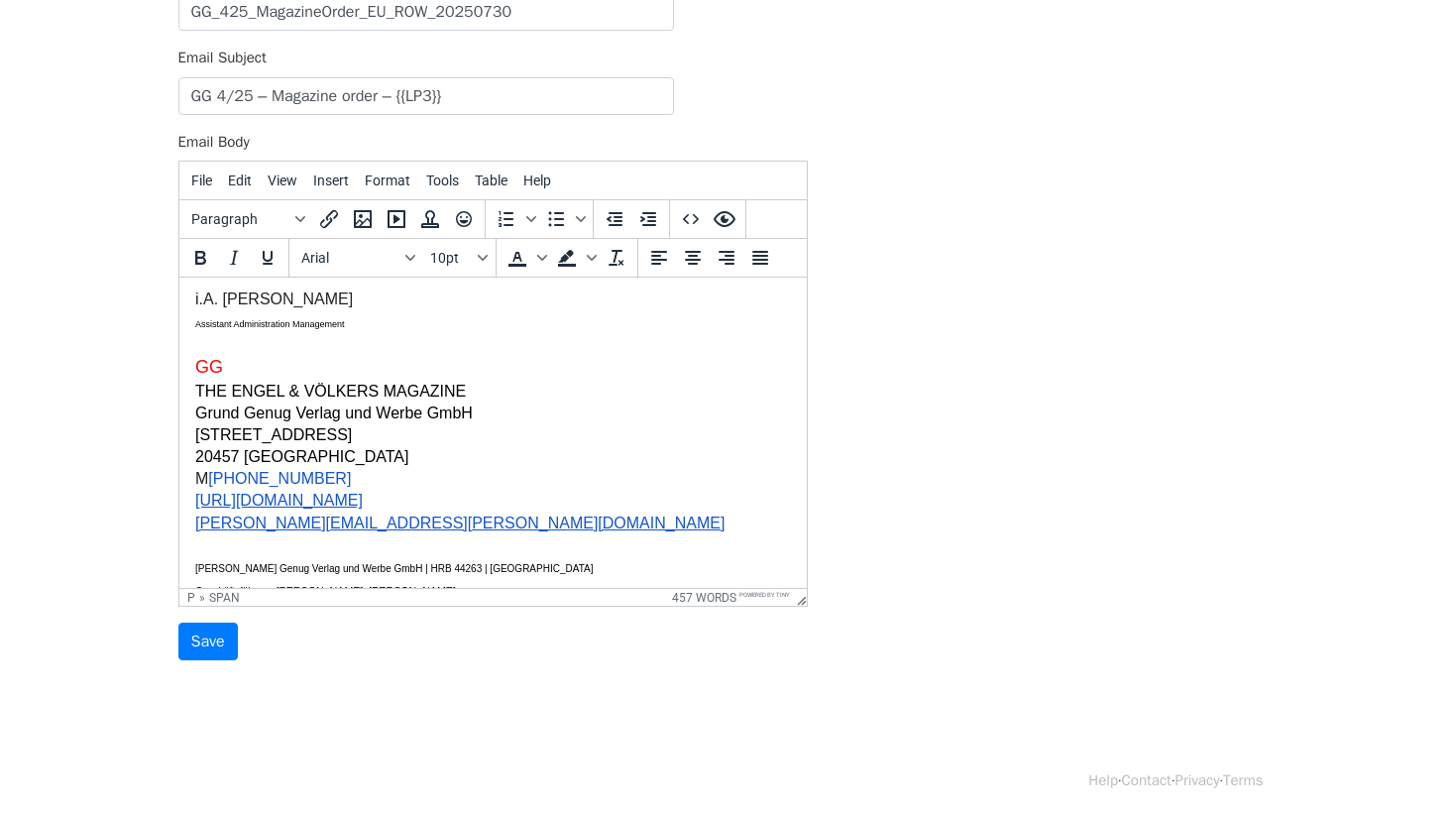 click on "M  +49 173 321 05 14 http://www.gg-magazine.com gabriela.noeller@gg-magazine.com﻿ Grund Genug Verlag und Werbe GmbH | HRB 44263 | Hamburg Geschäftsführung:  Dr. Matthias Höltken, Dr. Rainer Klipp This e-mail and any attachments are confidential. If you are not the intended recipient of this e-mail,  please immediately delete its contents and notify us. This e-mail was checked for virus contamination before being sent - nevertheless, it is advisable to check for any contamination occurring during   transmission. We cannot accept any liability for virus contamination." at bounding box center (492, 578) 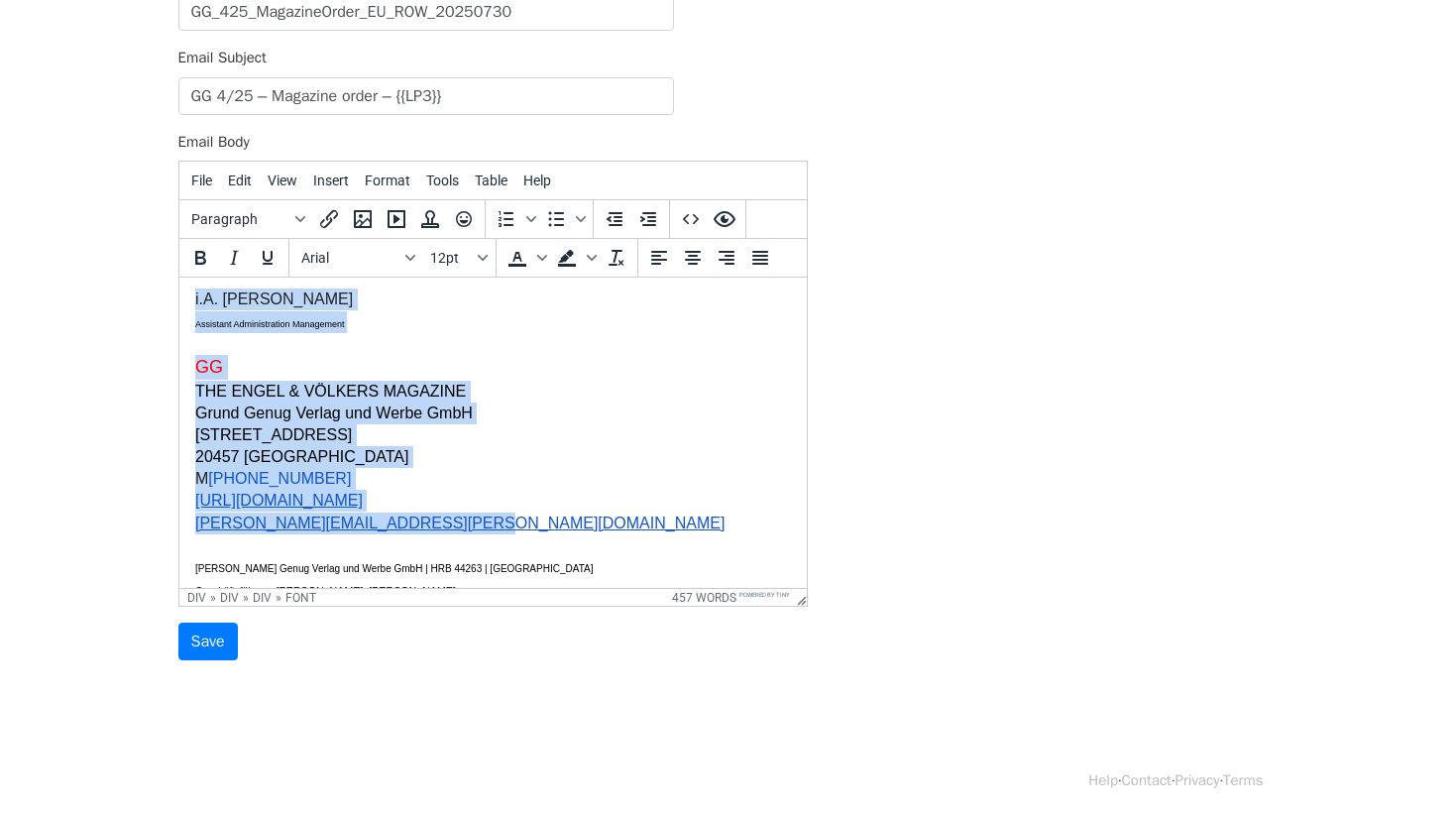 drag, startPoint x: 405, startPoint y: 500, endPoint x: 154, endPoint y: 304, distance: 318.46036 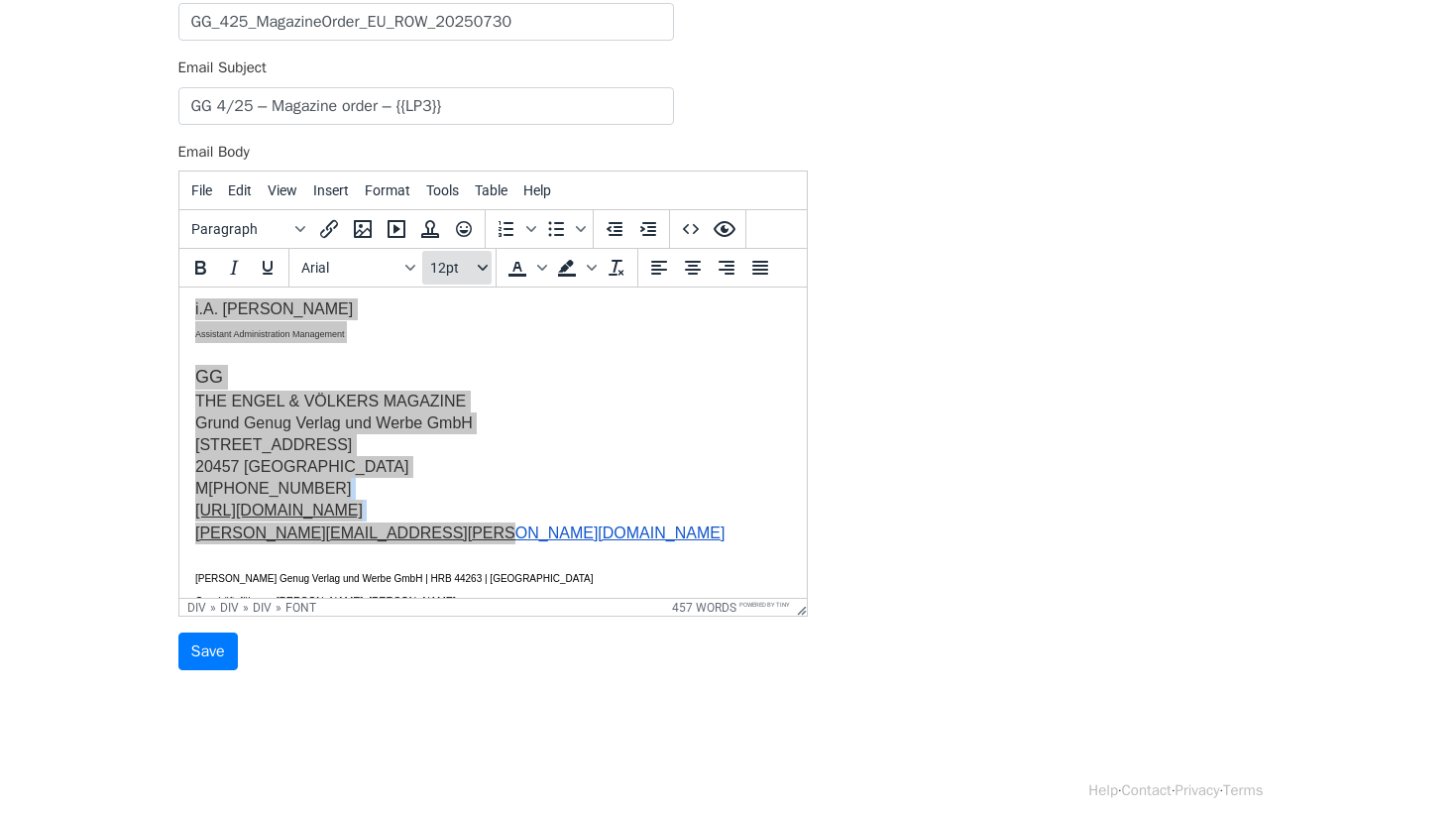 click 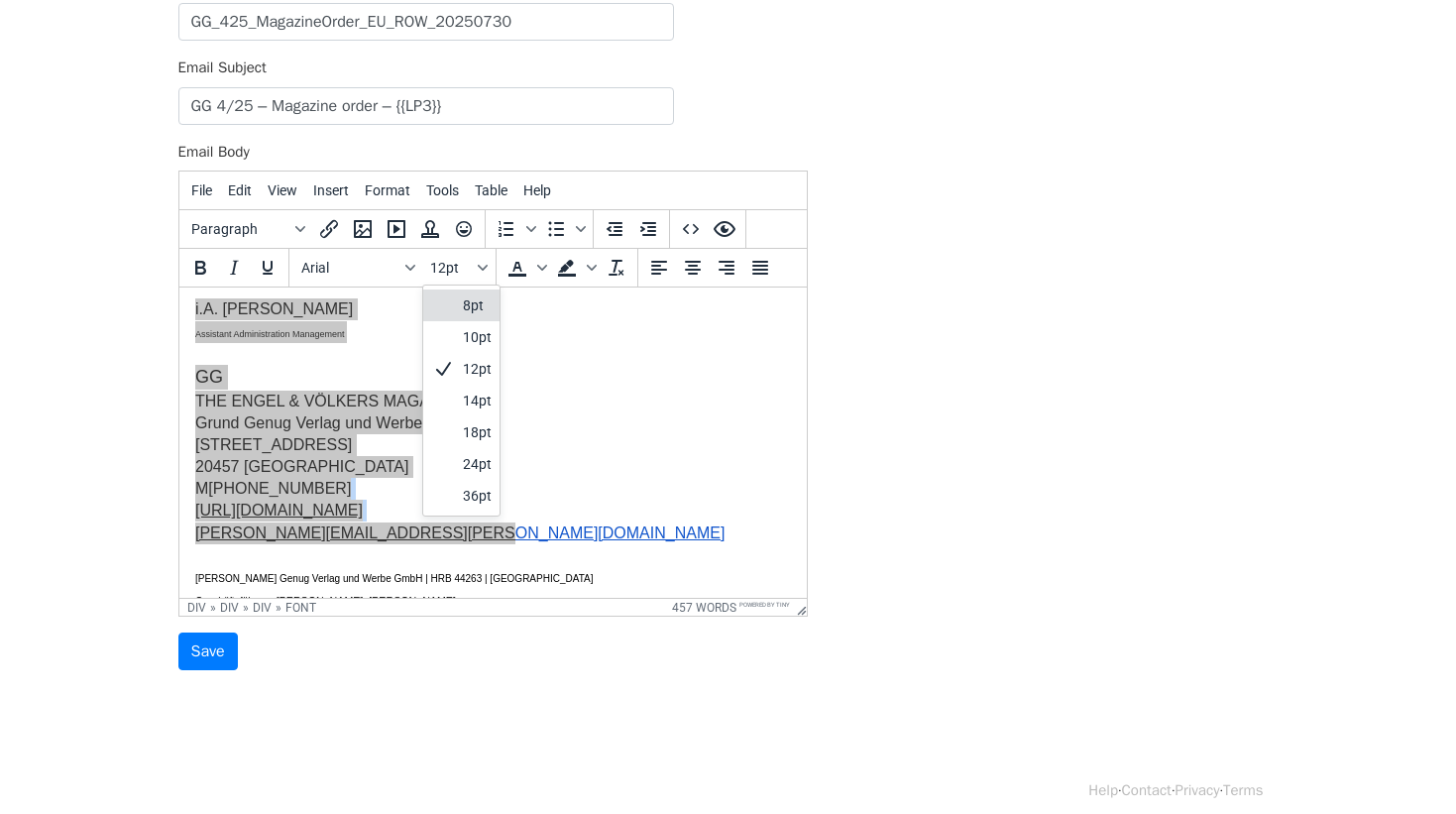 click on "8pt" at bounding box center (477, 305) 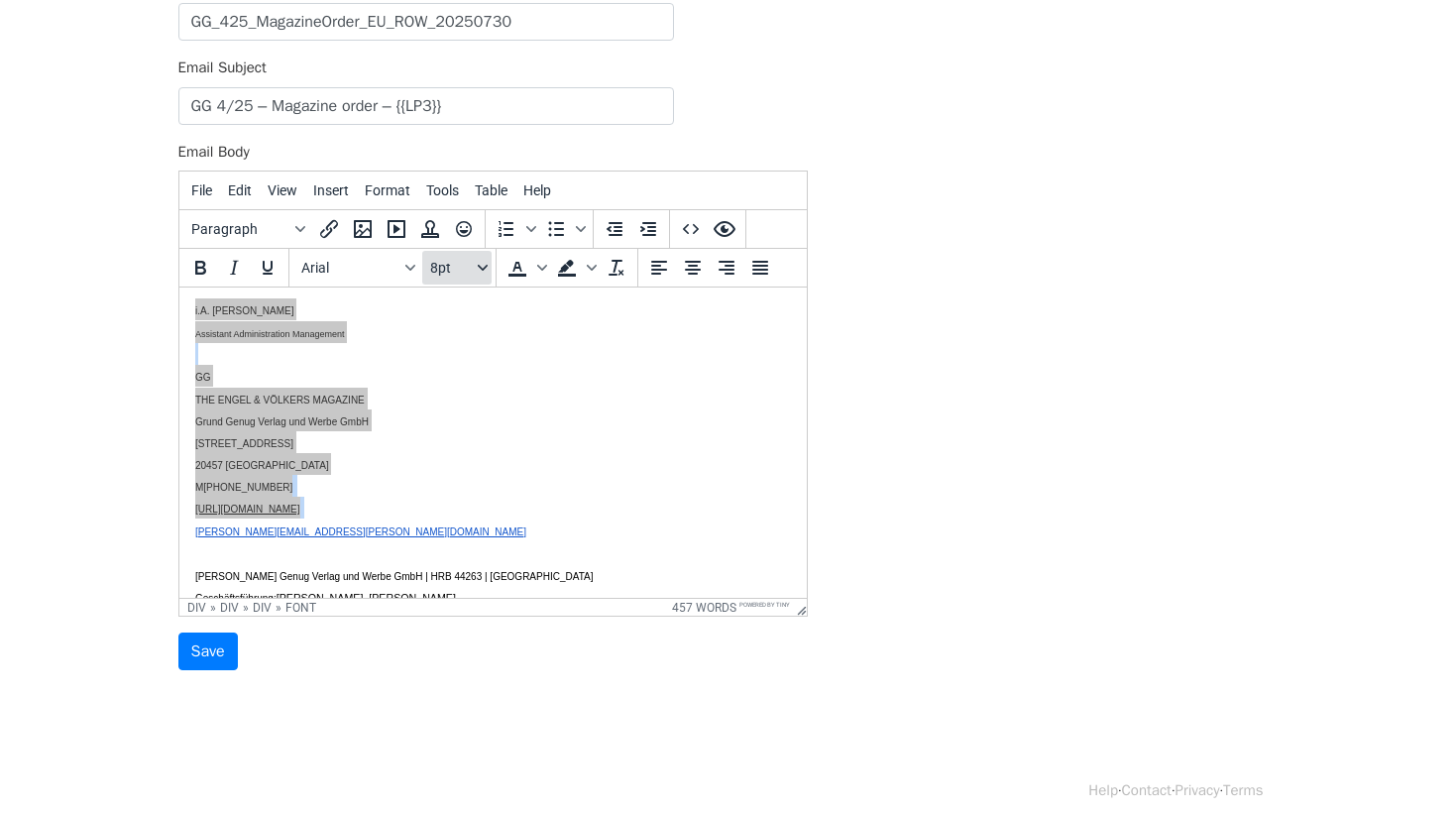 click on "8pt" at bounding box center (457, 268) 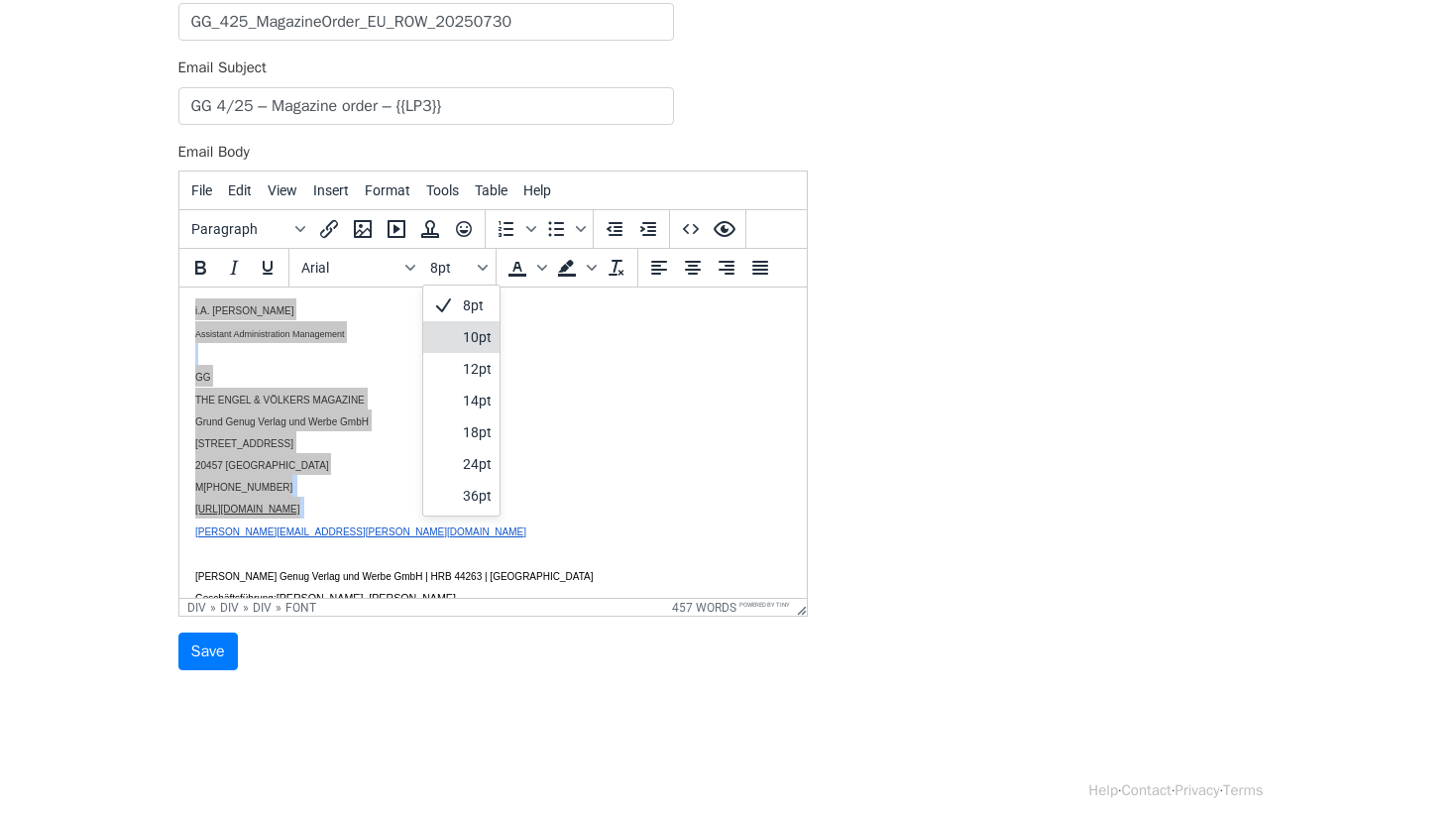 click on "10pt" at bounding box center [477, 337] 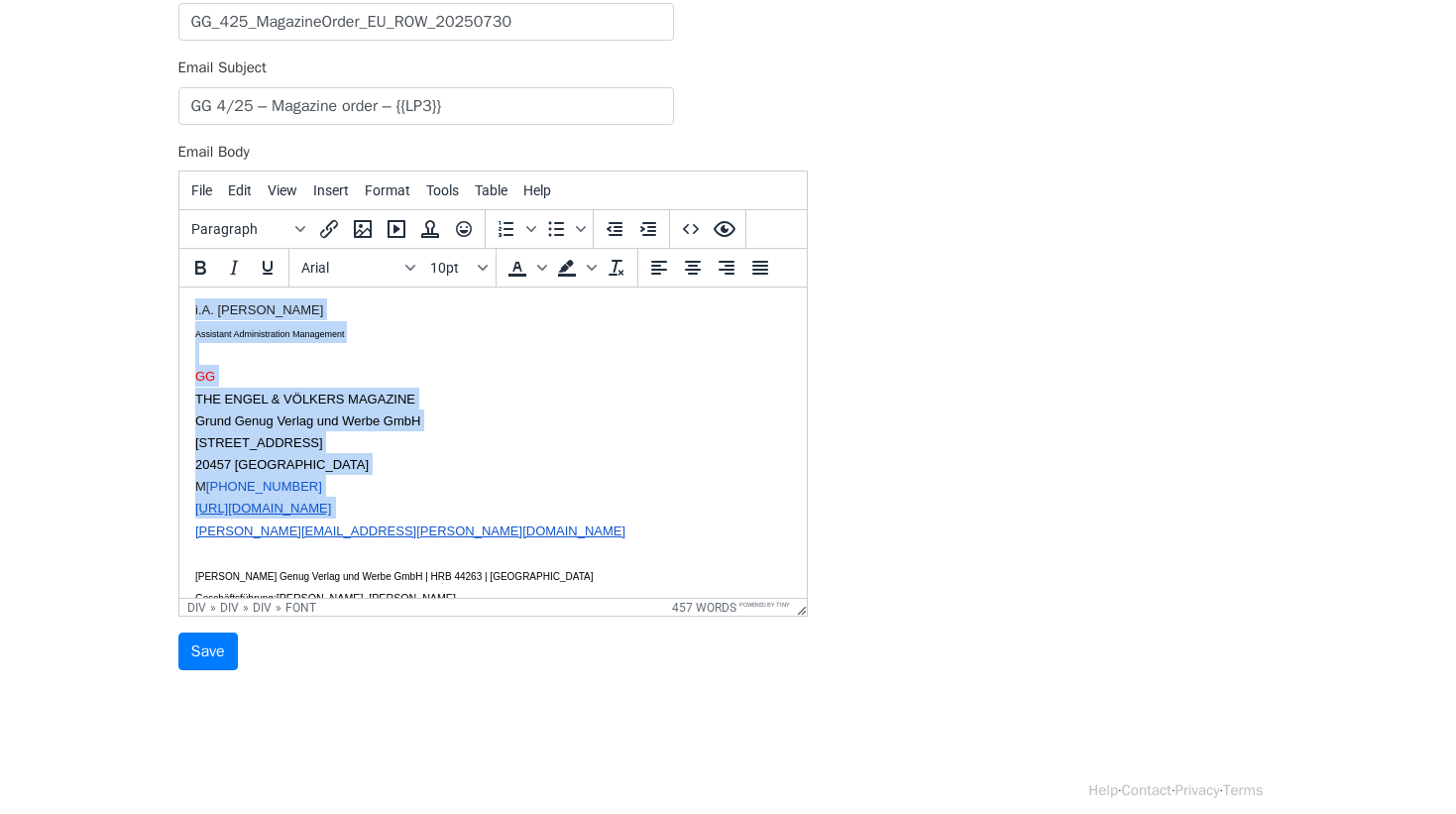 click on "M  +49 173 321 05 14 http://www.gg-magazine.com gabriela.noeller@gg-magazine.com﻿ Grund Genug Verlag und Werbe GmbH | HRB 44263 | Hamburg Geschäftsführung:  Dr. Matthias Höltken, Dr. Rainer Klipp This e-mail and any attachments are confidential. If you are not the intended recipient of this e-mail,  please immediately delete its contents and notify us. This e-mail was checked for virus contamination before being sent - nevertheless, it is advisable to check for any contamination occurring during   transmission. We cannot accept any liability for virus contamination." at bounding box center (492, 585) 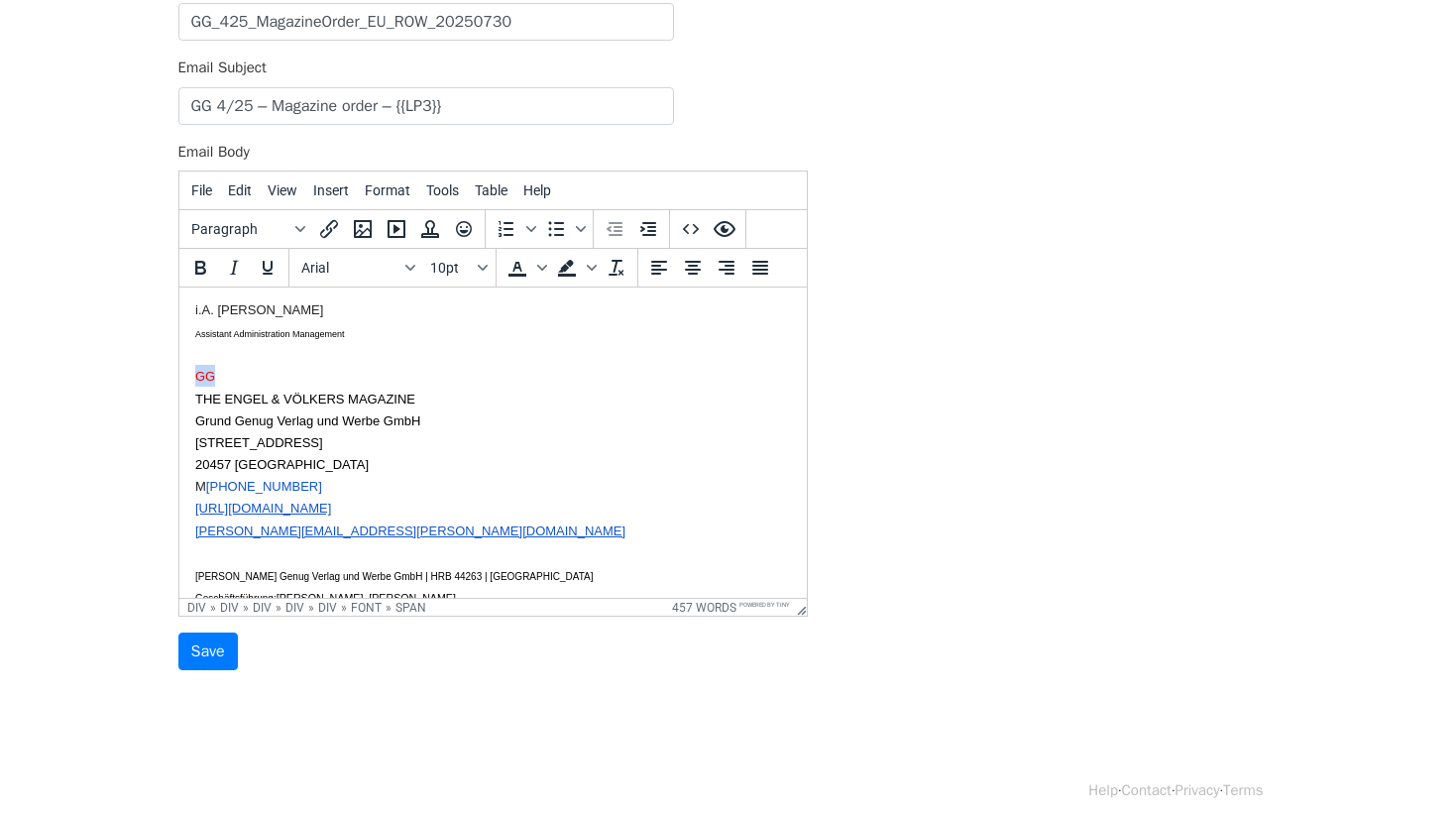 drag, startPoint x: 244, startPoint y: 373, endPoint x: 177, endPoint y: 370, distance: 67.06713 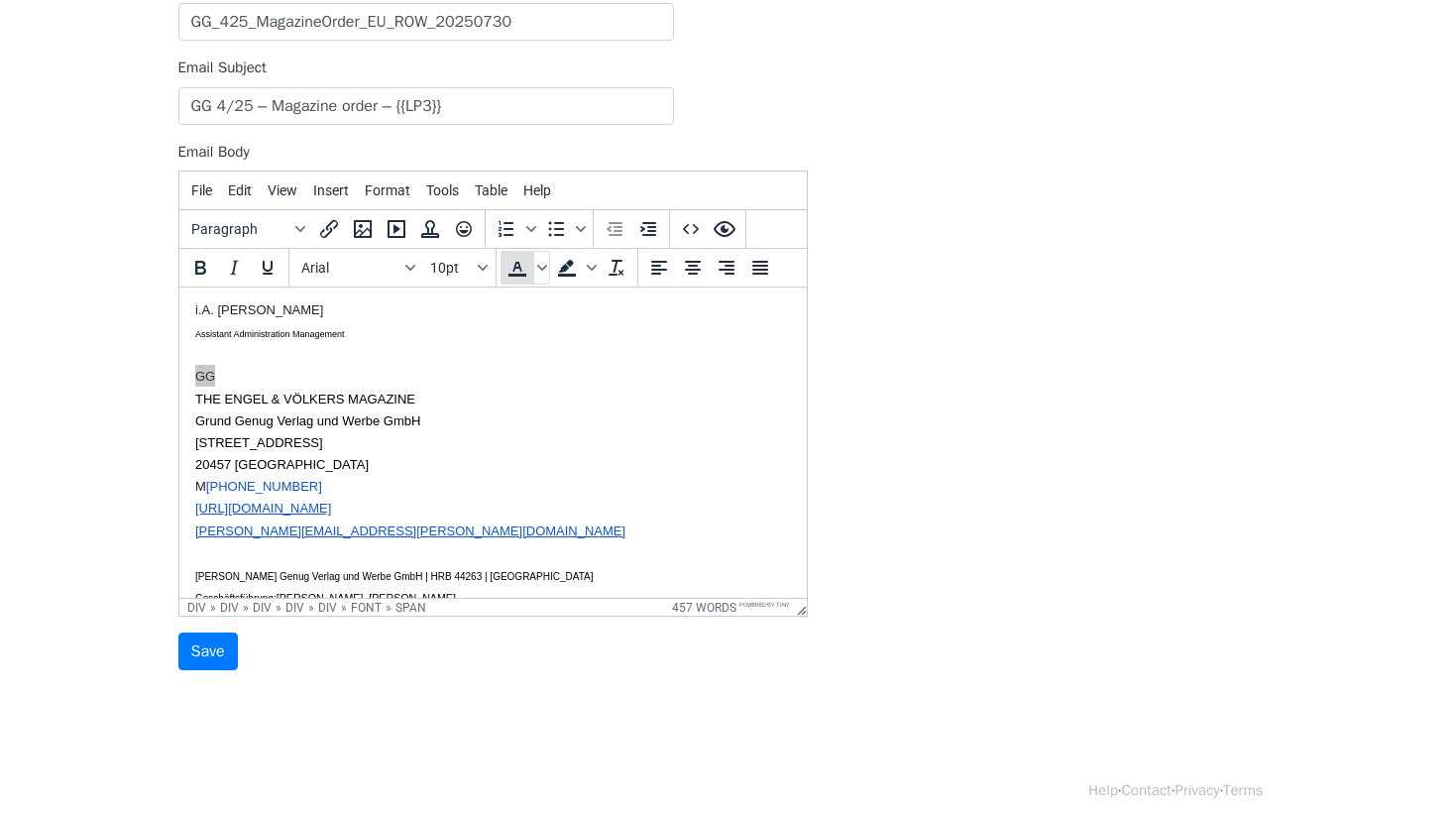click 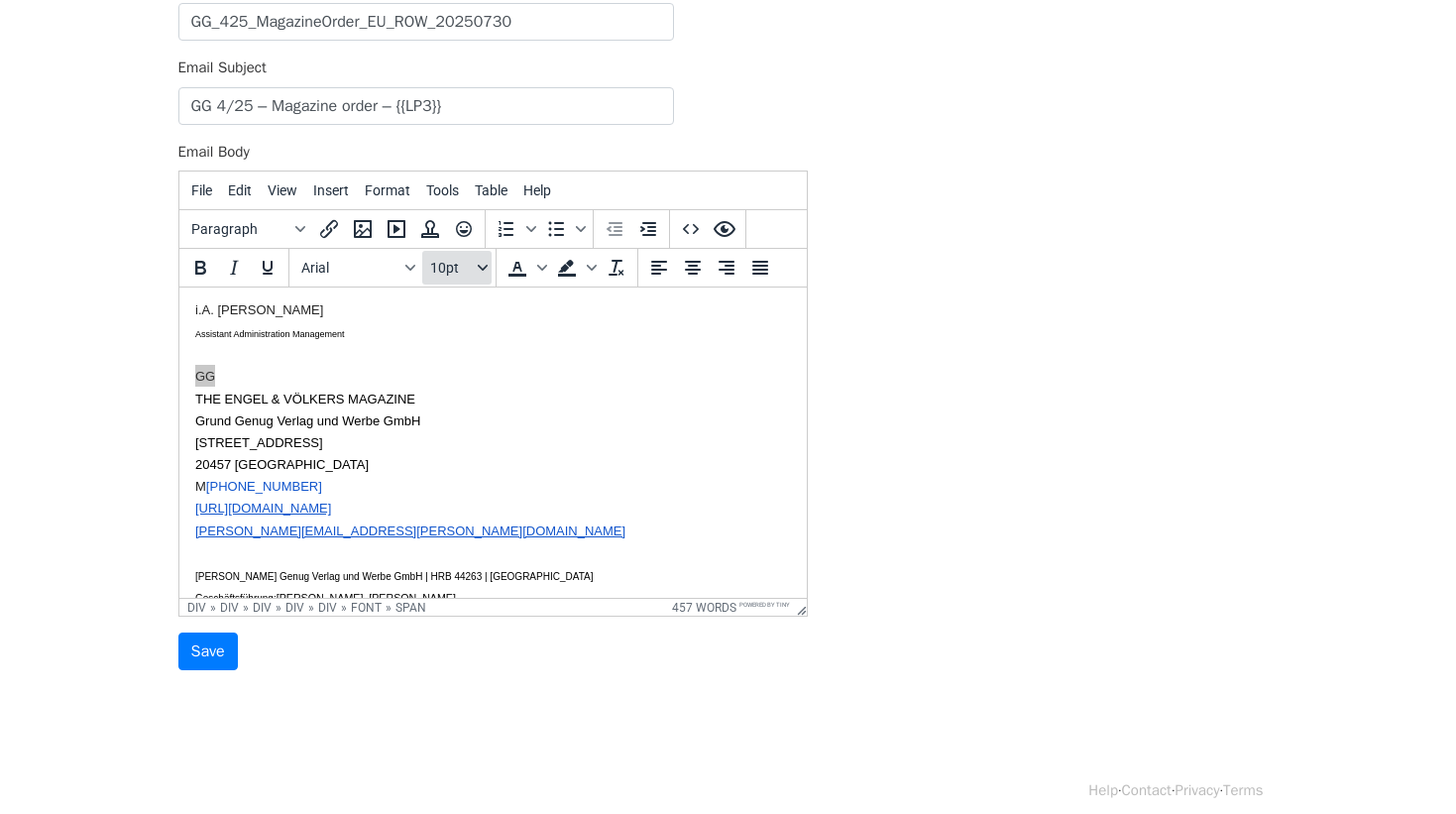 click on "10pt" at bounding box center (457, 268) 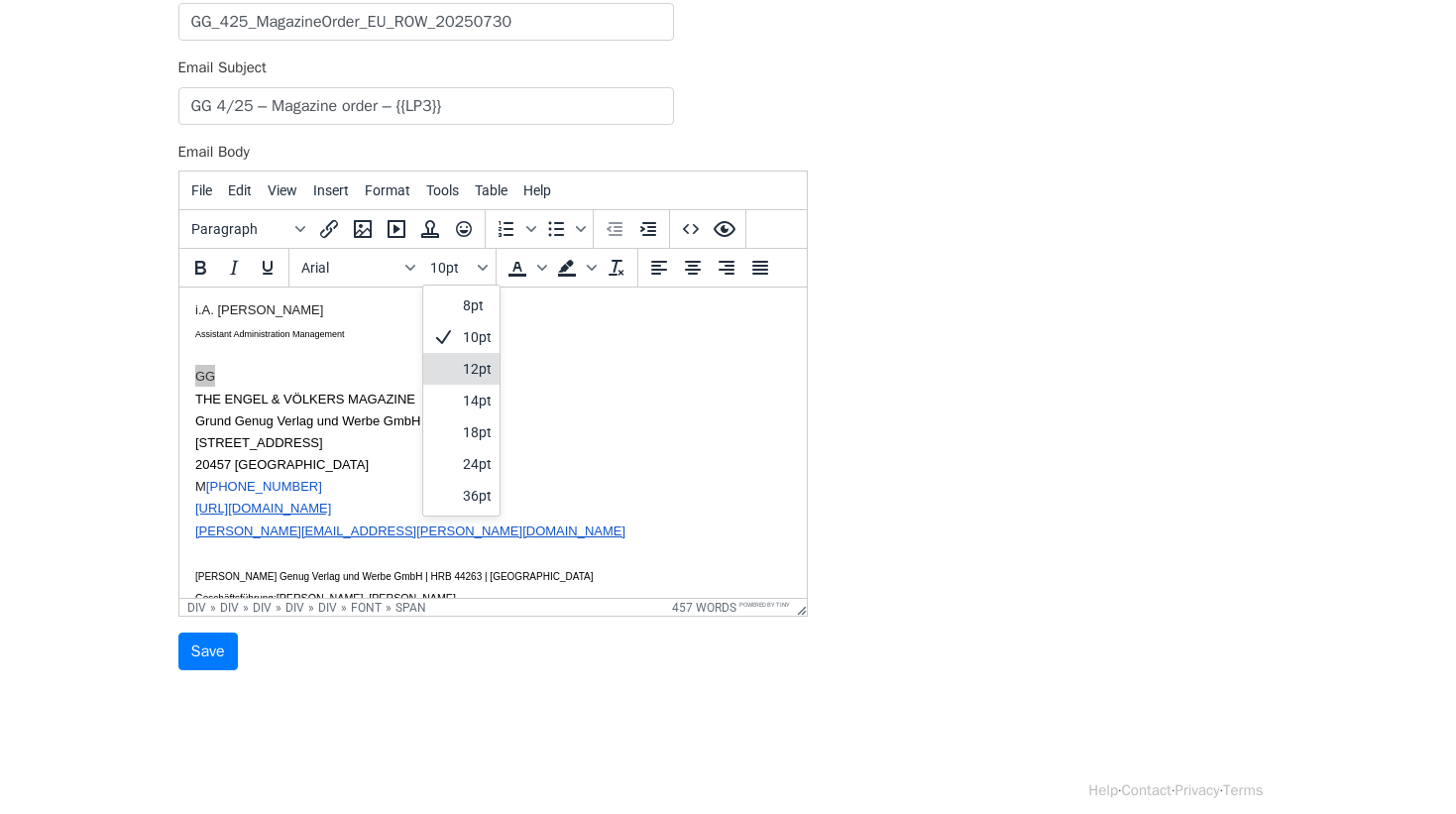click on "12pt" at bounding box center (477, 369) 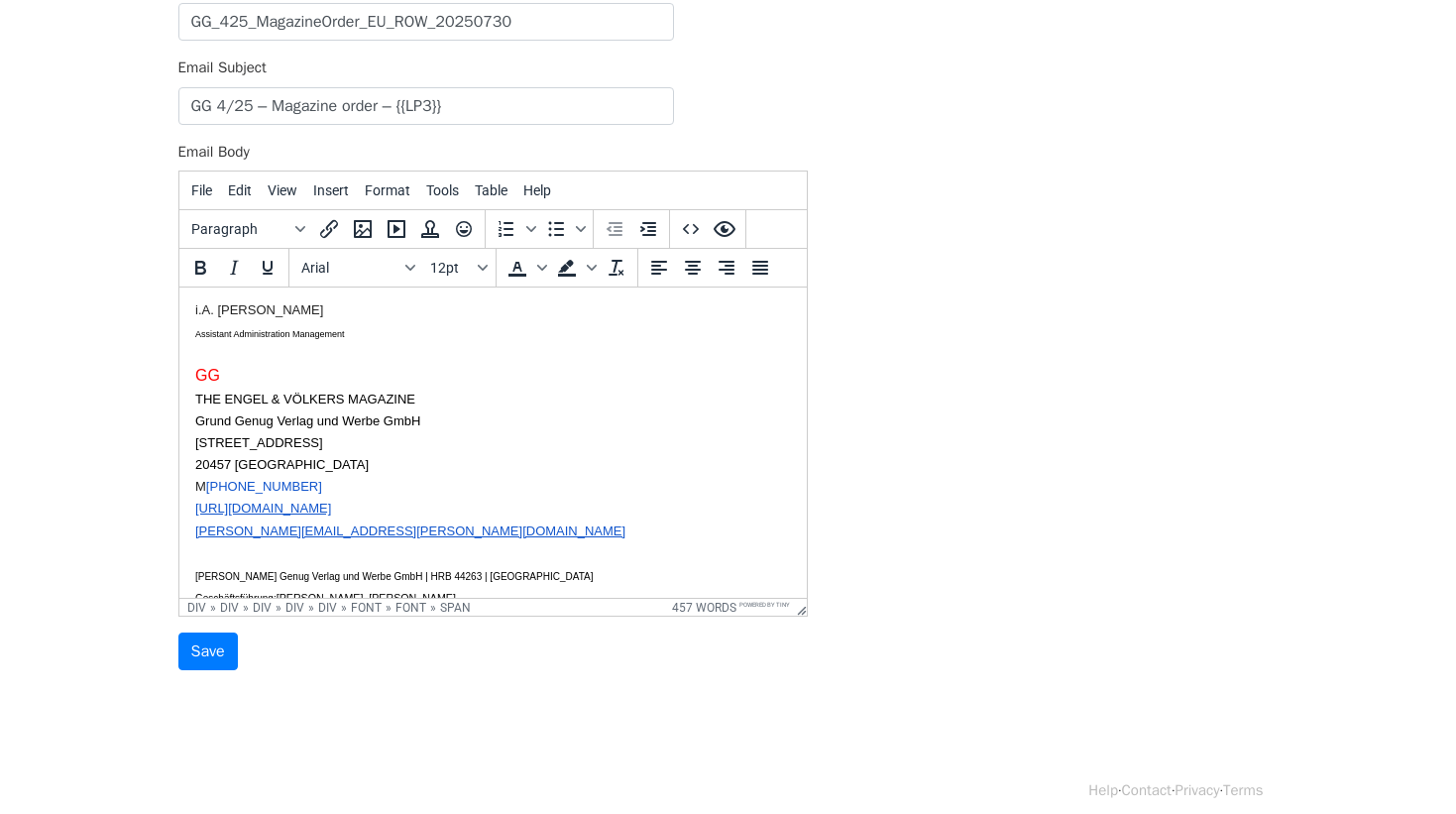 click on "[STREET_ADDRESS]" at bounding box center (492, 442) 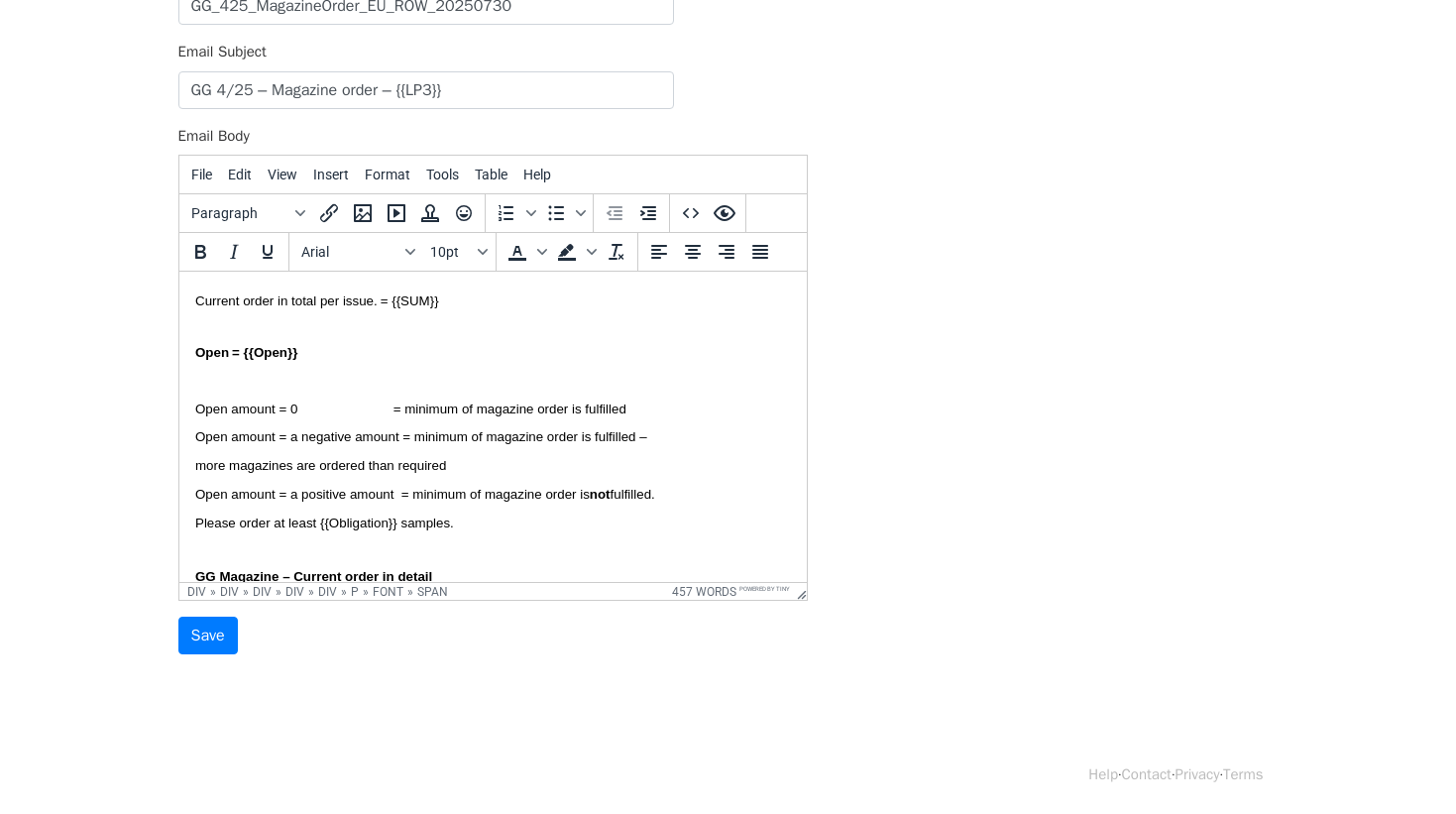 scroll, scrollTop: 0, scrollLeft: 0, axis: both 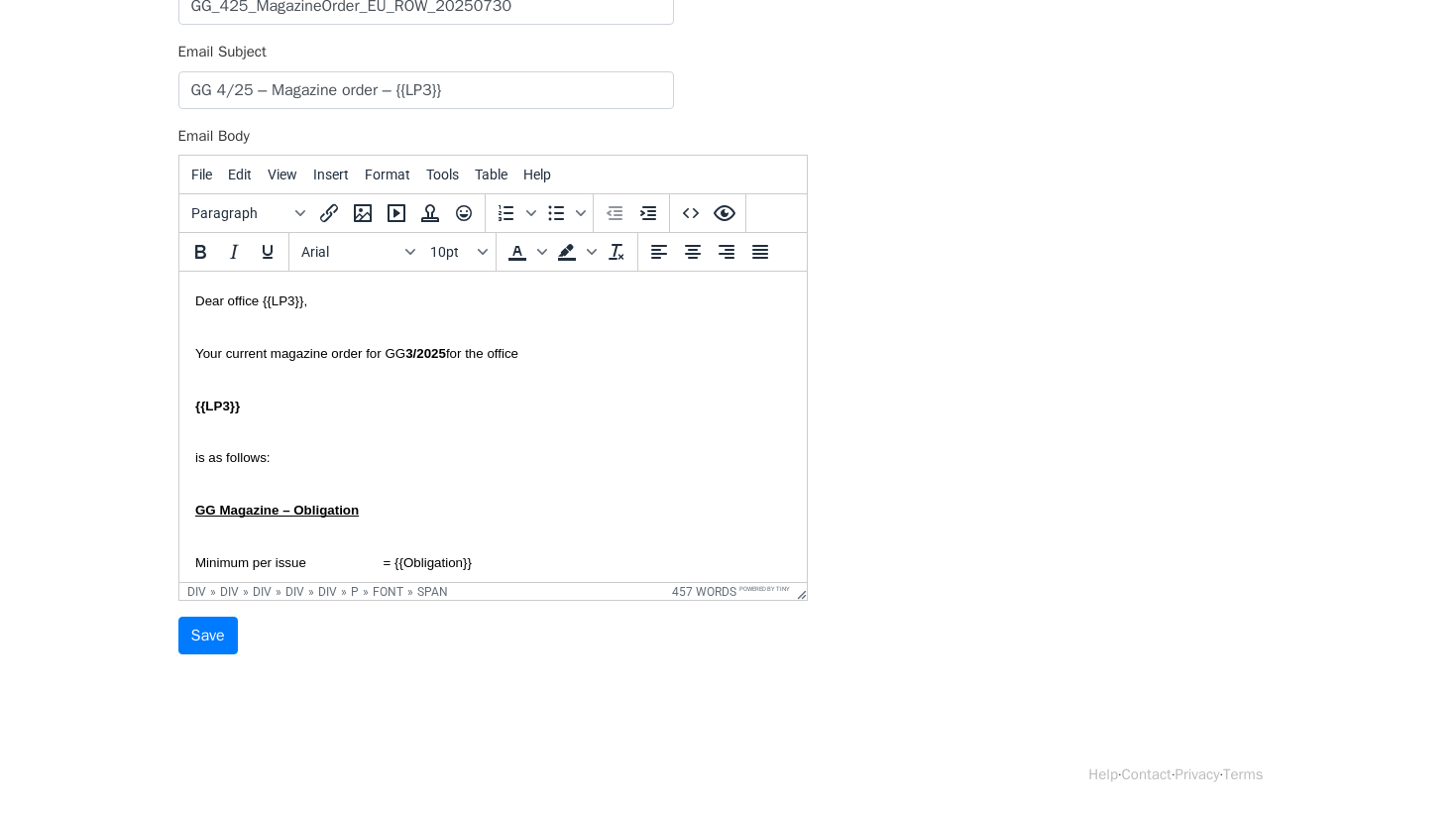 drag, startPoint x: 414, startPoint y: 357, endPoint x: 431, endPoint y: 376, distance: 25.495098 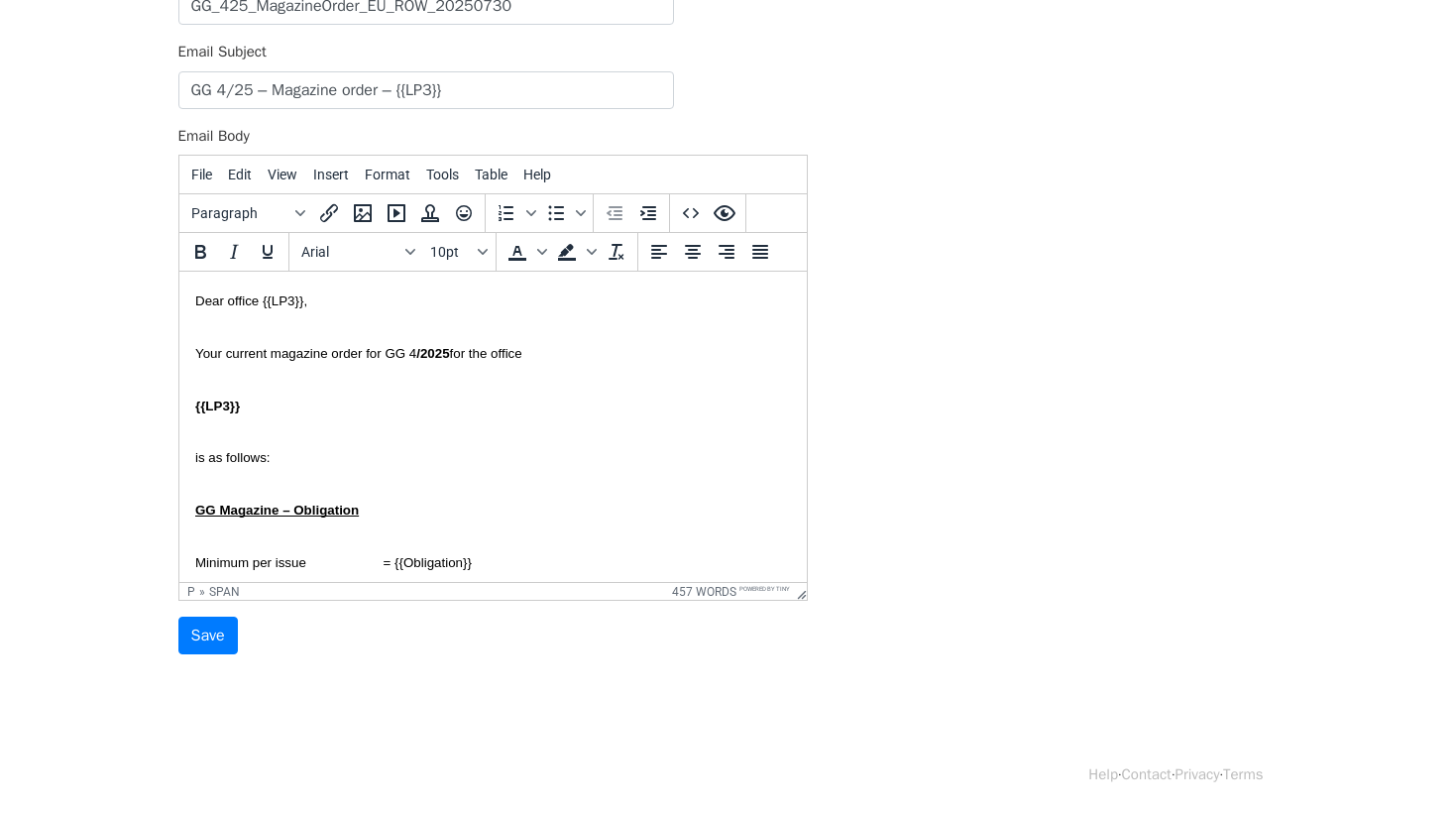 scroll, scrollTop: 1, scrollLeft: 0, axis: vertical 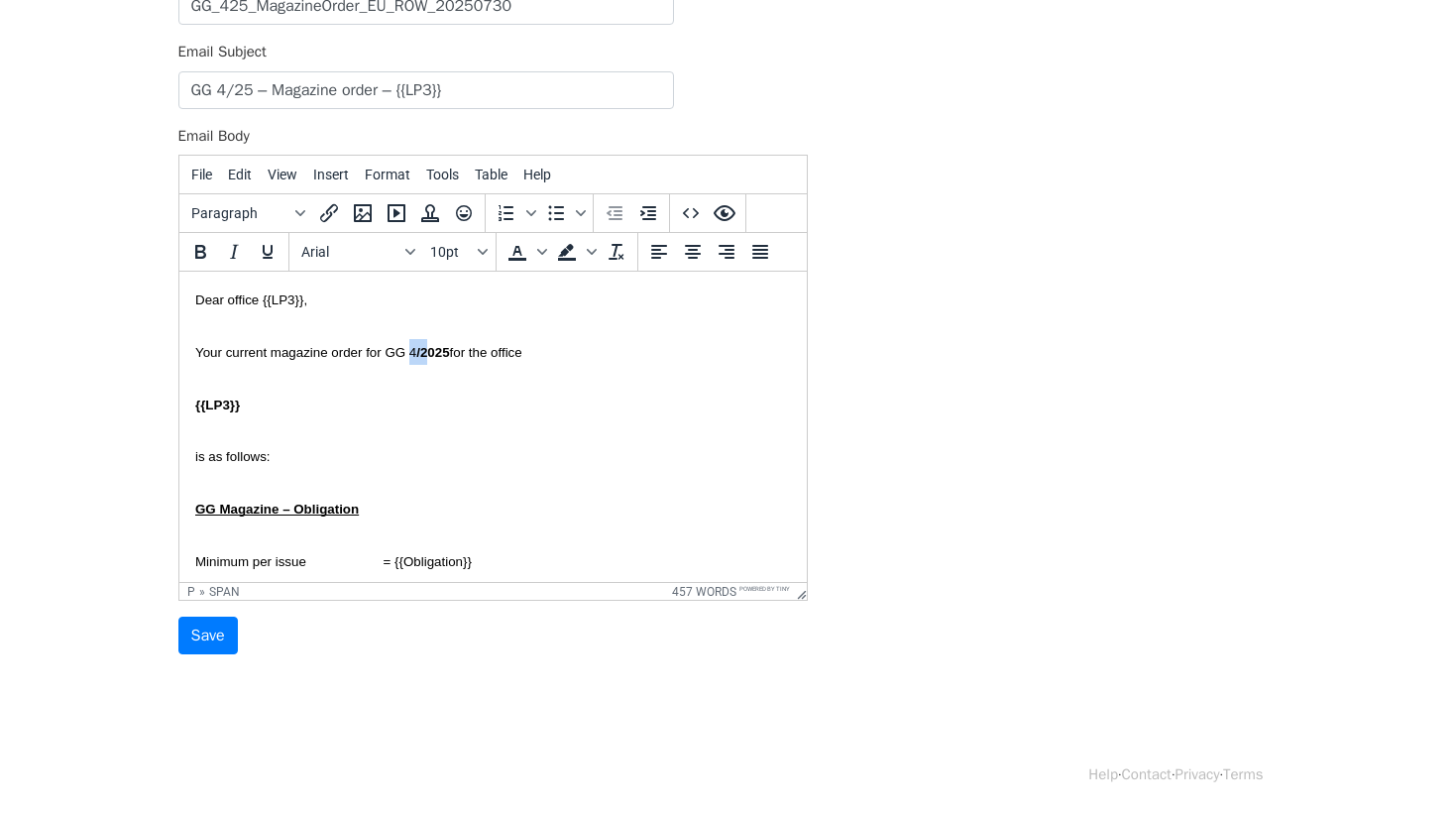 drag, startPoint x: 407, startPoint y: 357, endPoint x: 425, endPoint y: 357, distance: 18 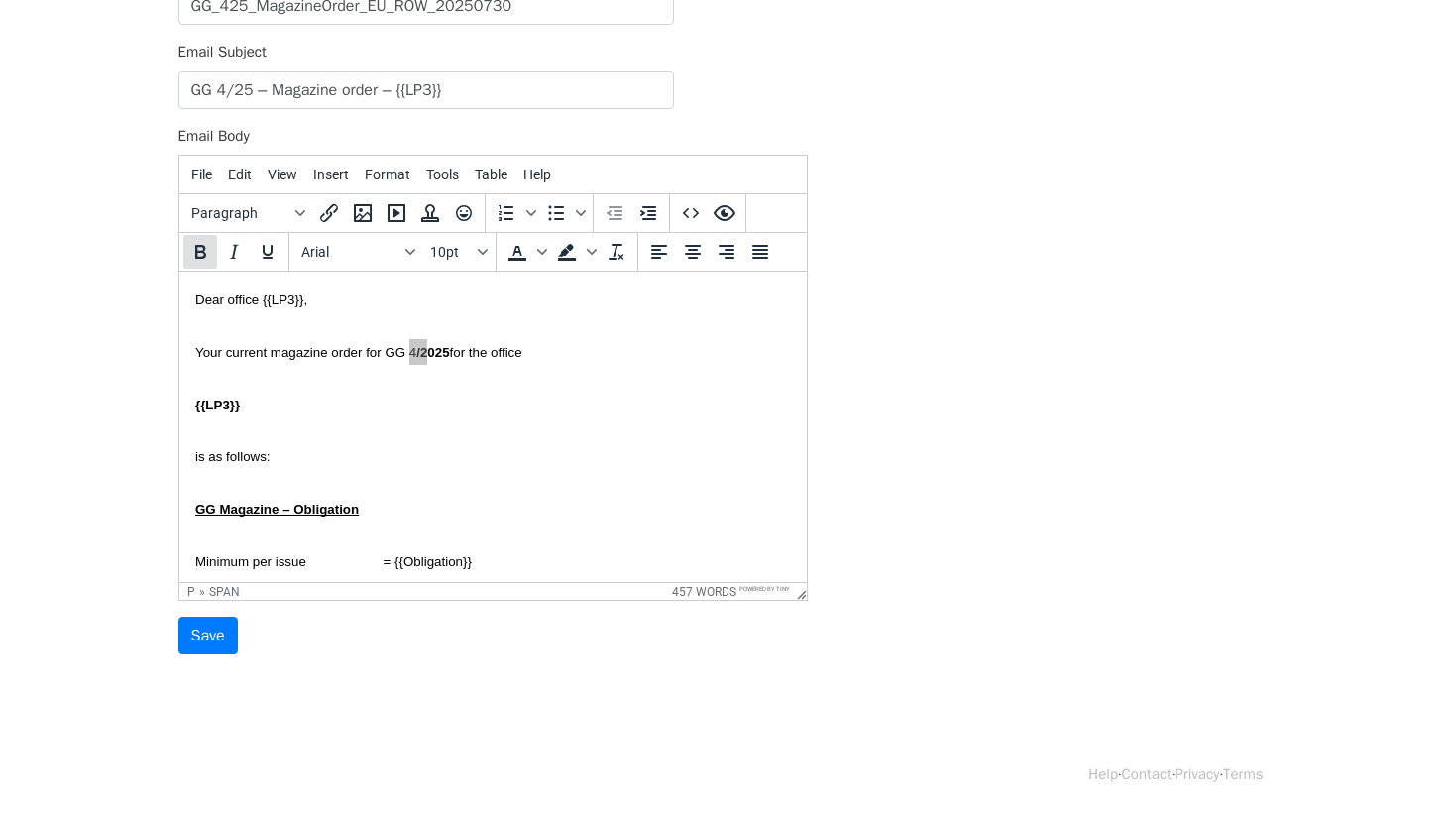 click 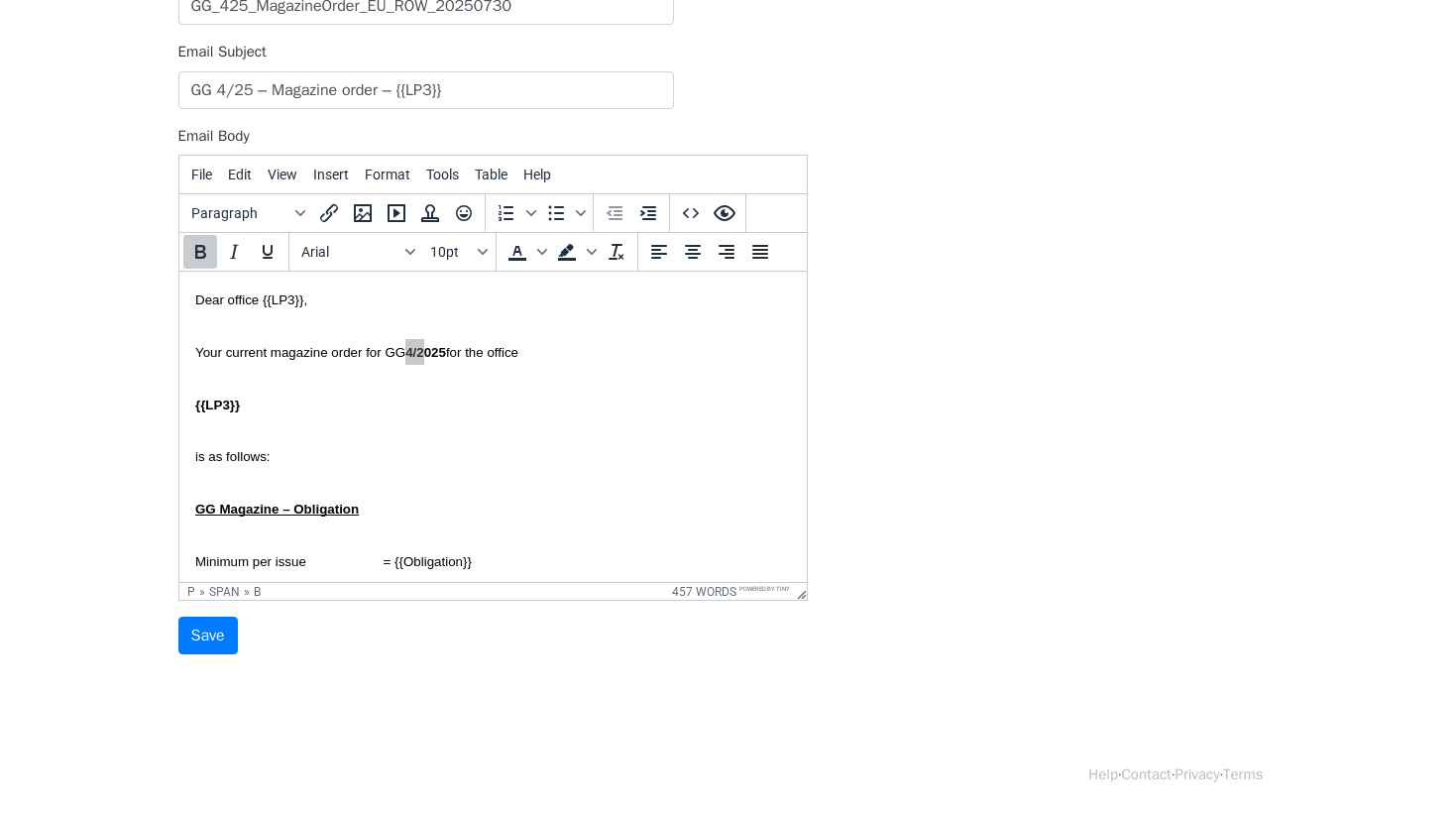 drag, startPoint x: 453, startPoint y: 606, endPoint x: 450, endPoint y: 584, distance: 22.203603 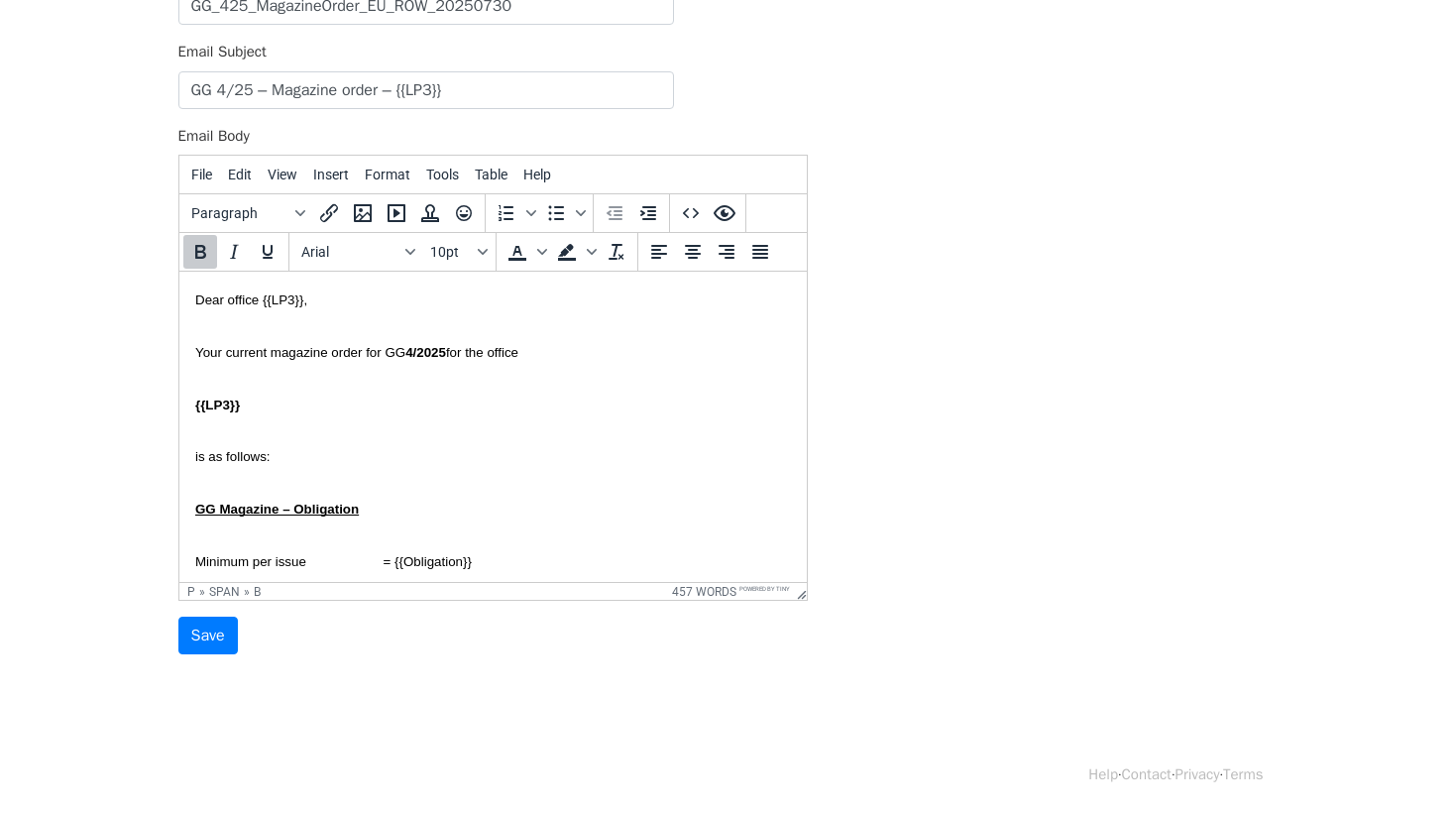 click on "GG Magazine – Obligation" at bounding box center (492, 509) 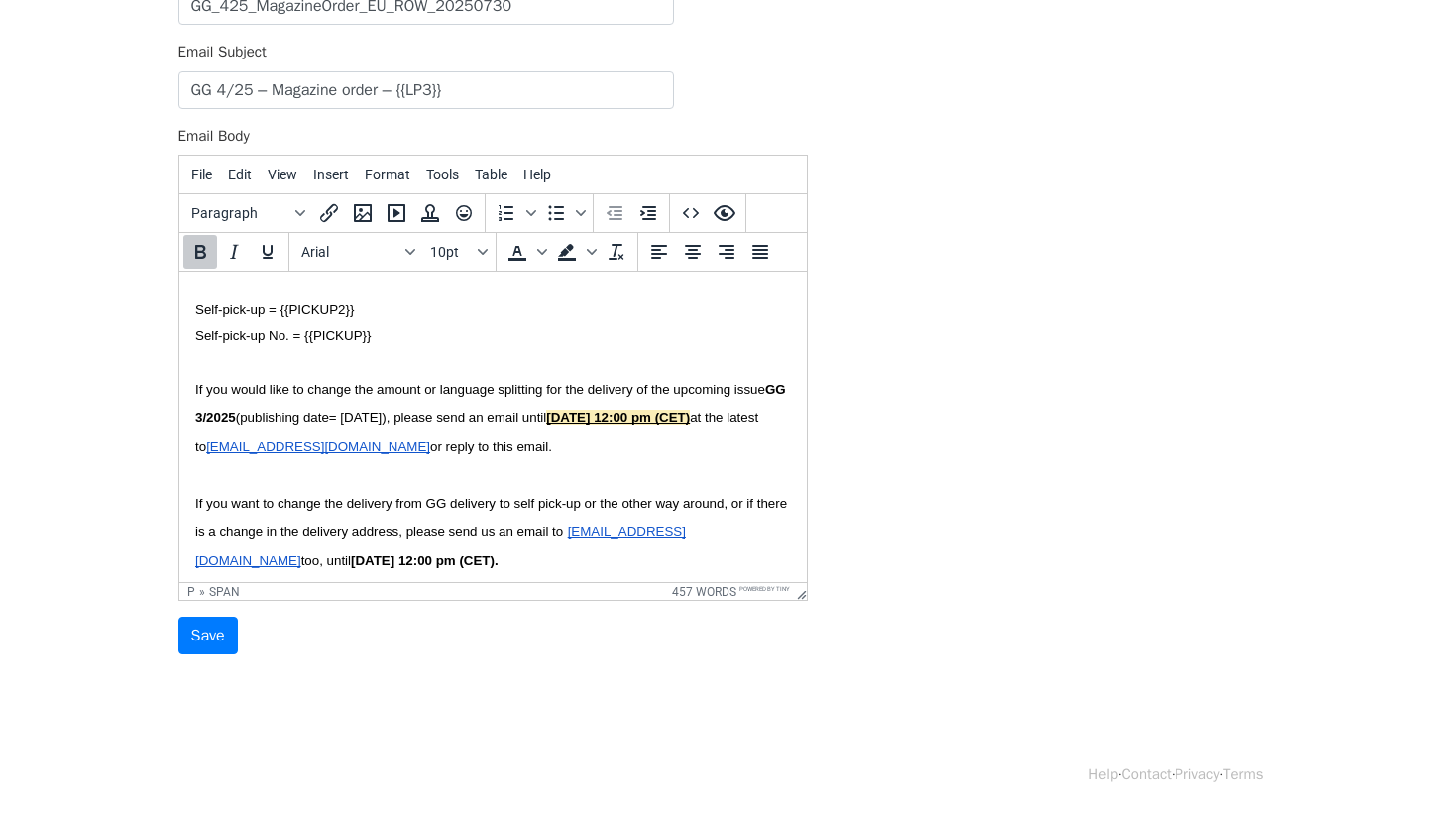 scroll, scrollTop: 1236, scrollLeft: 0, axis: vertical 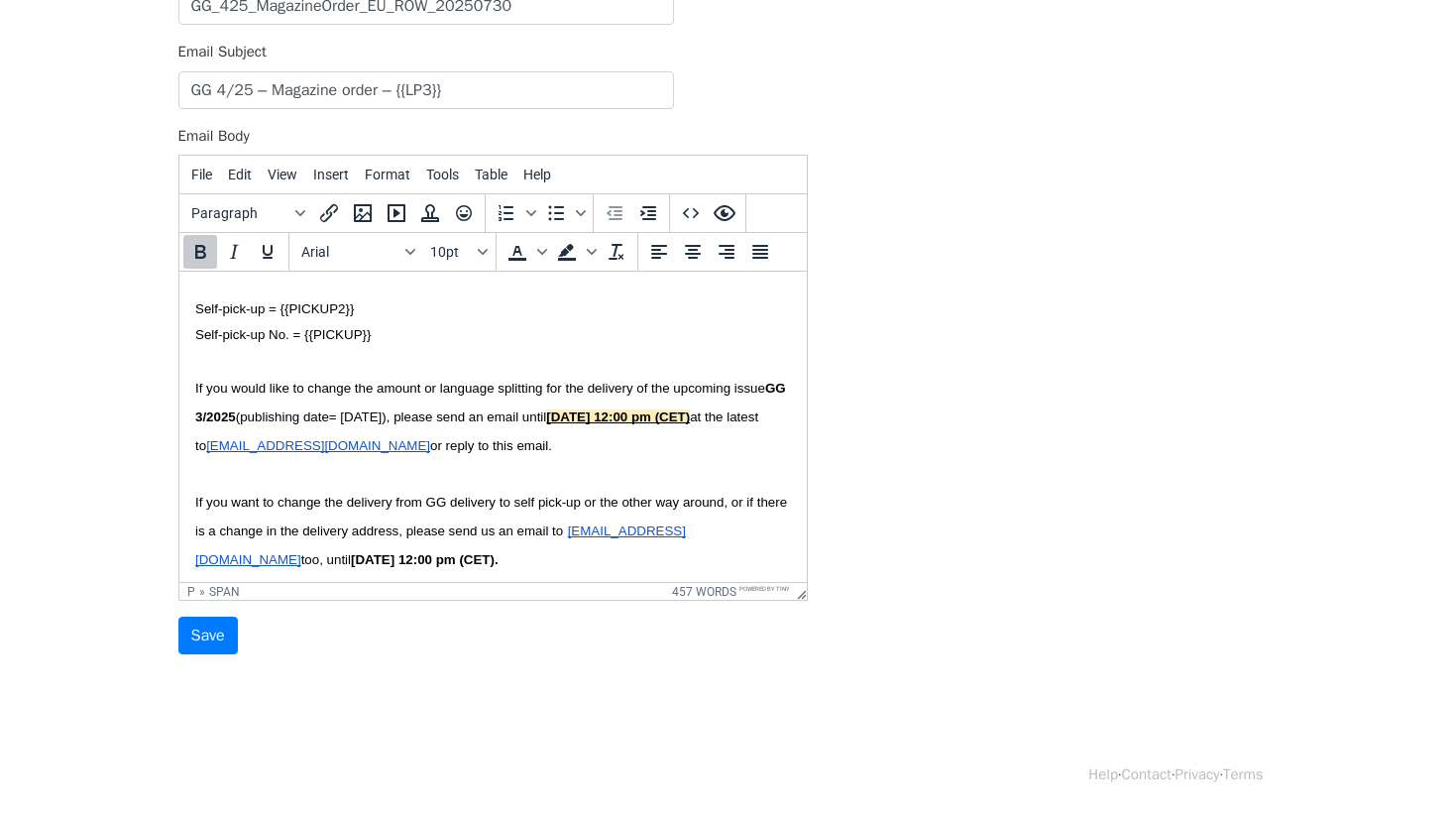 click on "GG 3/2025" at bounding box center (491, 403) 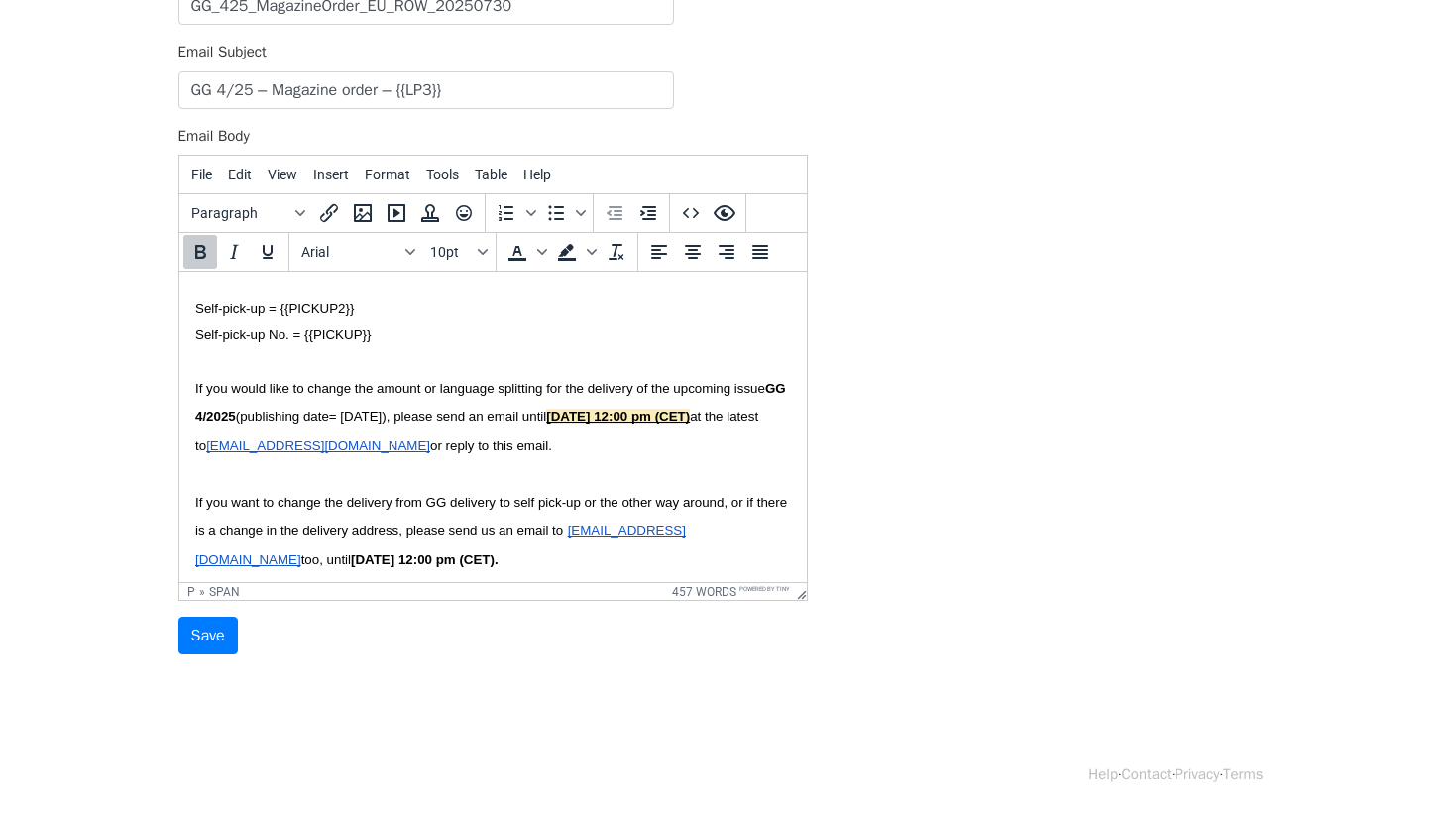 click on "(publishing date= Friday, 06th June 2025), please send an email until" at bounding box center [391, 416] 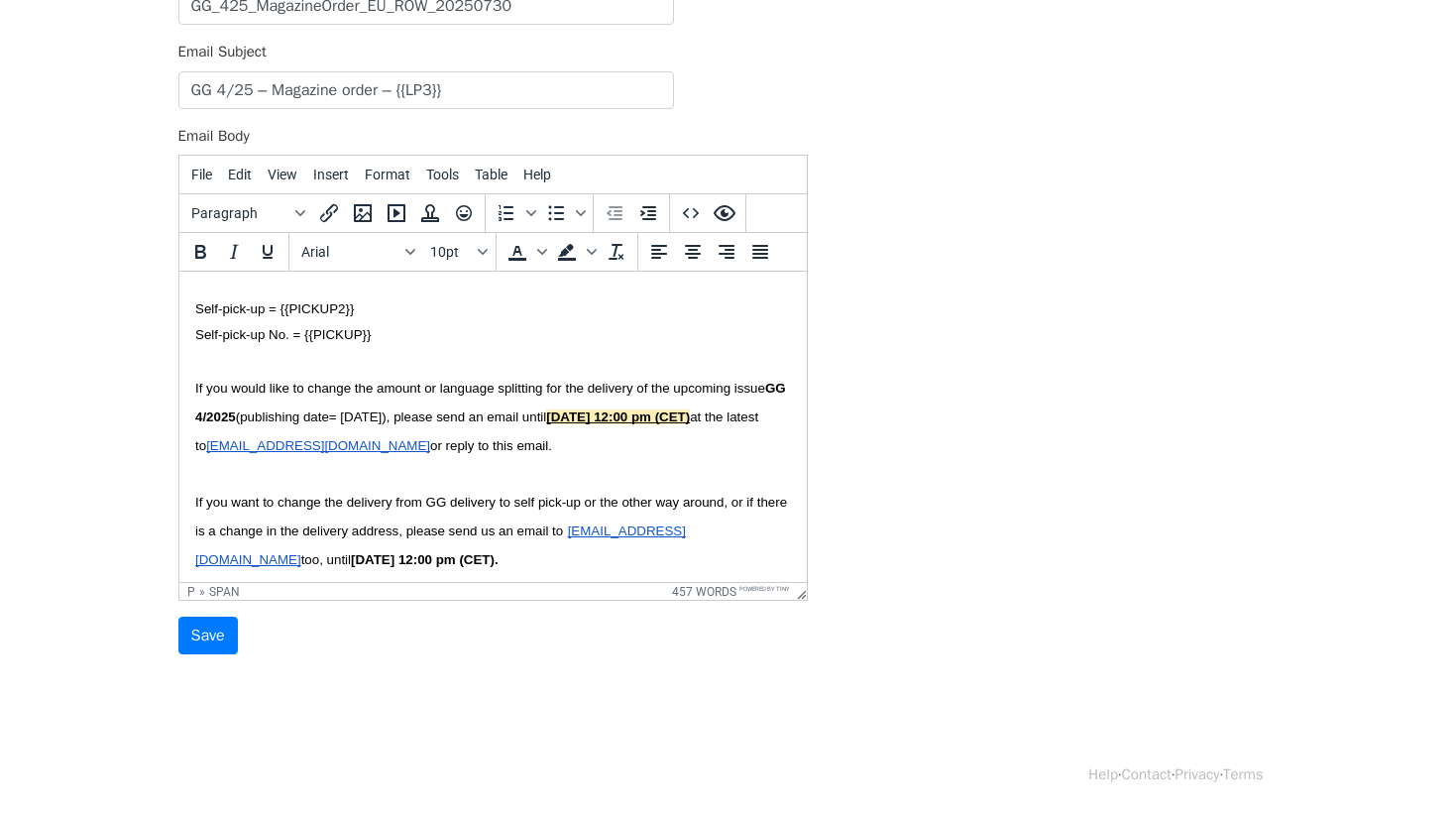 click on "(publishing date= Friday, 06th June 2025), please send an email until" at bounding box center [391, 416] 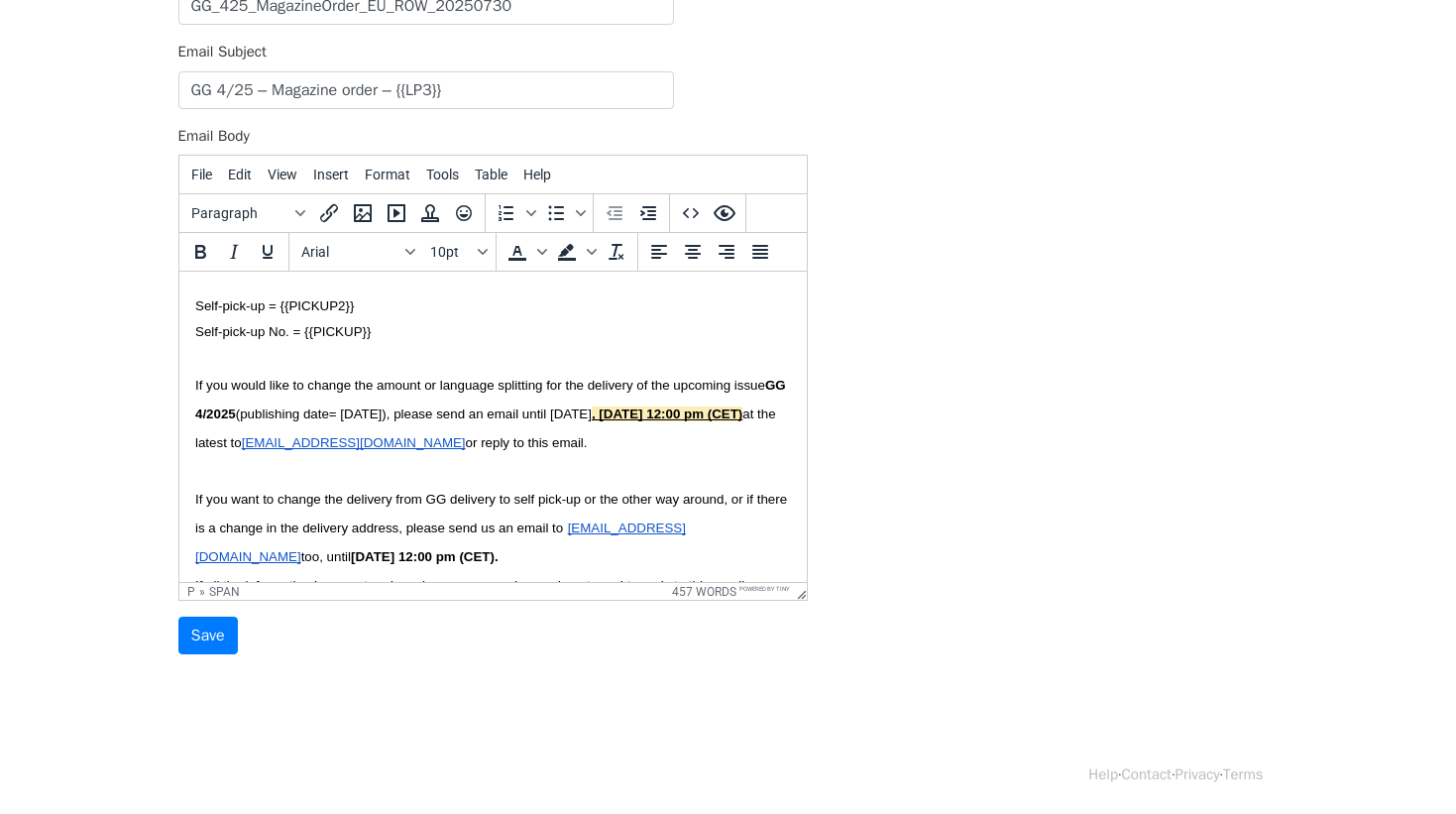 scroll, scrollTop: 1241, scrollLeft: 0, axis: vertical 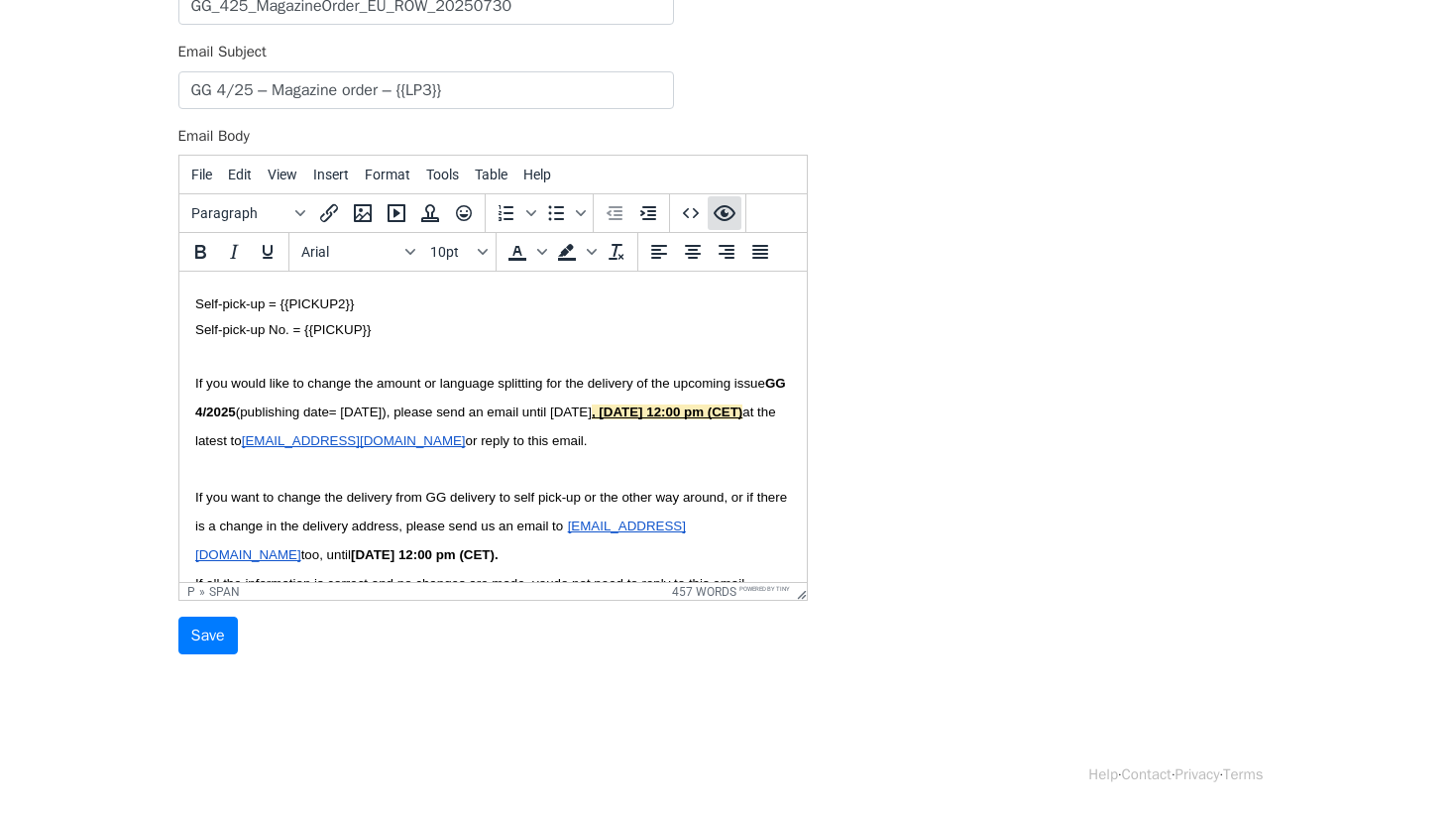 click 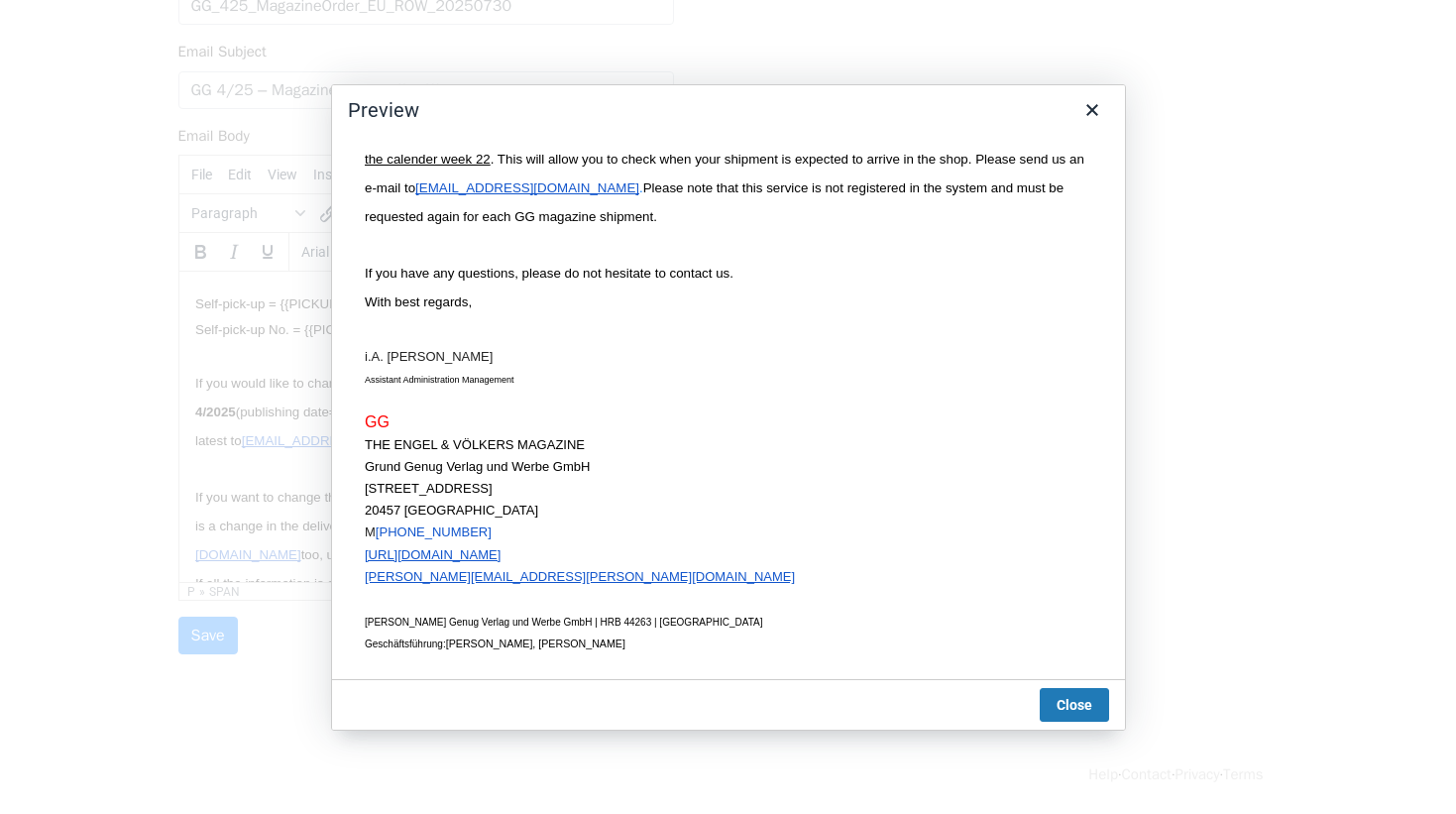 scroll, scrollTop: 1581, scrollLeft: 0, axis: vertical 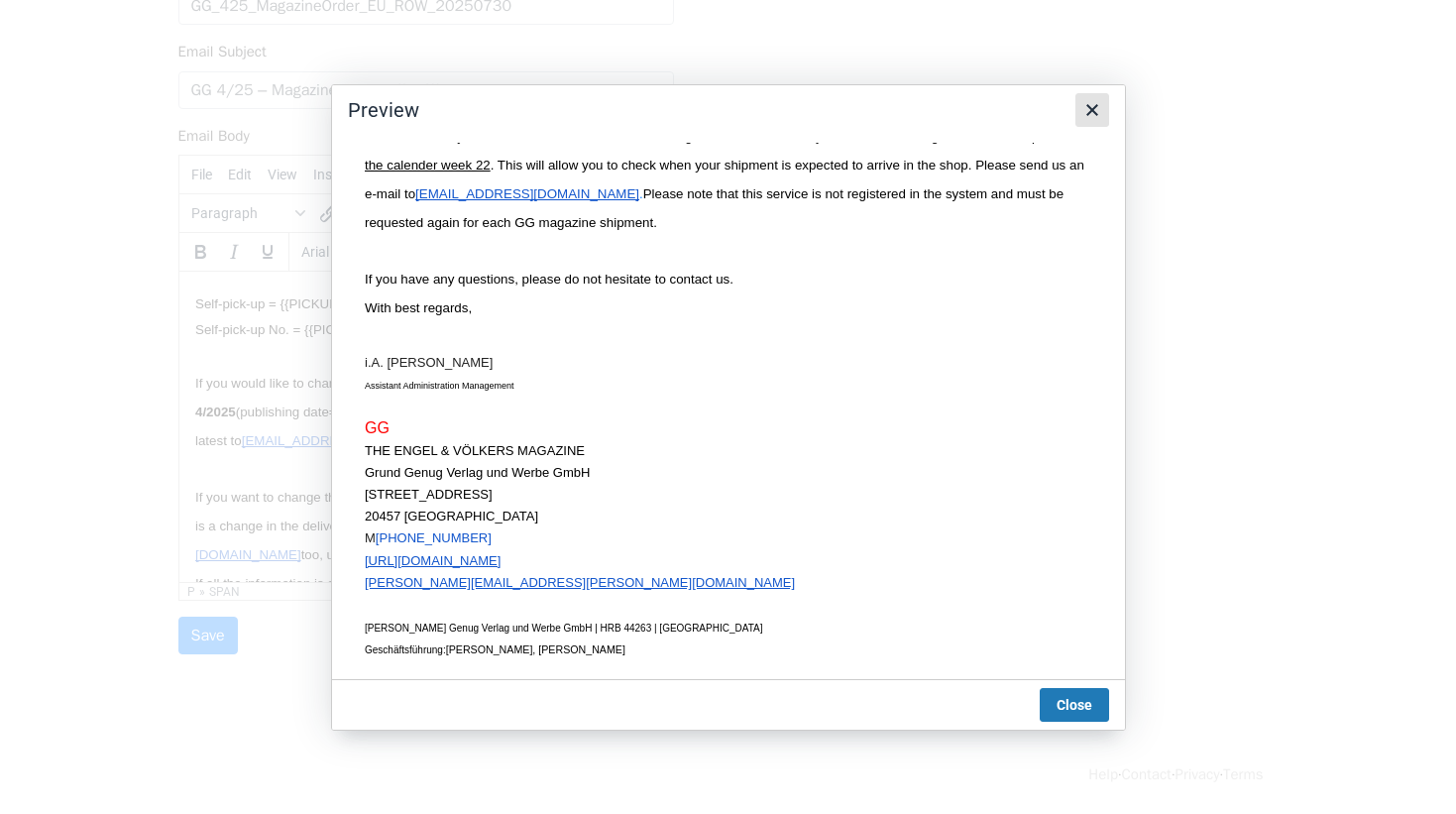 click 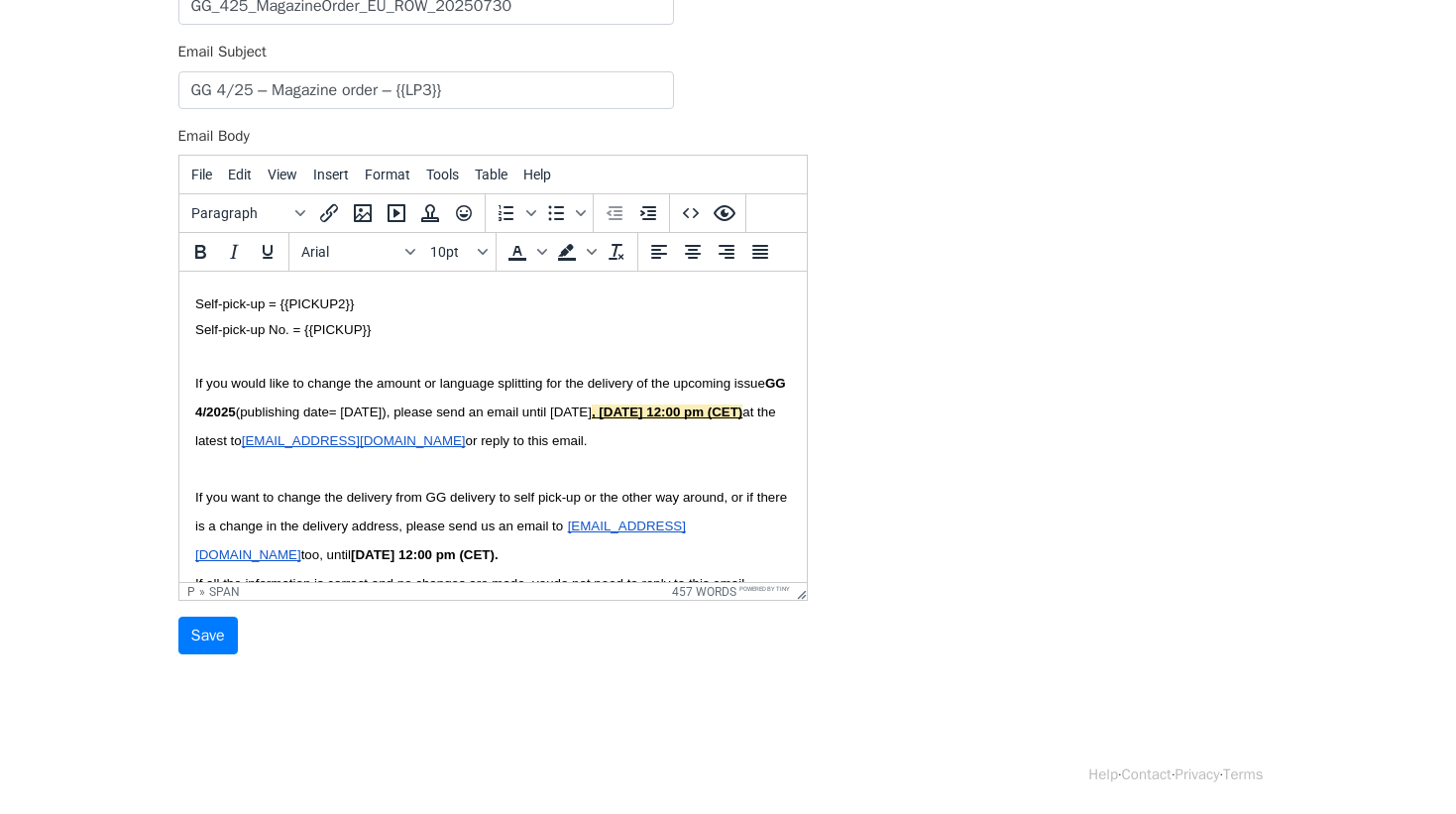 drag, startPoint x: 718, startPoint y: 414, endPoint x: 684, endPoint y: 413, distance: 34.0147 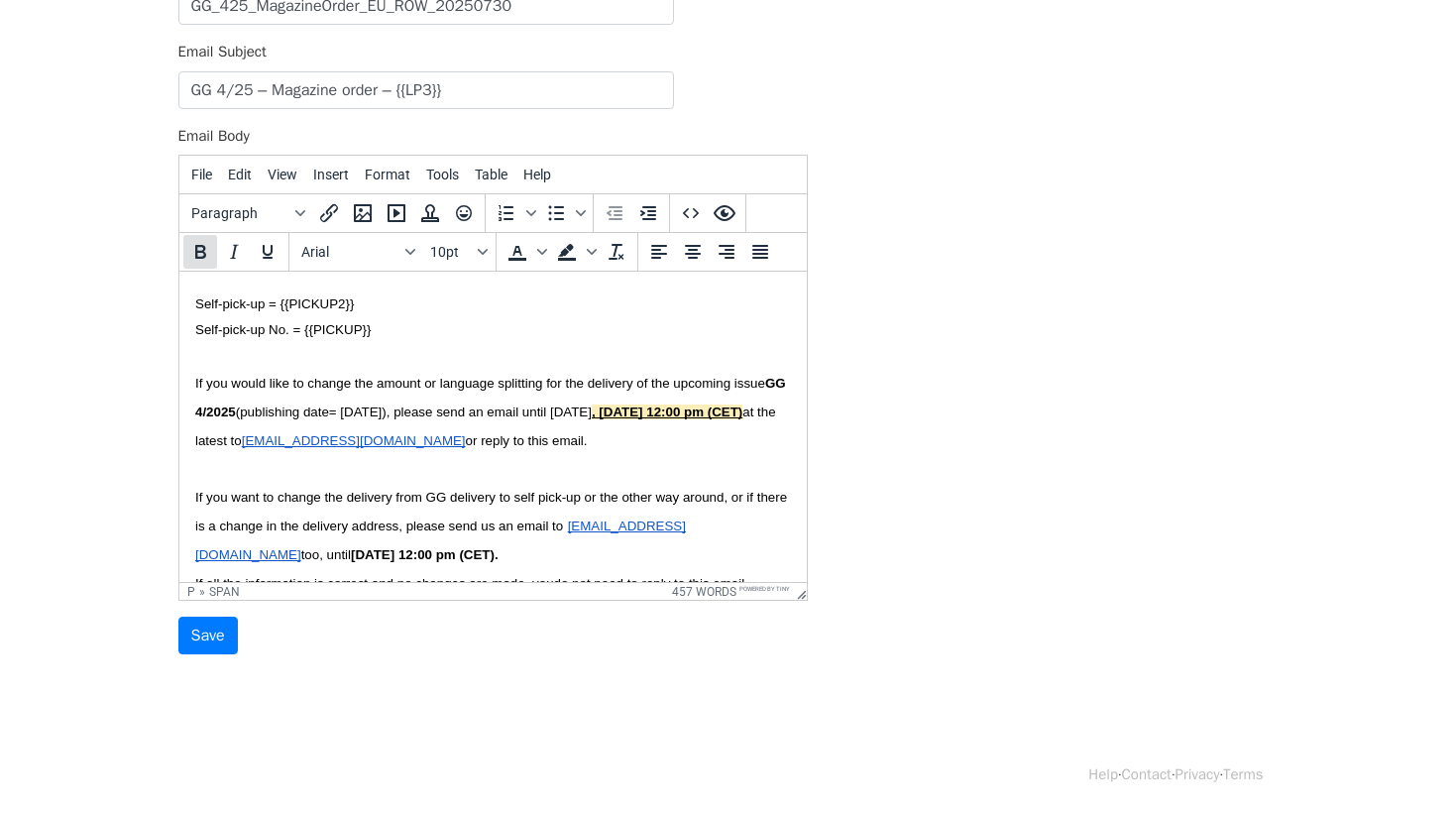 click 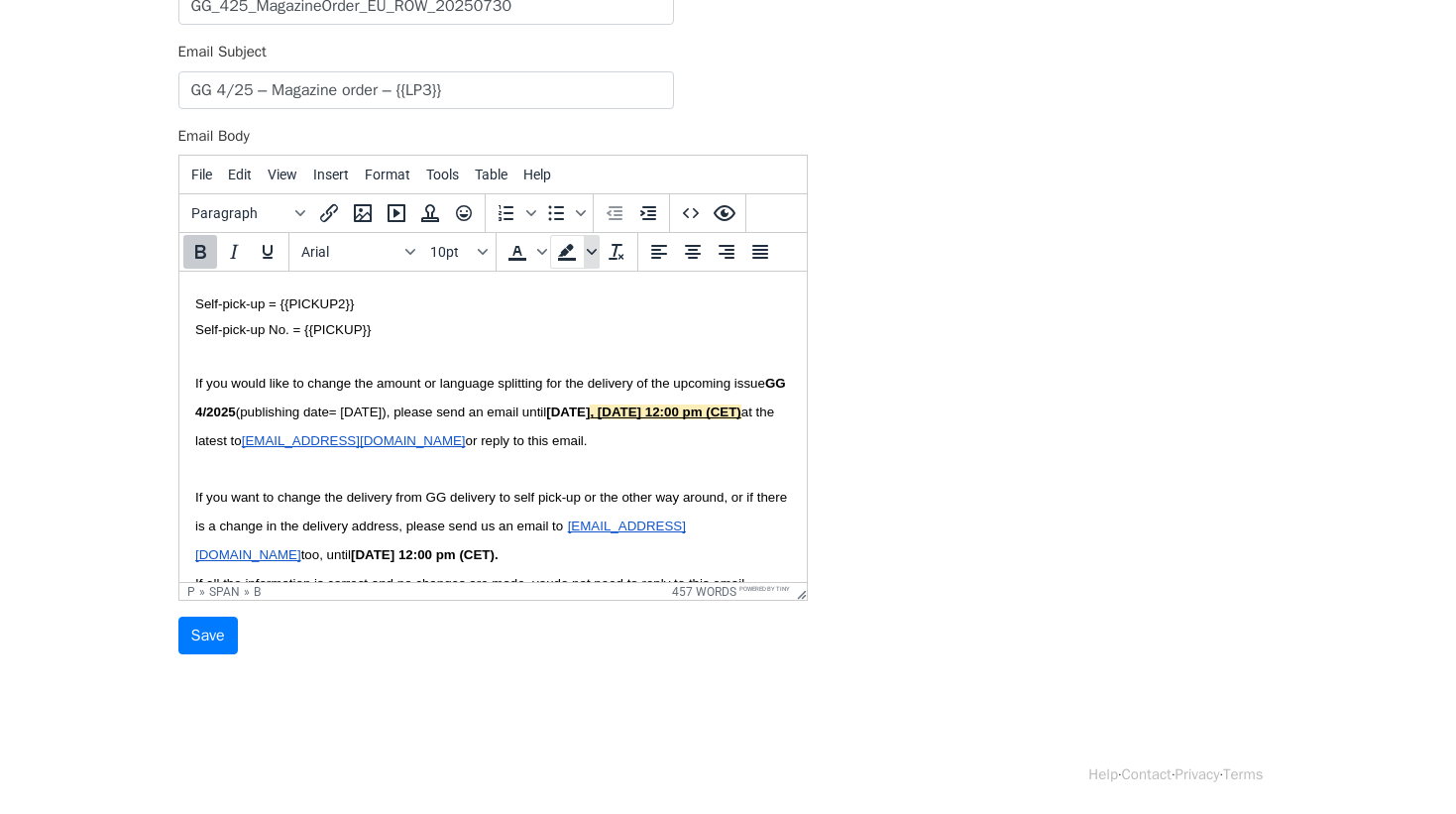 click 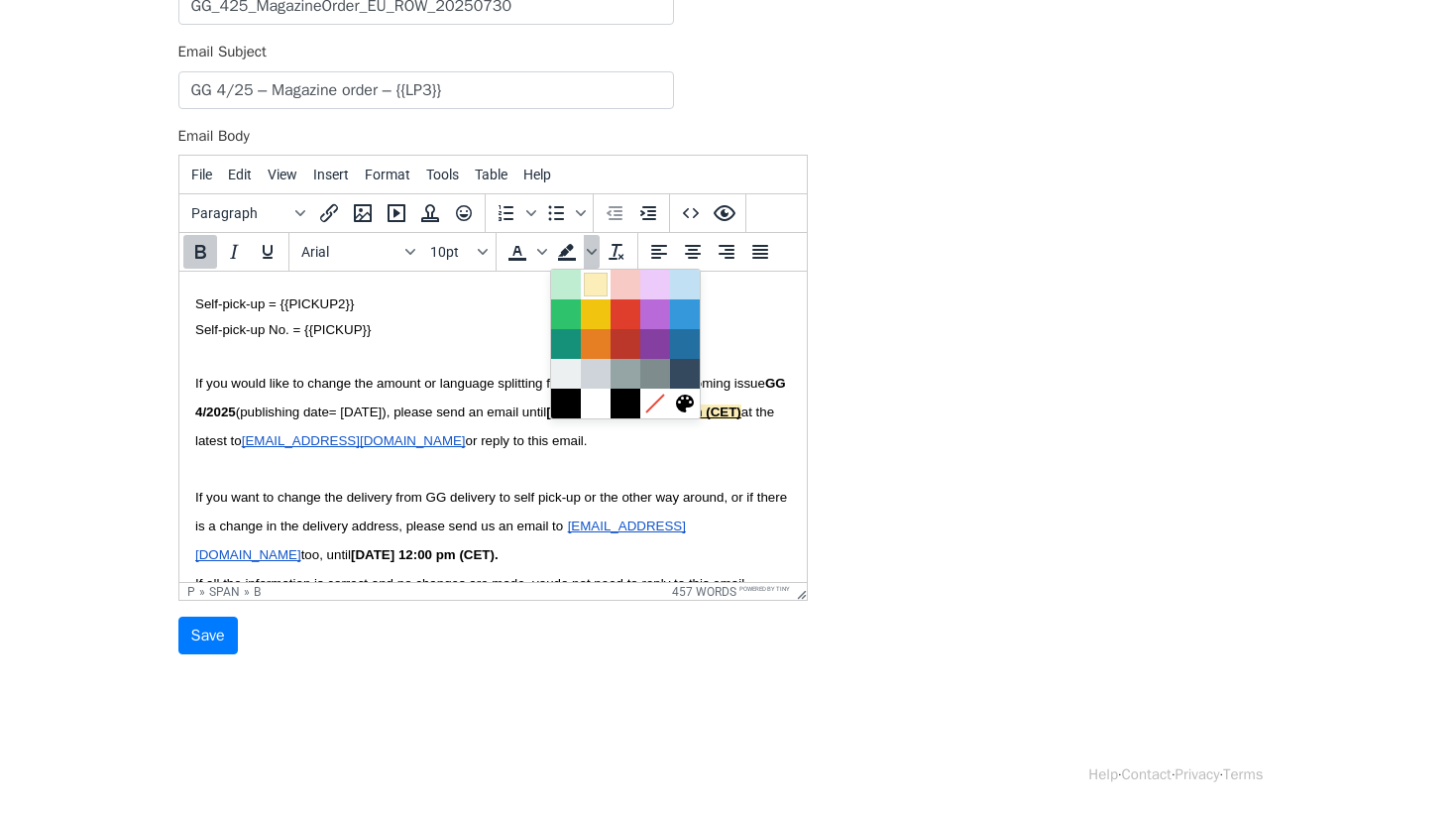 drag, startPoint x: 605, startPoint y: 288, endPoint x: 491, endPoint y: 141, distance: 186.02419 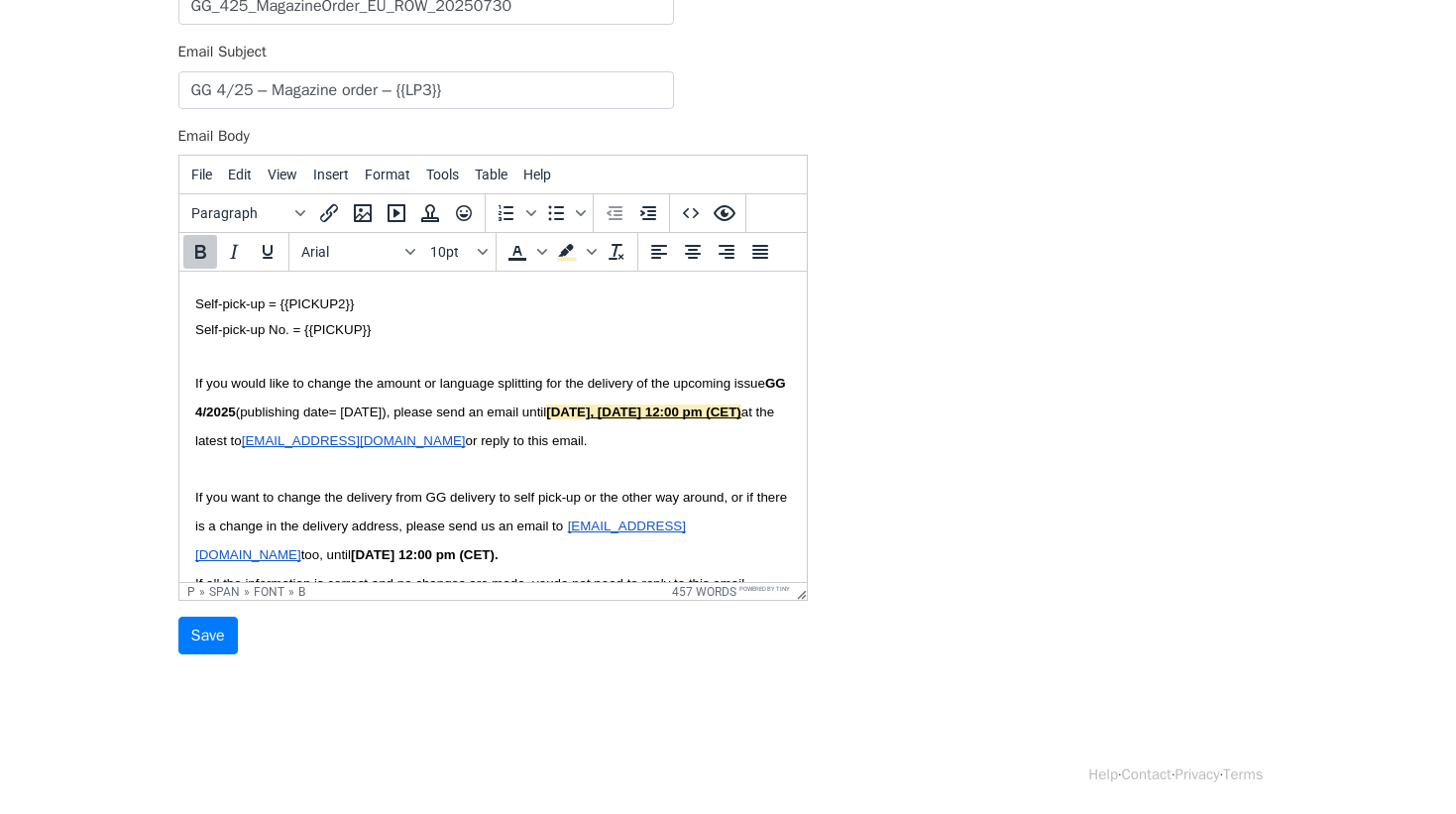 click on "If you would like to change the amount or language splitting for the delivery of the upcoming issue  GG 4/2025  (publishing date= Friday, 05th September 2025), please send an email until  Friday , 30th April 2025, 12:00 pm (CET)  at the latest to  info@gg-magazine.com  or reply to this email." at bounding box center [492, 411] 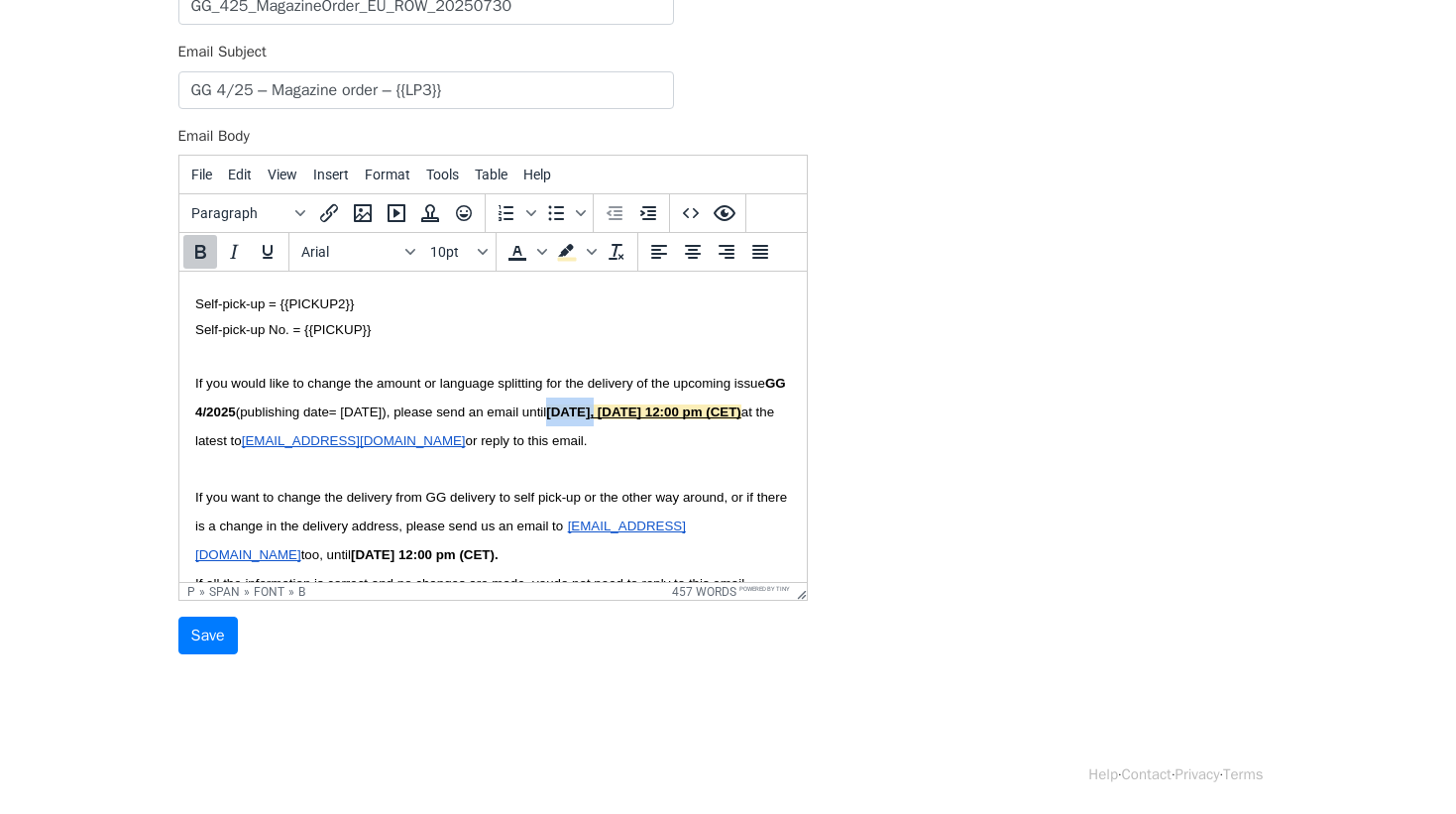 drag, startPoint x: 721, startPoint y: 413, endPoint x: 684, endPoint y: 410, distance: 37.12142 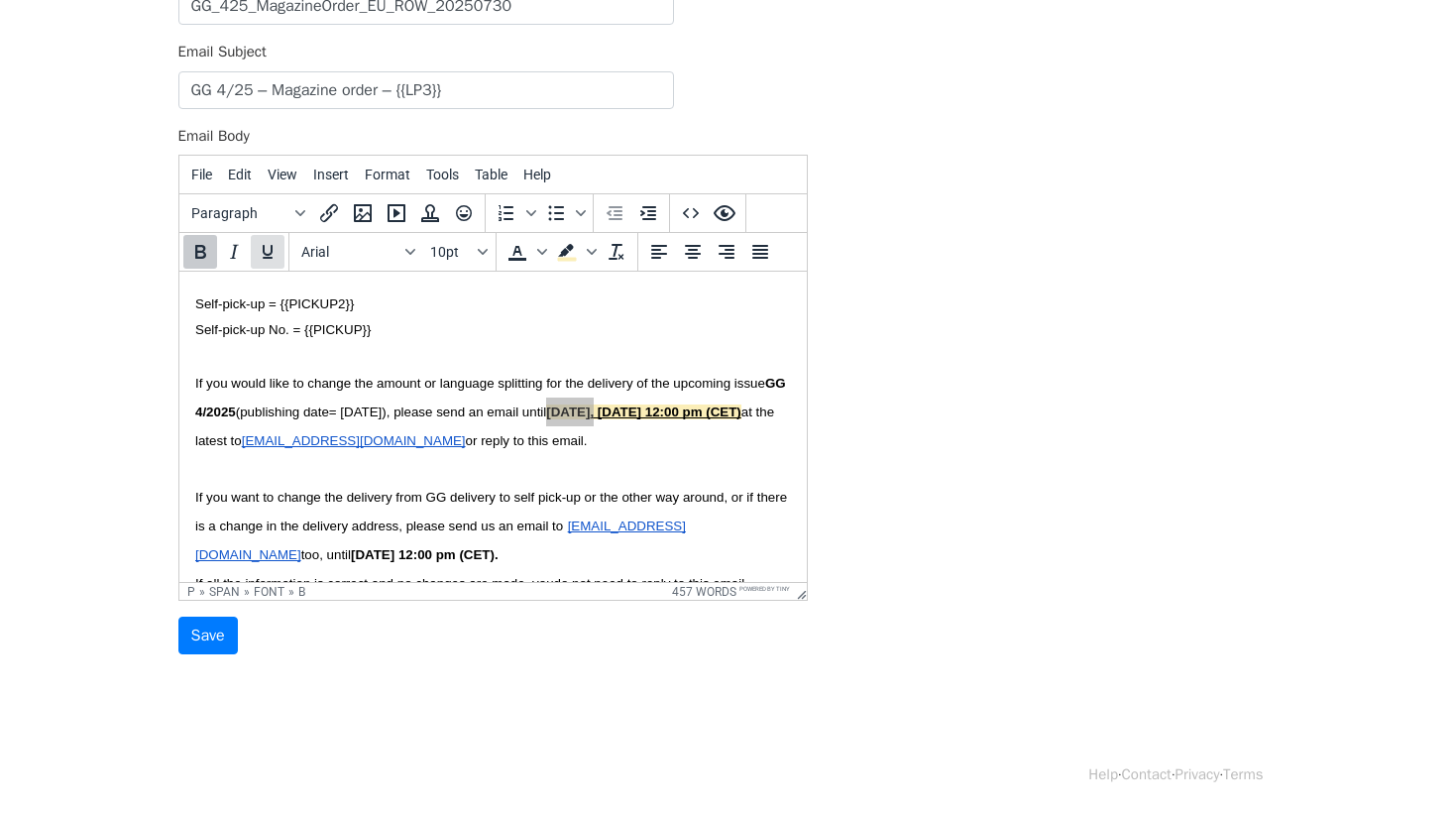 click 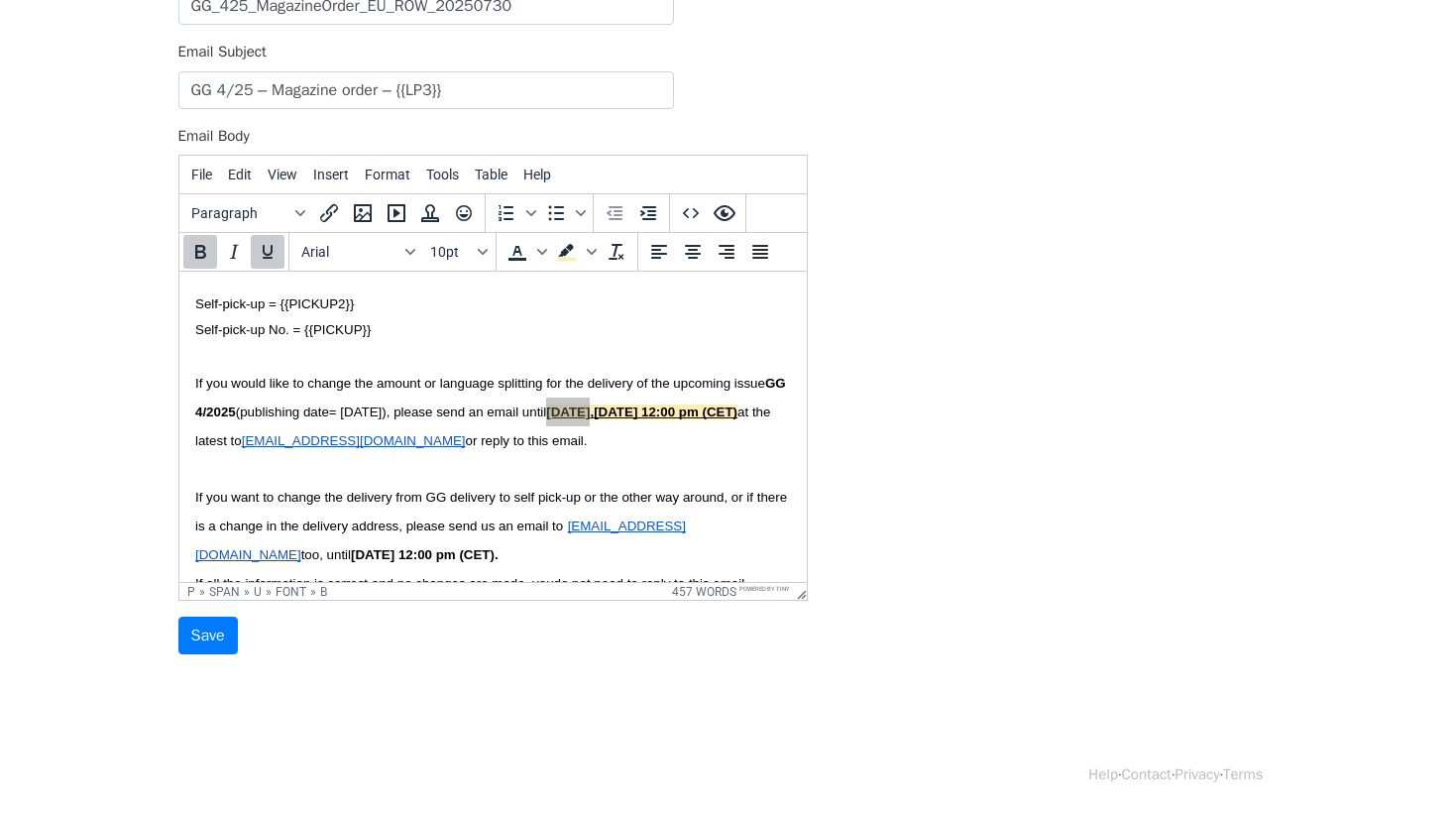 click on "File Edit View Insert Format Tools Table Help Paragraph To open the popup, press Shift+Enter To open the popup, press Shift+Enter Arial 10pt To open the popup, press Shift+Enter To open the popup, press Shift+Enter p  »  span  »  u  »  font  »  b 457 words Powered by Tiny" at bounding box center [493, 378] 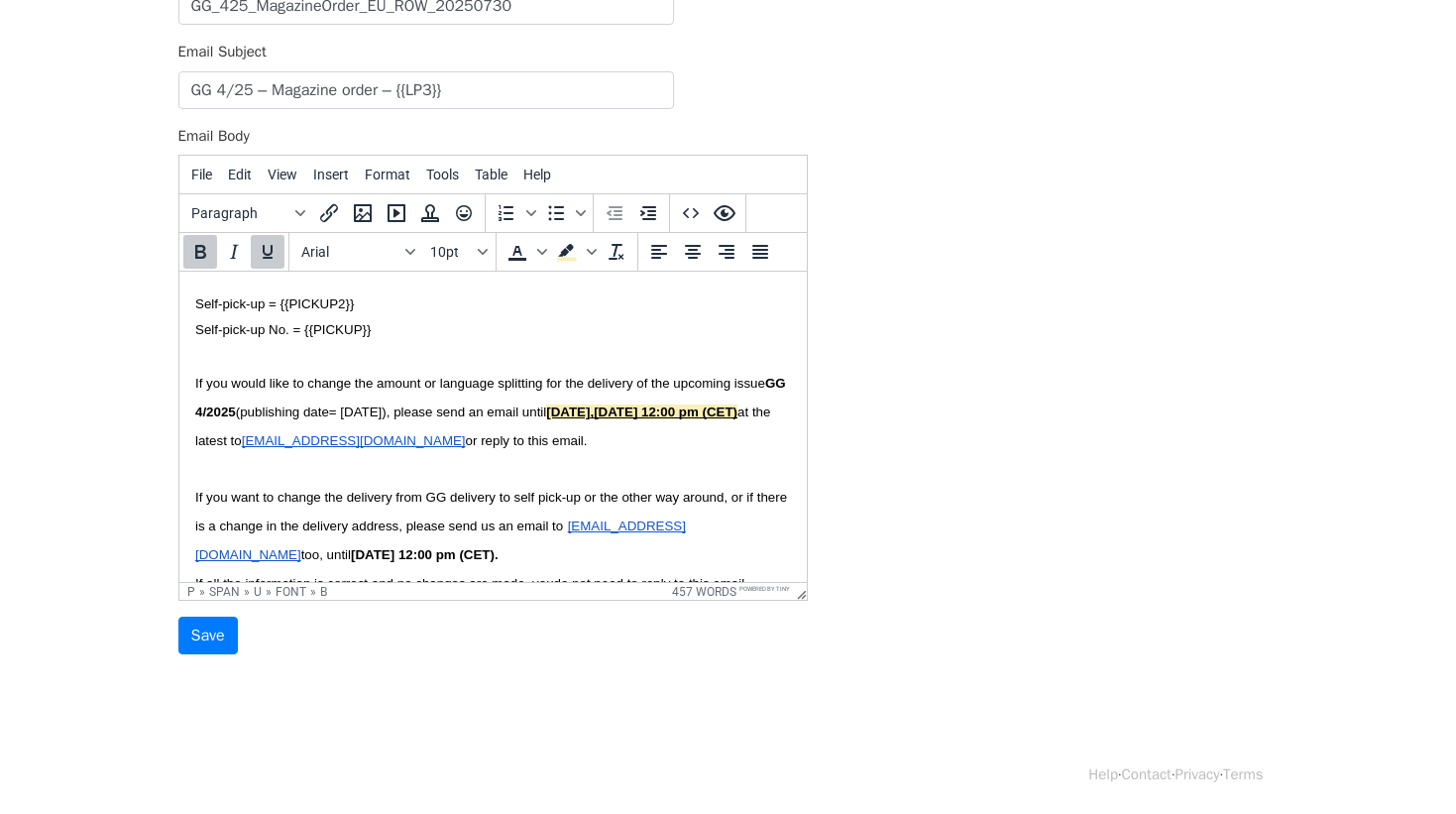 click on "too, until" at bounding box center (325, 554) 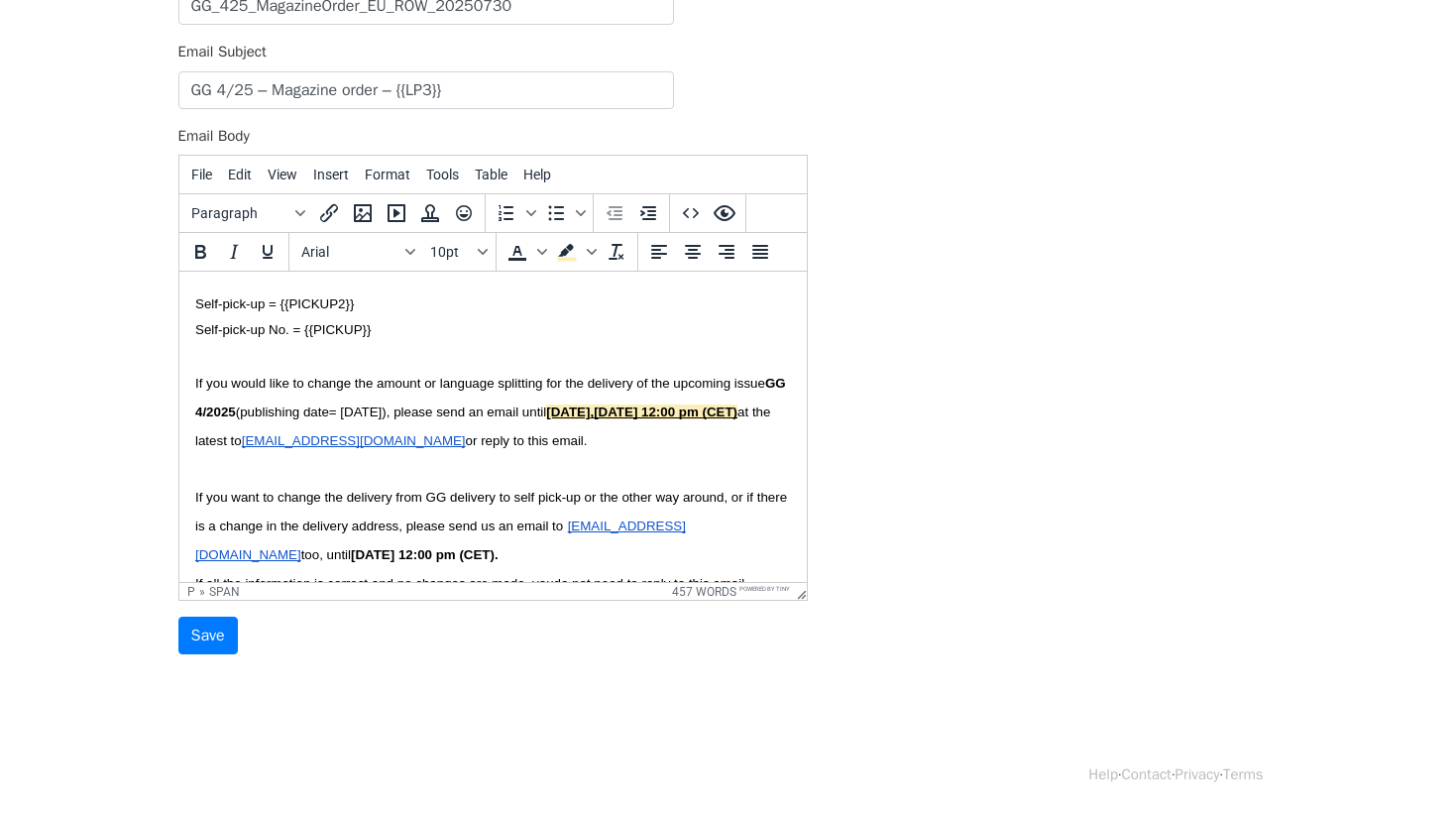 click on ",  30th April 2025, 12:00 pm (CET)" at bounding box center (662, 411) 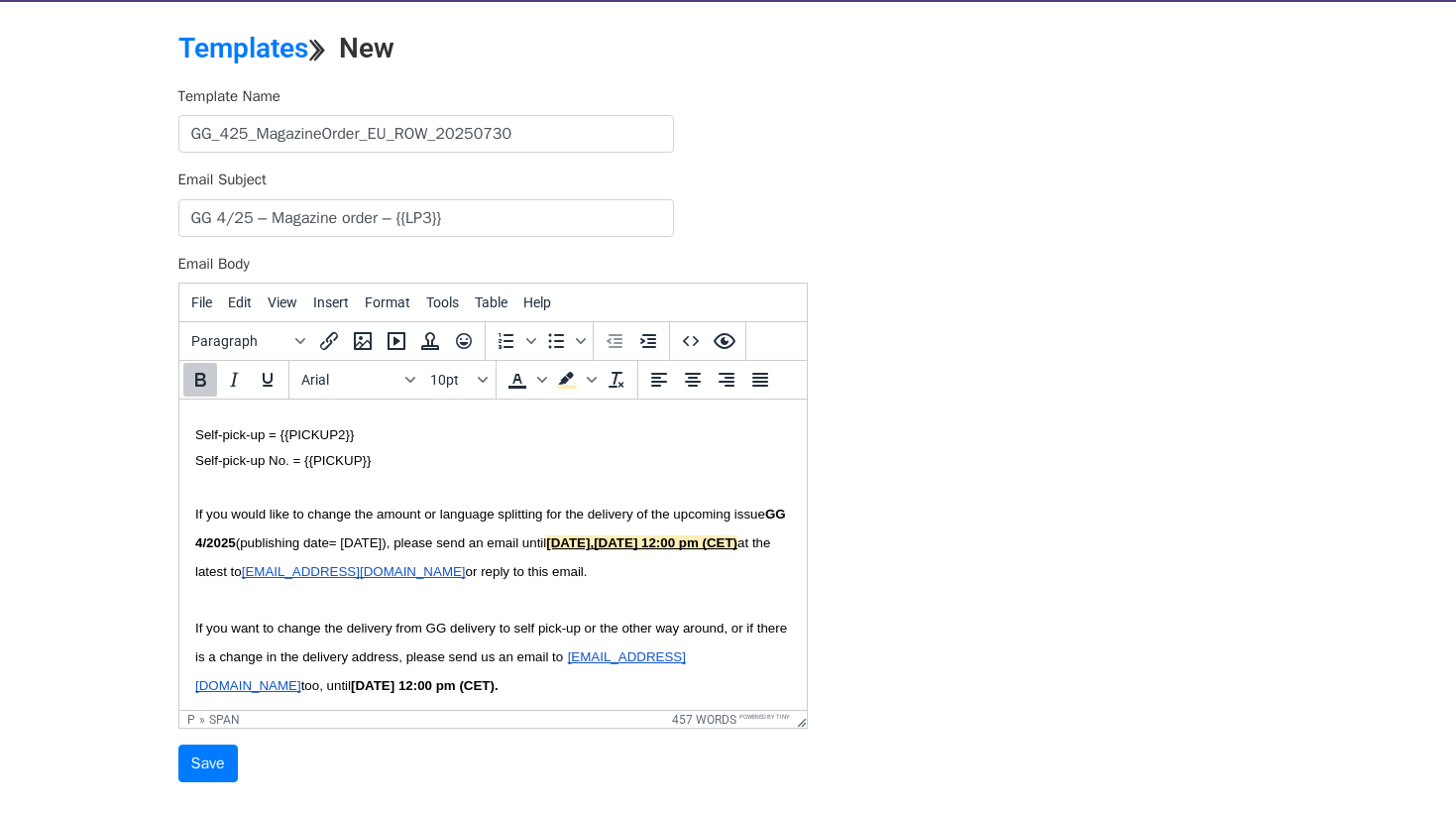 scroll, scrollTop: 54, scrollLeft: 0, axis: vertical 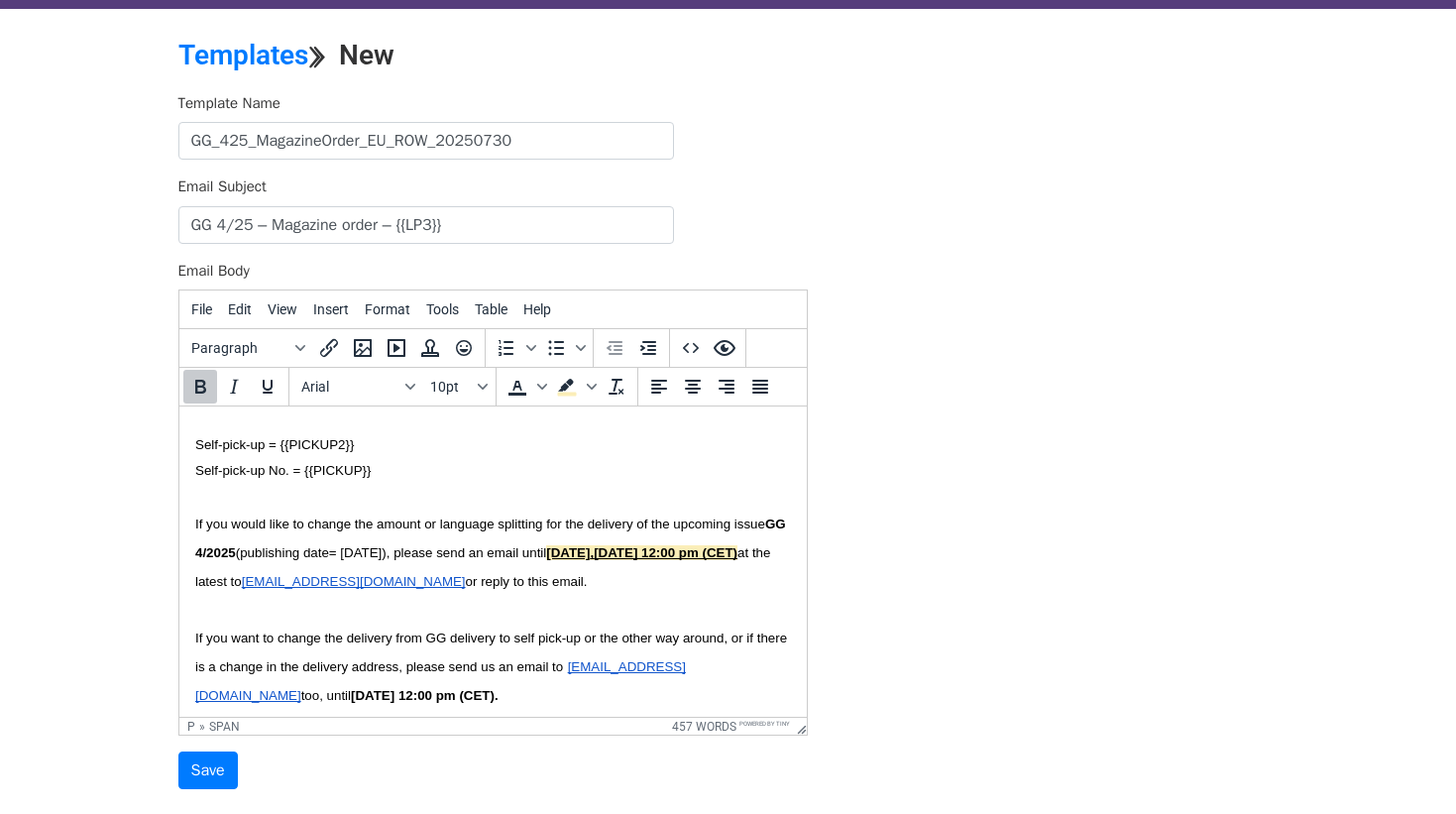 click on ",  01st April 2025, 12:00 pm (CET)" at bounding box center (662, 552) 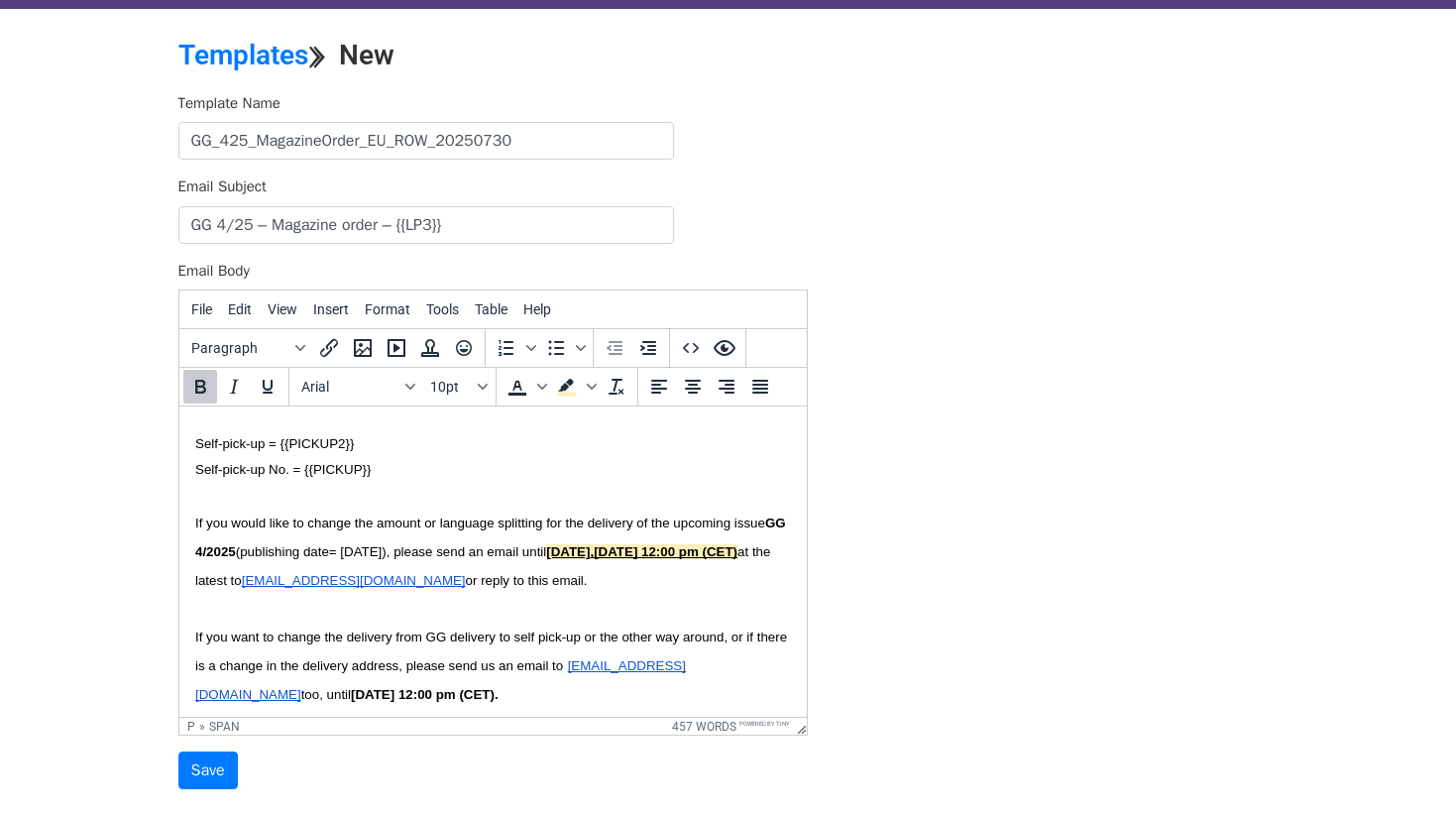 click on ",  01st April 2025, 12:00 pm (CET)" at bounding box center [662, 551] 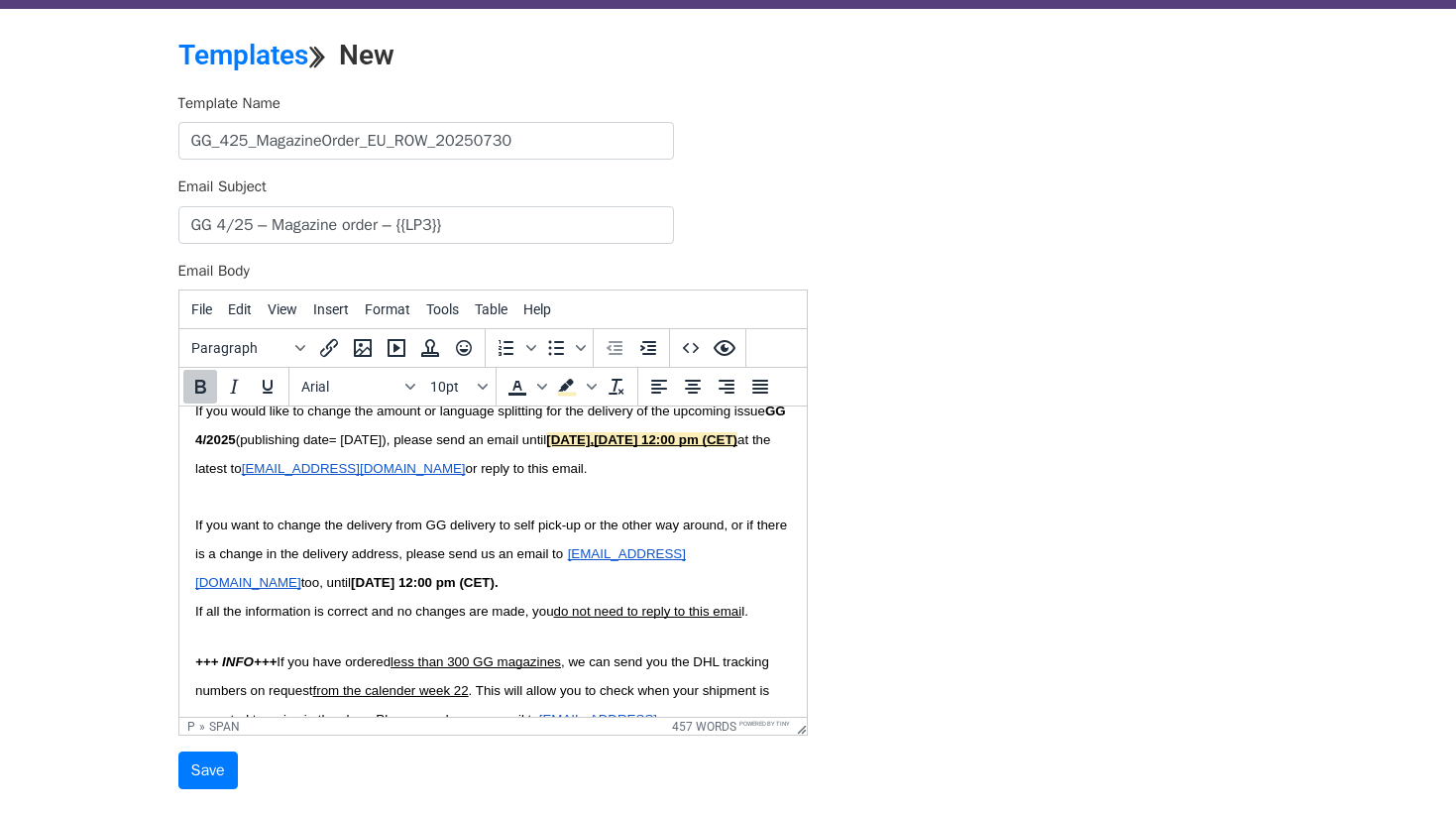 scroll, scrollTop: 1349, scrollLeft: 0, axis: vertical 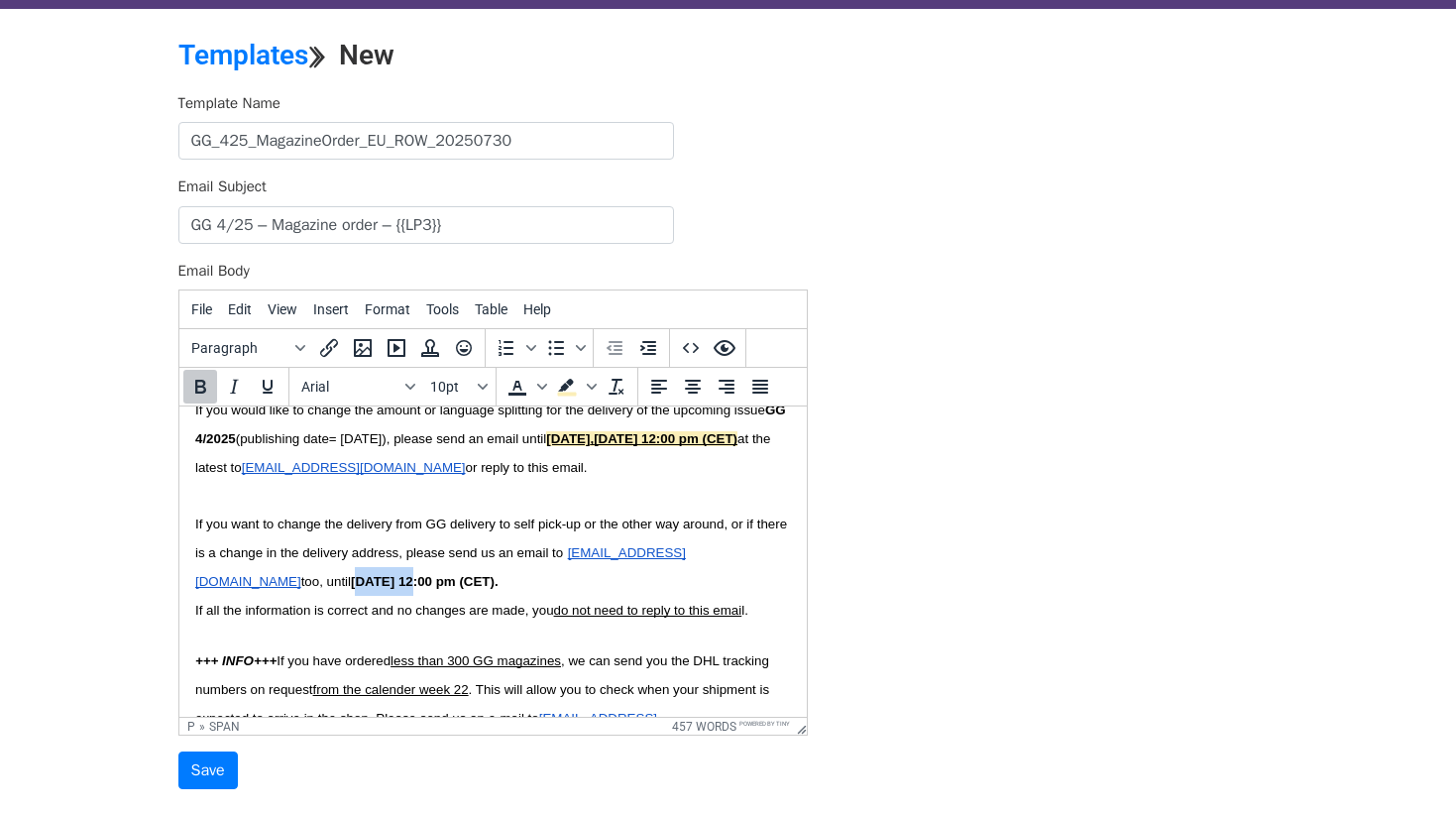 drag, startPoint x: 266, startPoint y: 581, endPoint x: 207, endPoint y: 582, distance: 59.008474 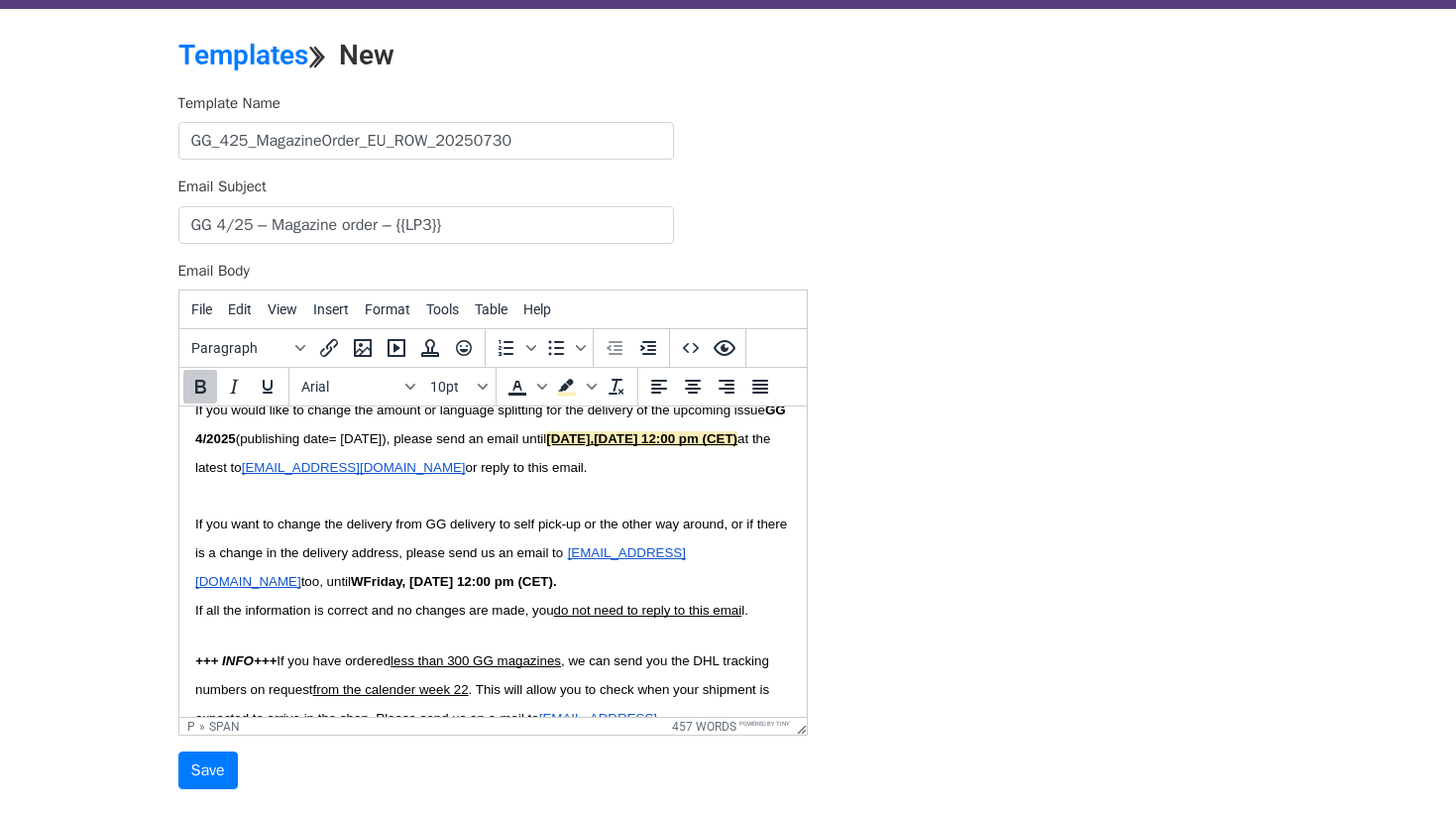scroll, scrollTop: 1367, scrollLeft: 0, axis: vertical 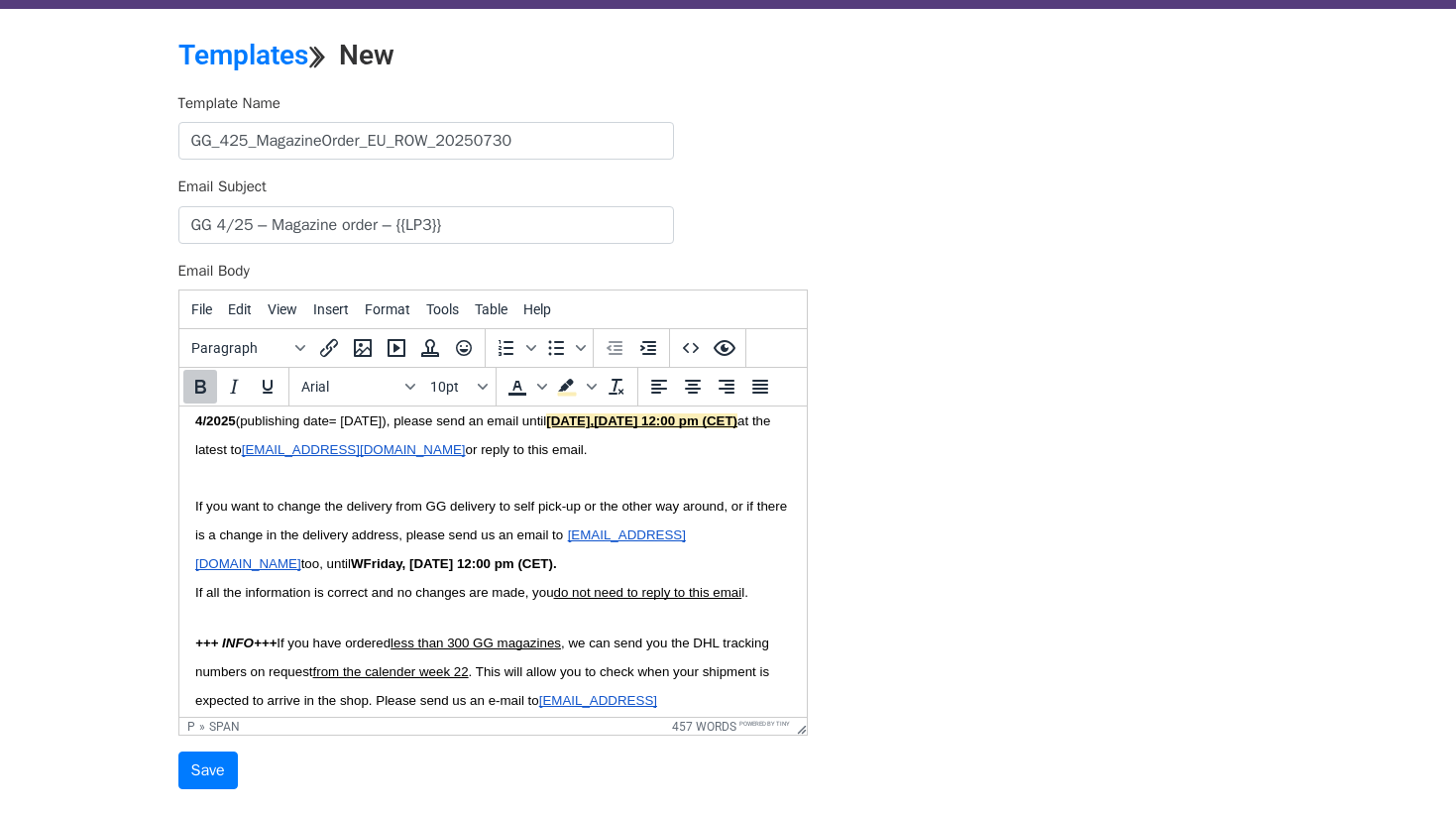 click on "WFriday, 30th April 2025, 12:00 pm (CET)." at bounding box center (453, 563) 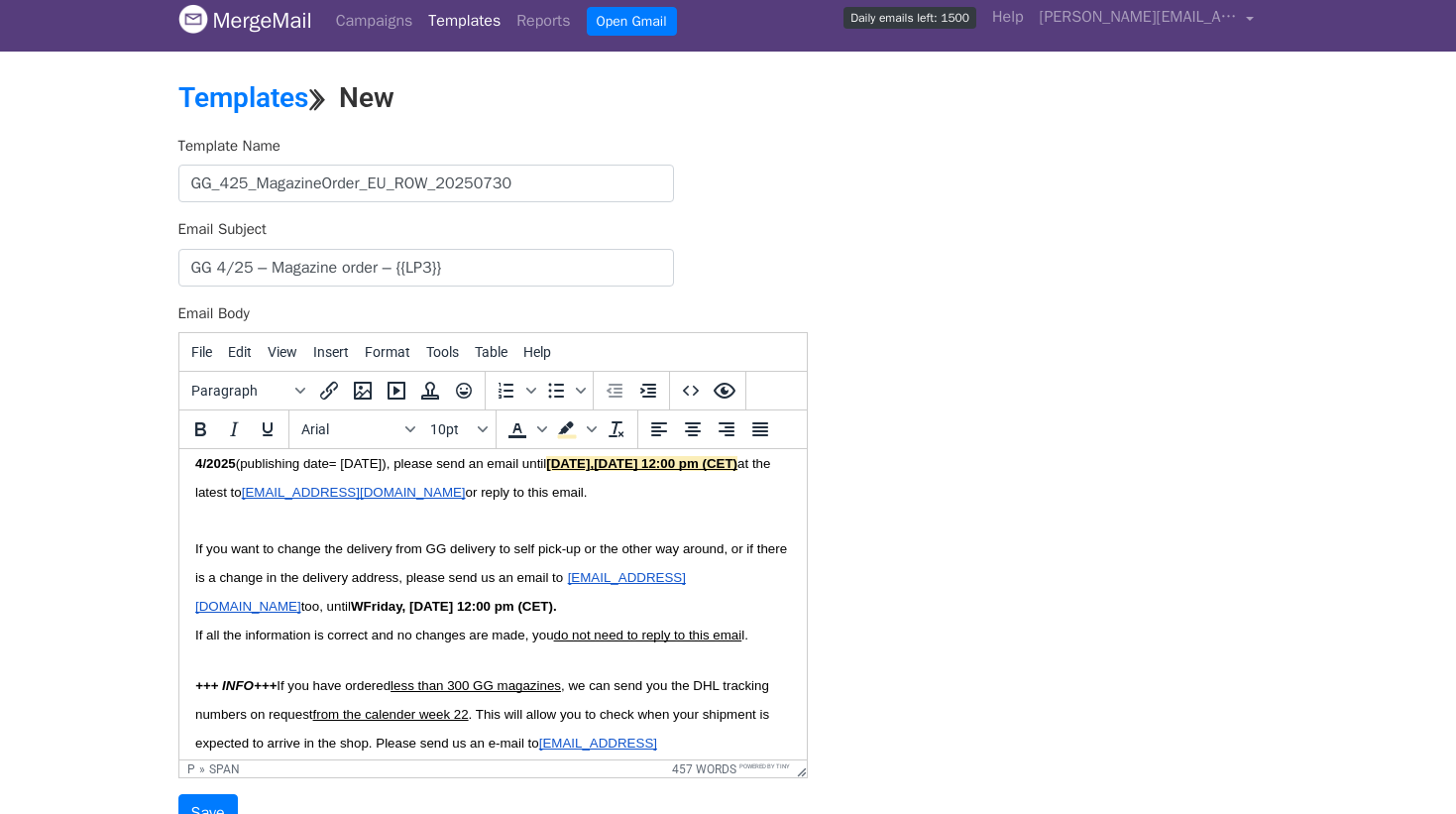 scroll, scrollTop: 10, scrollLeft: 0, axis: vertical 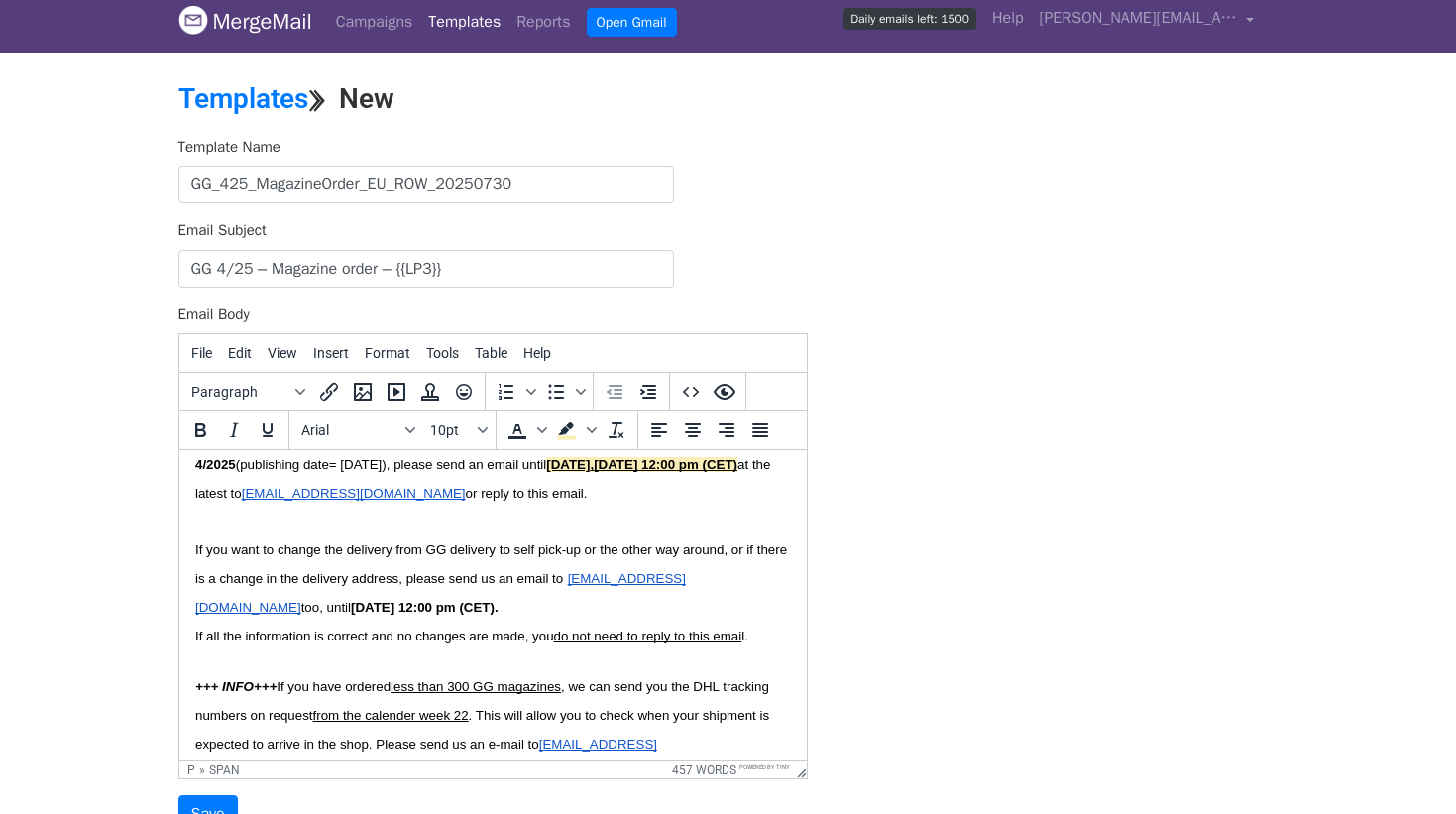 drag, startPoint x: 264, startPoint y: 609, endPoint x: 281, endPoint y: 614, distance: 17.720045 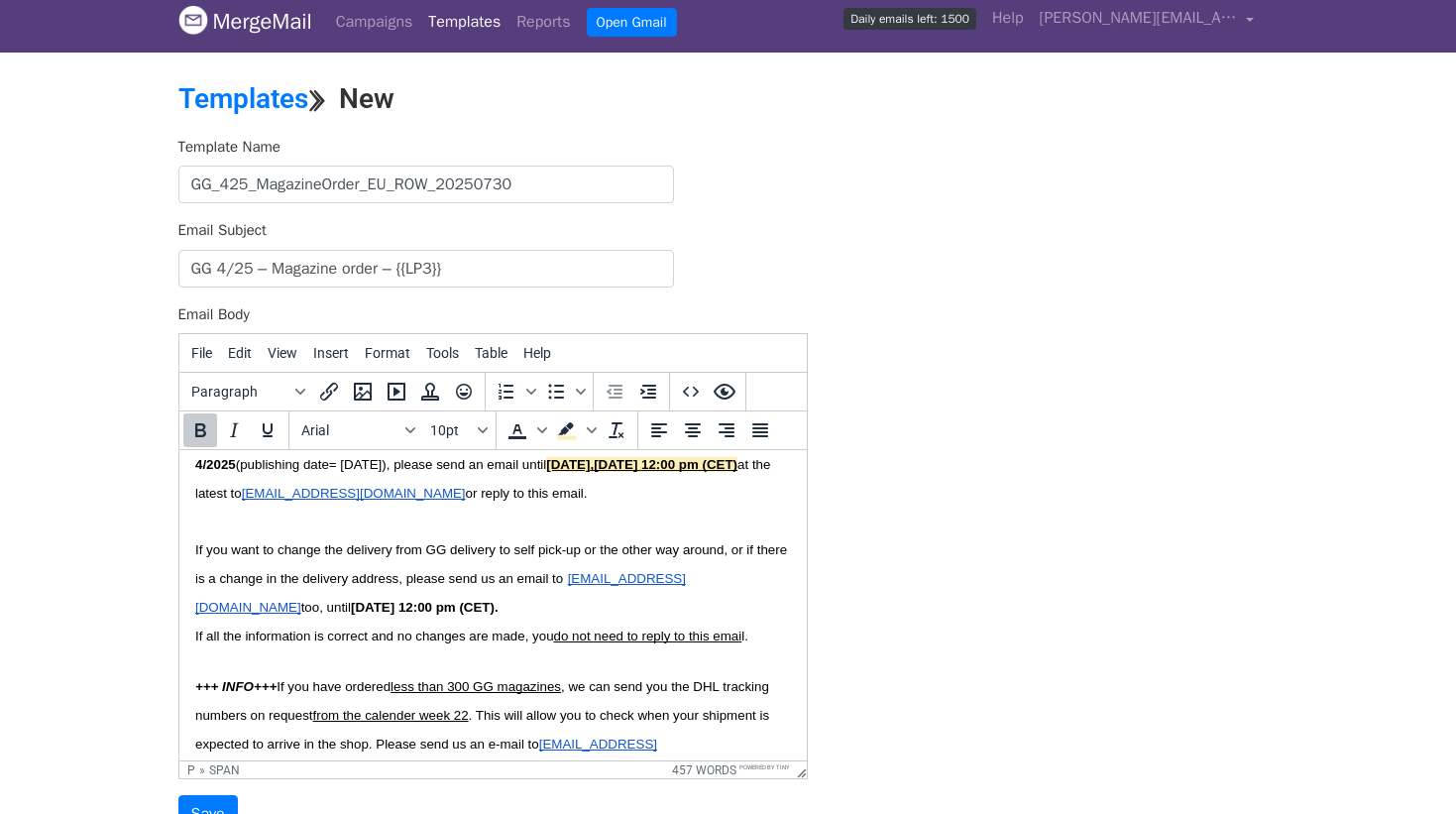 scroll, scrollTop: 1375, scrollLeft: 0, axis: vertical 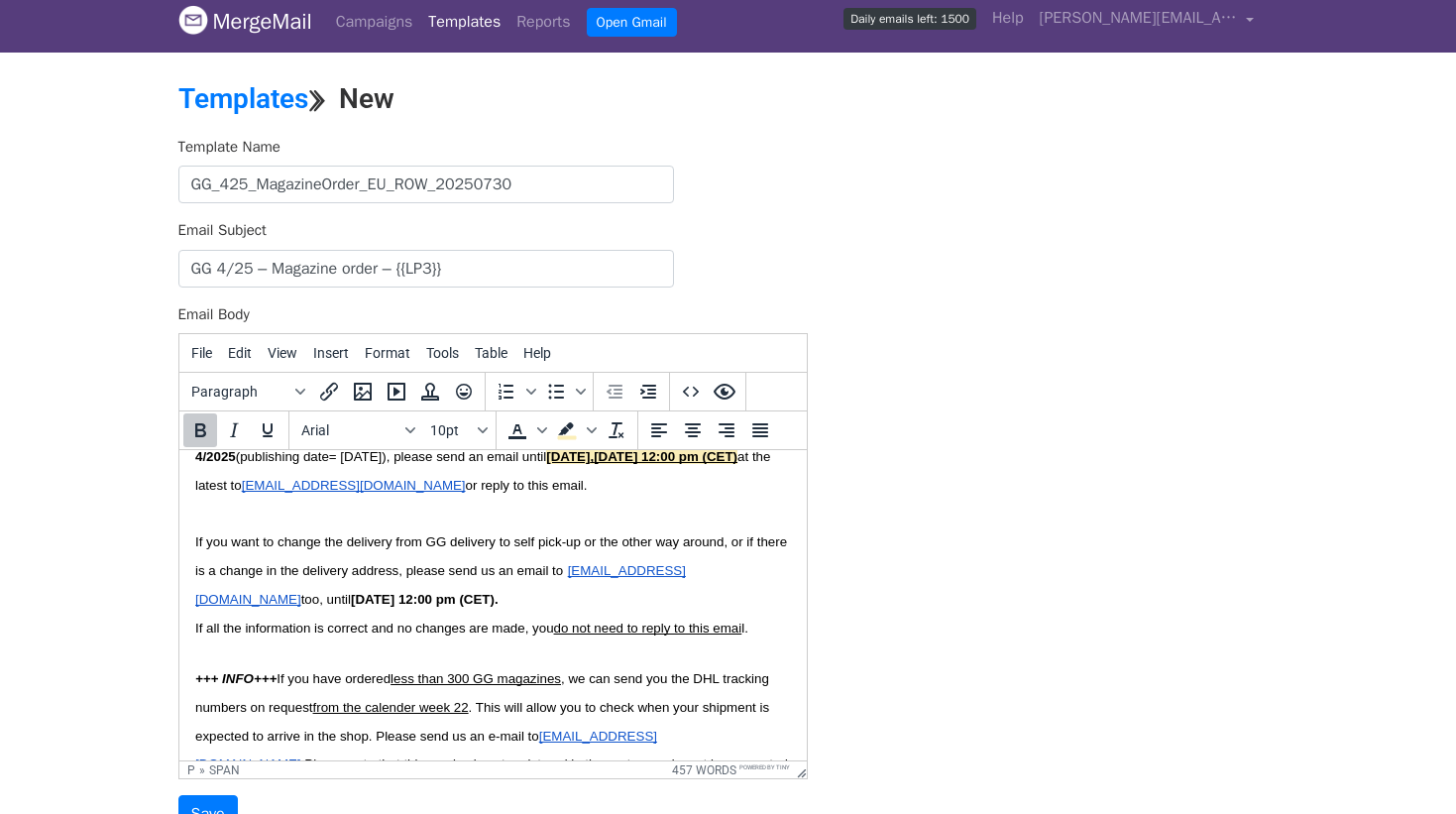 drag, startPoint x: 295, startPoint y: 601, endPoint x: 358, endPoint y: 641, distance: 74.62573 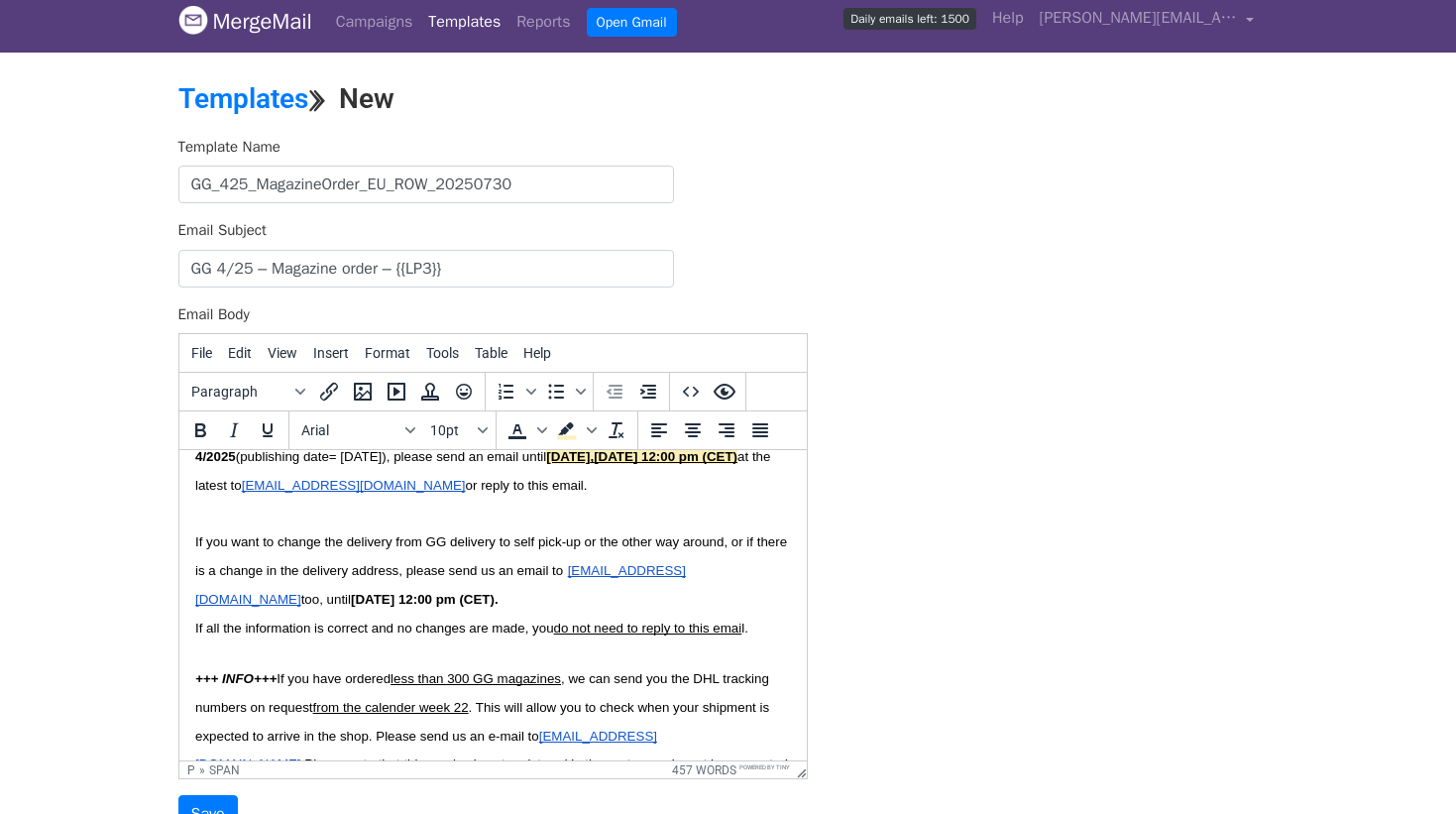 click on "from the calender week 22" at bounding box center [390, 707] 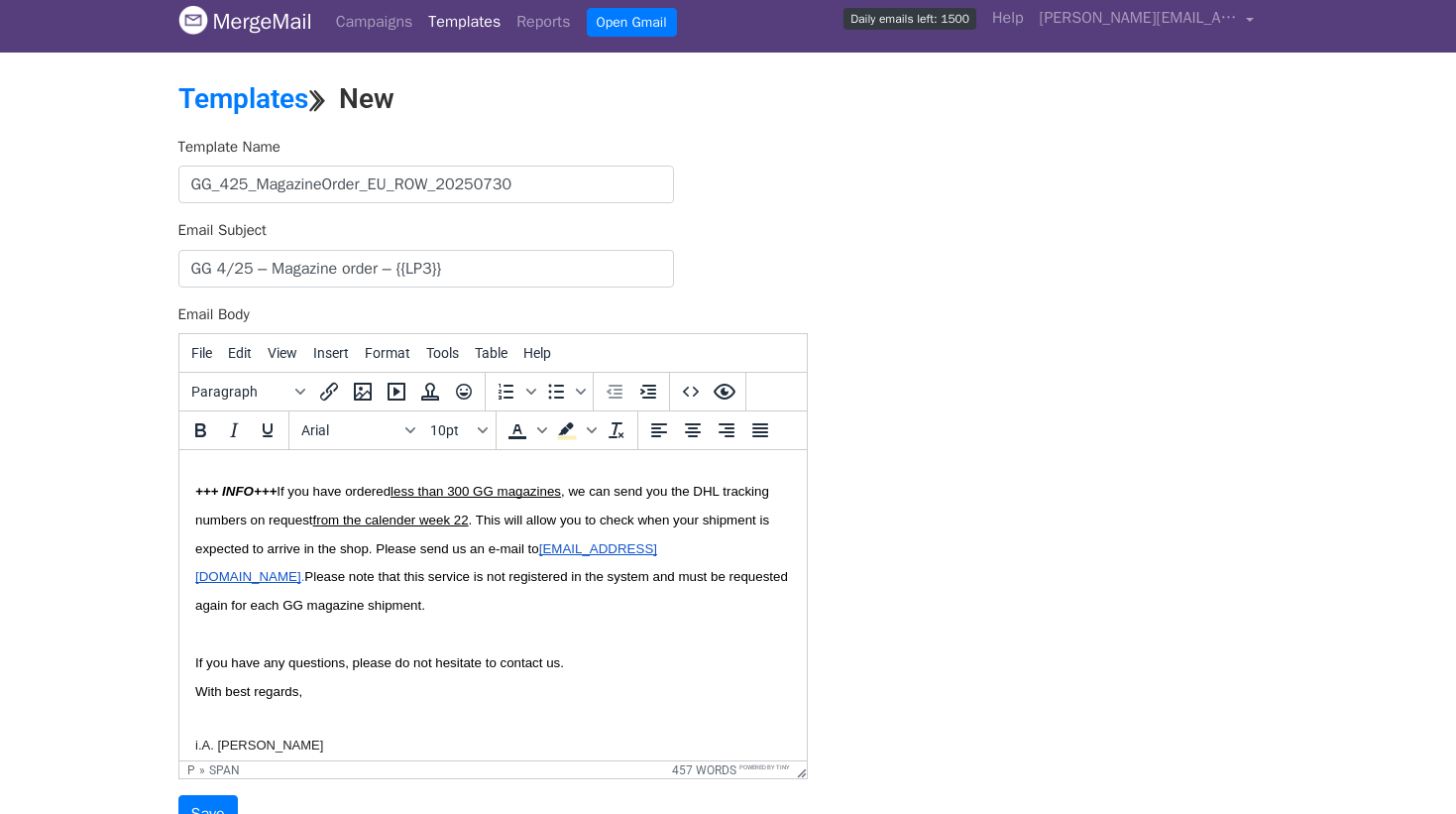 scroll, scrollTop: 1564, scrollLeft: 0, axis: vertical 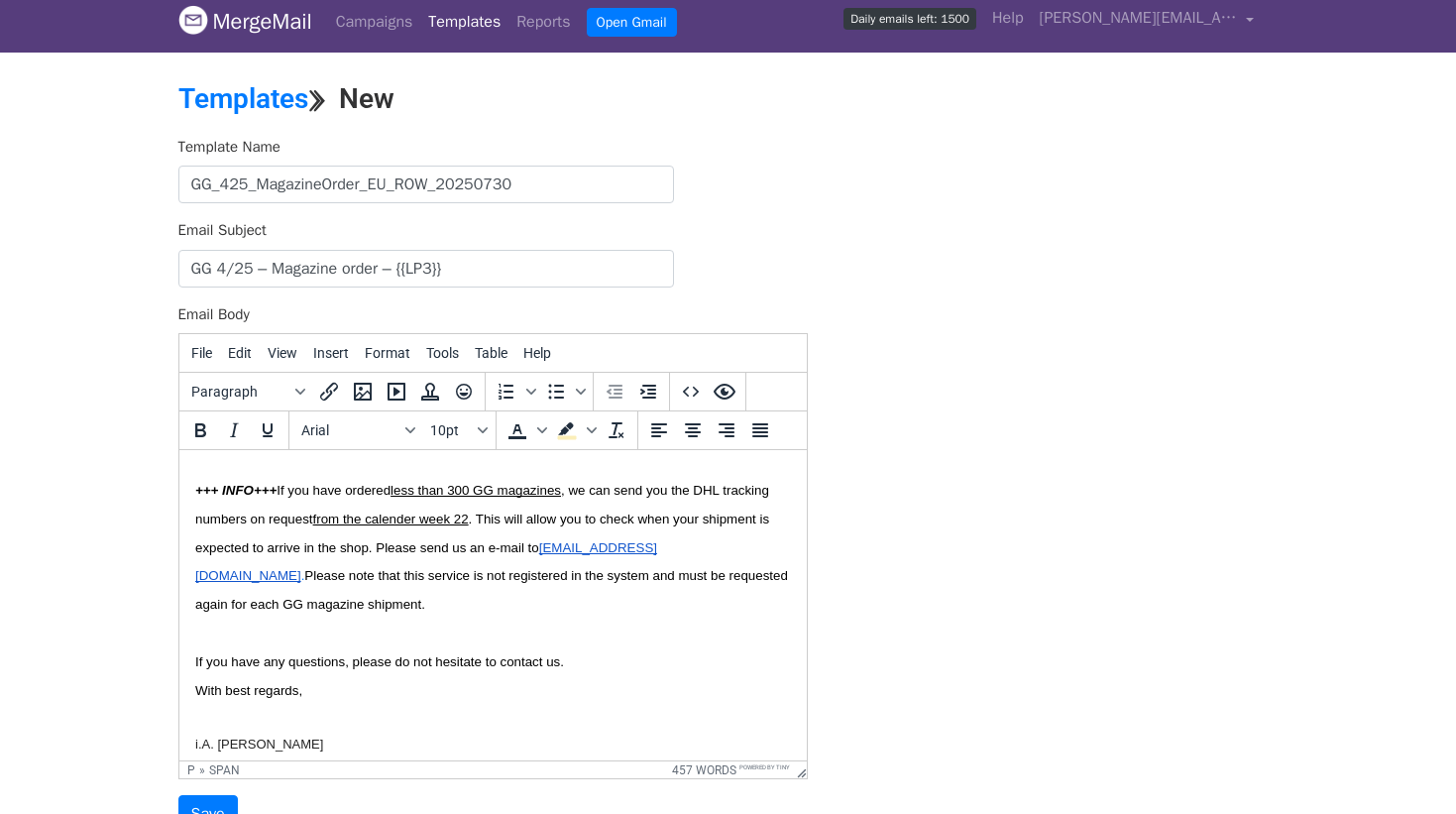 click on "from the calender week 22" at bounding box center [390, 519] 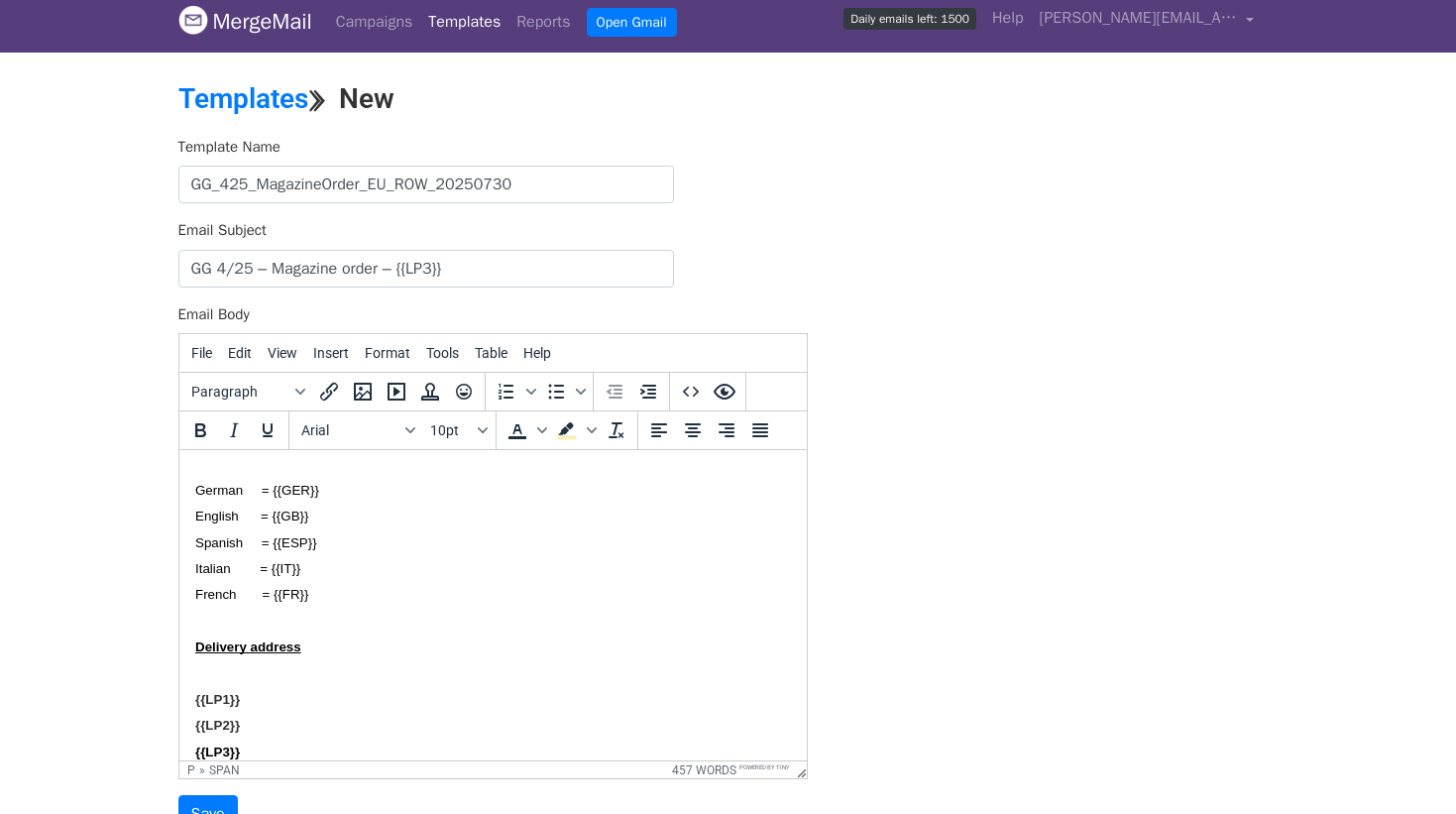 scroll, scrollTop: 631, scrollLeft: 0, axis: vertical 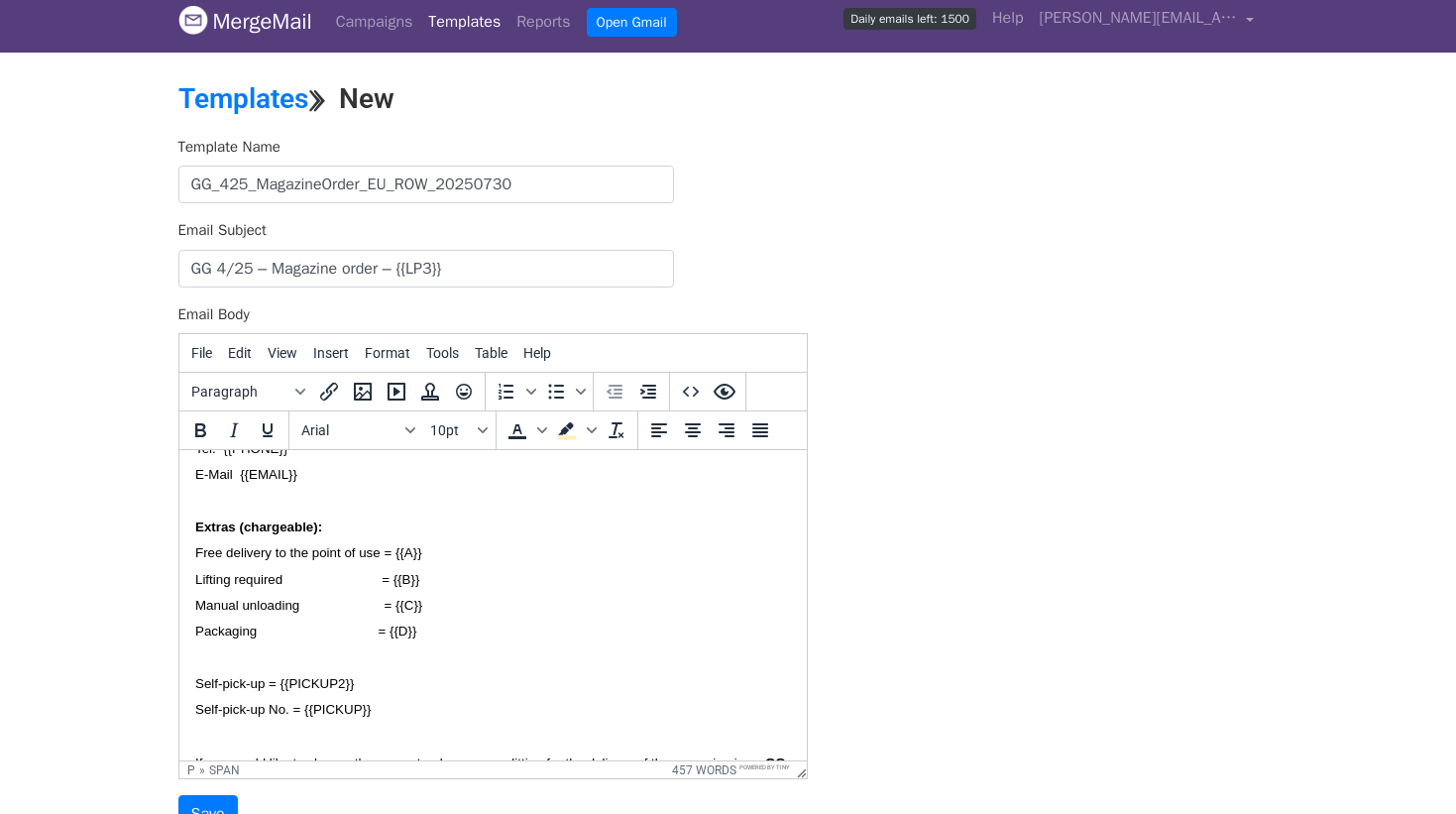 click on "Packaging                                 = {{D}}" at bounding box center [304, 631] 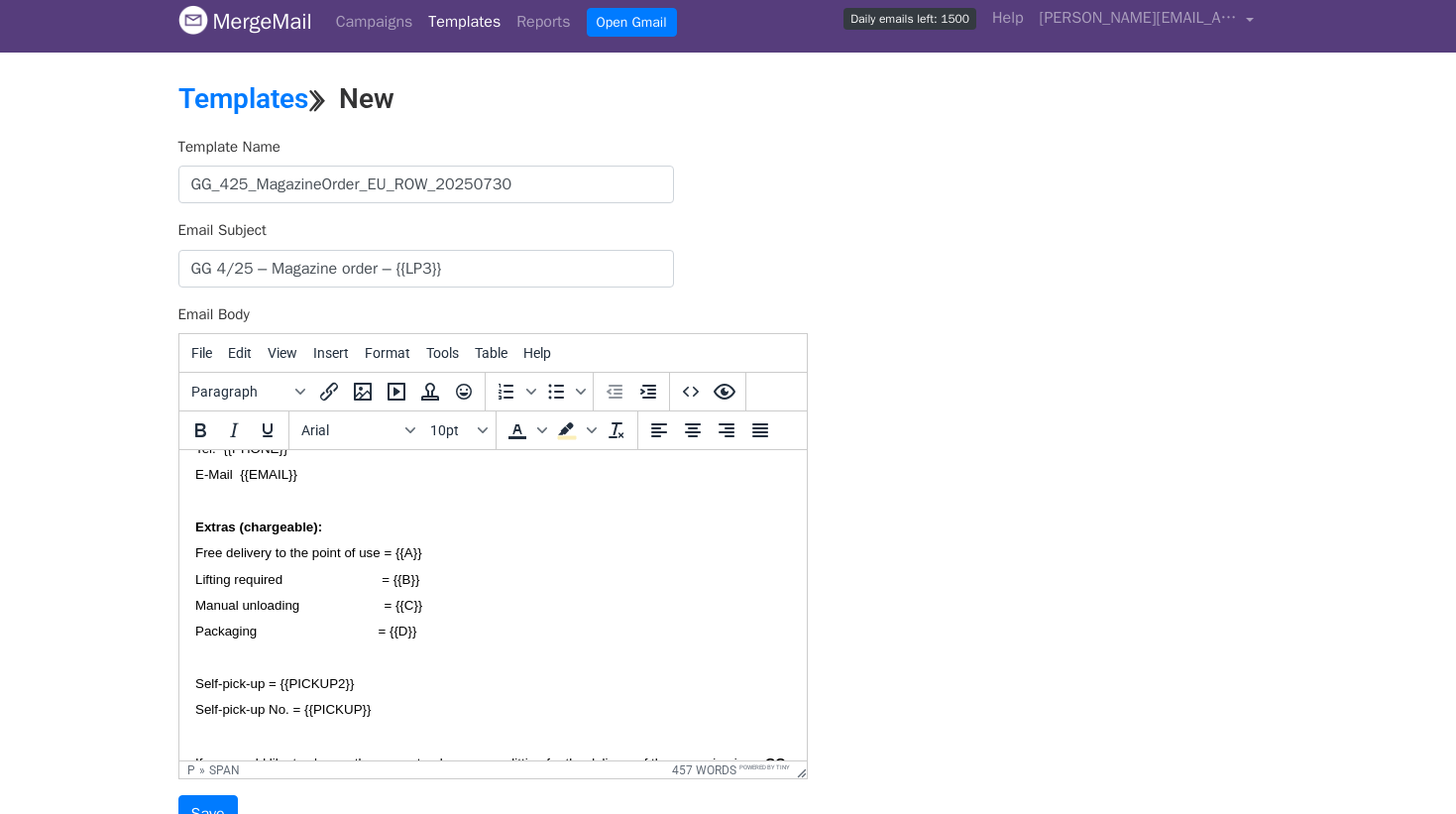 click on "Packaging                                 = {{D}}" at bounding box center [304, 631] 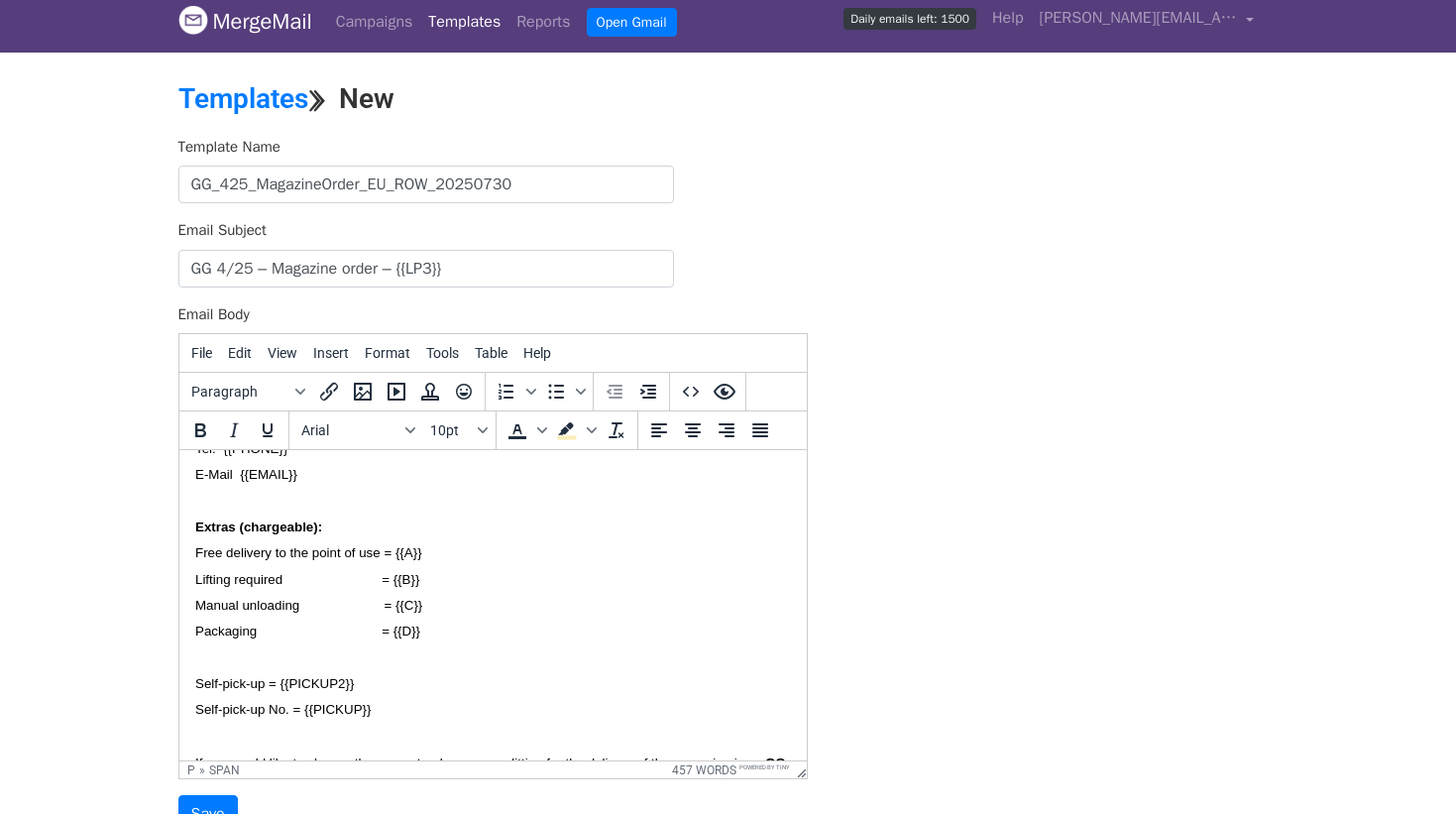 drag, startPoint x: 378, startPoint y: 578, endPoint x: 480, endPoint y: 698, distance: 157.49286 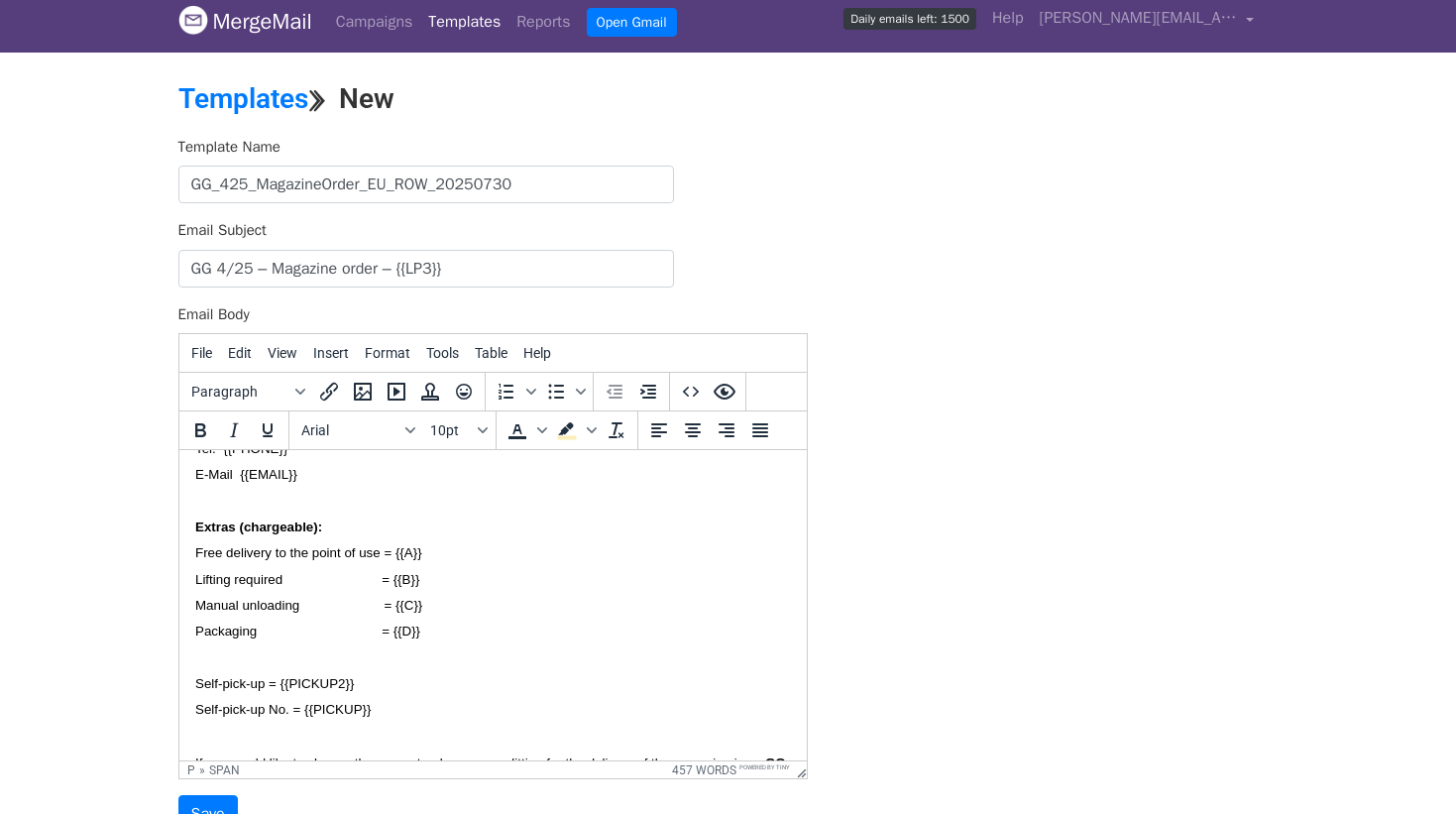 click on "Manual unloading                       = {{C}}" at bounding box center (307, 605) 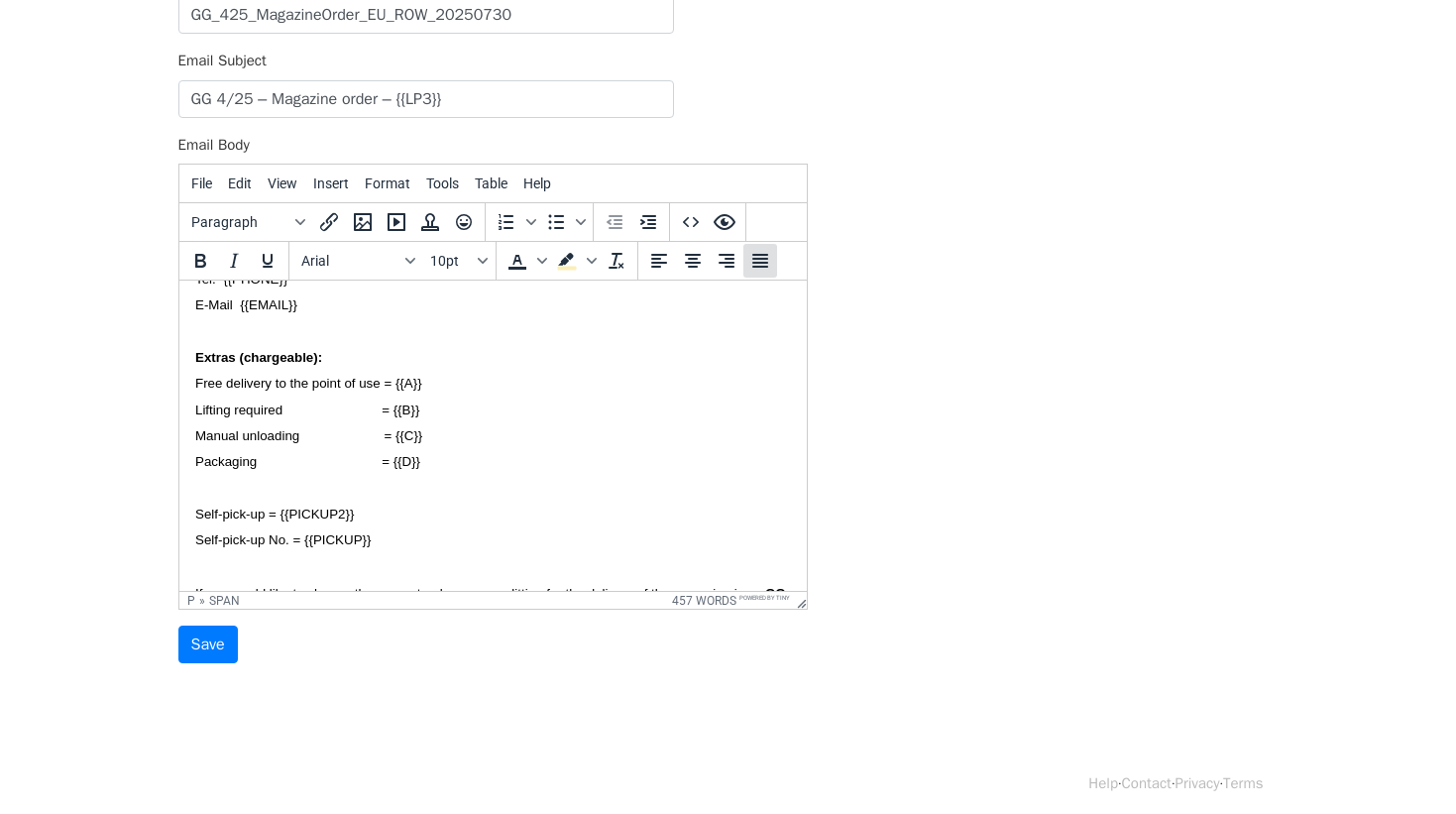 scroll, scrollTop: 188, scrollLeft: 0, axis: vertical 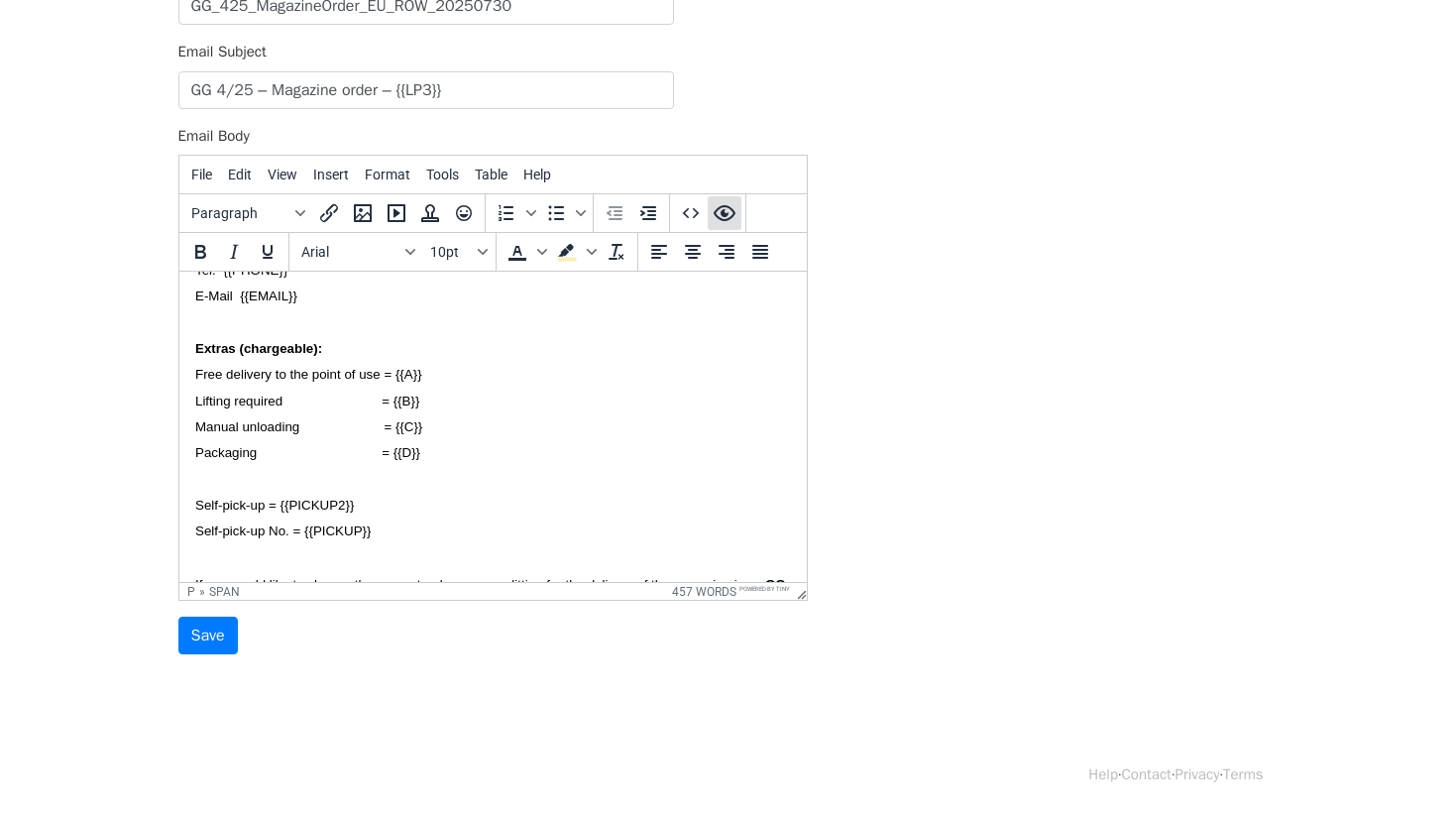 click 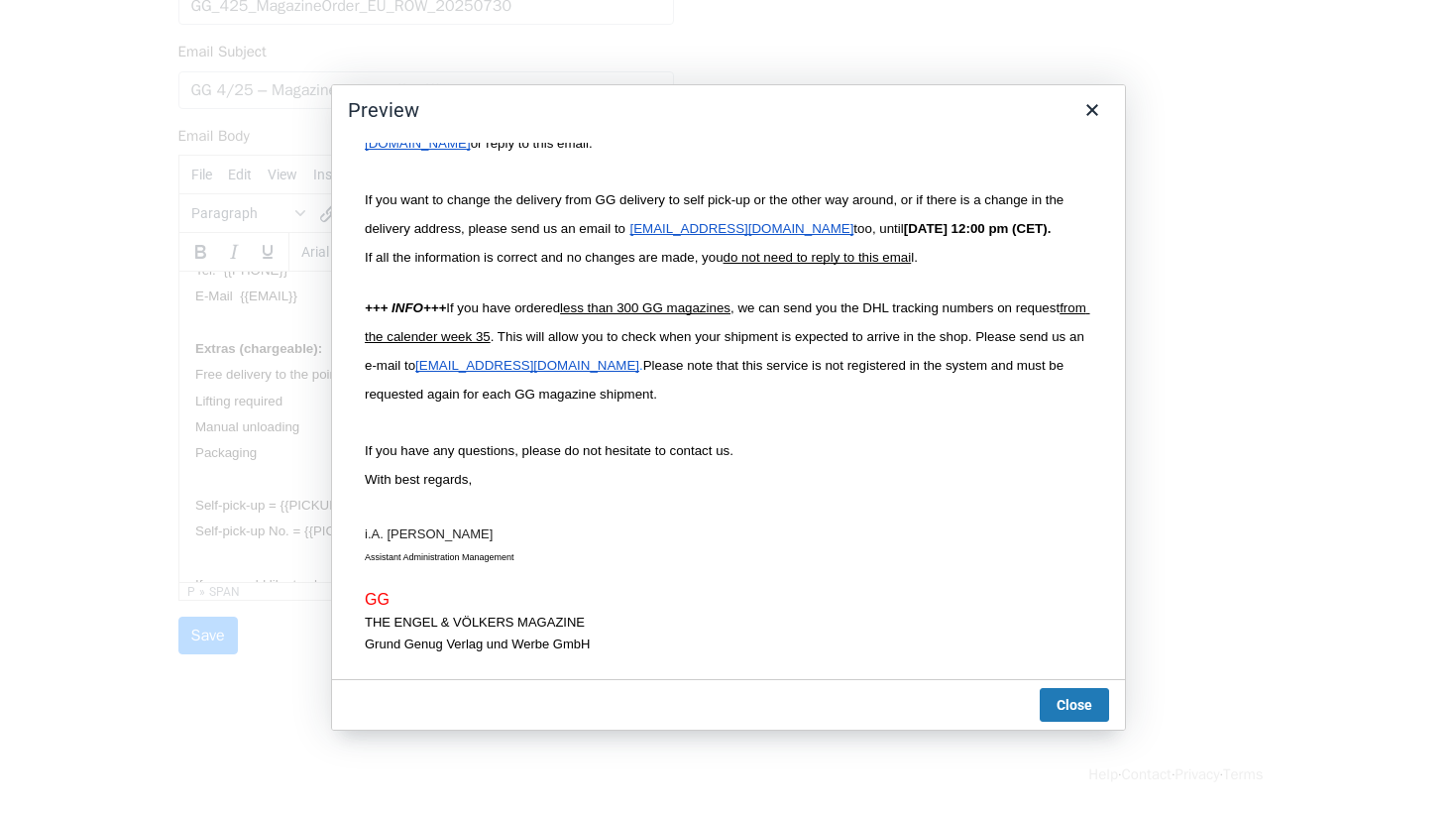scroll, scrollTop: 1521, scrollLeft: 0, axis: vertical 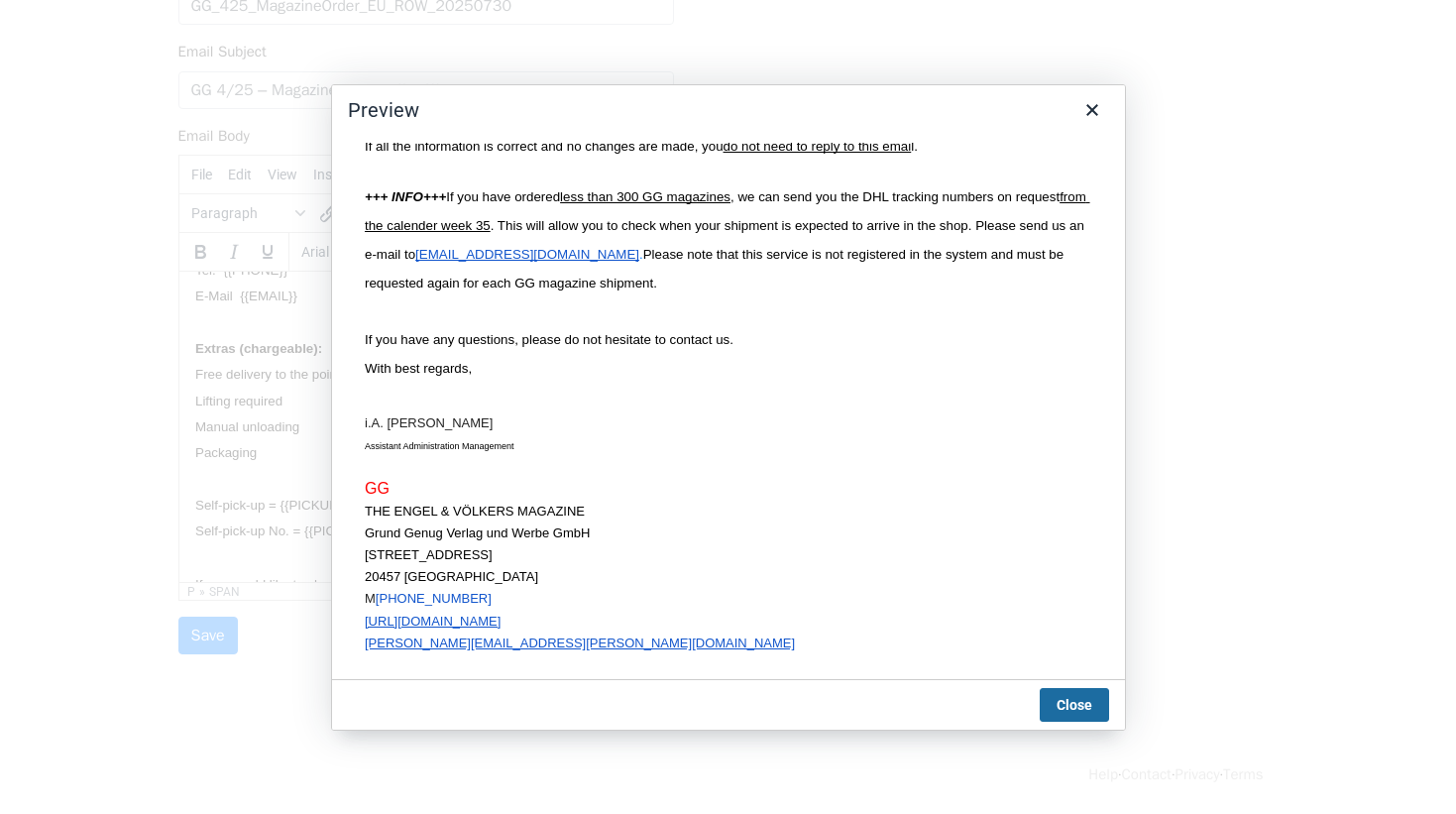 click on "Close" at bounding box center (1074, 705) 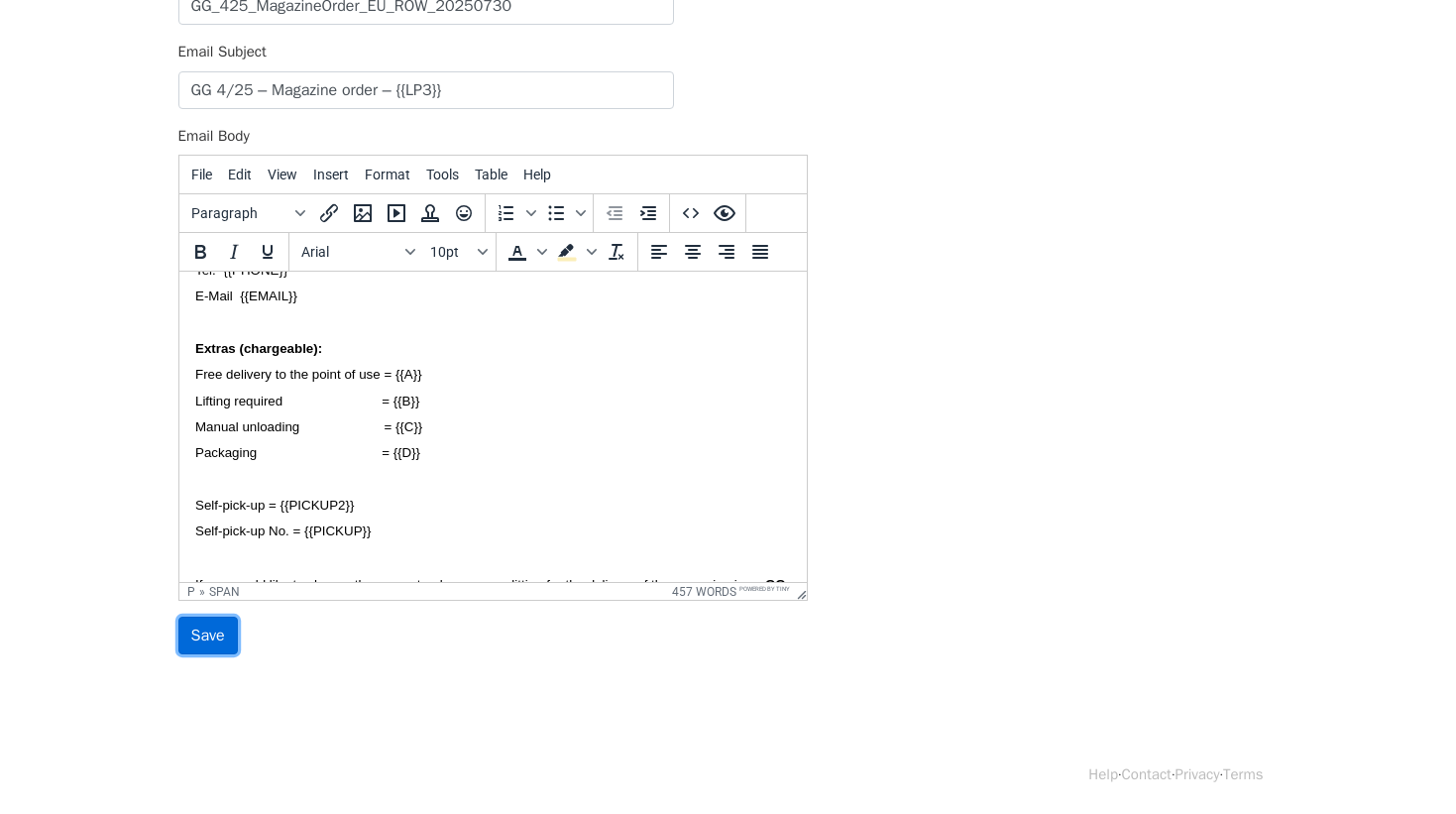 click on "Save" at bounding box center [208, 636] 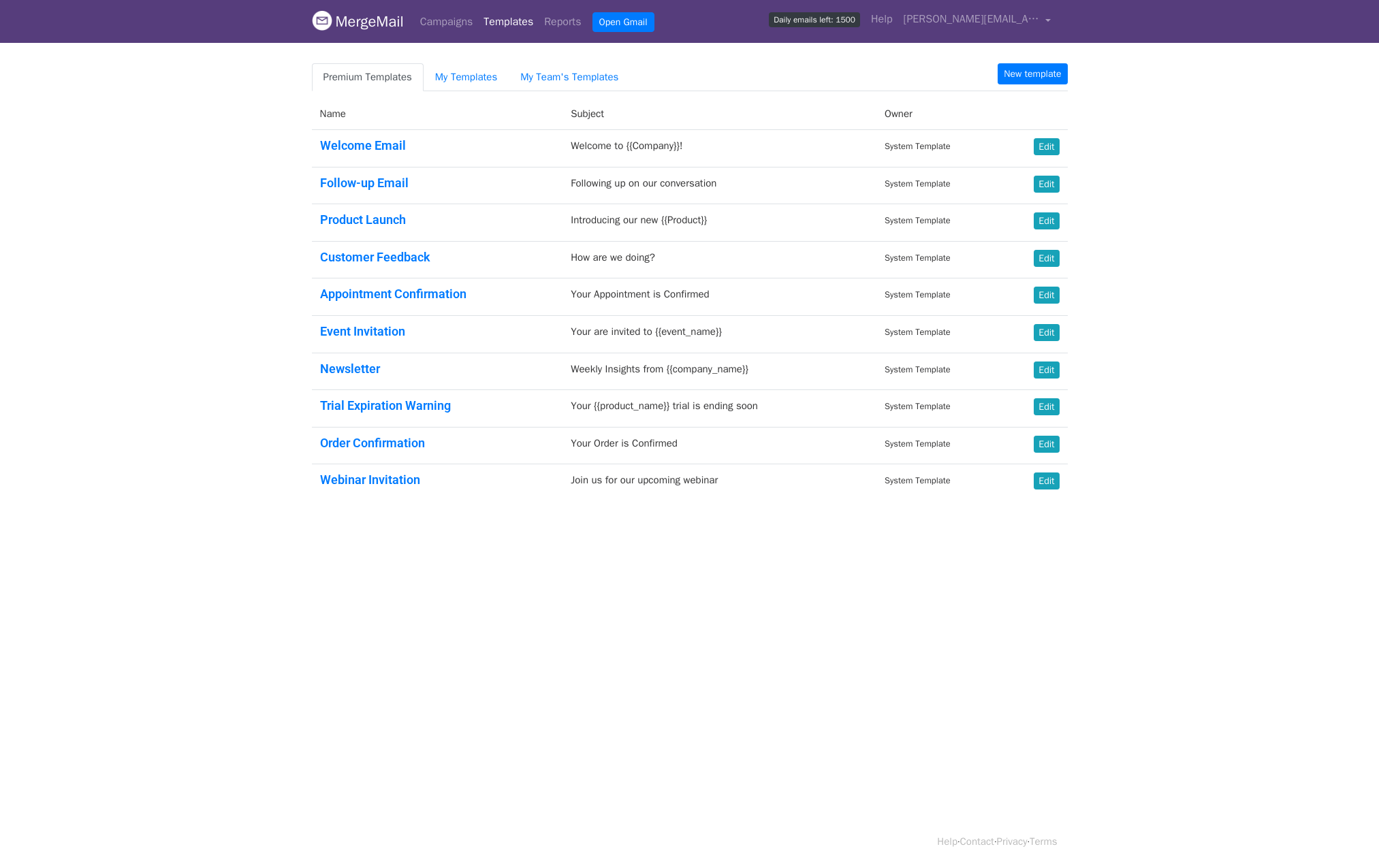 scroll, scrollTop: 0, scrollLeft: 0, axis: both 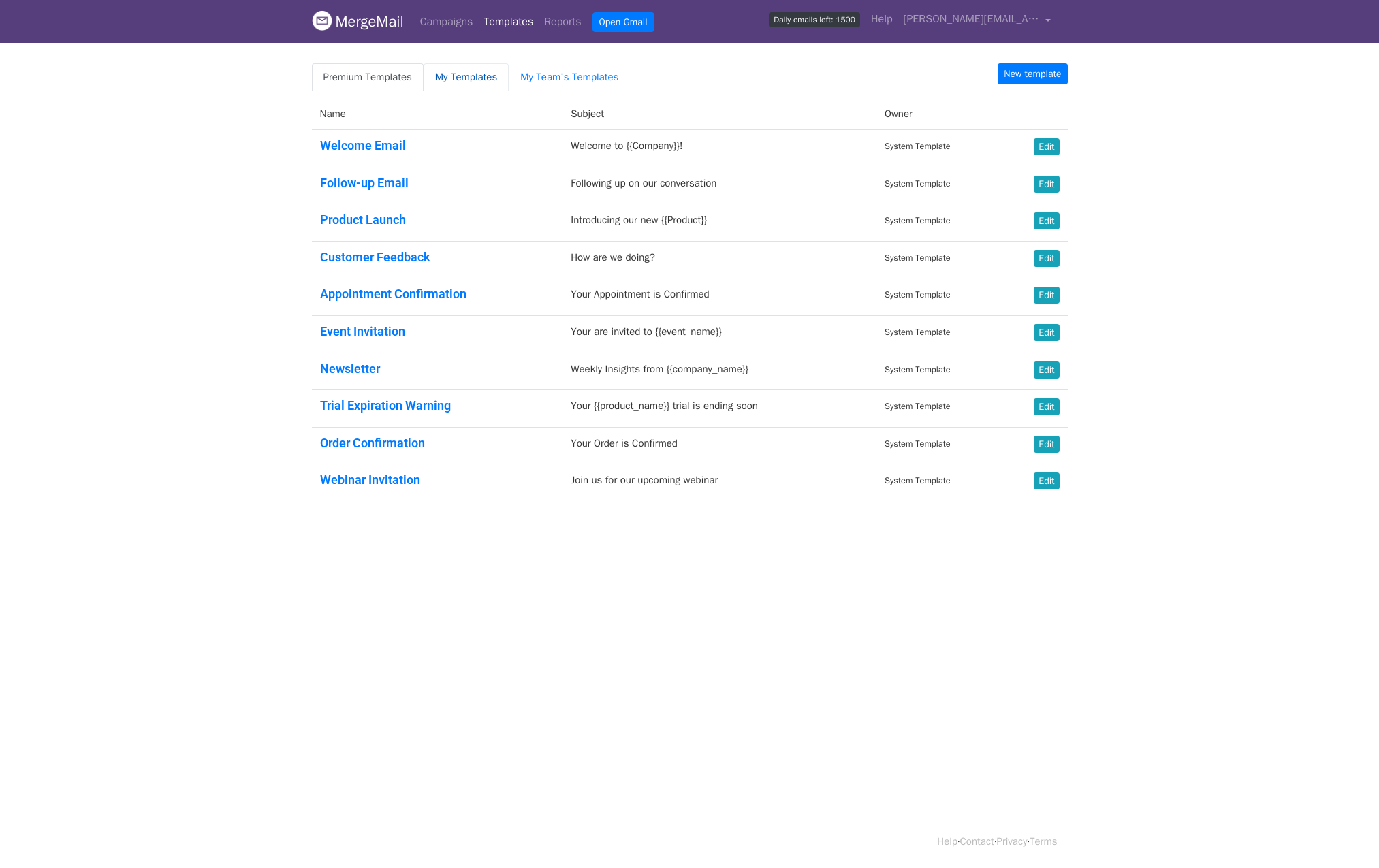 click on "My Templates" at bounding box center (466, 77) 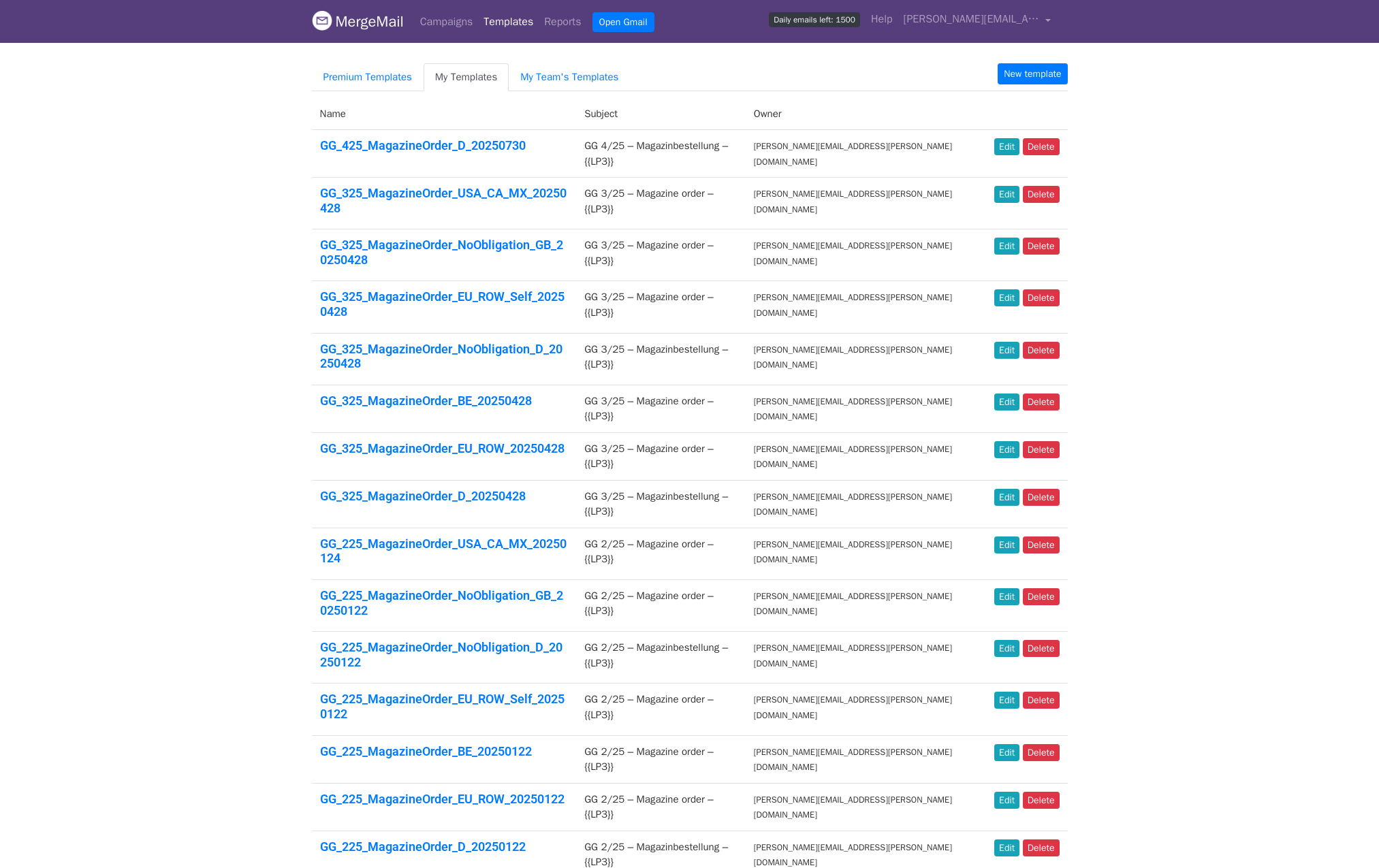 scroll, scrollTop: 0, scrollLeft: 0, axis: both 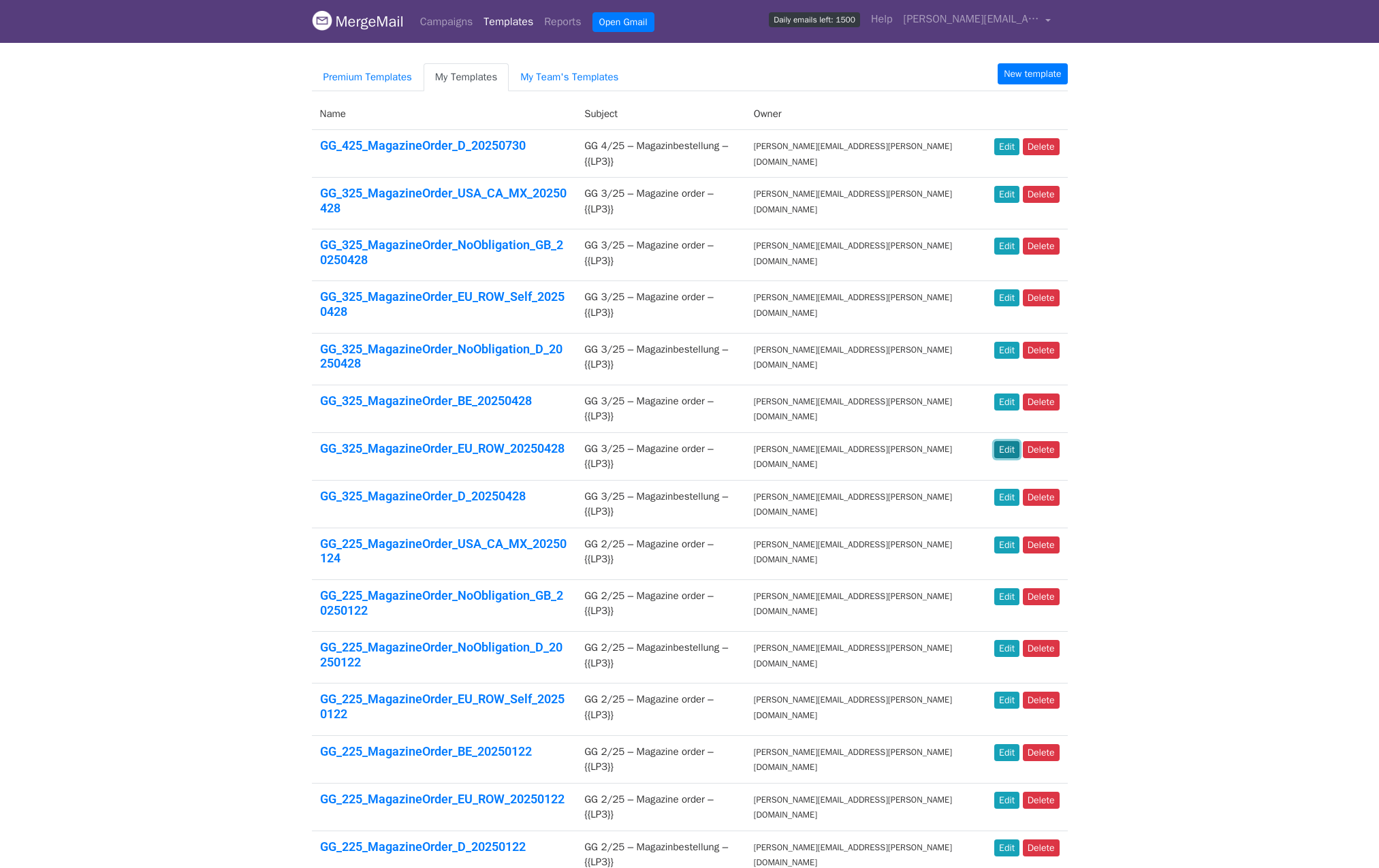click on "Edit" at bounding box center (1006, 449) 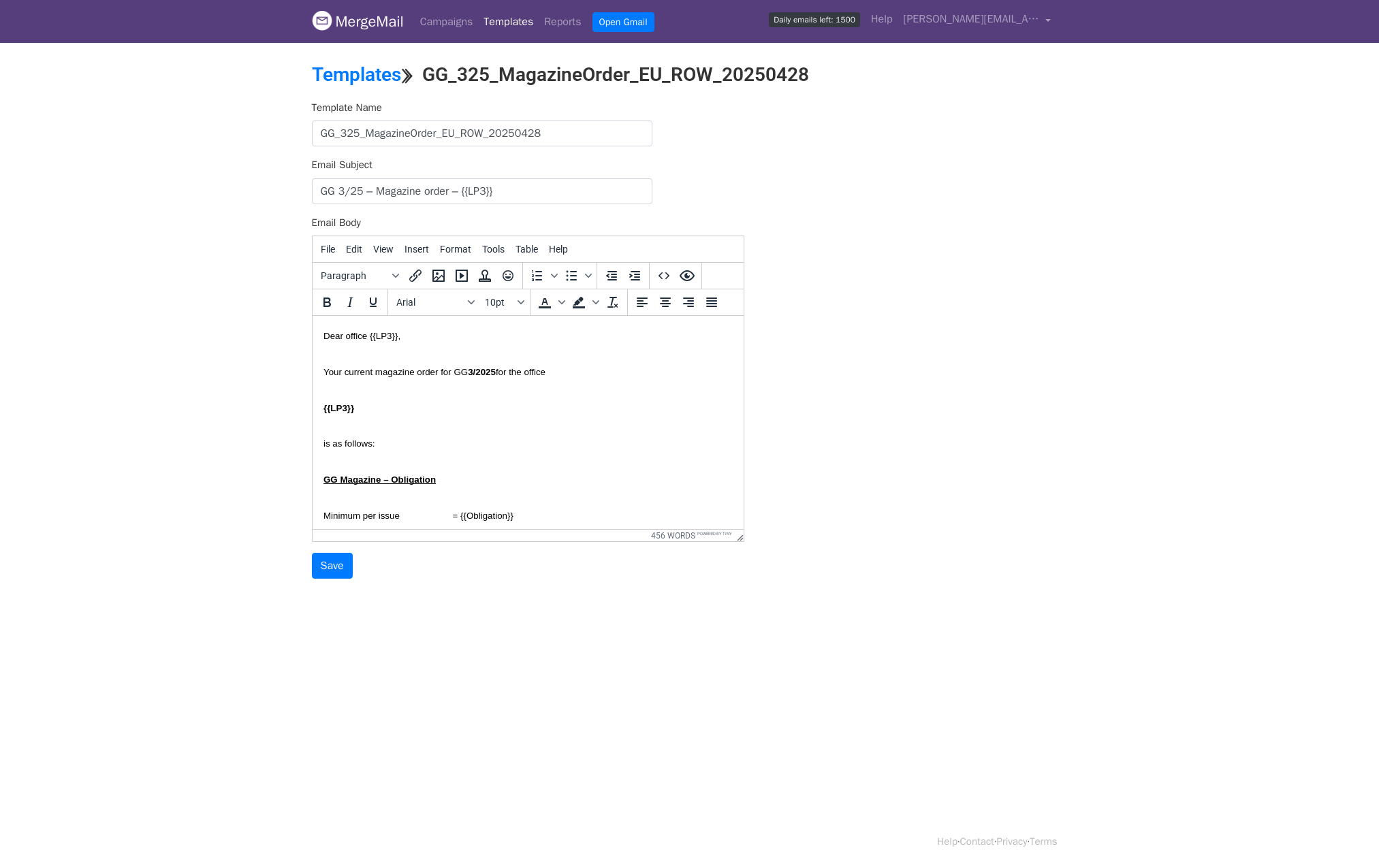 scroll, scrollTop: 0, scrollLeft: 0, axis: both 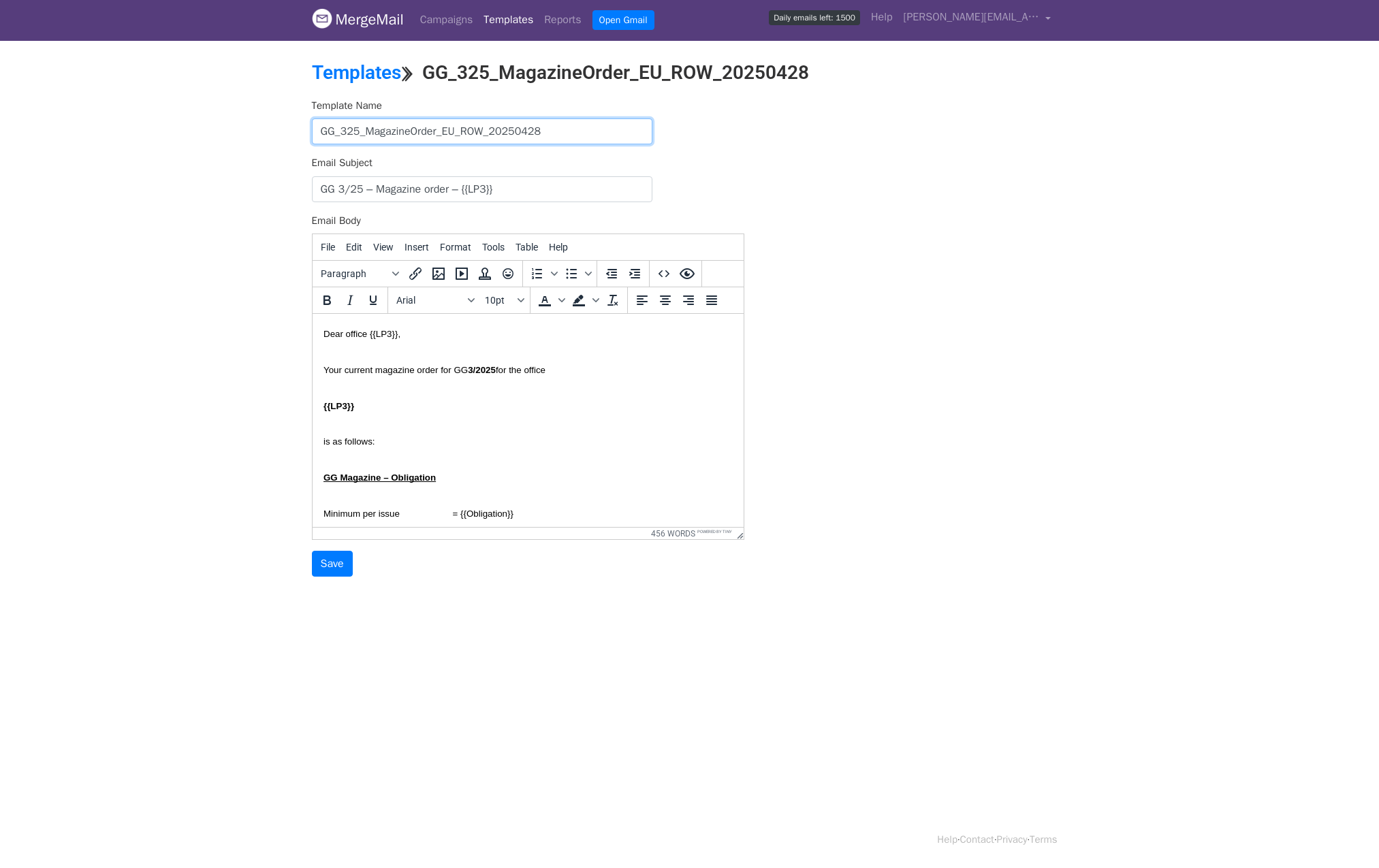 drag, startPoint x: 577, startPoint y: 161, endPoint x: 308, endPoint y: 156, distance: 269.046 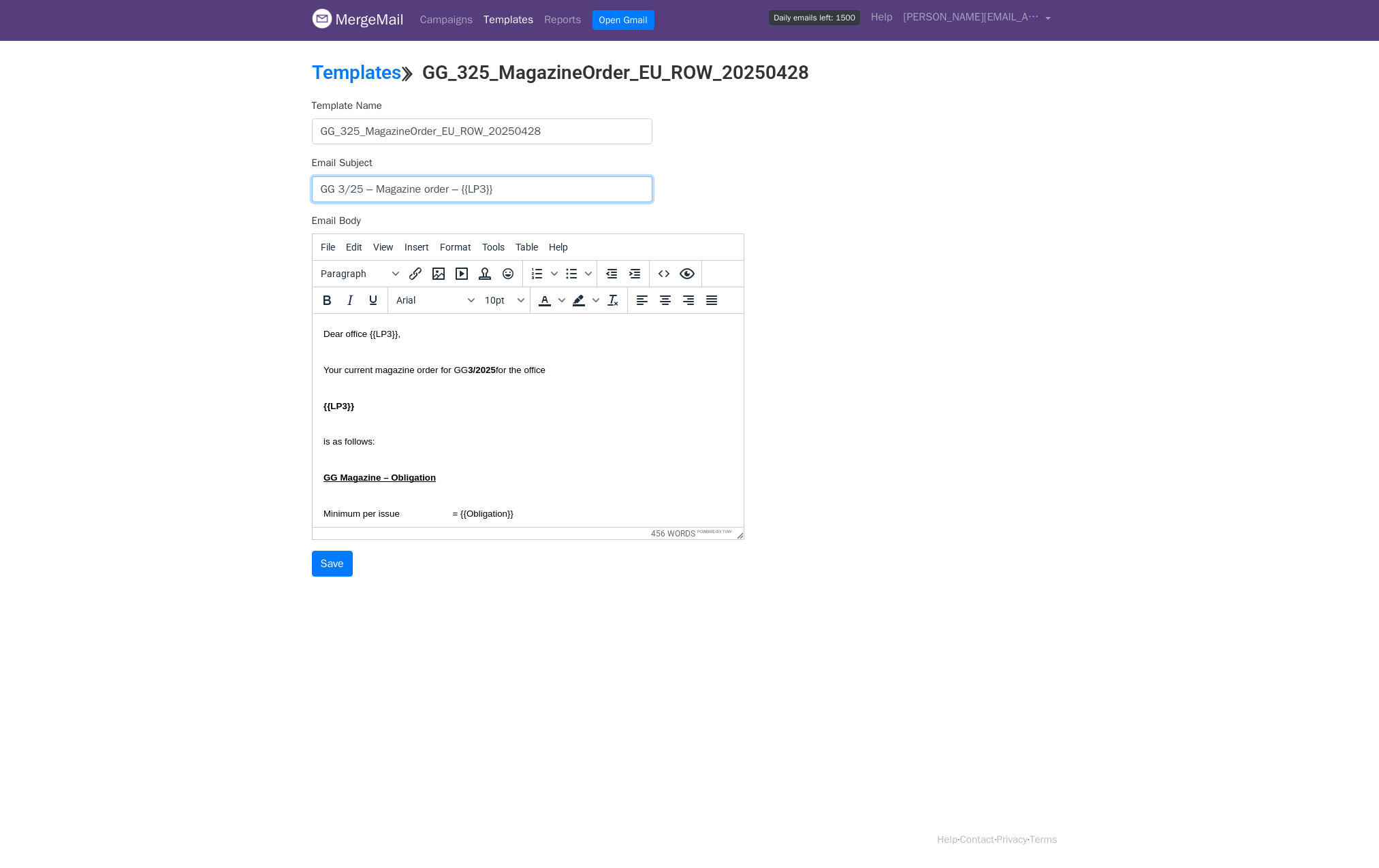 click on "GG 3/25 – Magazine order – {{LP3}}" at bounding box center [482, 189] 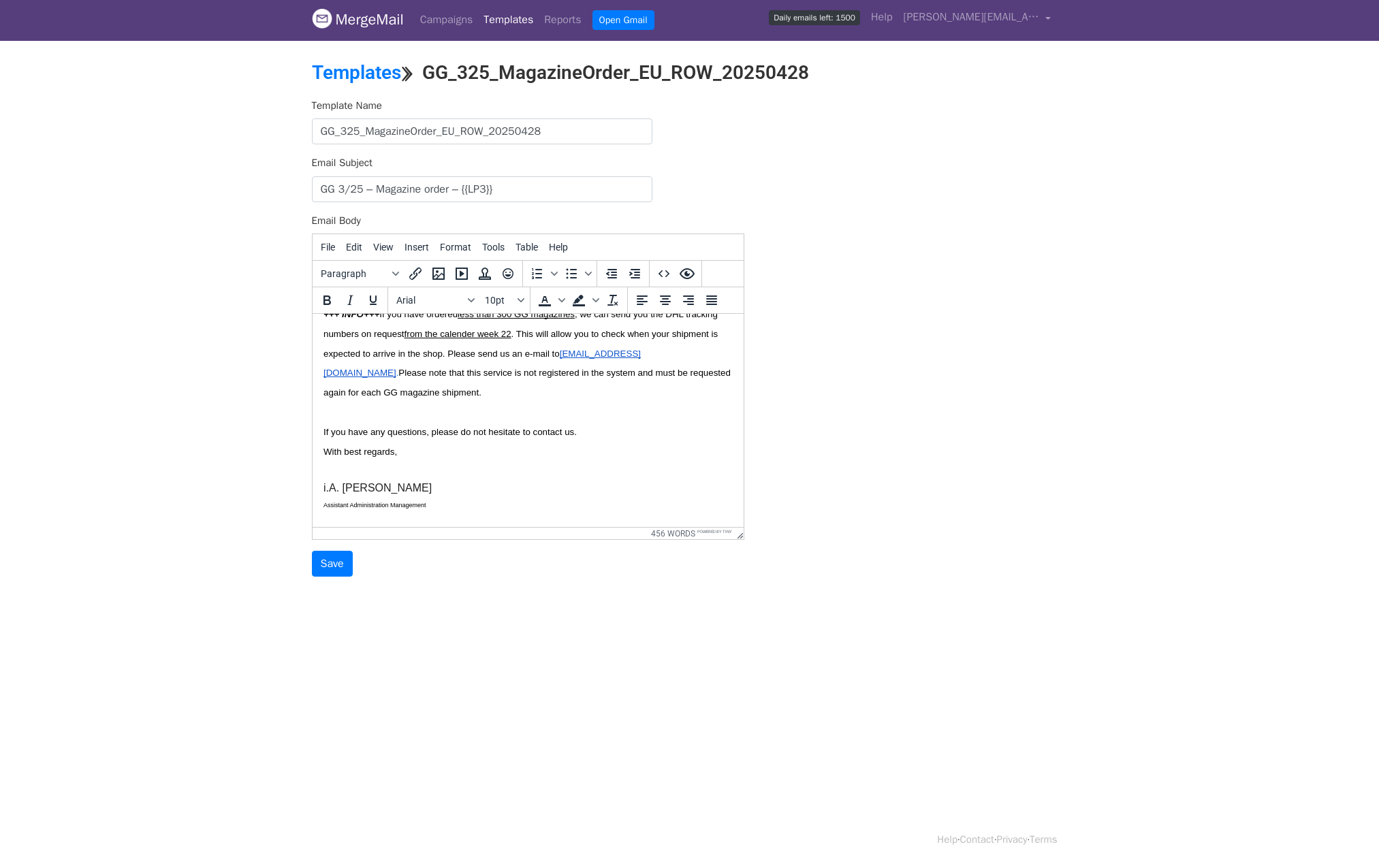 scroll, scrollTop: 1099, scrollLeft: 0, axis: vertical 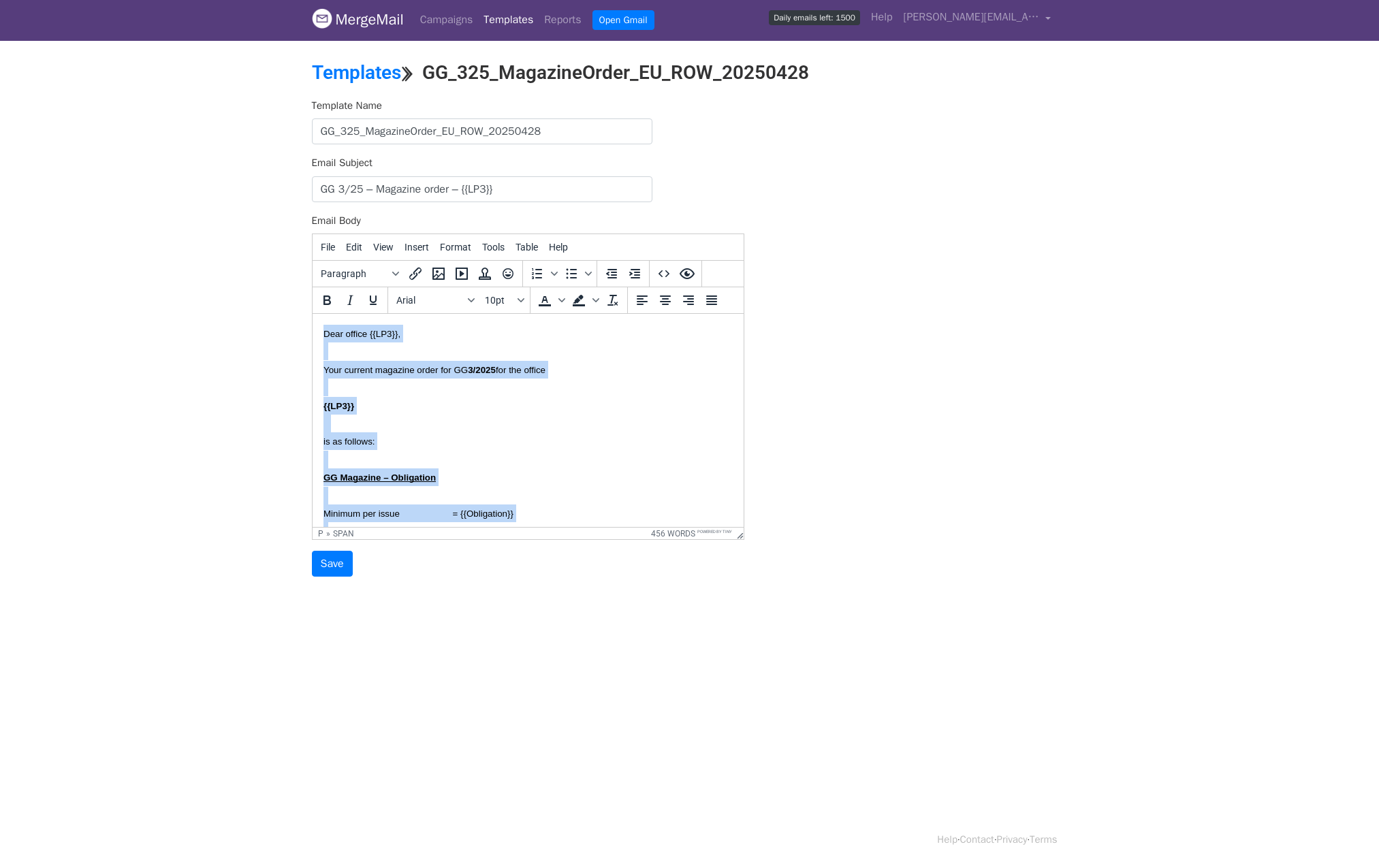 drag, startPoint x: 409, startPoint y: 458, endPoint x: 240, endPoint y: 247, distance: 270.3368 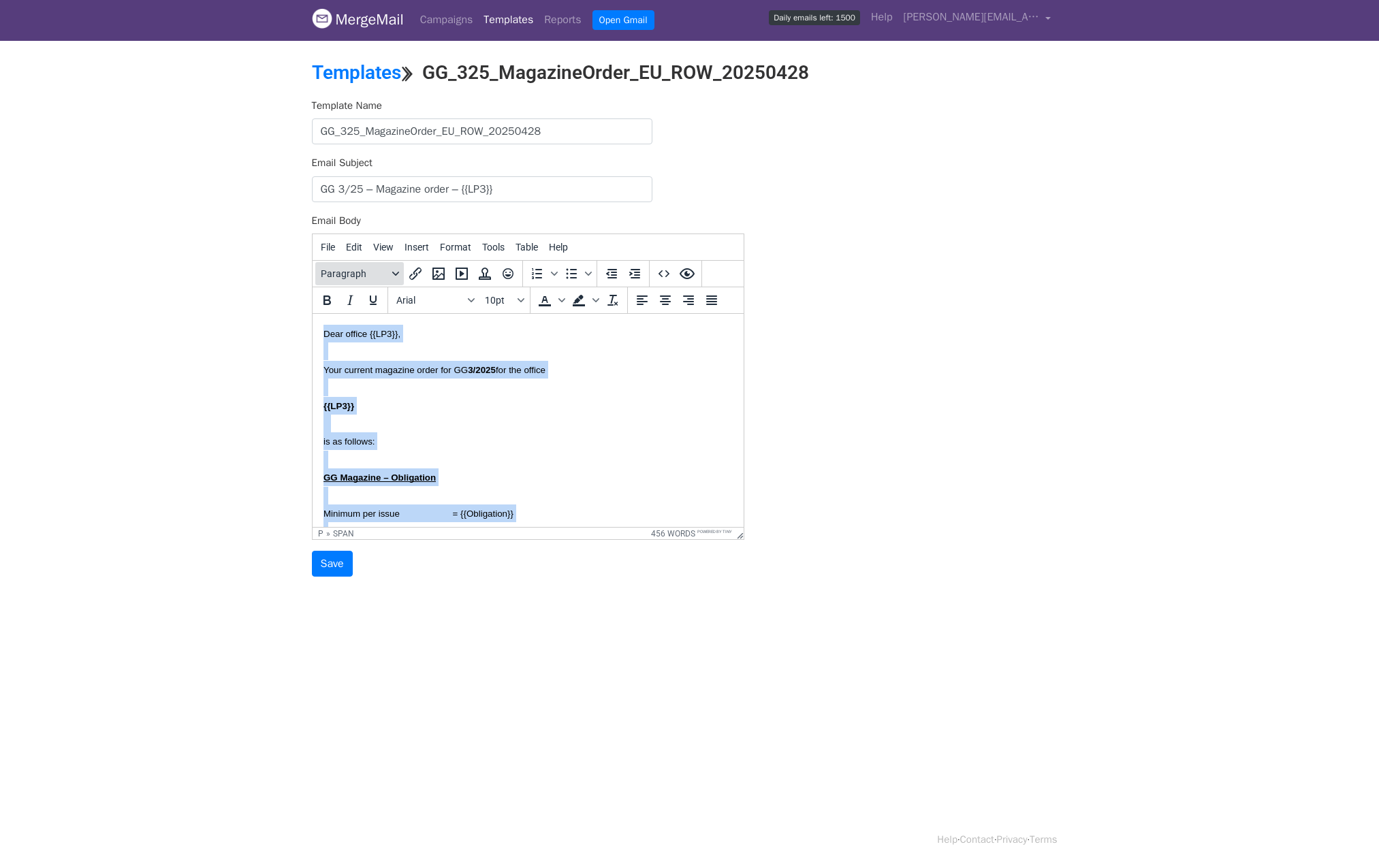 scroll, scrollTop: 0, scrollLeft: 0, axis: both 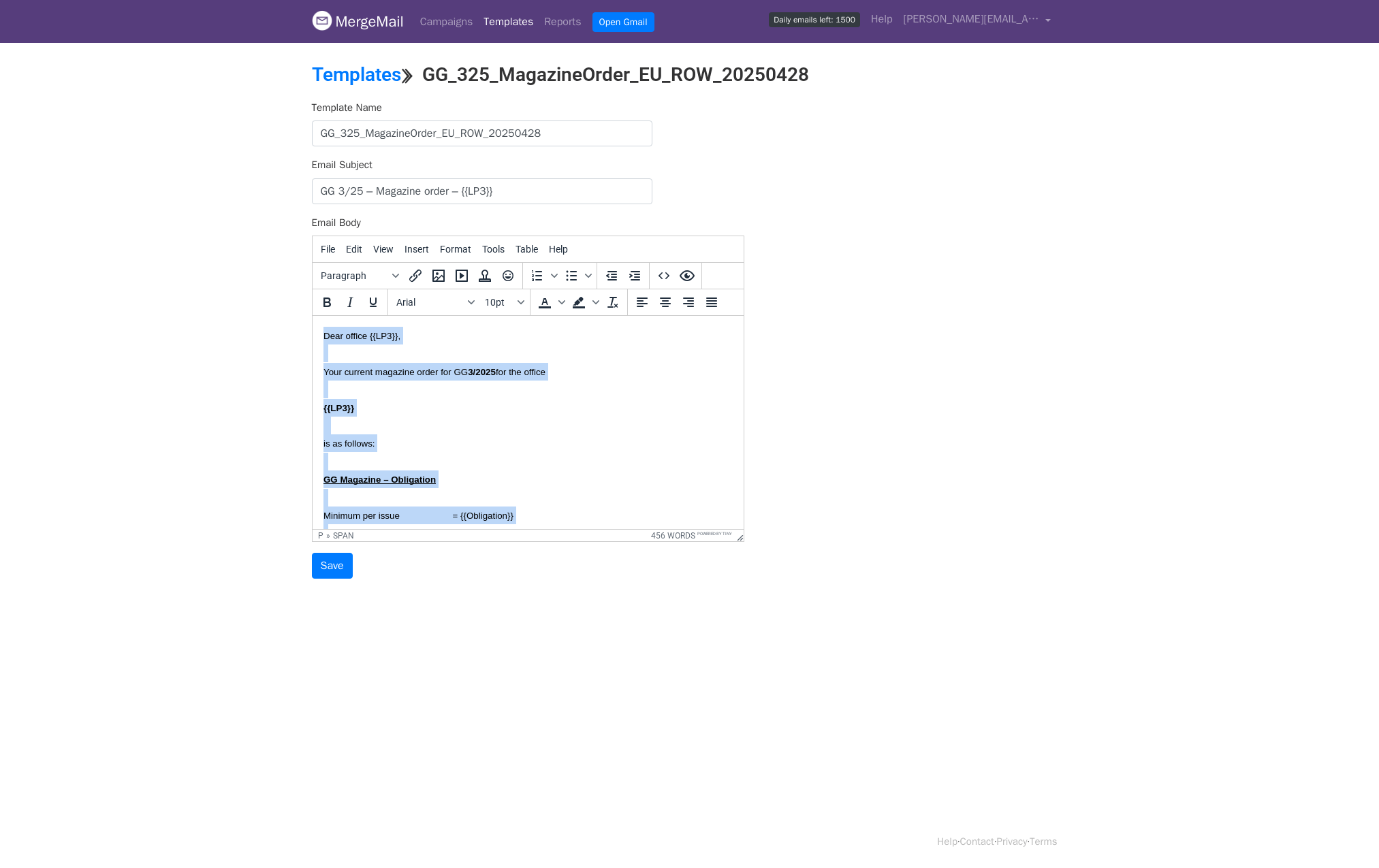 copy on "Dear office {{LP3}},   Your current magazine order for GG  3/2025  for the office   {{LP3}}    is as follows:   GG Magazine – Obligation   Minimum per issue                     = {{Obligation}}   Current order in total per issue.    = {{SUM}}   Open                                           = {{Open}}   Open amount = 0                          = minimum of magazine order is fulfilled Open amount = a negative amount = minimum of magazine order is fulfilled –                                                        more magazines are ordered than required  Open amount = a positive amount  = minimum of magazine order is  not  fulfilled.                                                        Please order at least {{Obligation}} samples.   GG Magazine – Current order in detail   German     = {{GER}} English      = {{GB}} Spanish     = {{ESP}} Italian        = {{IT}} French       = {{FR}}   Delivery address {{LP1}} {{LP2}} {{LP3}} {{STREET 1}} {{COUNTRY}} – {{POSTCODE}} {{CITY}}   Tel.  {{PHONE}} E-Mail  {{EMAIL}}..." 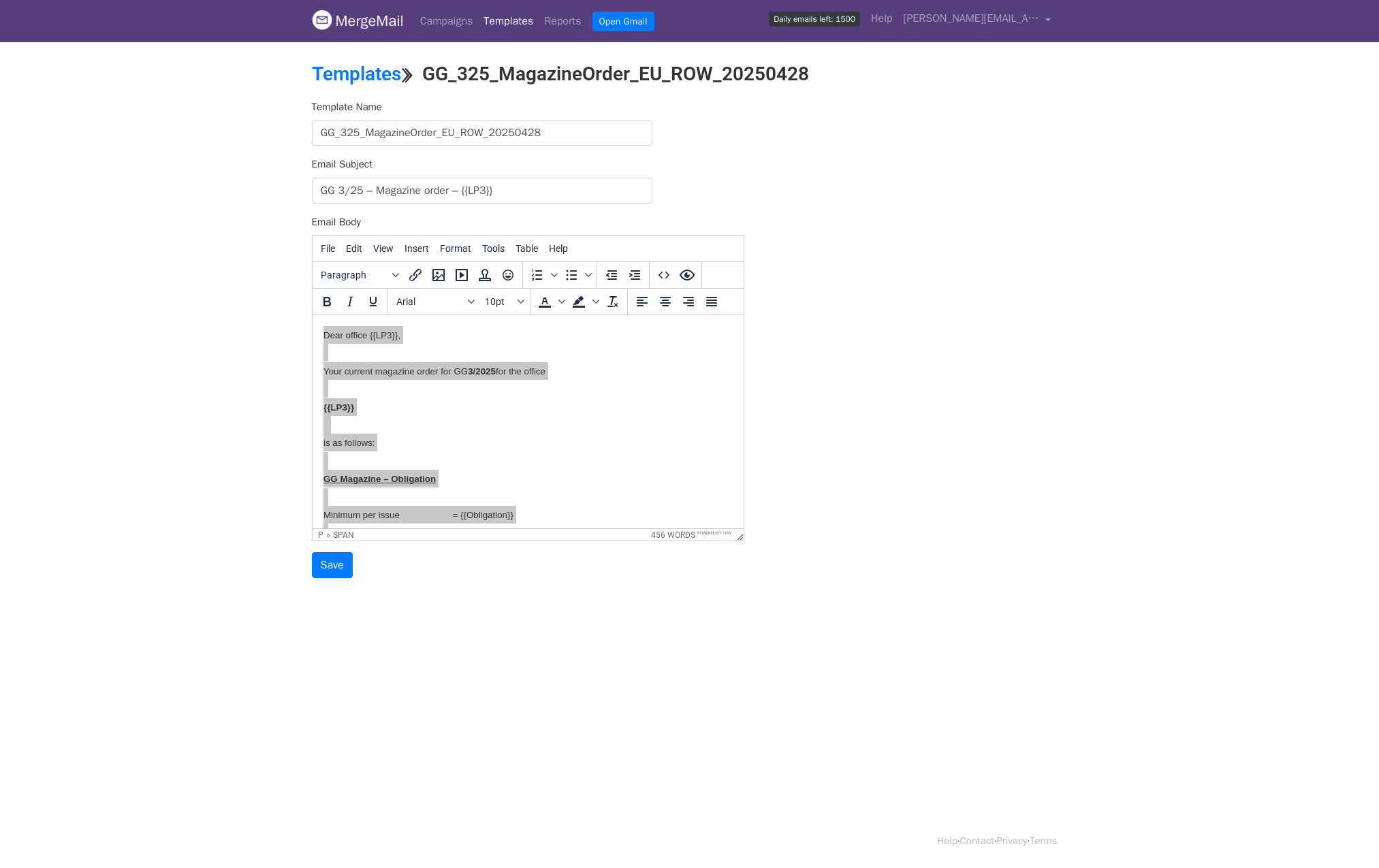 scroll, scrollTop: 2, scrollLeft: 0, axis: vertical 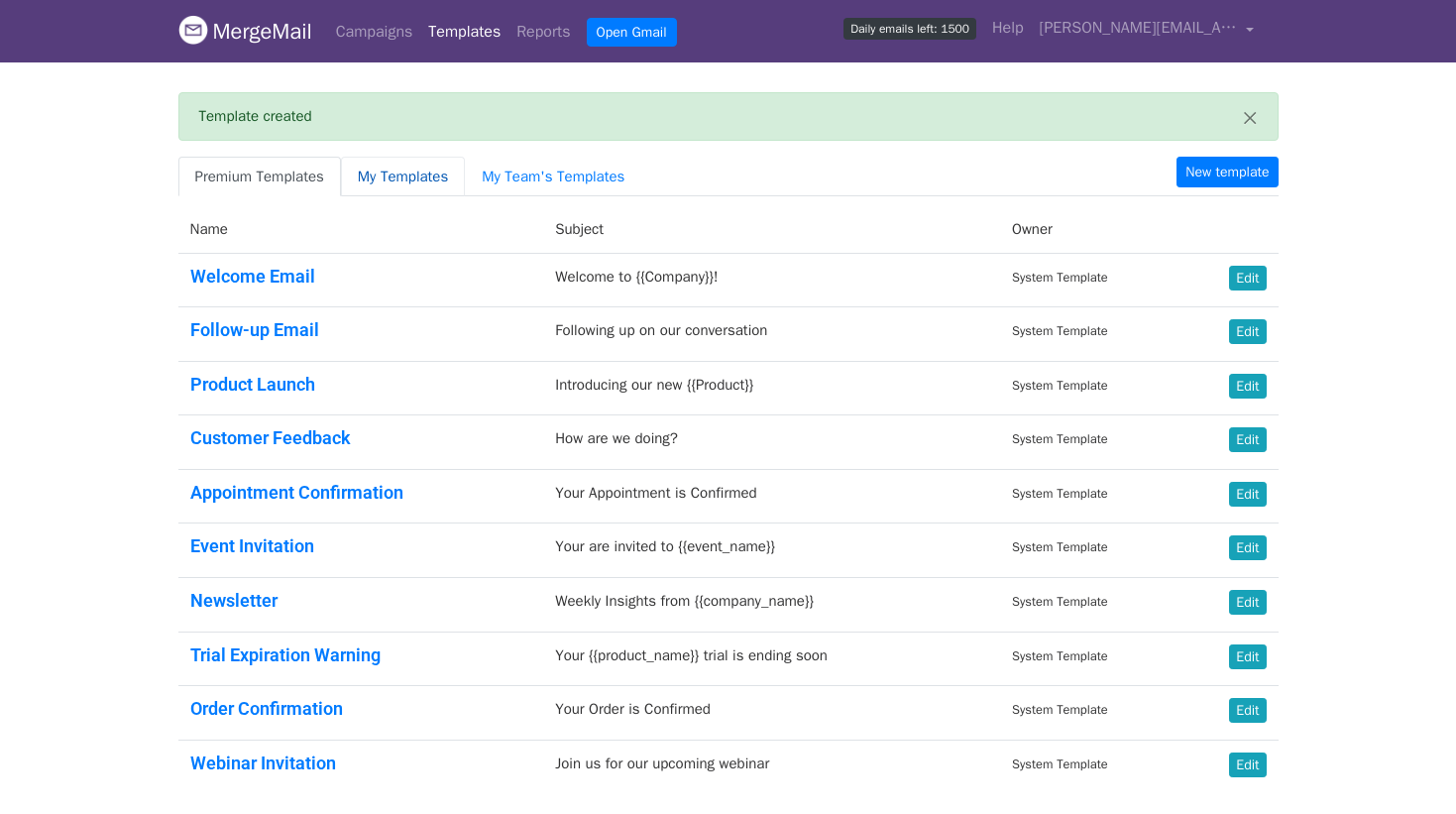 click on "My Templates" at bounding box center (402, 176) 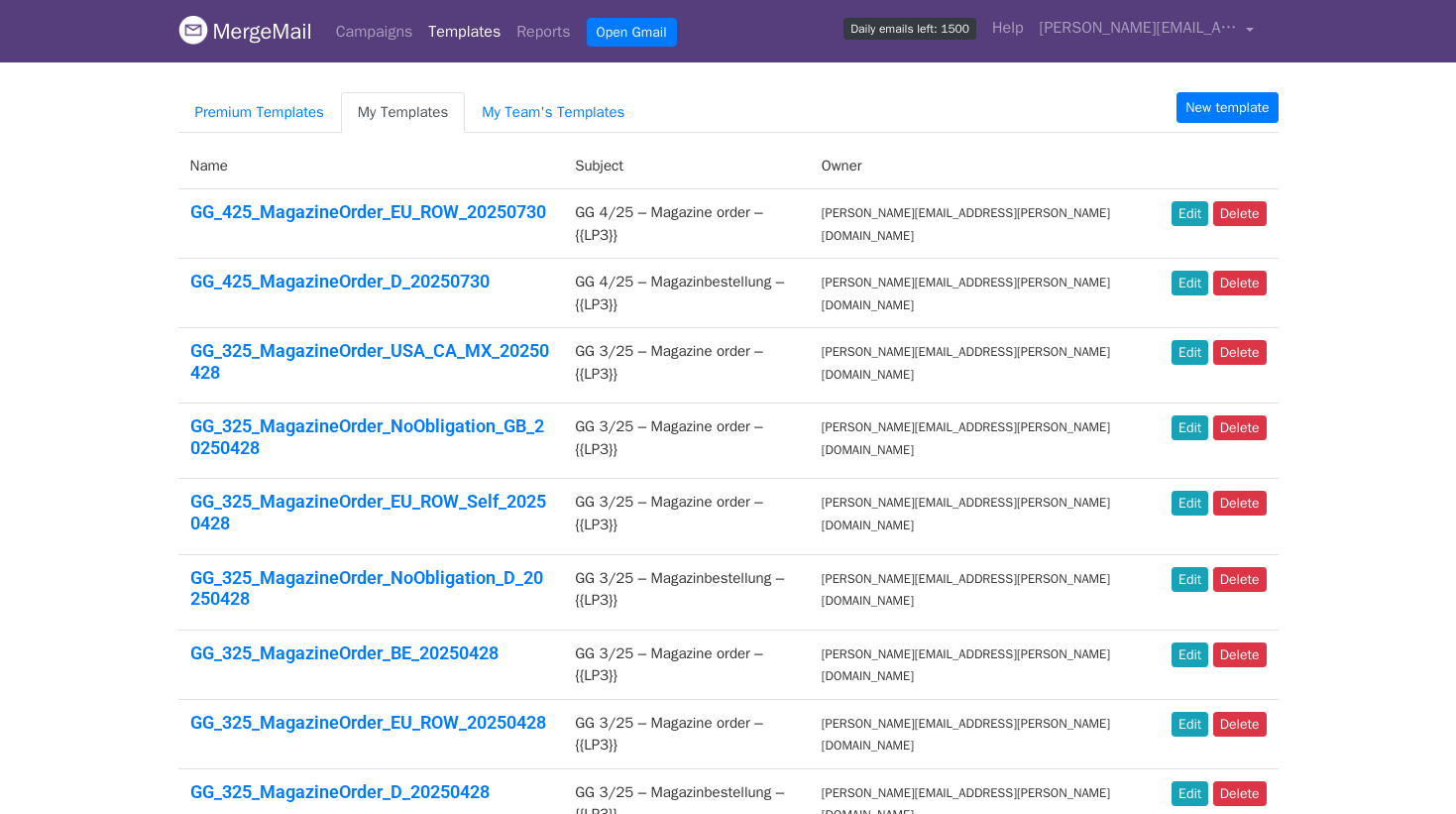 scroll, scrollTop: 0, scrollLeft: 0, axis: both 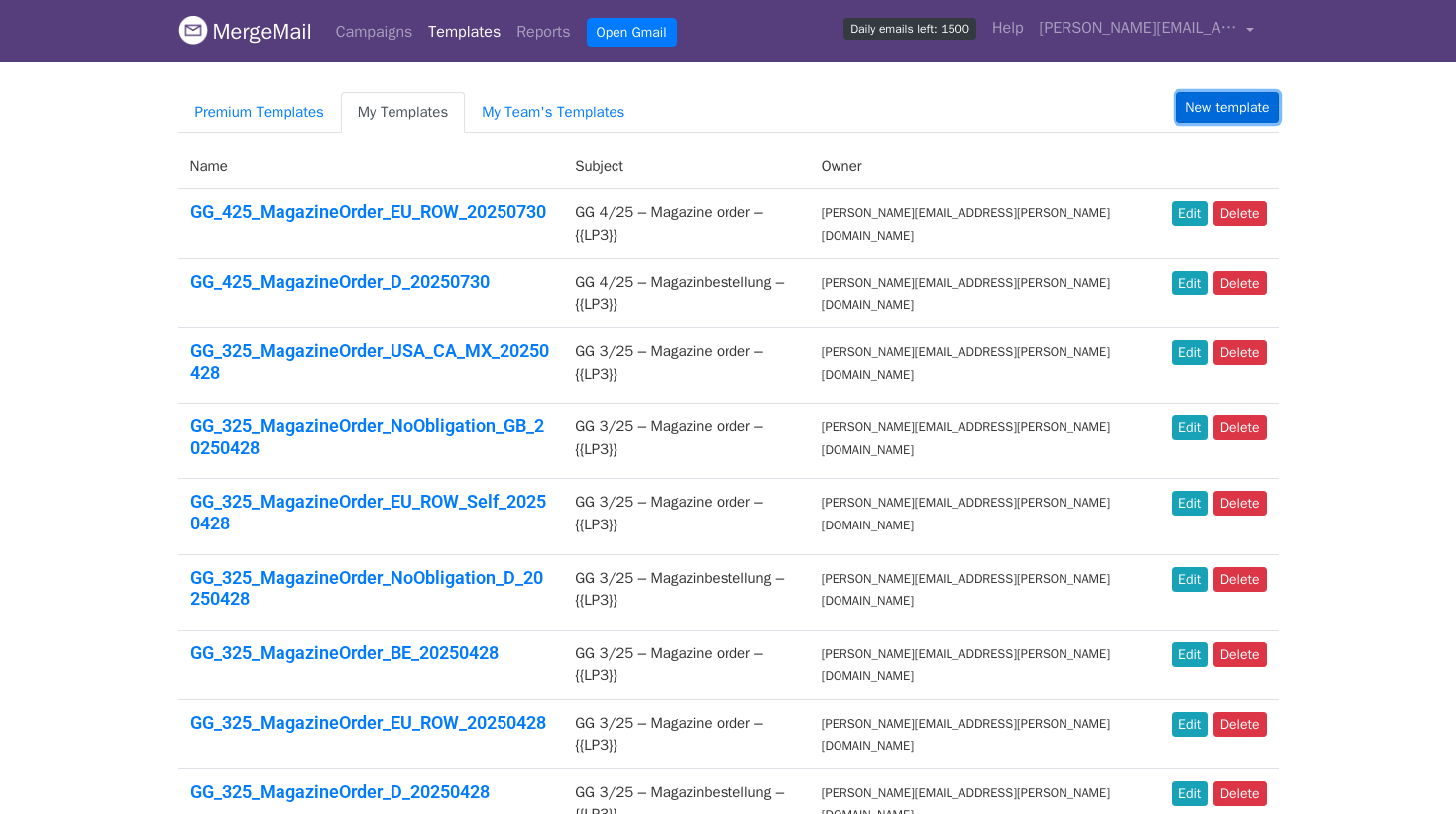 click on "New template" at bounding box center (1227, 107) 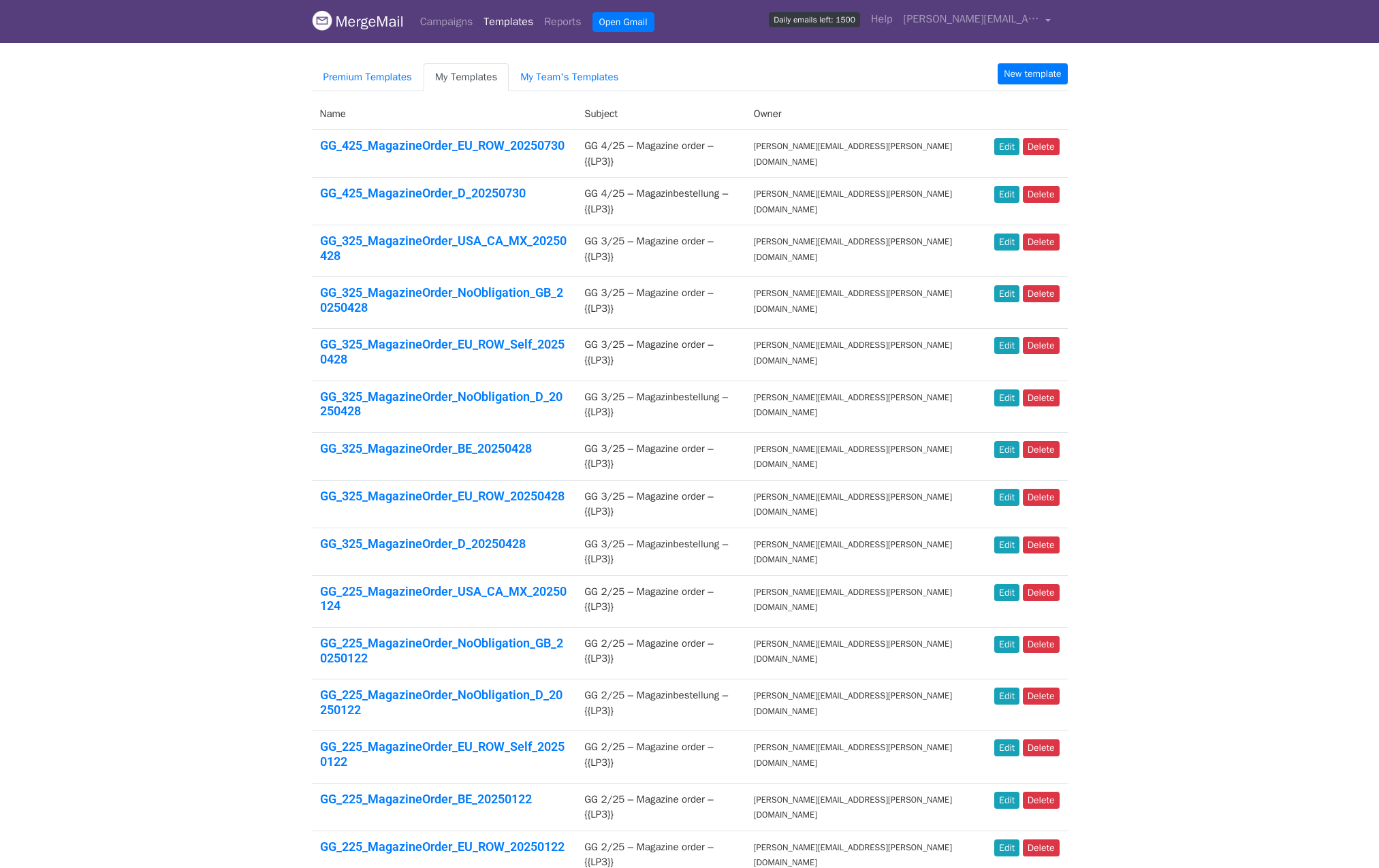 scroll, scrollTop: 0, scrollLeft: 0, axis: both 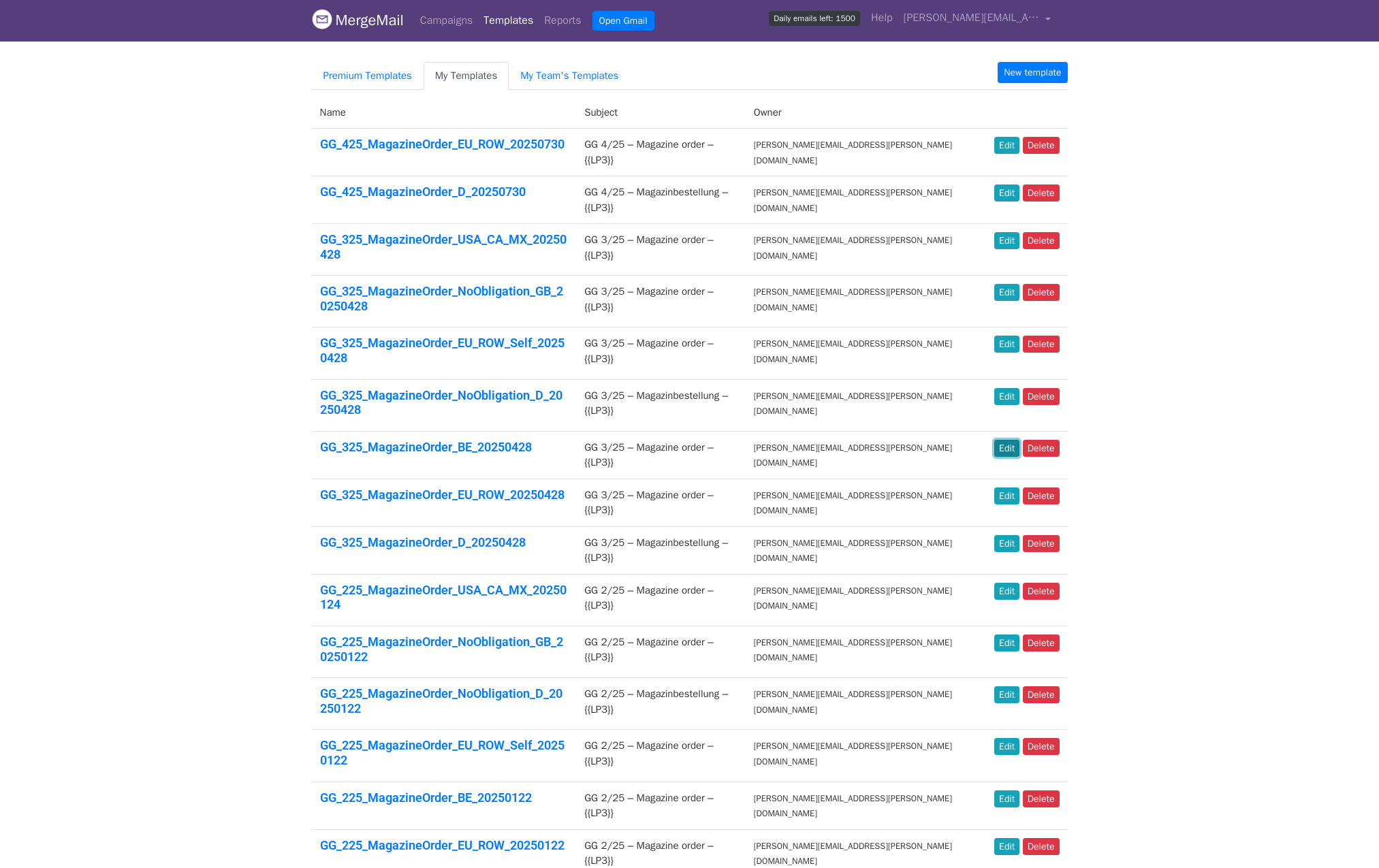 click on "Edit" at bounding box center (1006, 448) 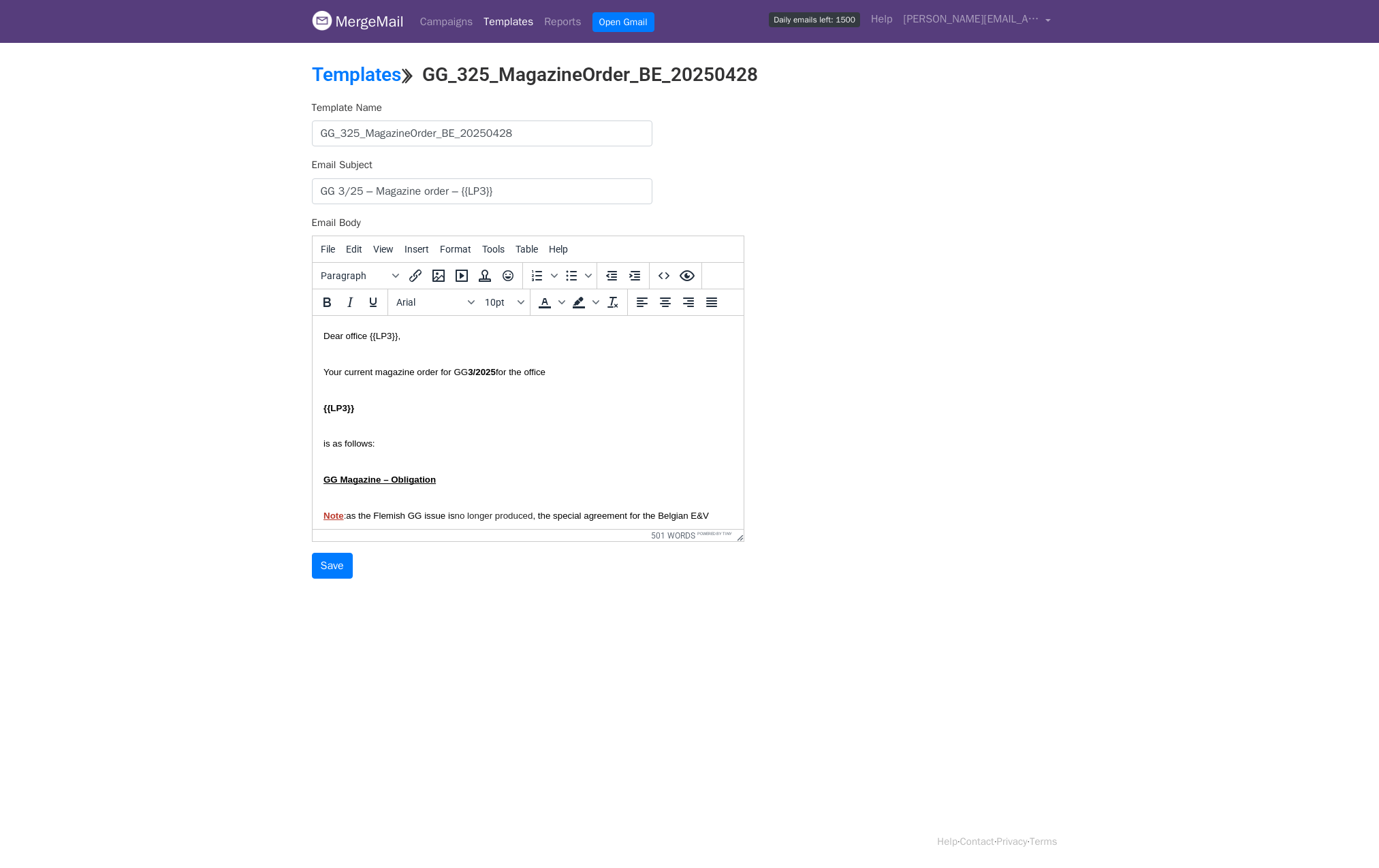 scroll, scrollTop: 0, scrollLeft: 0, axis: both 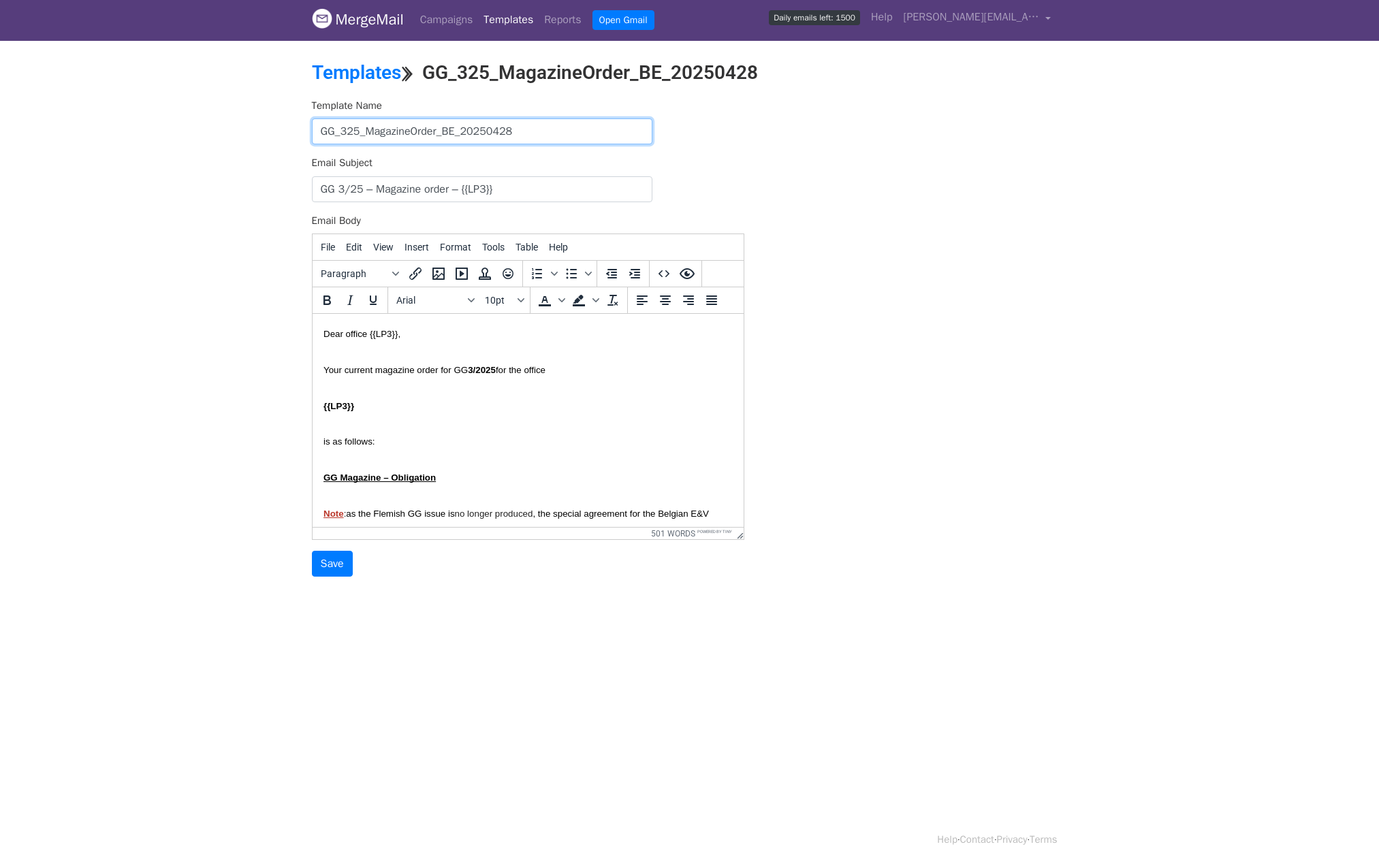 drag, startPoint x: 544, startPoint y: 133, endPoint x: 286, endPoint y: 131, distance: 258.00775 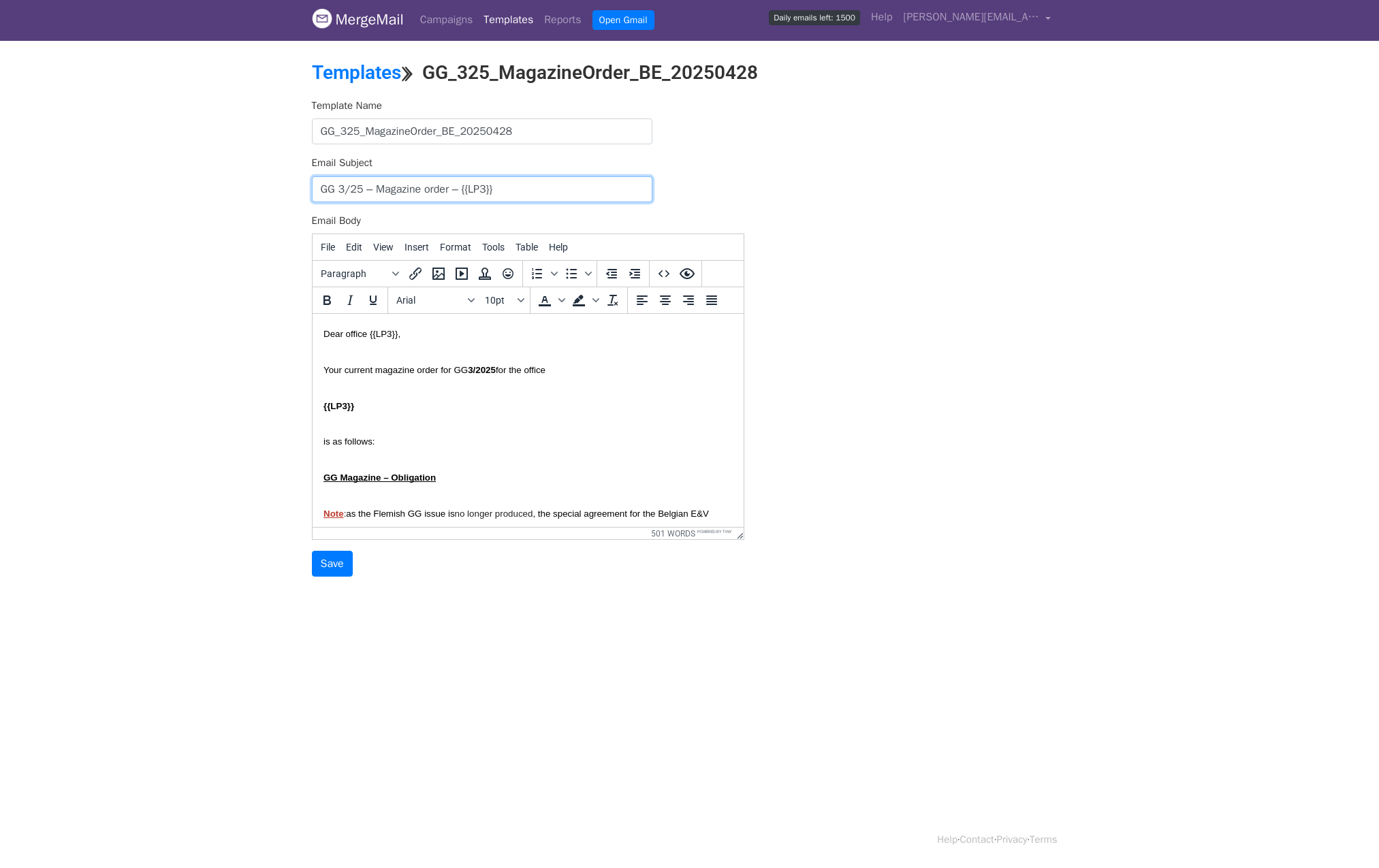 drag, startPoint x: 571, startPoint y: 194, endPoint x: 291, endPoint y: 185, distance: 280.14461 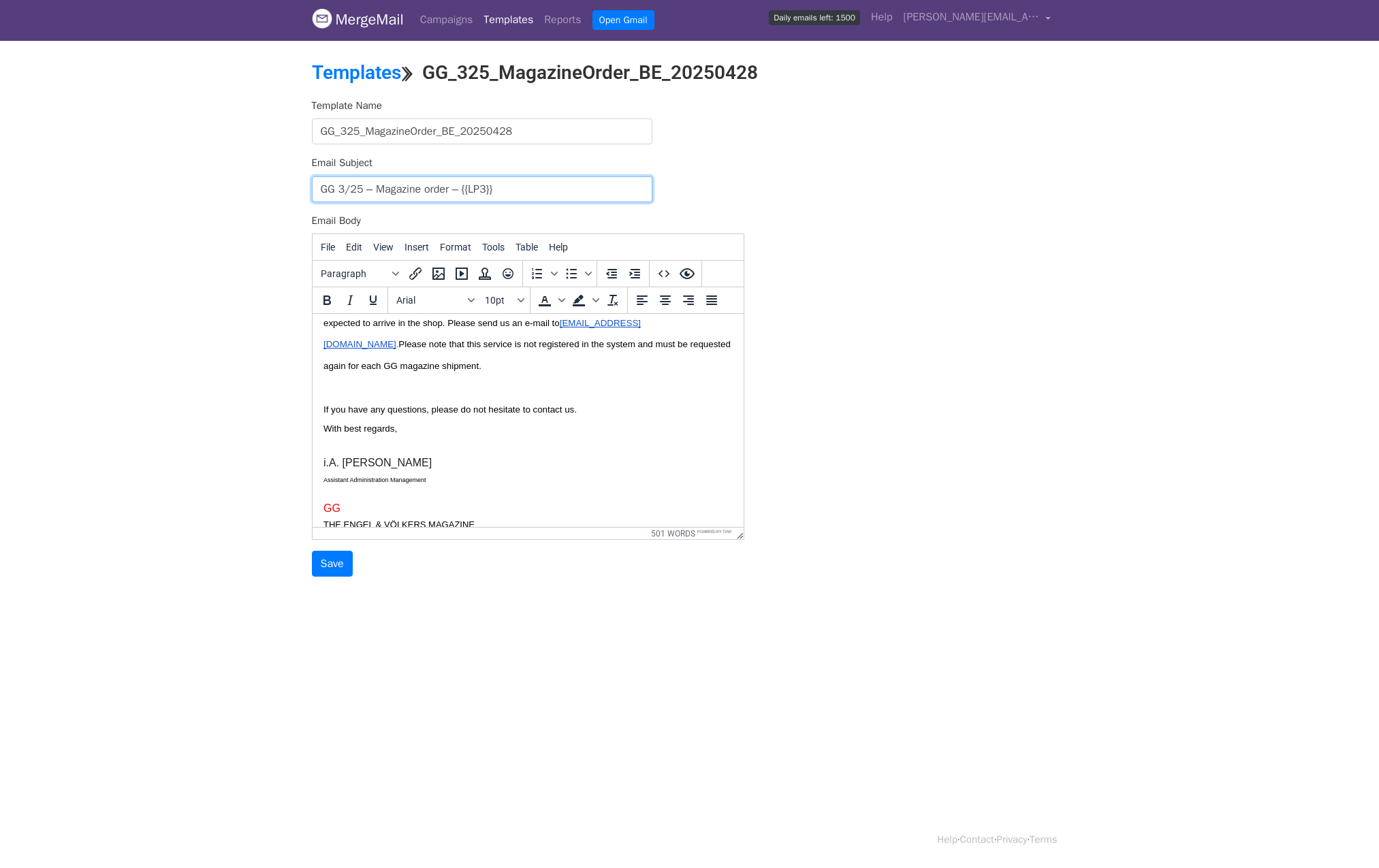 scroll, scrollTop: 1167, scrollLeft: 0, axis: vertical 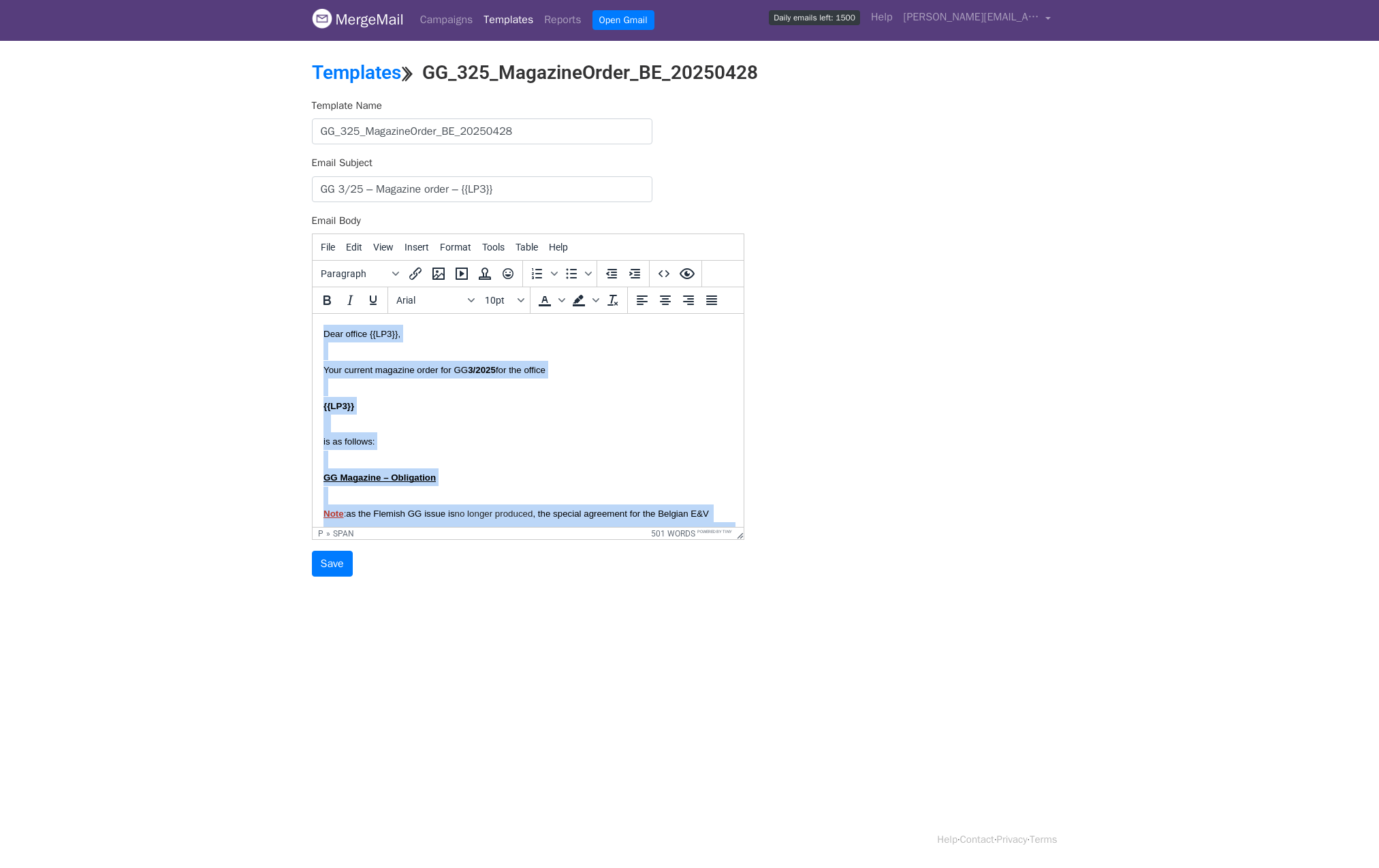 drag, startPoint x: 413, startPoint y: 453, endPoint x: 266, endPoint y: 194, distance: 297.80866 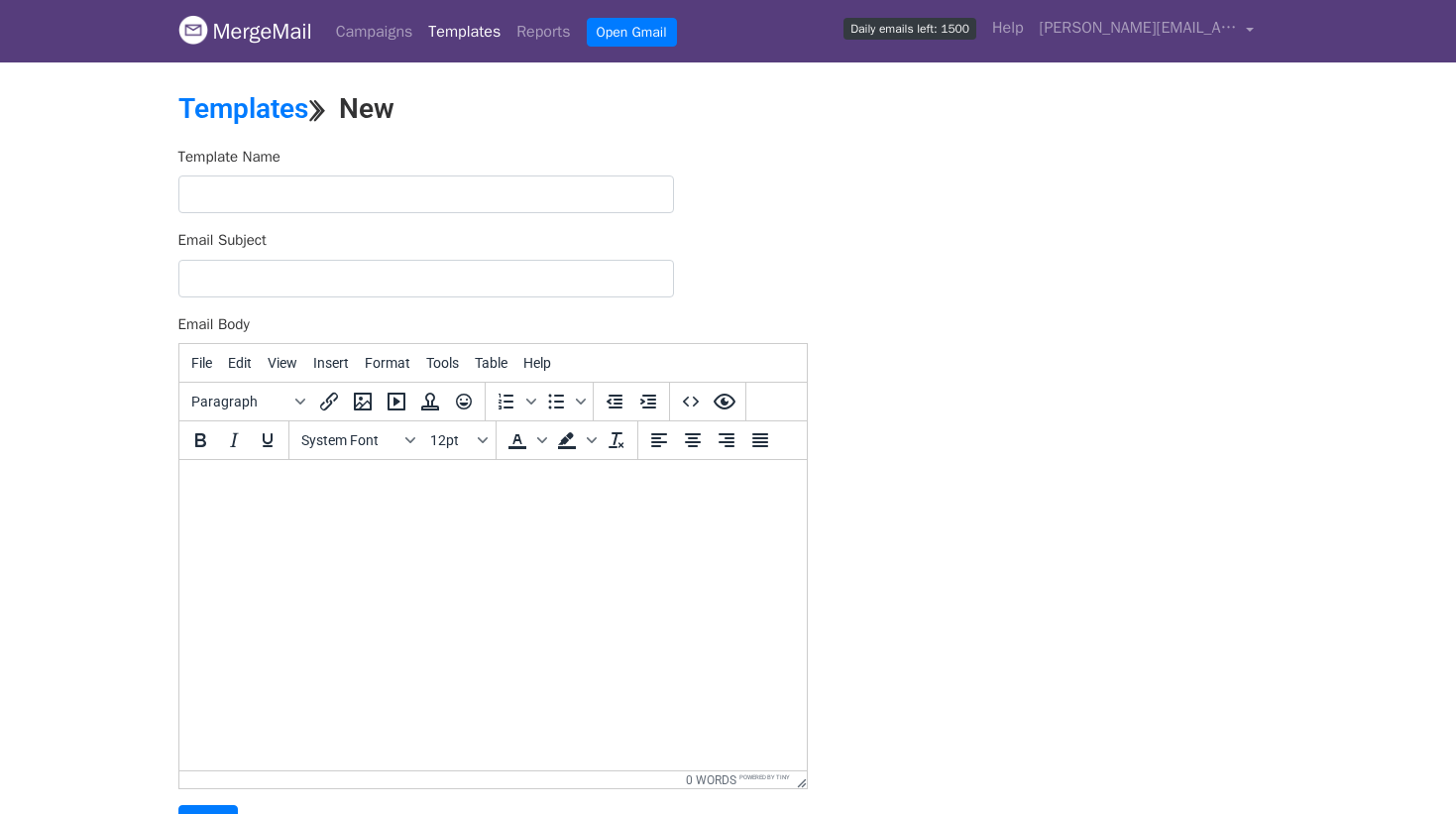 scroll, scrollTop: 0, scrollLeft: 0, axis: both 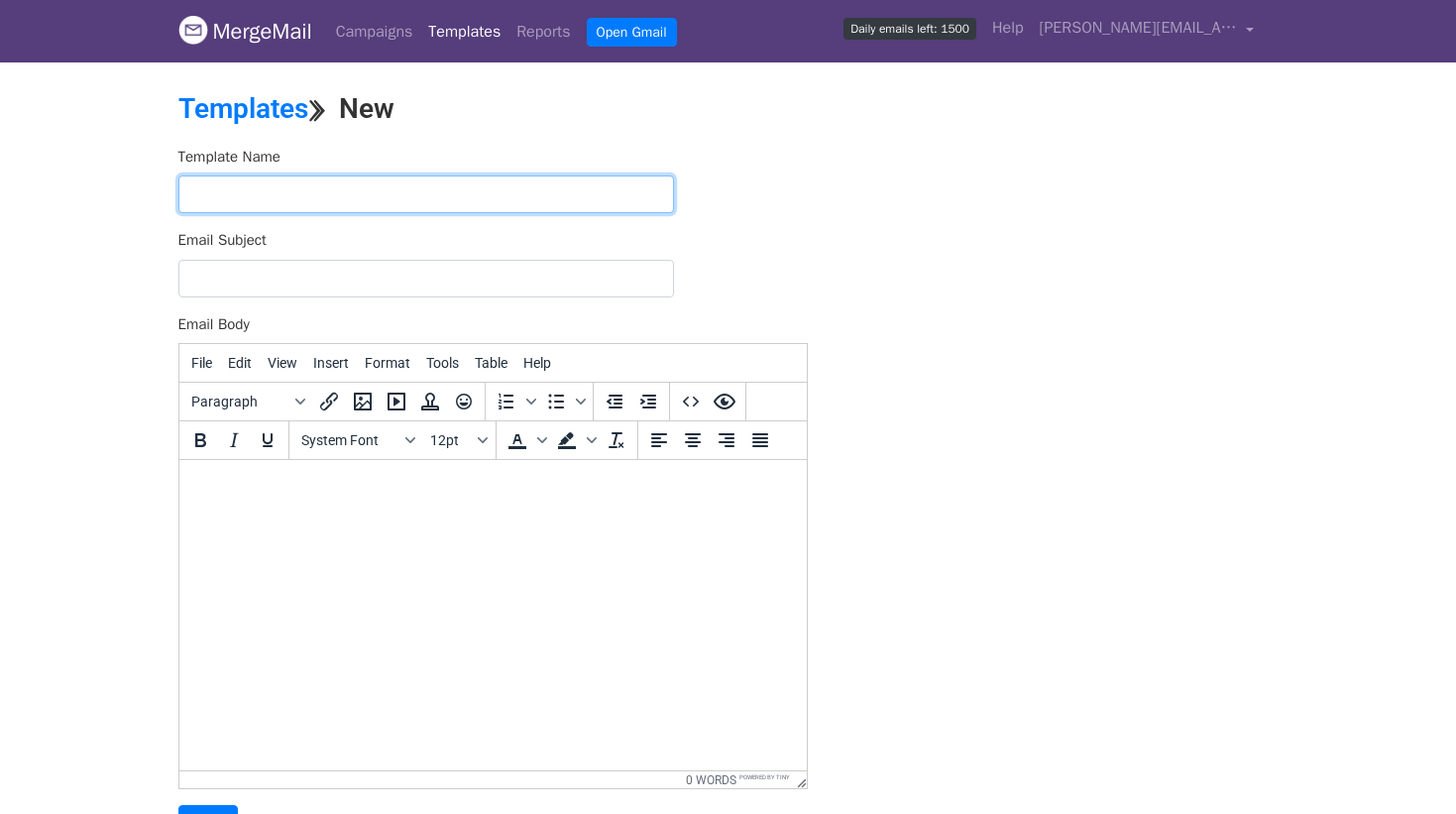 click at bounding box center [426, 194] 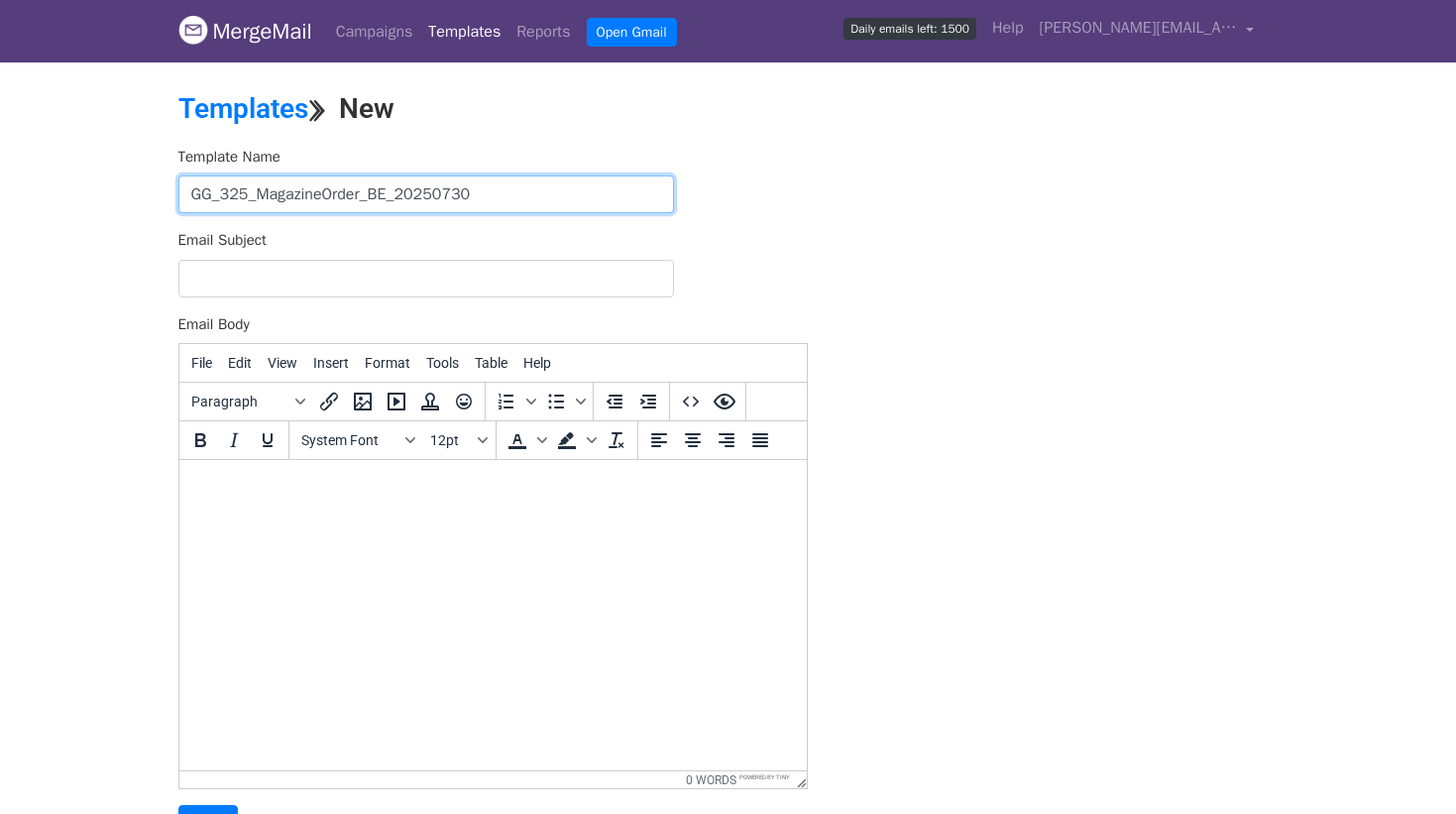 click on "GG_325_MagazineOrder_BE_20250730" at bounding box center [426, 194] 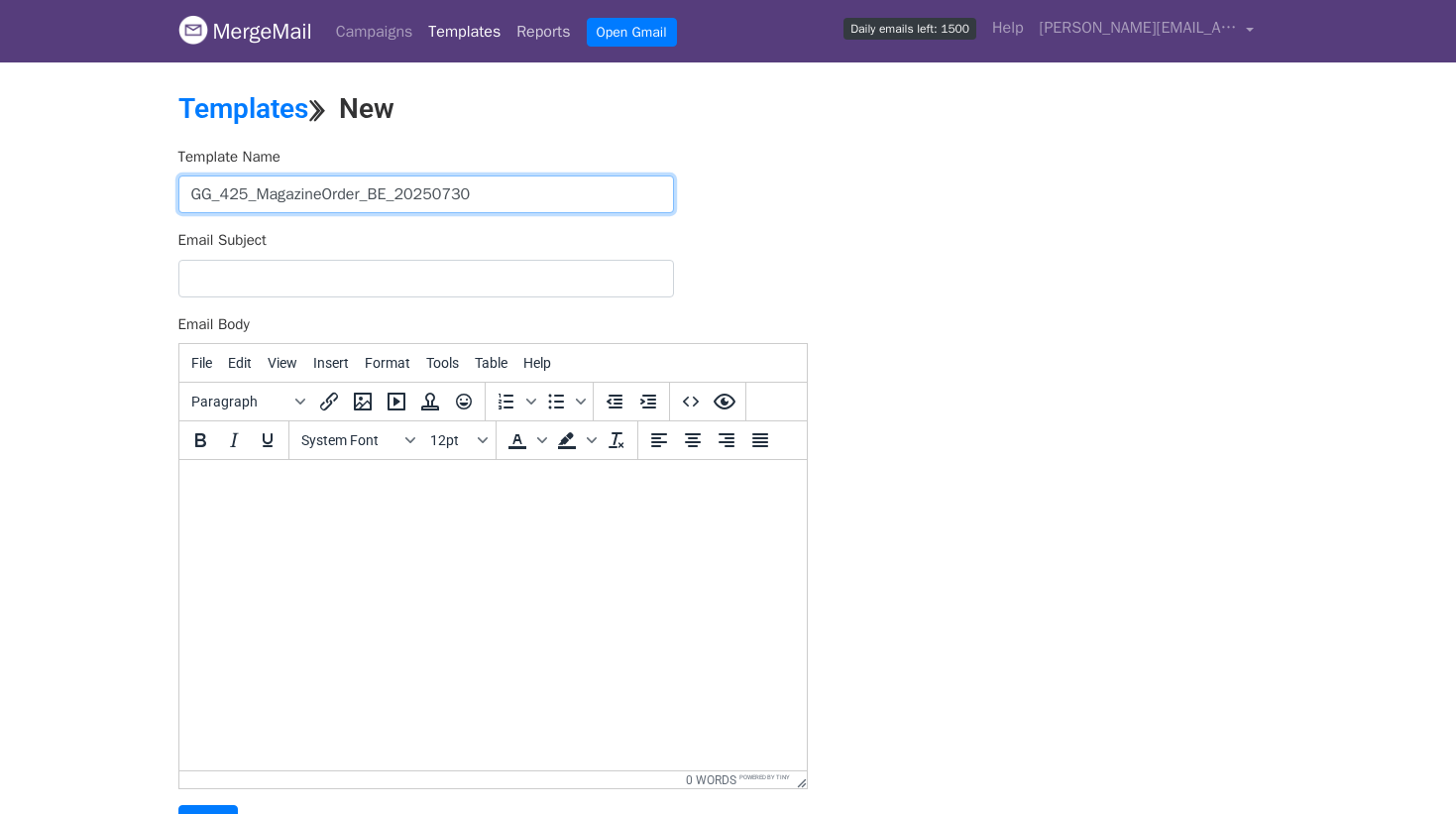 type on "GG_425_MagazineOrder_BE_20250730" 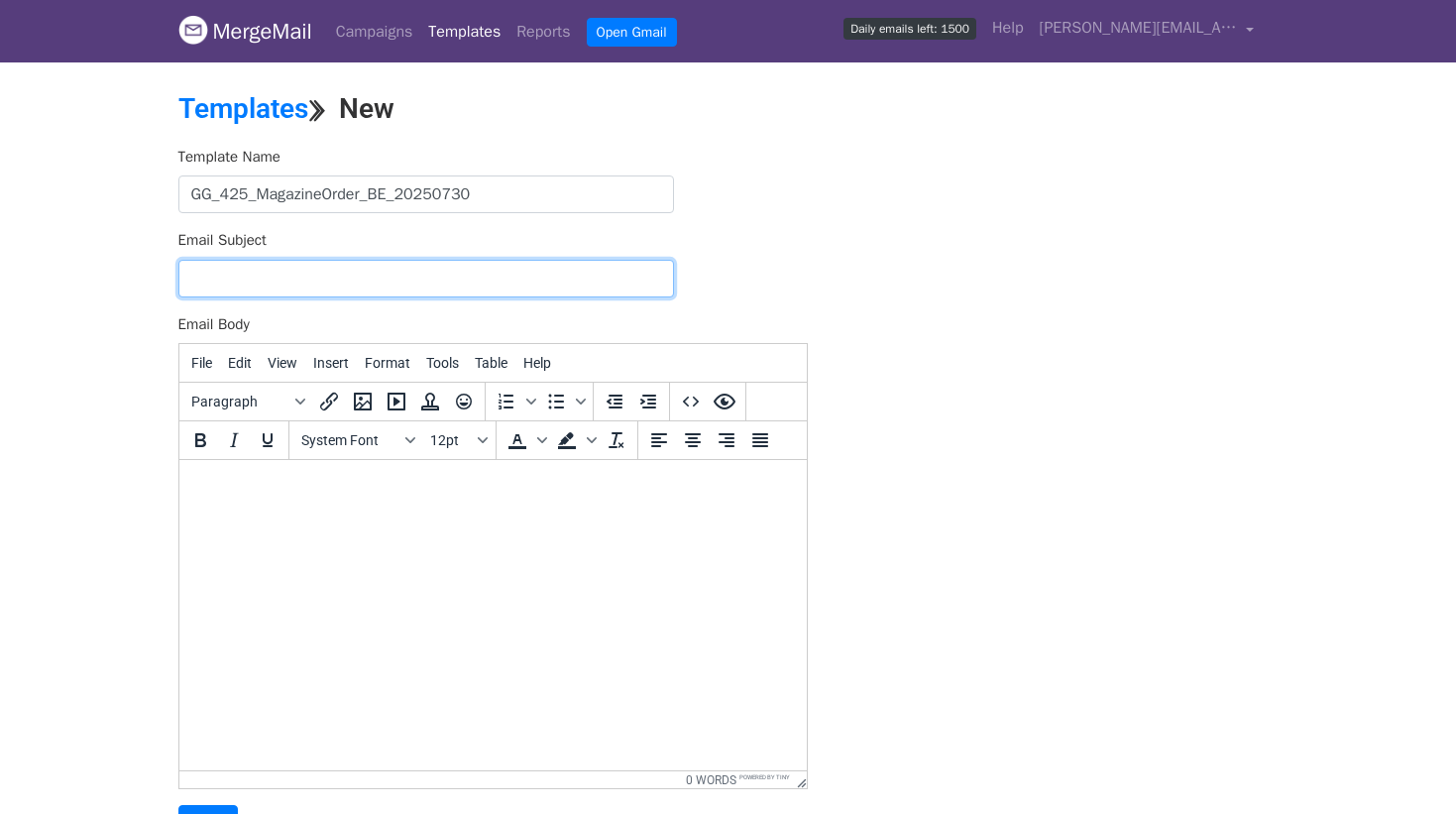 click on "Email Subject" at bounding box center (426, 279) 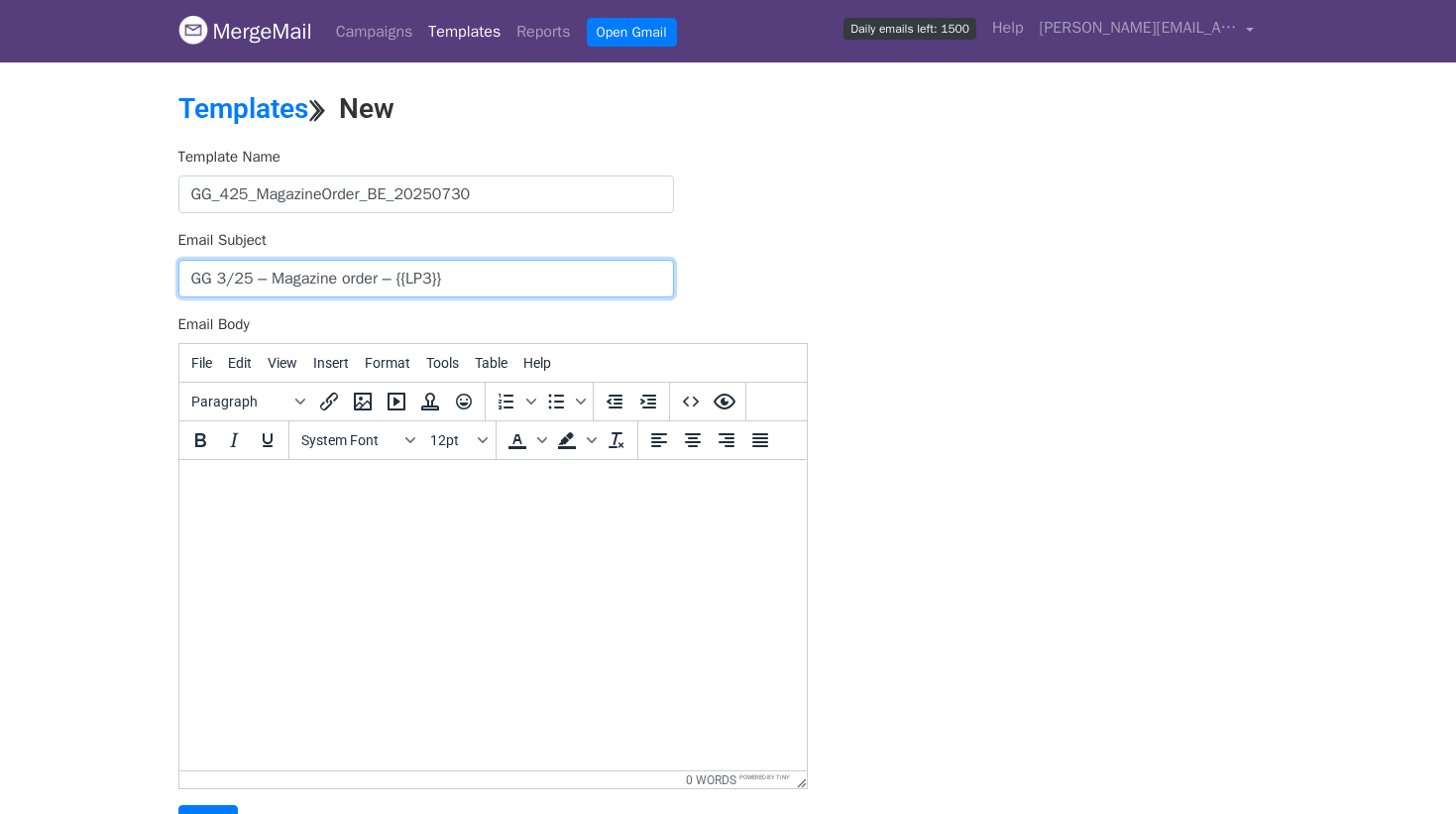 click on "GG 3/25 – Magazine order – {{LP3}}" at bounding box center [426, 279] 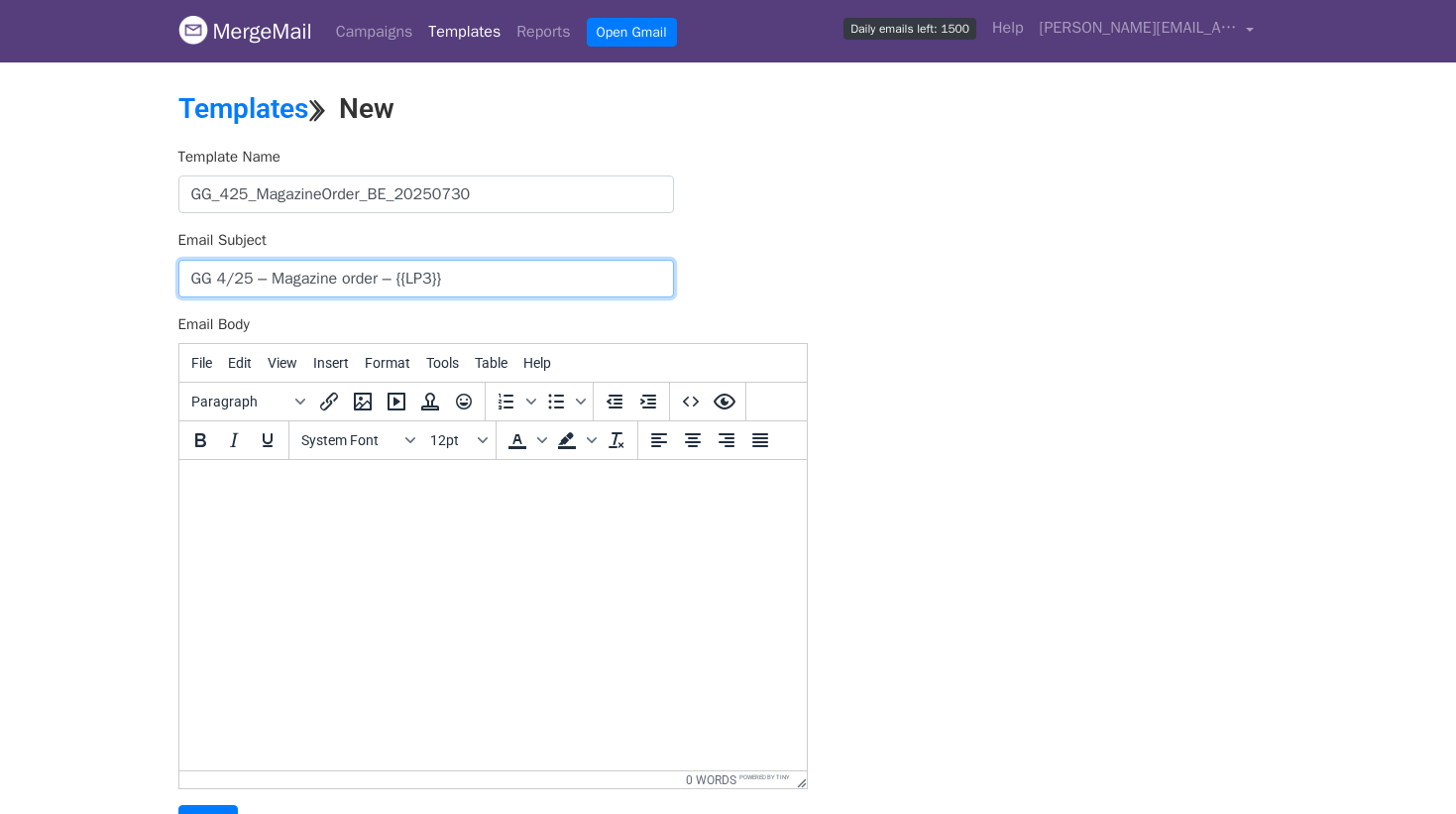 type on "GG 4/25 – Magazine order – {{LP3}}" 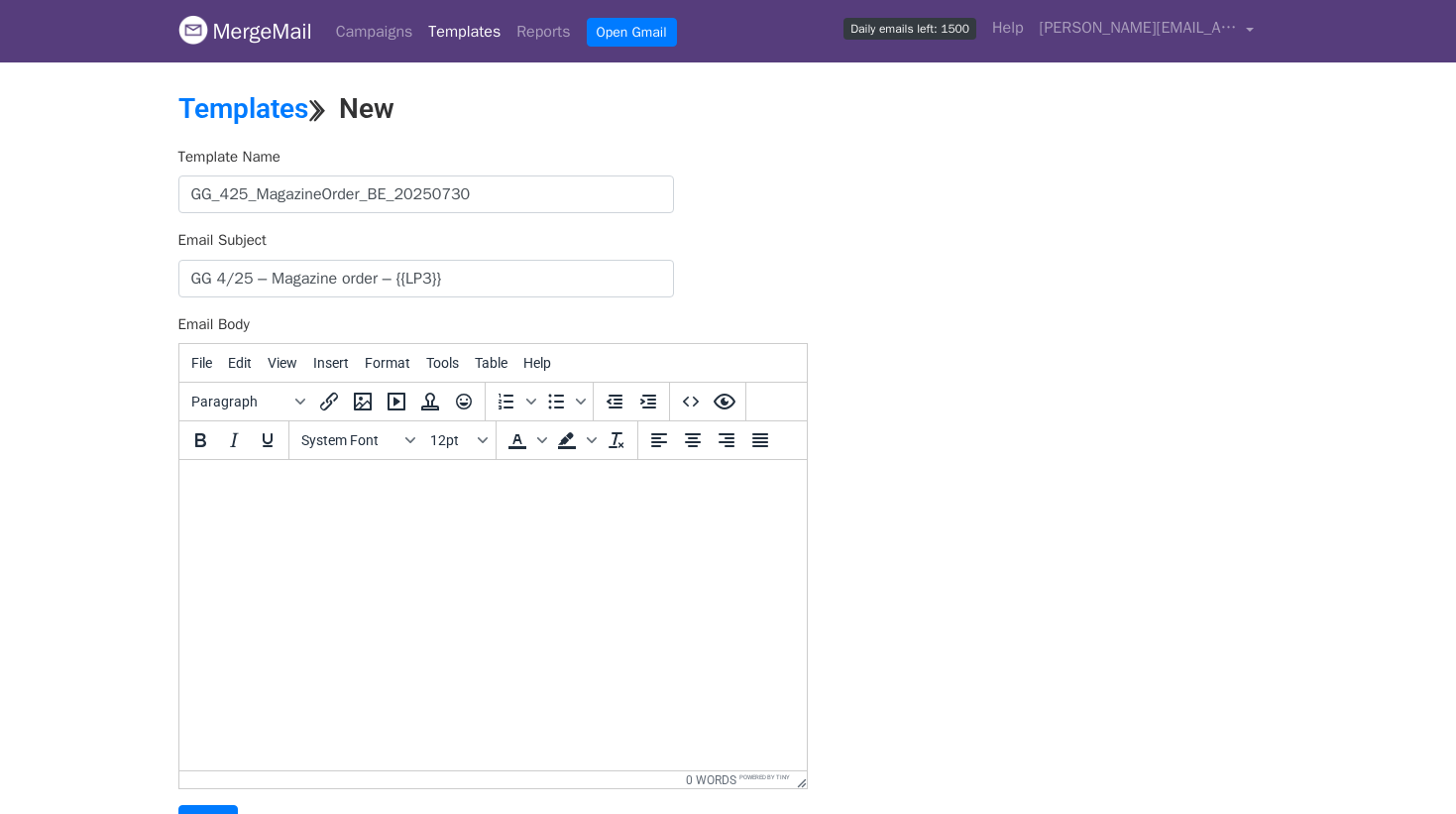 click at bounding box center (492, 487) 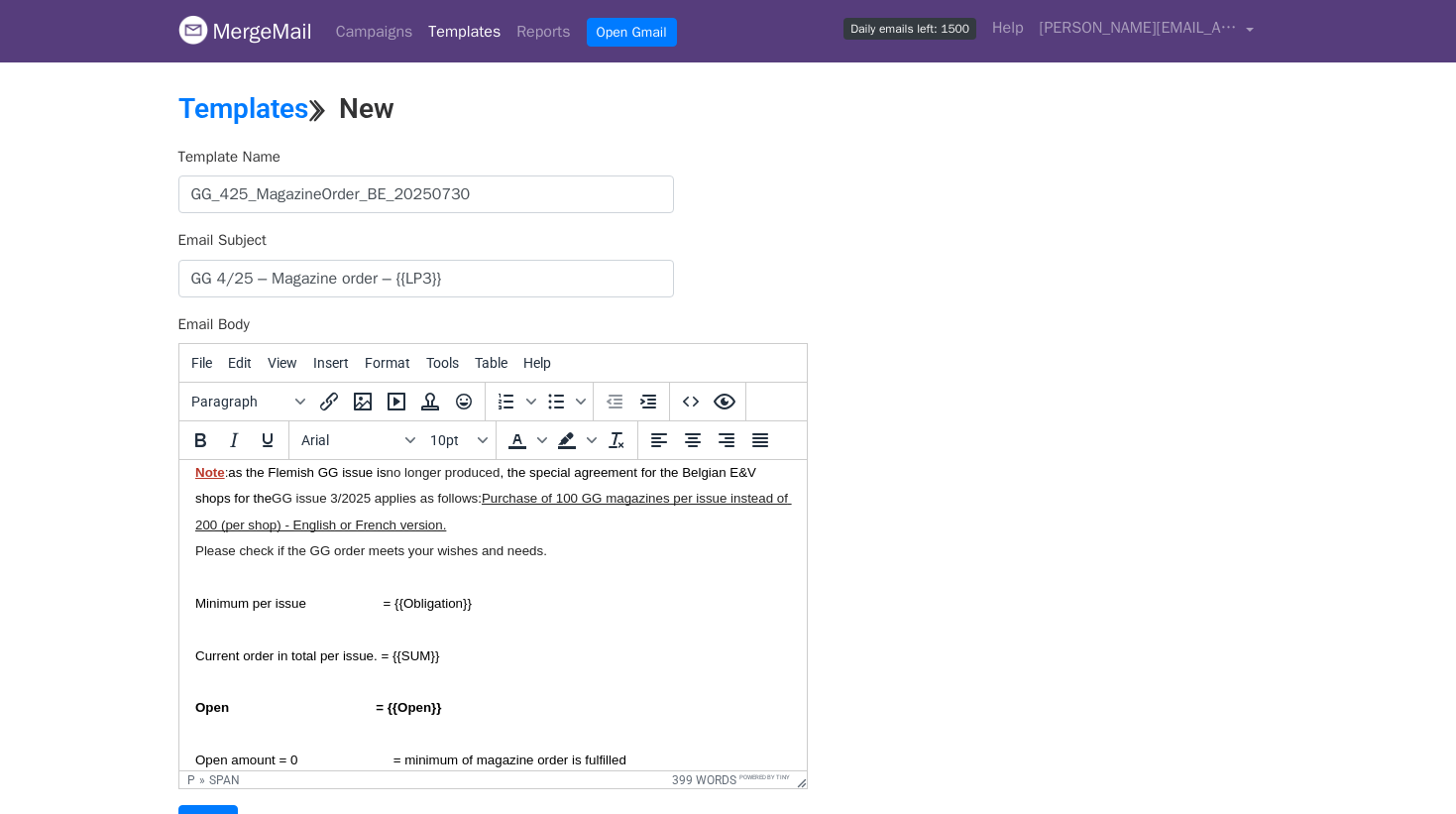 scroll, scrollTop: 0, scrollLeft: 0, axis: both 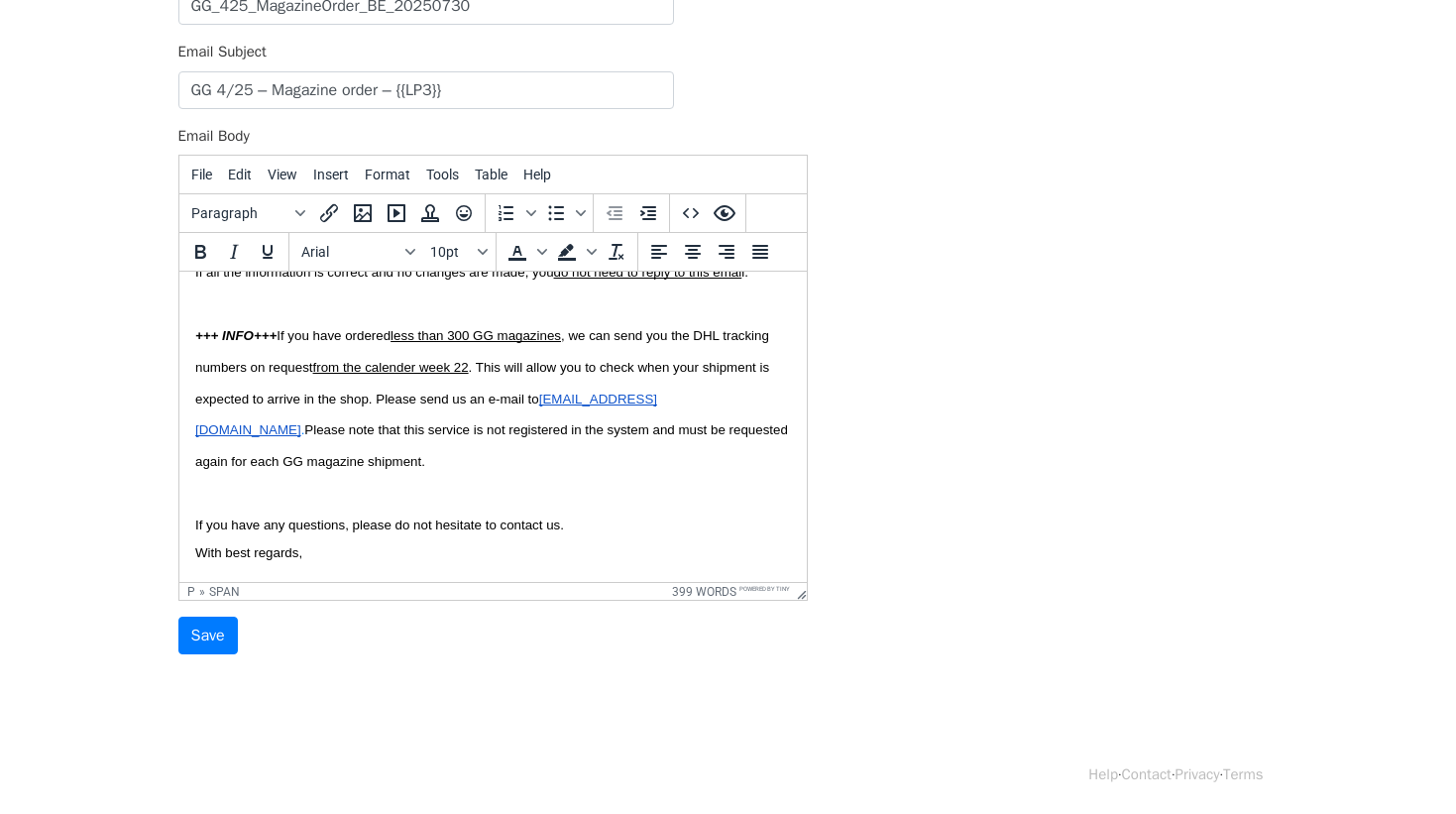 click on "With best regards," at bounding box center (492, 552) 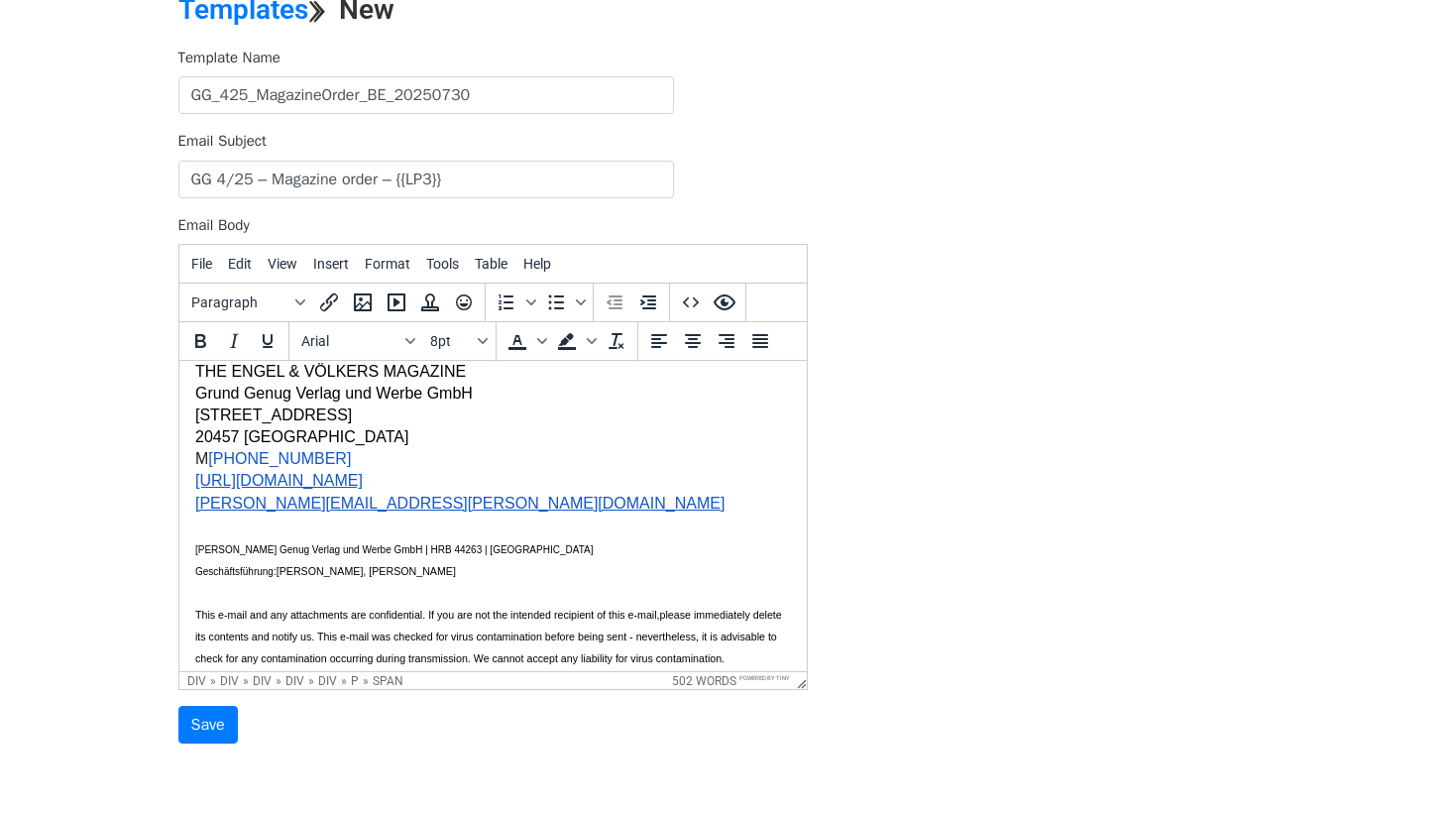 scroll, scrollTop: 94, scrollLeft: 0, axis: vertical 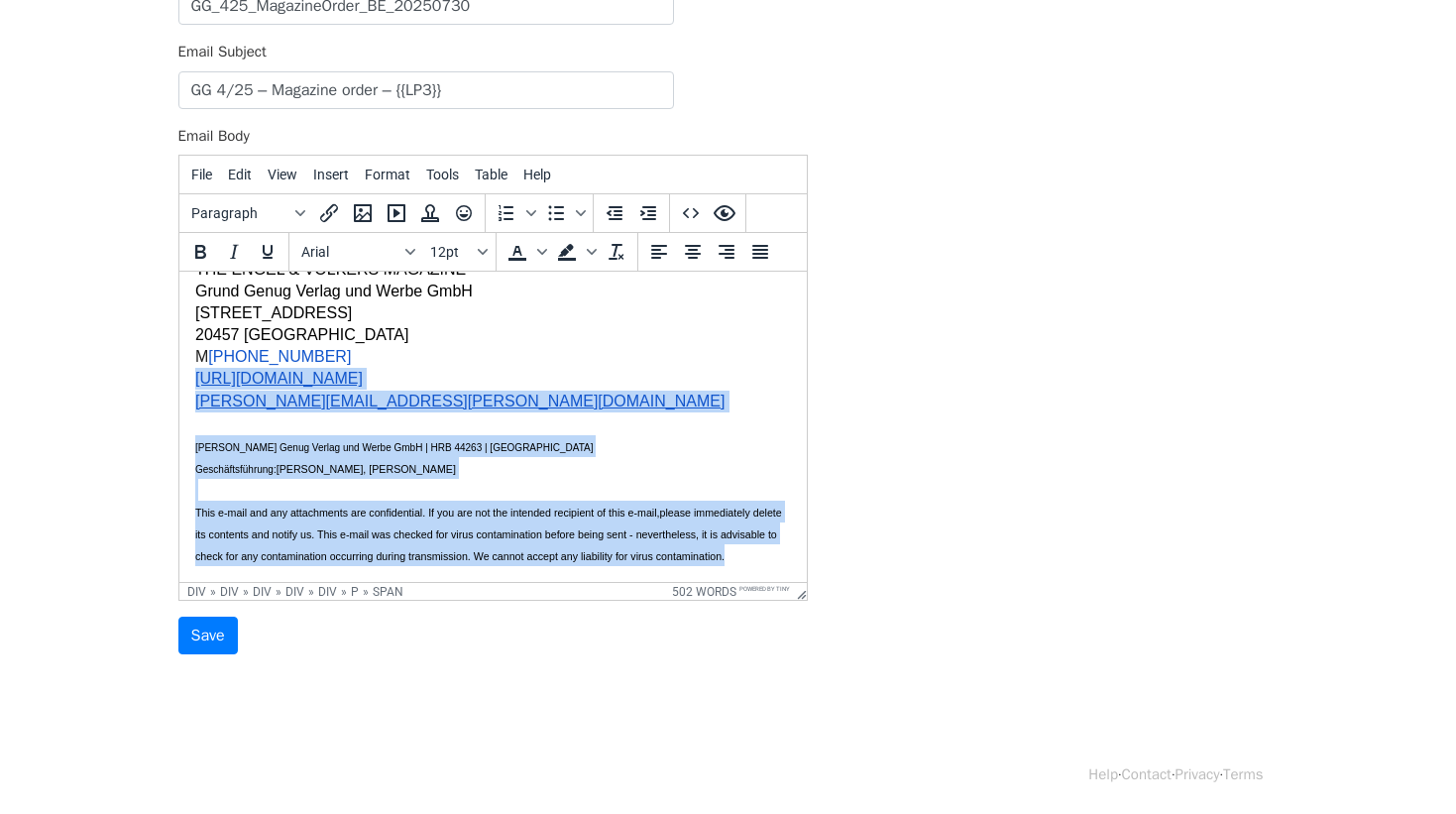 drag, startPoint x: 435, startPoint y: 402, endPoint x: 270, endPoint y: 372, distance: 167.7051 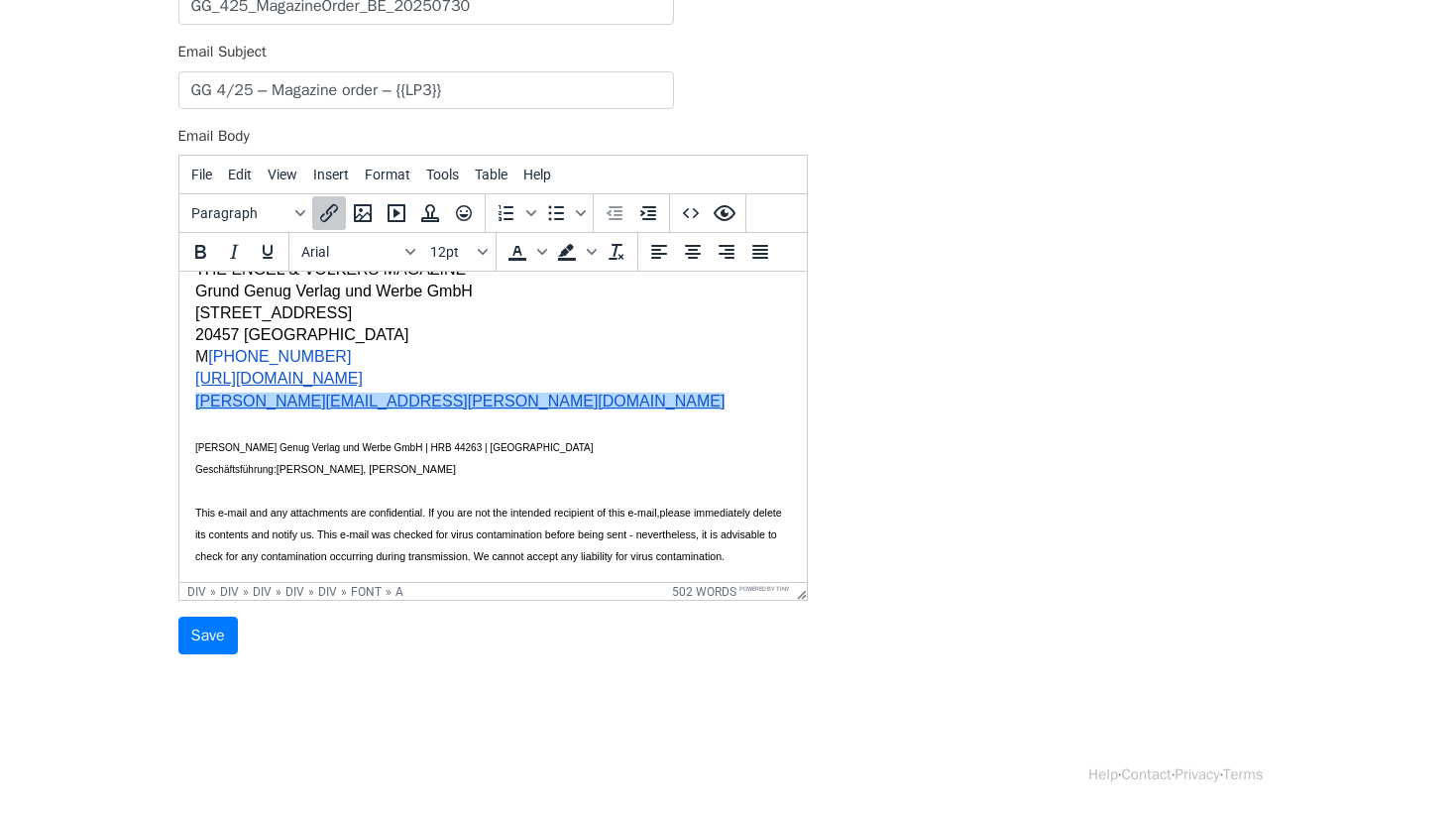 drag, startPoint x: 415, startPoint y: 411, endPoint x: 455, endPoint y: 417, distance: 40.4475 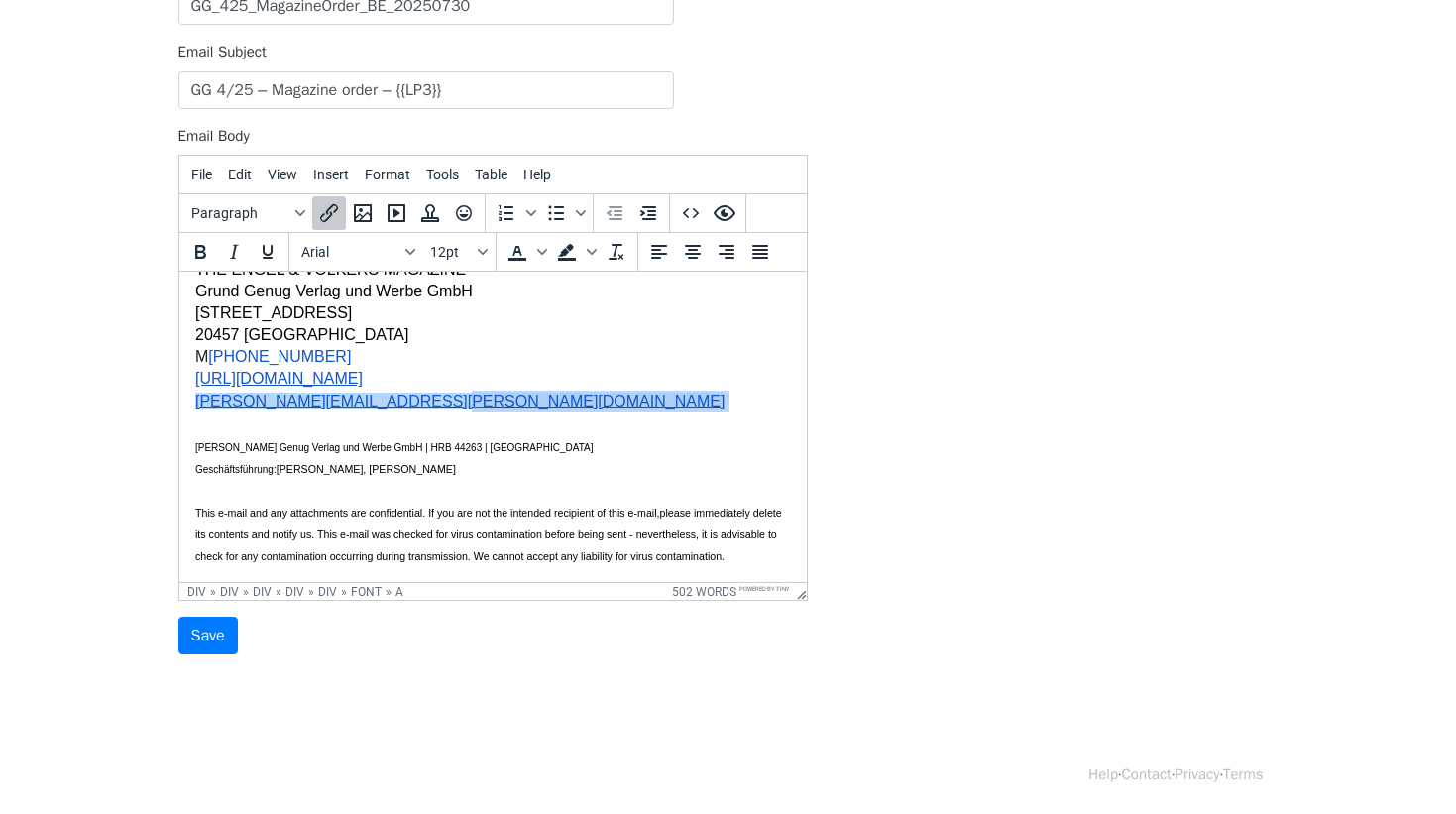 click on "M  +49 173 321 05 14 http://www.gg-magazine.com gabriela.noeller@gg-magazine.com Grund Genug Verlag und Werbe GmbH | HRB 44263 | Hamburg Geschäftsführung:  Dr. Matthias Höltken, Dr. Rainer Klipp This e-mail and any attachments are confidential. If you are not the intended recipient of this e-mail,  please immediately delete its contents and notify us. This e-mail was checked for virus contamination before being sent - nevertheless, it is advisable to check for any contamination occurring during   transmission. We cannot accept any liability for virus contamination." at bounding box center [492, 456] 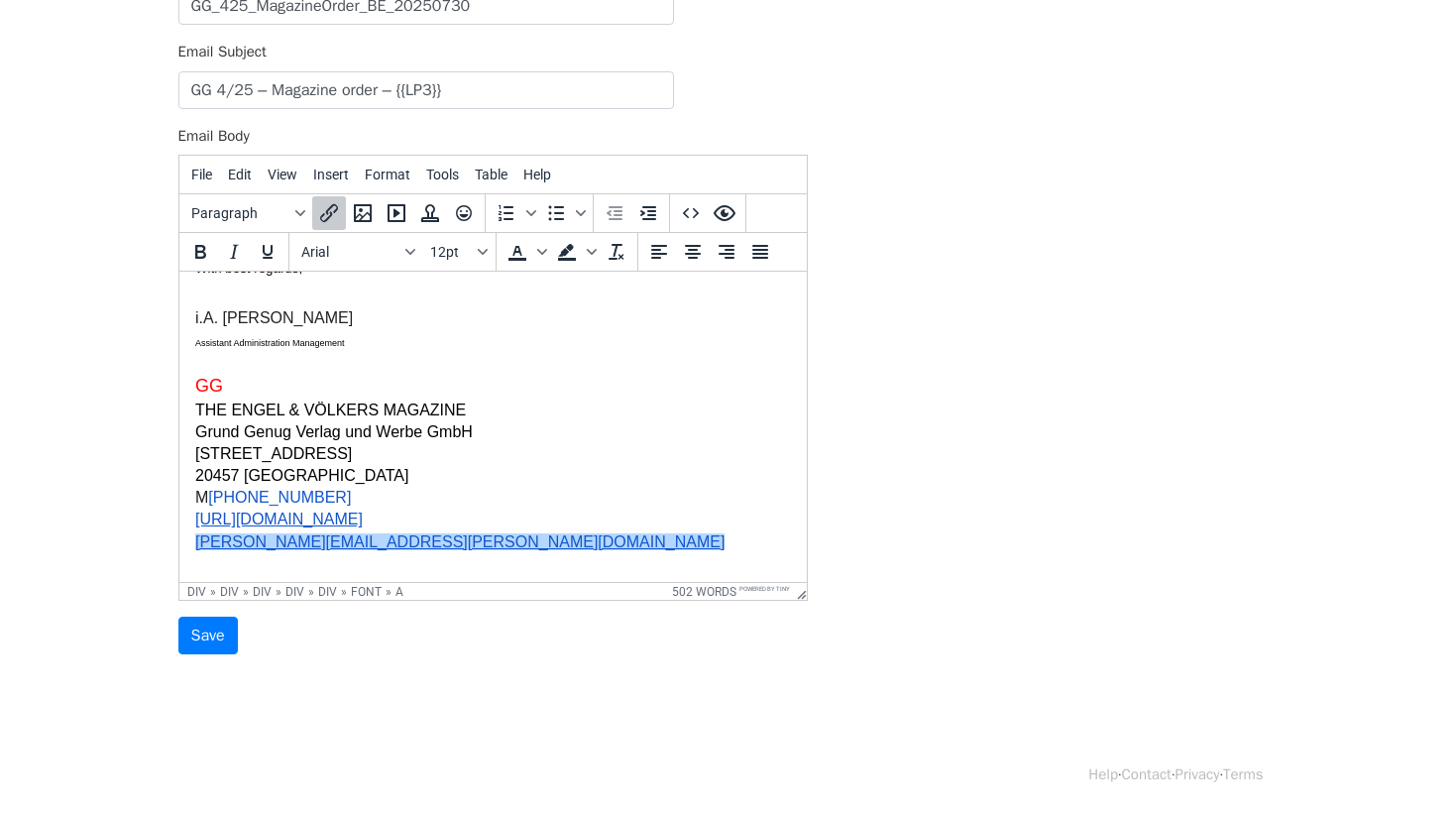 scroll, scrollTop: 1895, scrollLeft: 0, axis: vertical 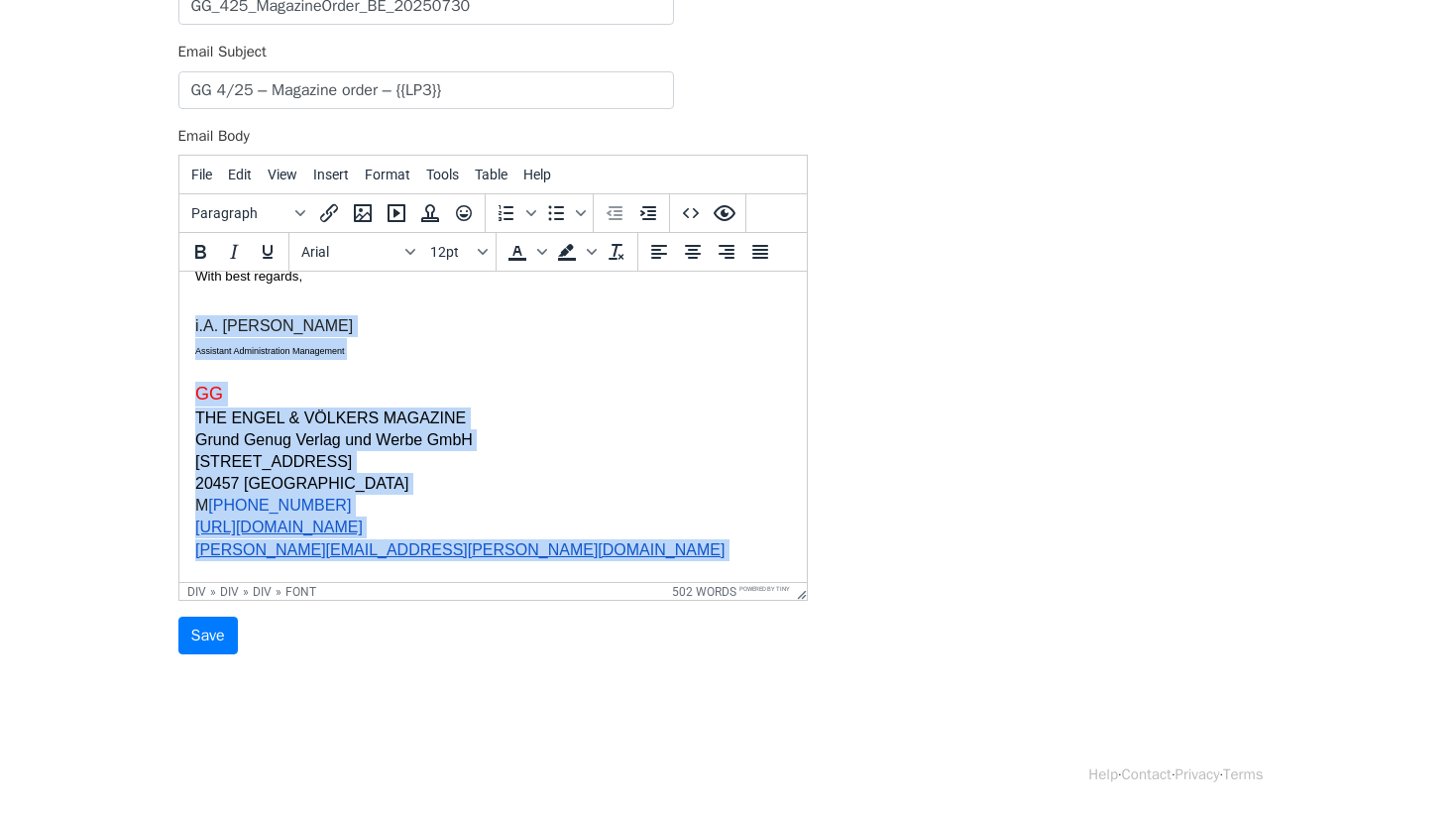 drag, startPoint x: 194, startPoint y: 326, endPoint x: 473, endPoint y: 569, distance: 369.98649 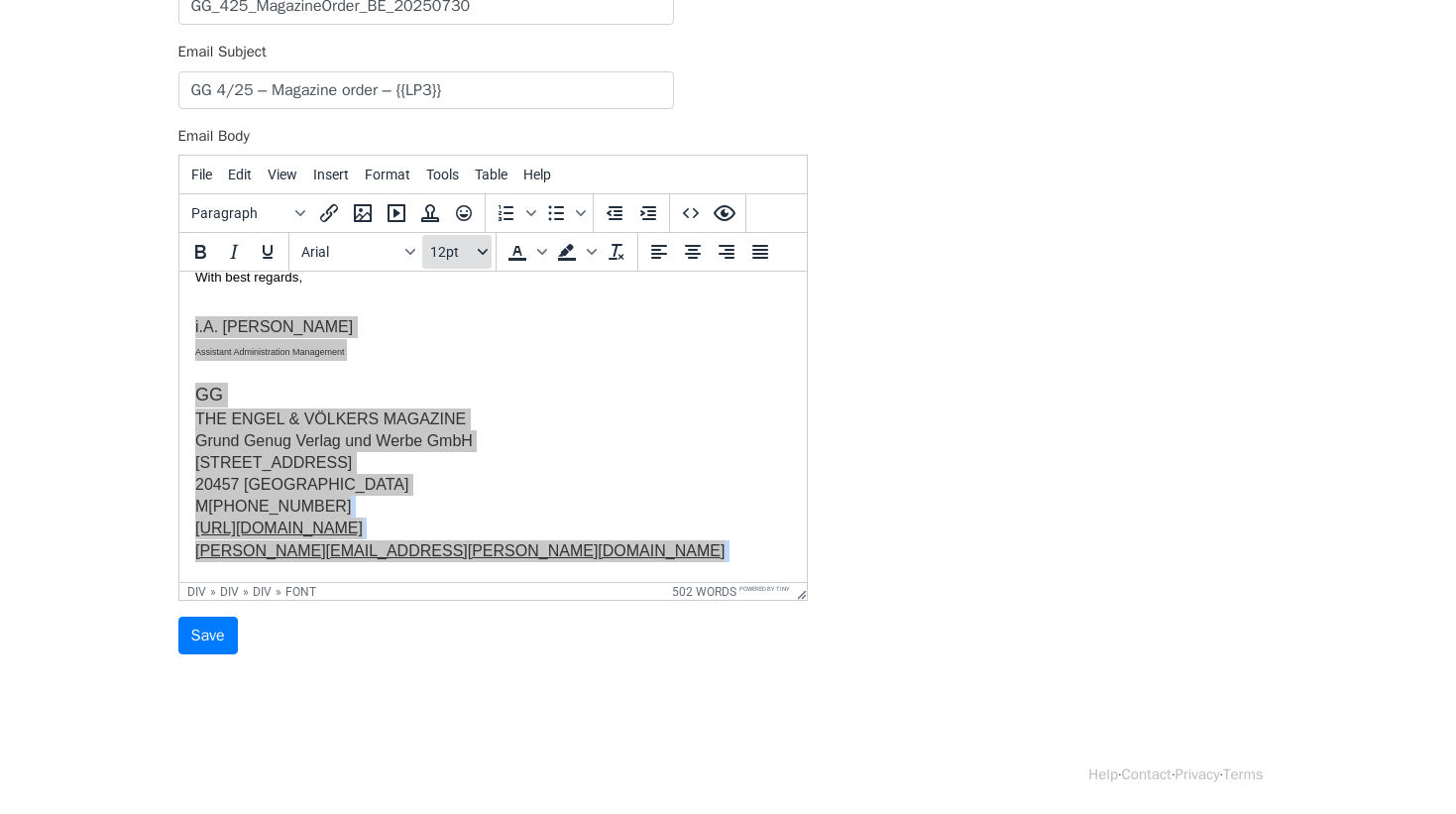 click 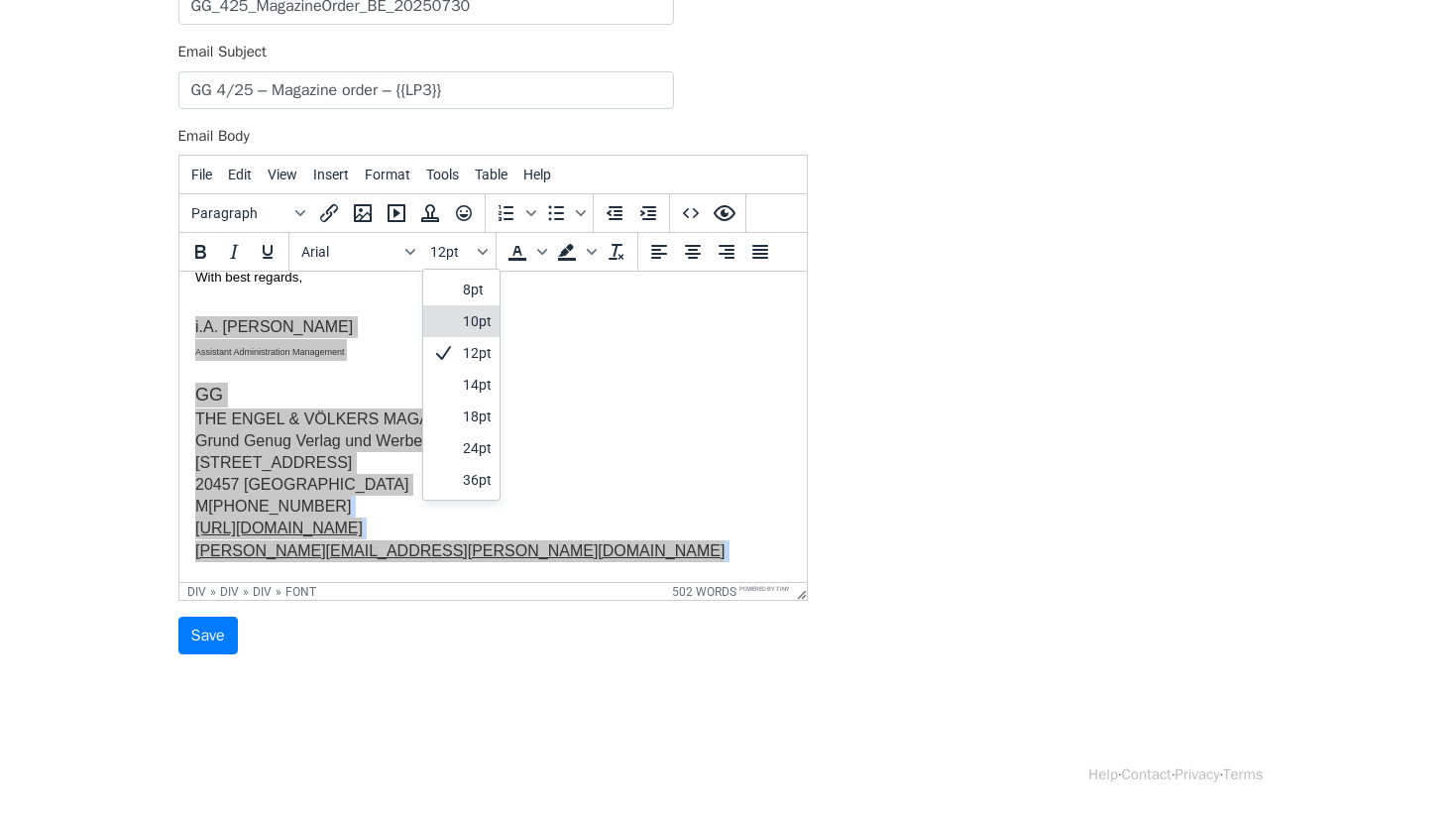 click on "10pt" at bounding box center (477, 321) 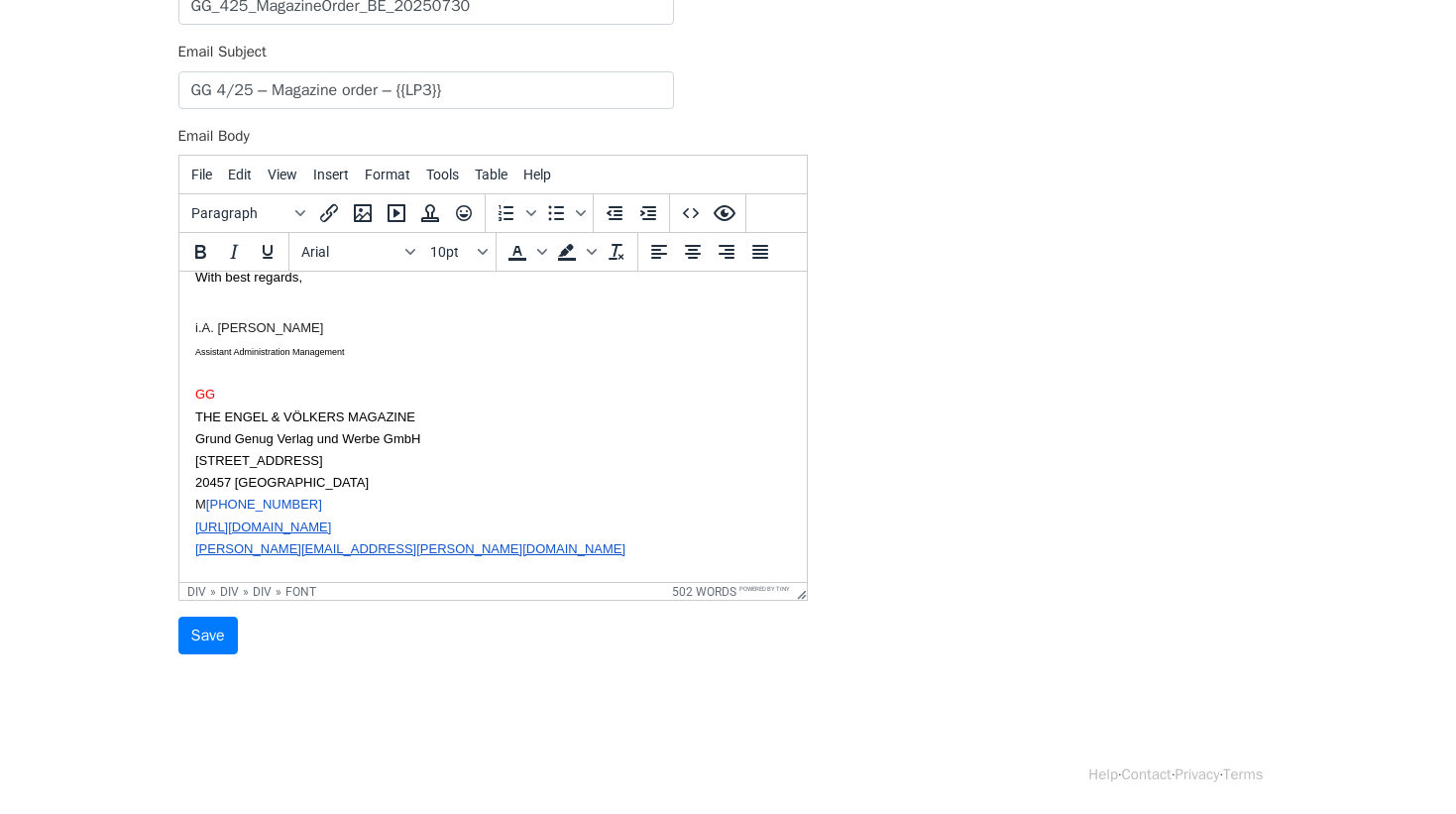 click on "GG THE ENGEL & VÖLKERS MAGAZINE Grund Genug Verlag und Werbe GmbH Vancouverstraße 2a 20457 Hamburg" at bounding box center [492, 426] 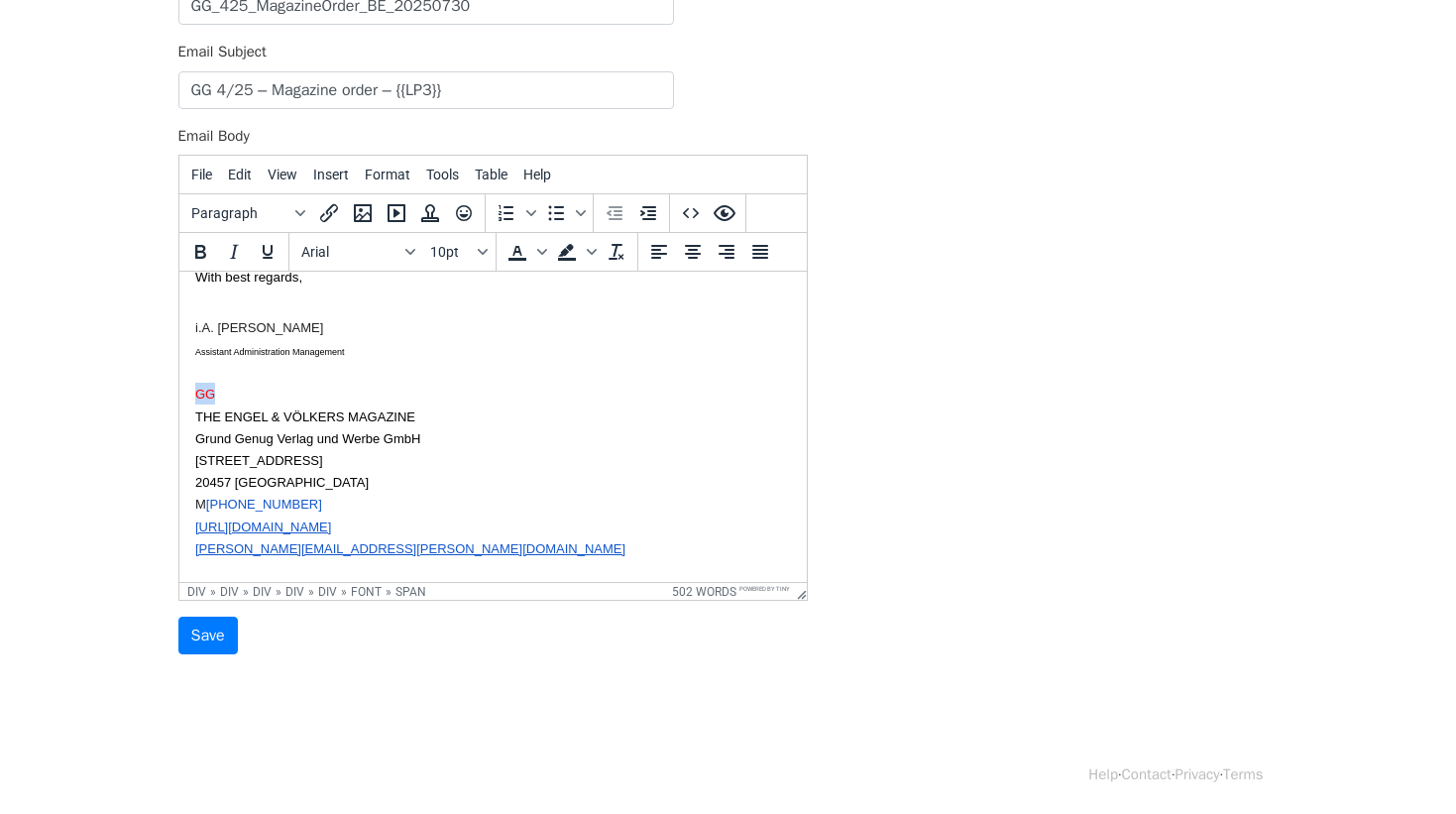 drag, startPoint x: 261, startPoint y: 394, endPoint x: 183, endPoint y: 391, distance: 78.05767 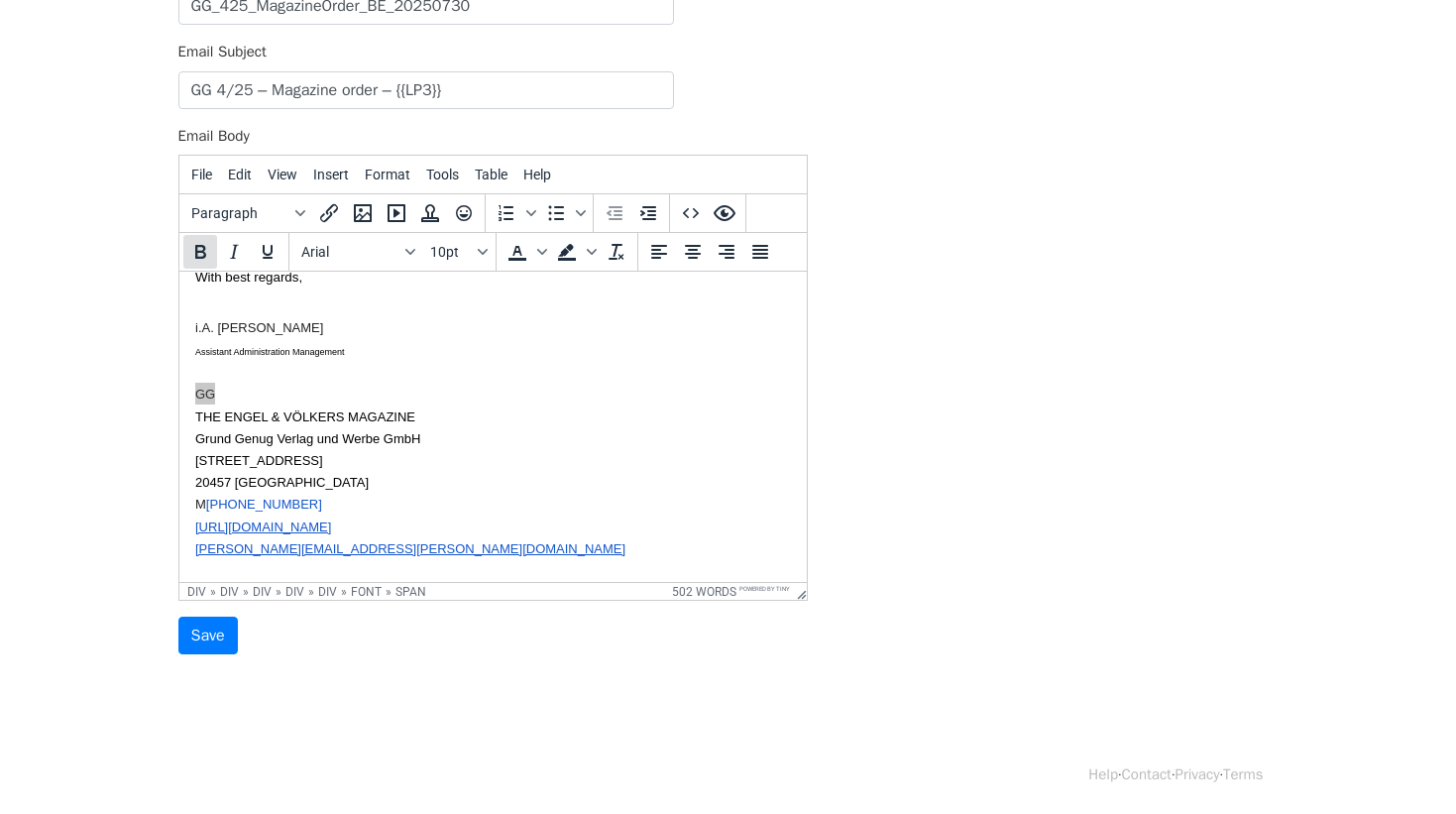 click 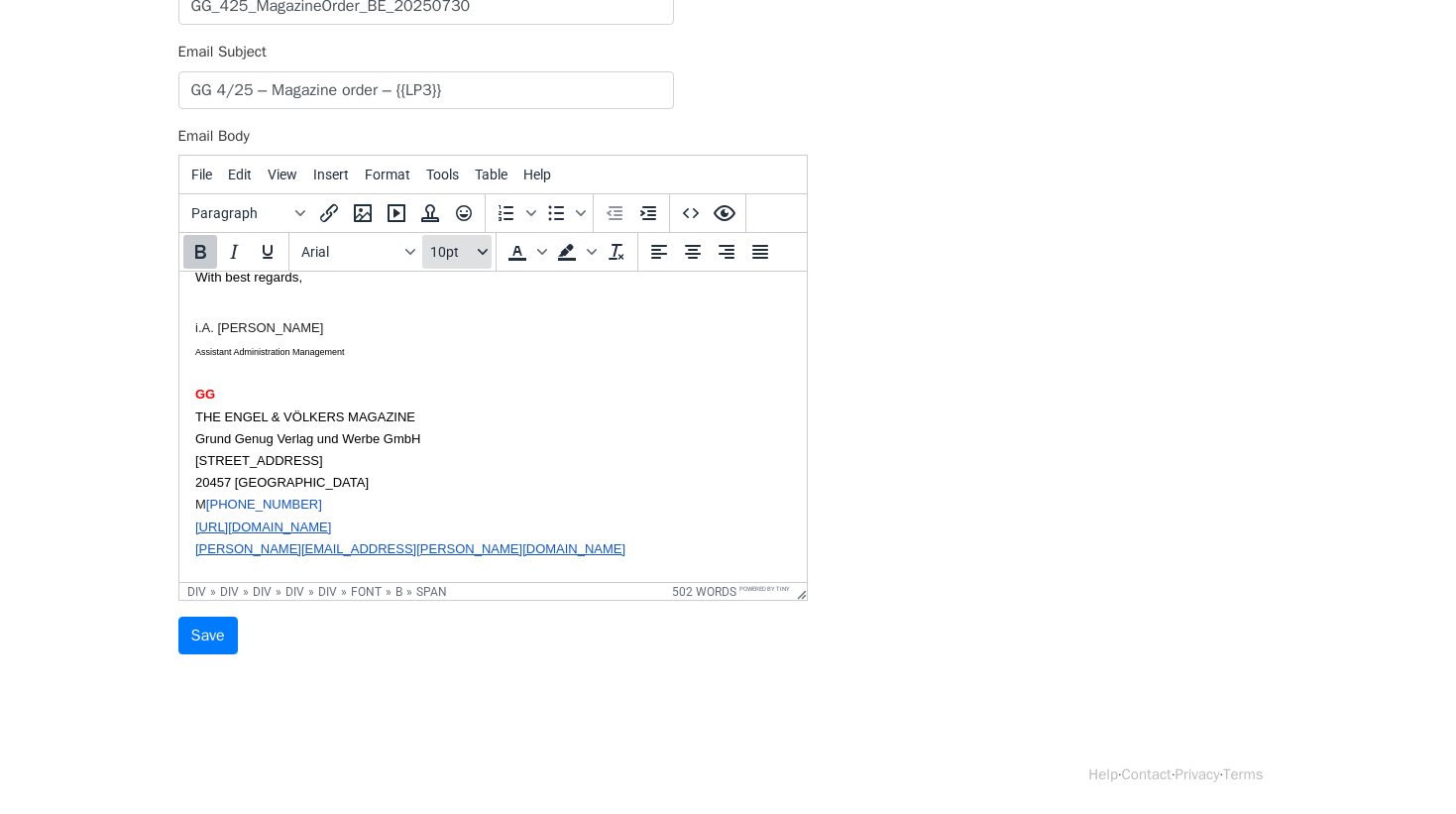 click on "10pt" at bounding box center (457, 252) 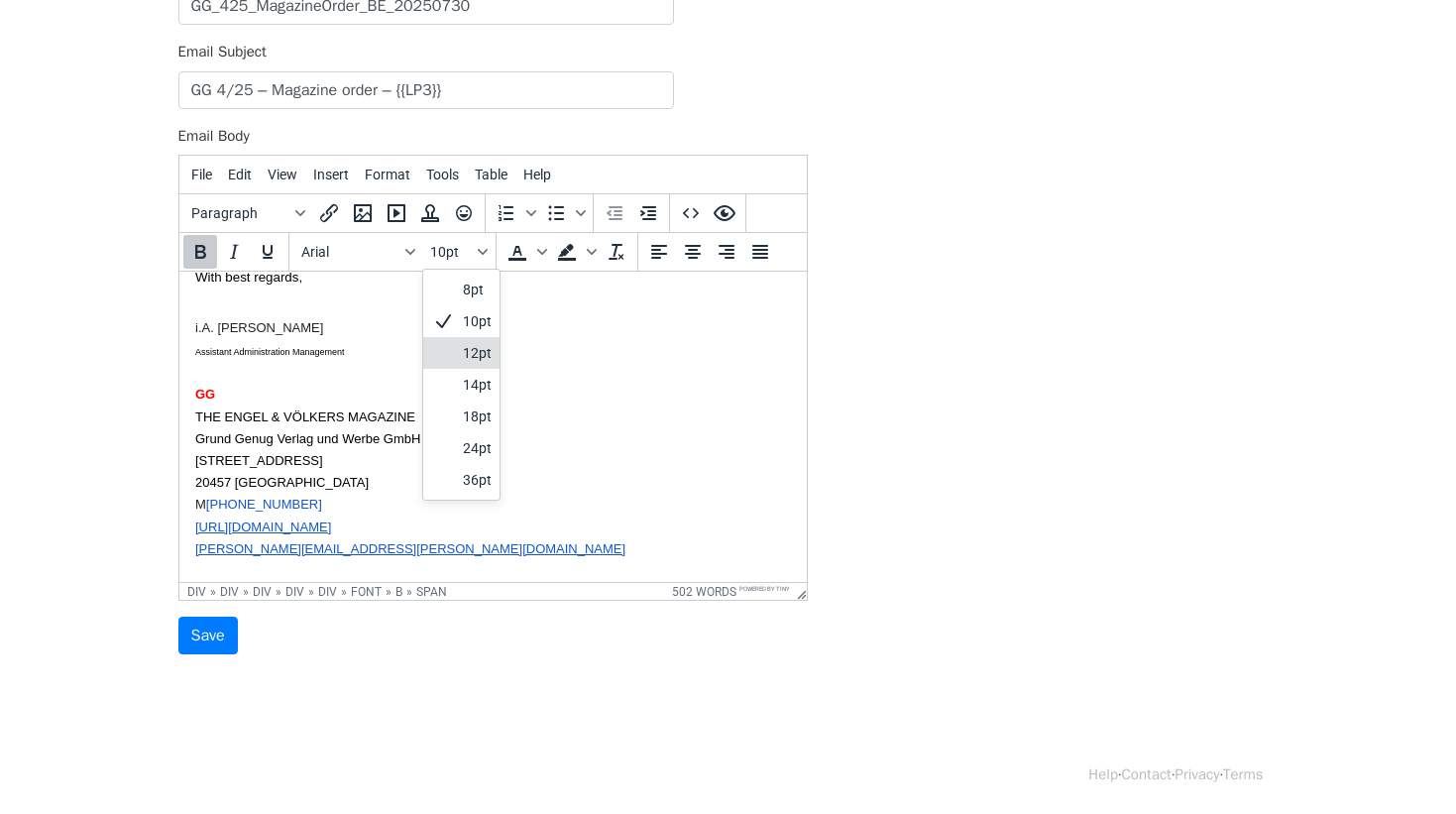 click on "12pt" at bounding box center (477, 353) 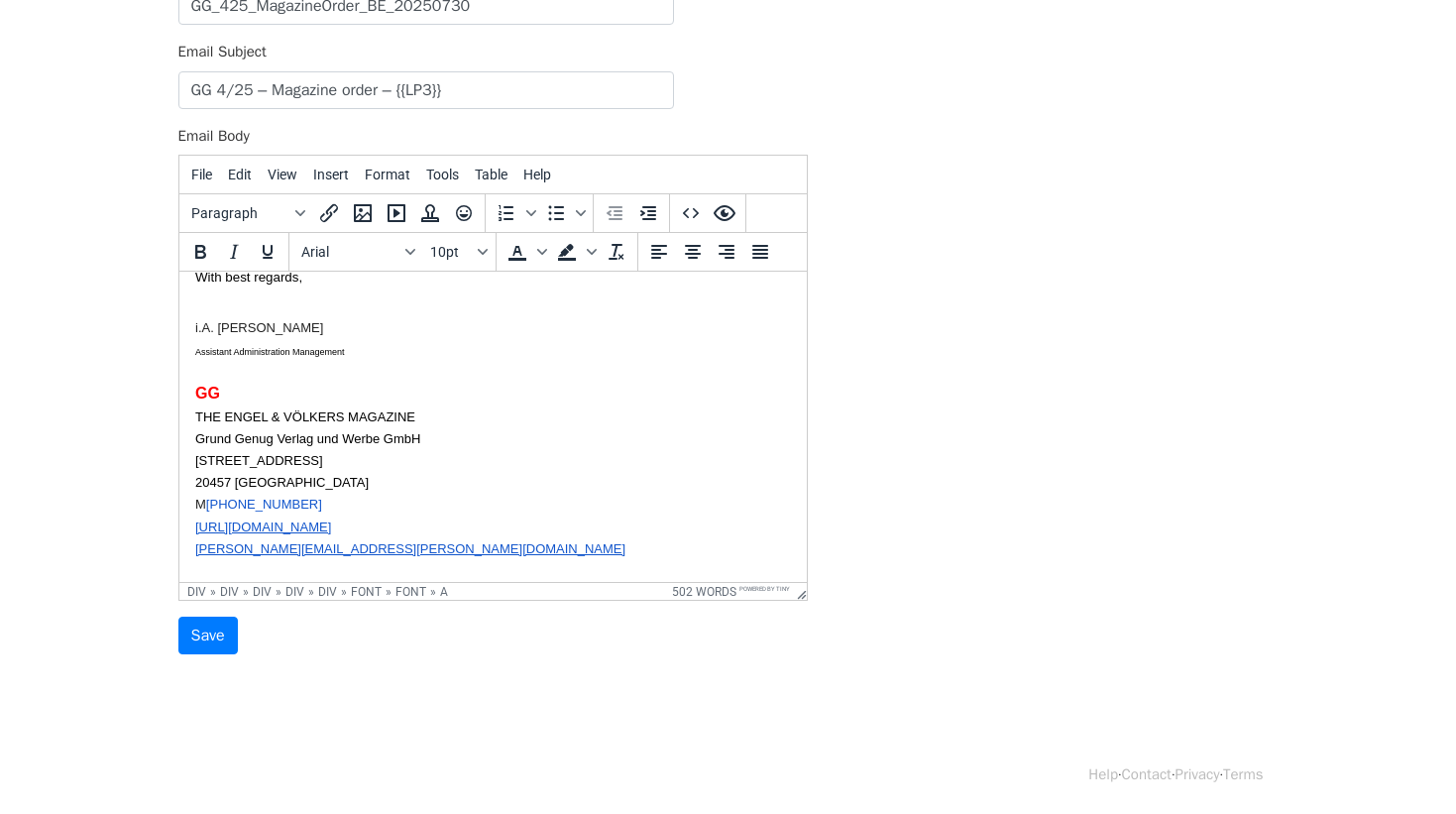 click on "M  +49 173 321 05 14 http://www.gg-magazine.com gabriela.noeller@gg-magazine.com Grund Genug Verlag und Werbe GmbH | HRB 44263 | Hamburg Geschäftsführung:  Dr. Matthias Höltken, Dr. Rainer Klipp This e-mail and any attachments are confidential. If you are not the intended recipient of this e-mail,  please immediately delete its contents and notify us. This e-mail was checked for virus contamination before being sent - nevertheless, it is advisable to check for any contamination occurring during   transmission. We cannot accept any liability for virus contamination." at bounding box center (492, 603) 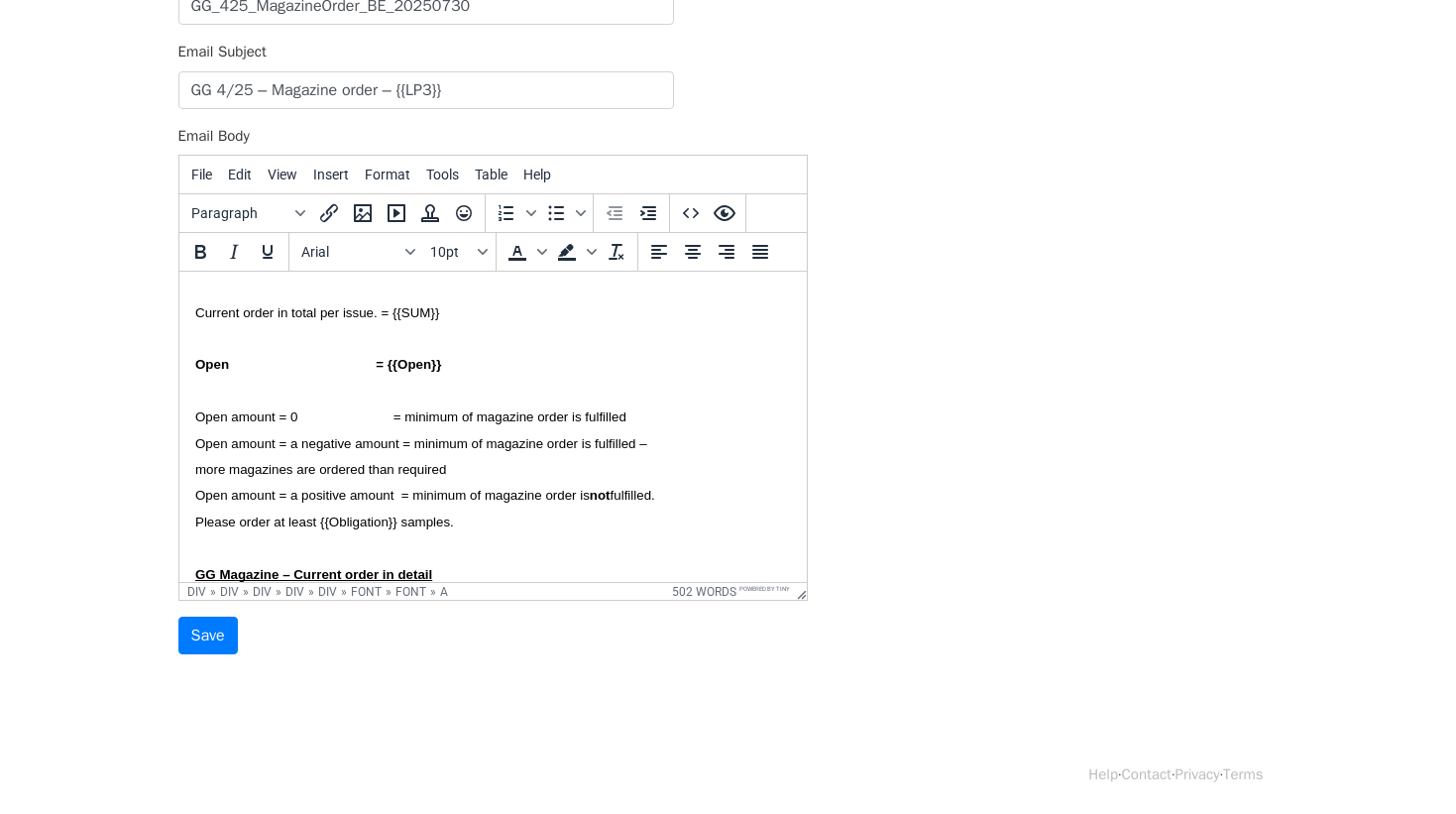 scroll, scrollTop: 0, scrollLeft: 0, axis: both 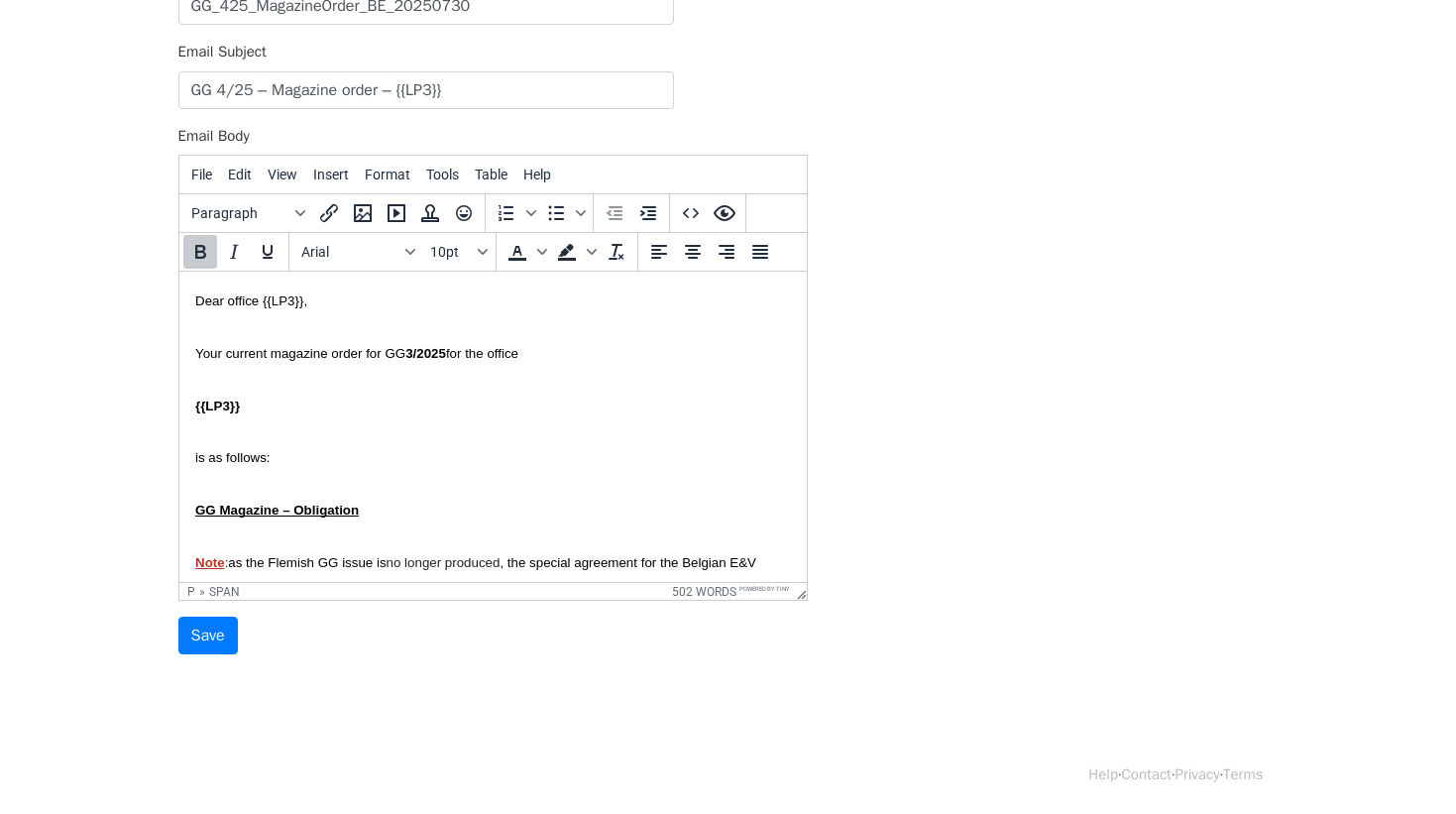 click on "3/2025" at bounding box center [424, 353] 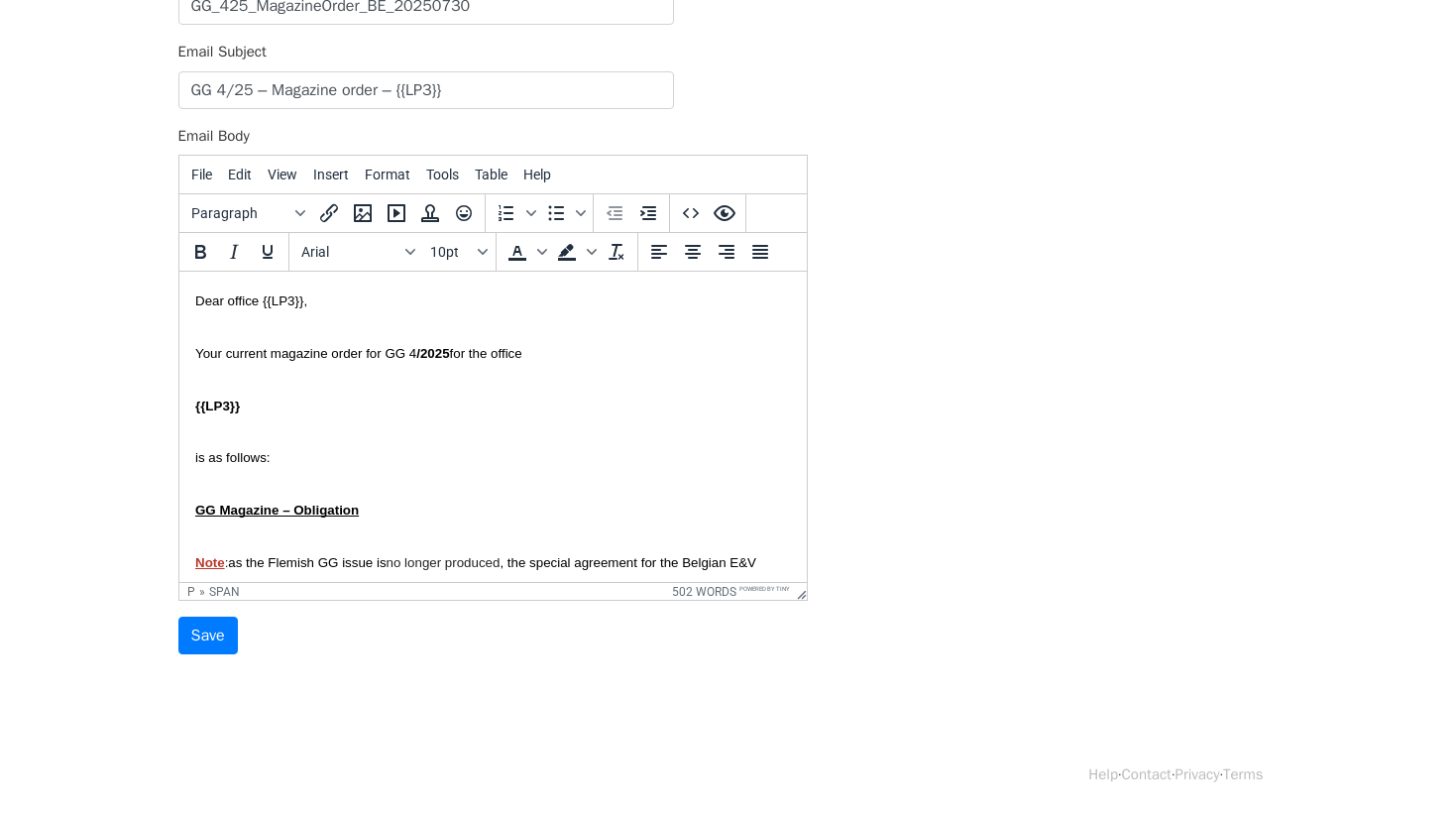 drag, startPoint x: 503, startPoint y: 459, endPoint x: 434, endPoint y: 424, distance: 77.36924 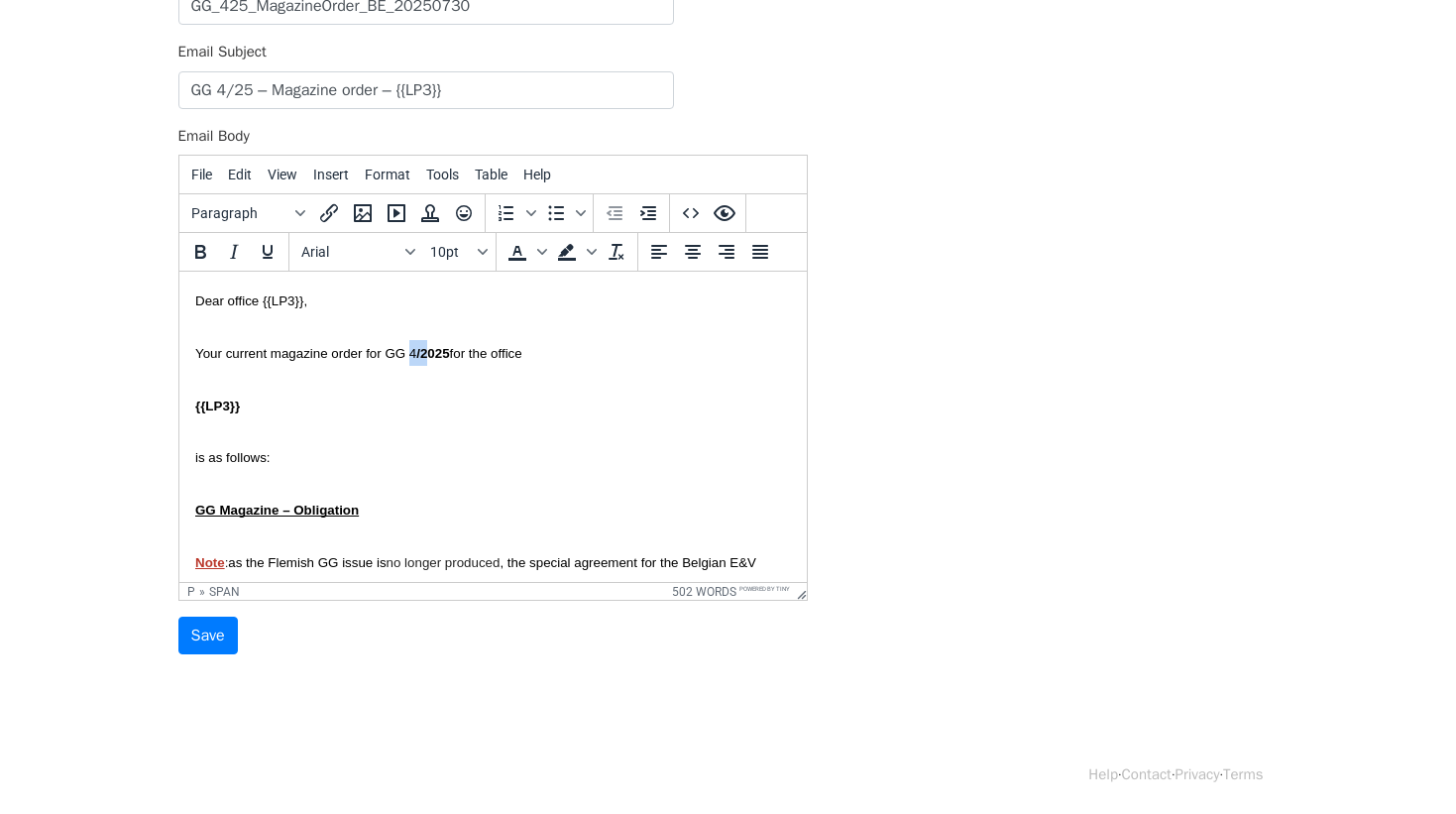 drag, startPoint x: 407, startPoint y: 356, endPoint x: 423, endPoint y: 356, distance: 16 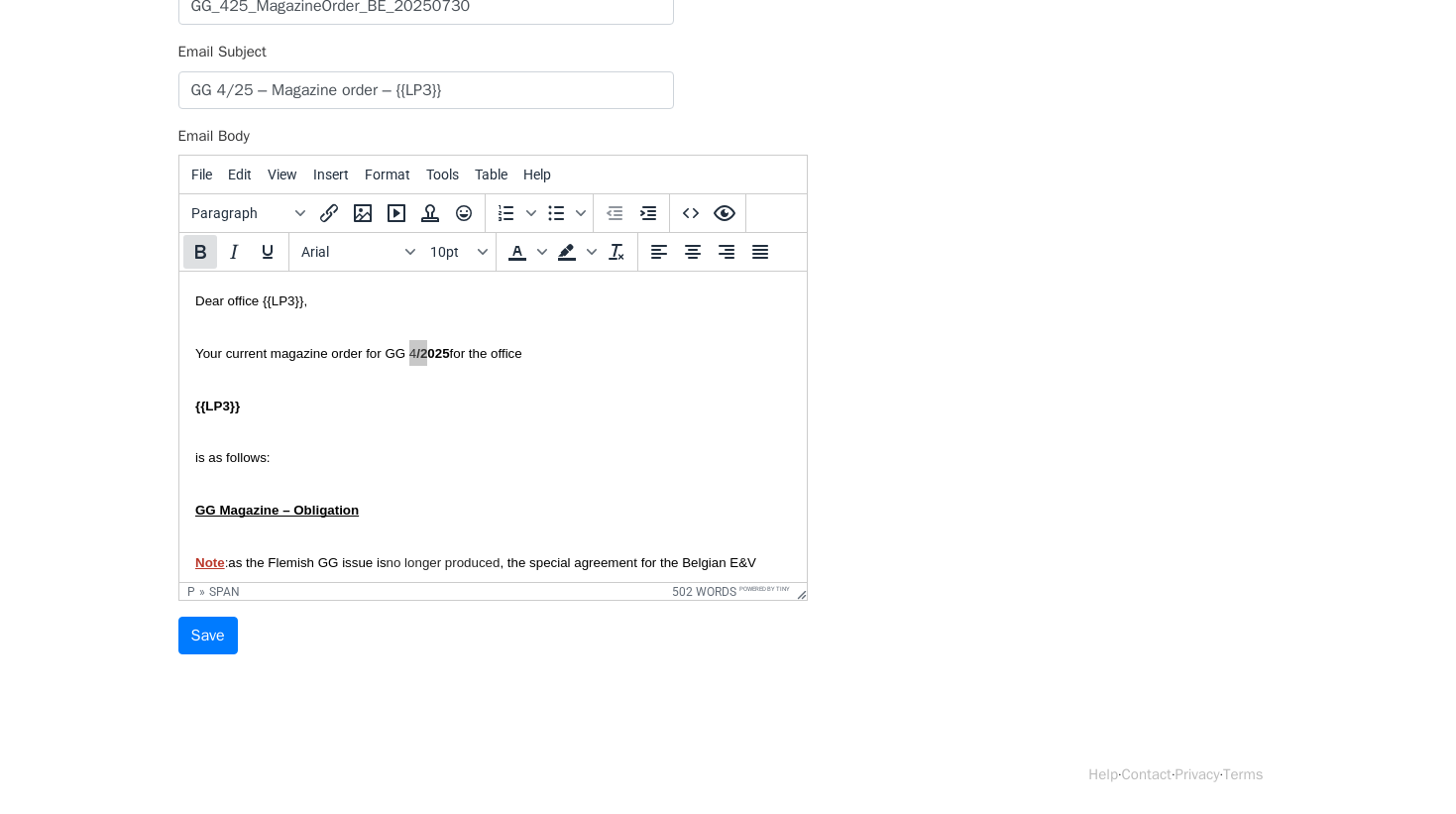 click 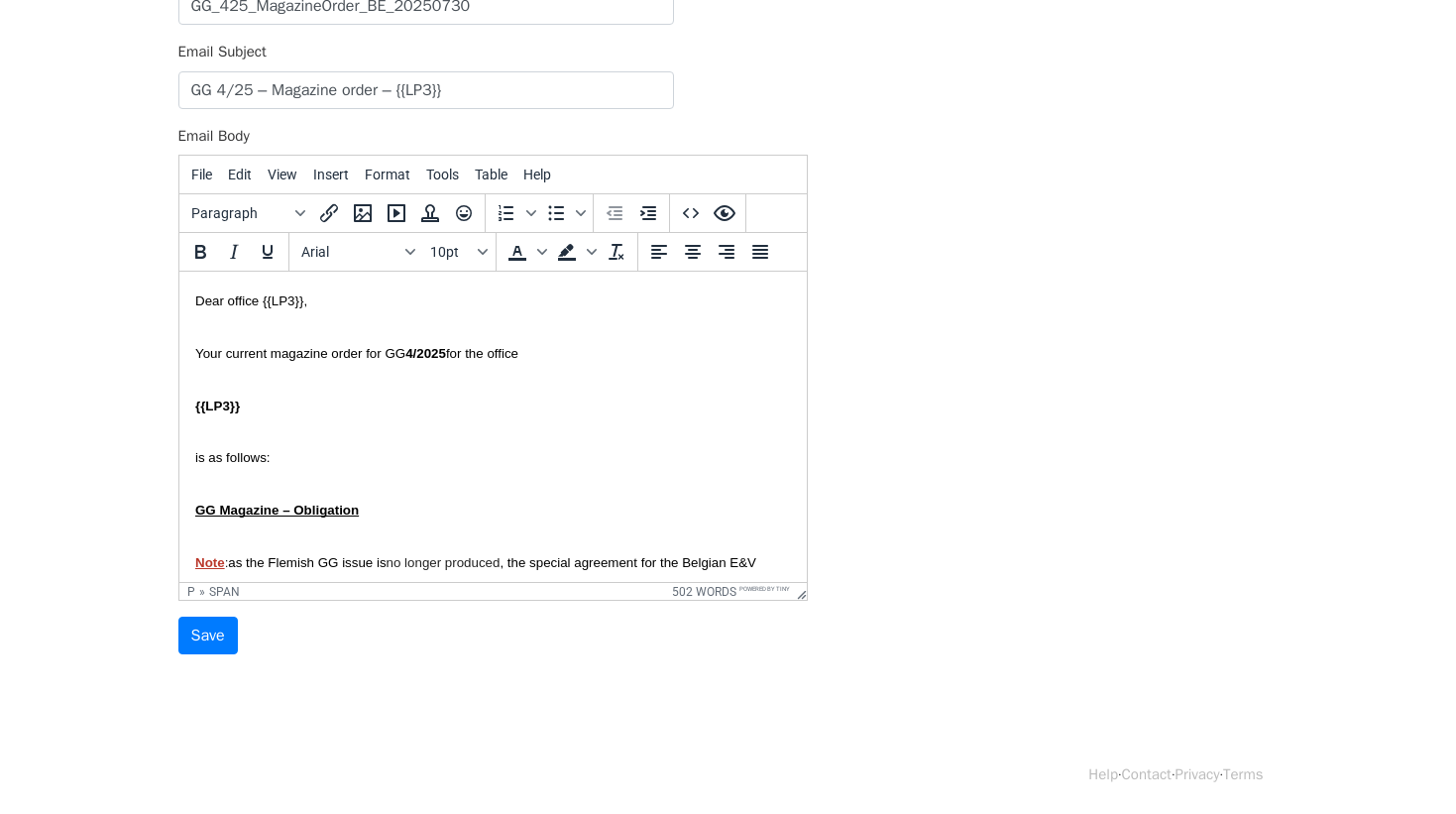 click at bounding box center [492, 431] 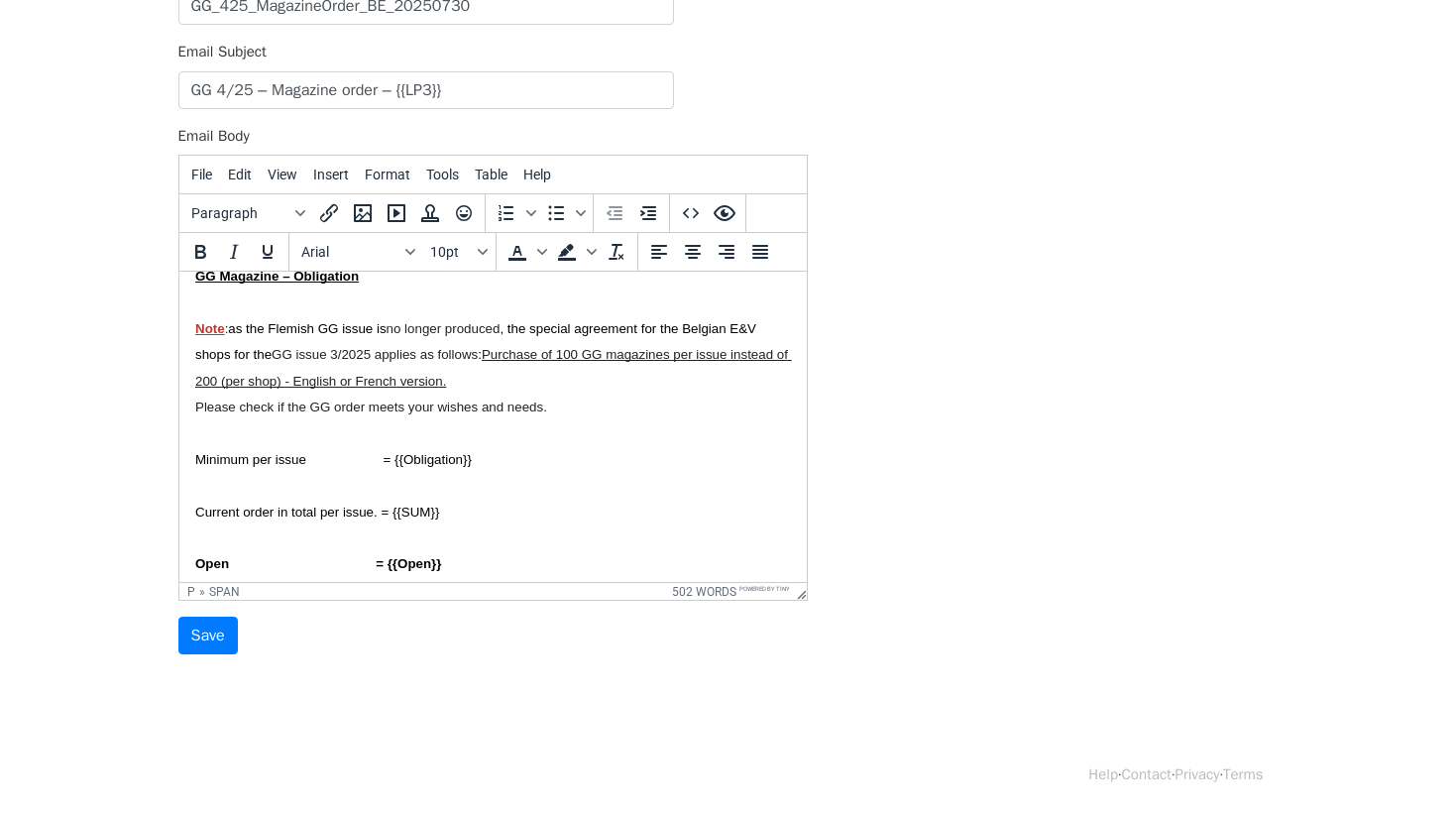 scroll, scrollTop: 235, scrollLeft: 0, axis: vertical 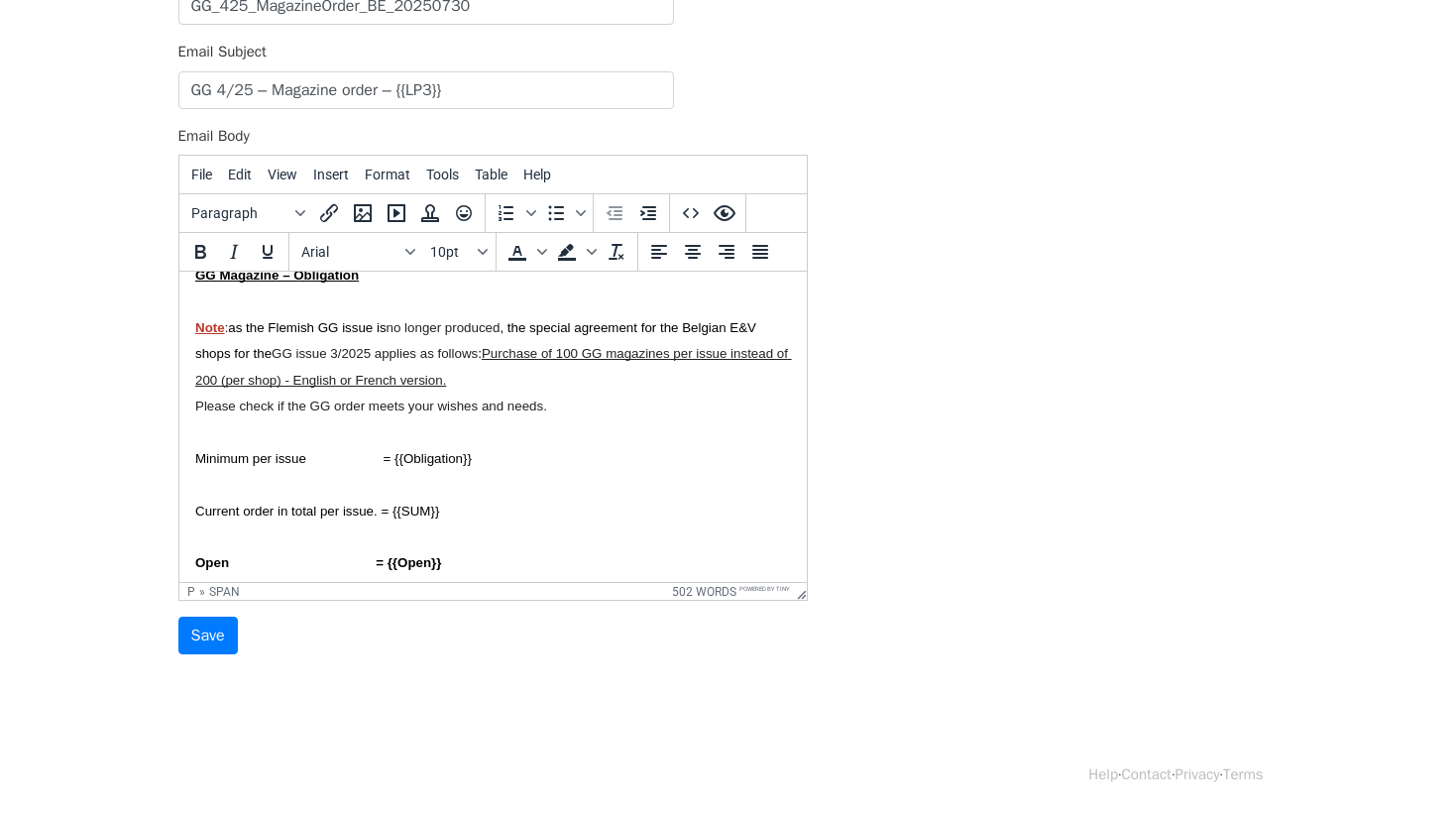 drag, startPoint x: 338, startPoint y: 356, endPoint x: 359, endPoint y: 372, distance: 26.400758 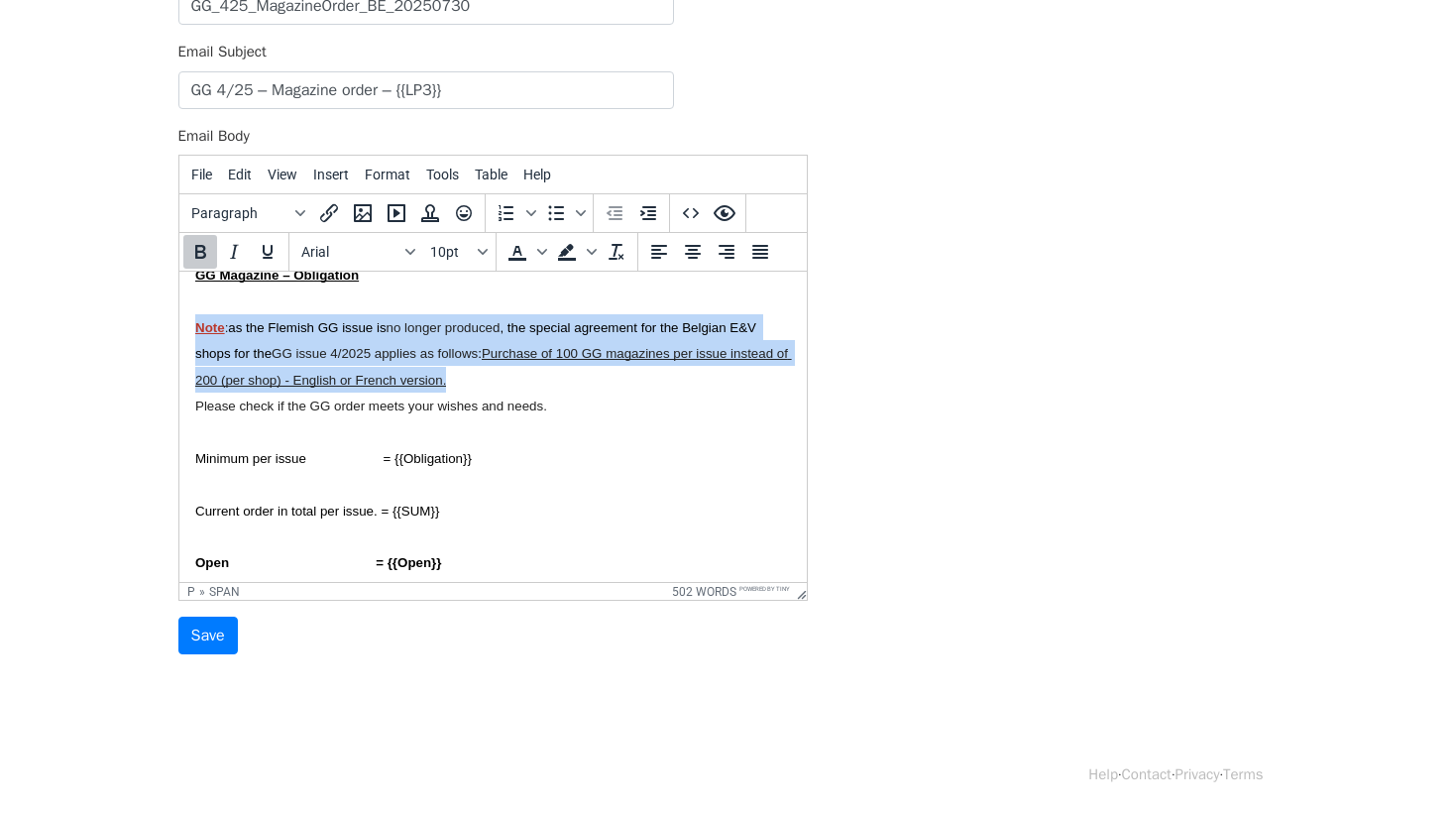 drag, startPoint x: 474, startPoint y: 381, endPoint x: 211, endPoint y: 337, distance: 266.655 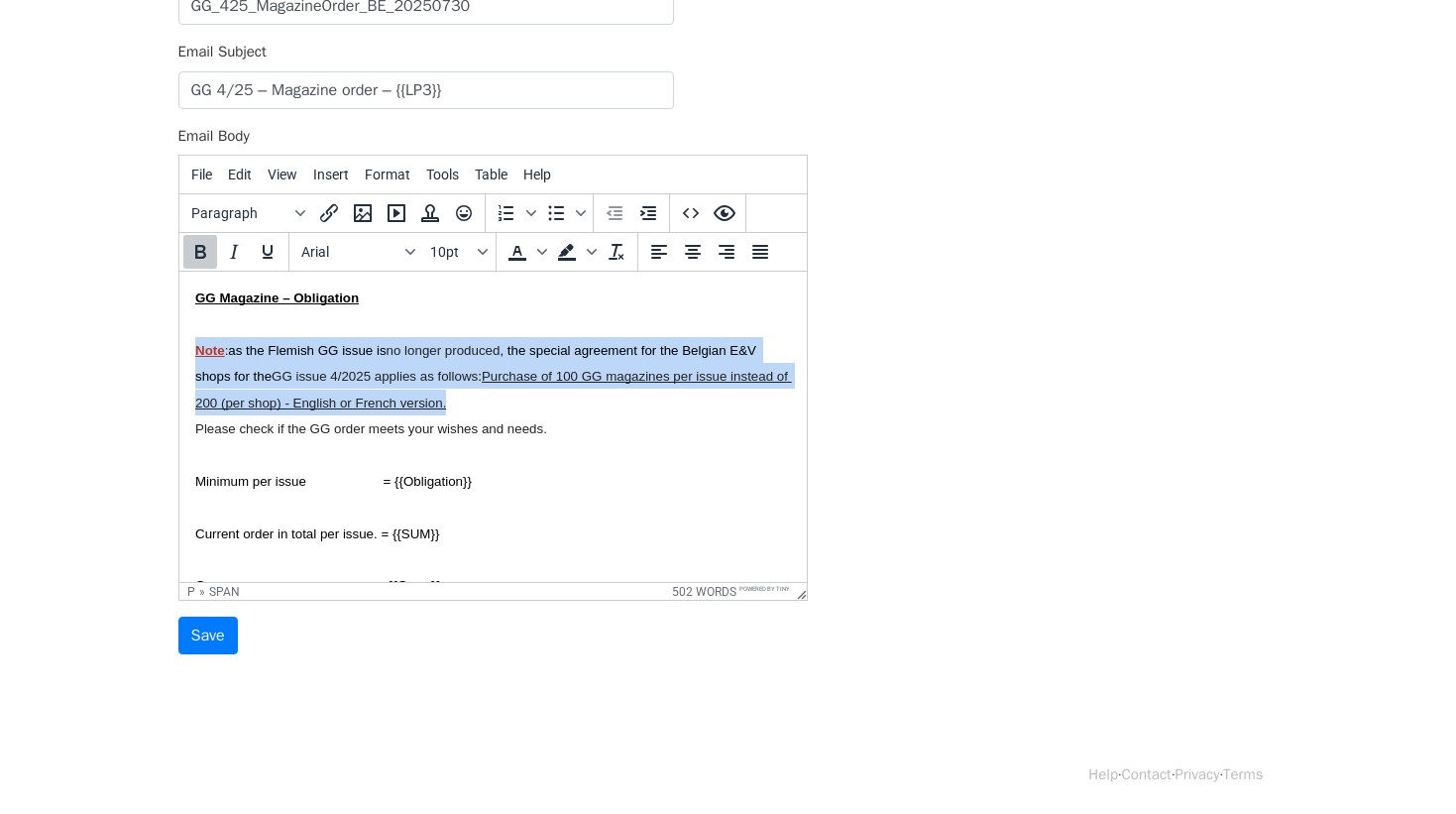 scroll, scrollTop: 211, scrollLeft: 0, axis: vertical 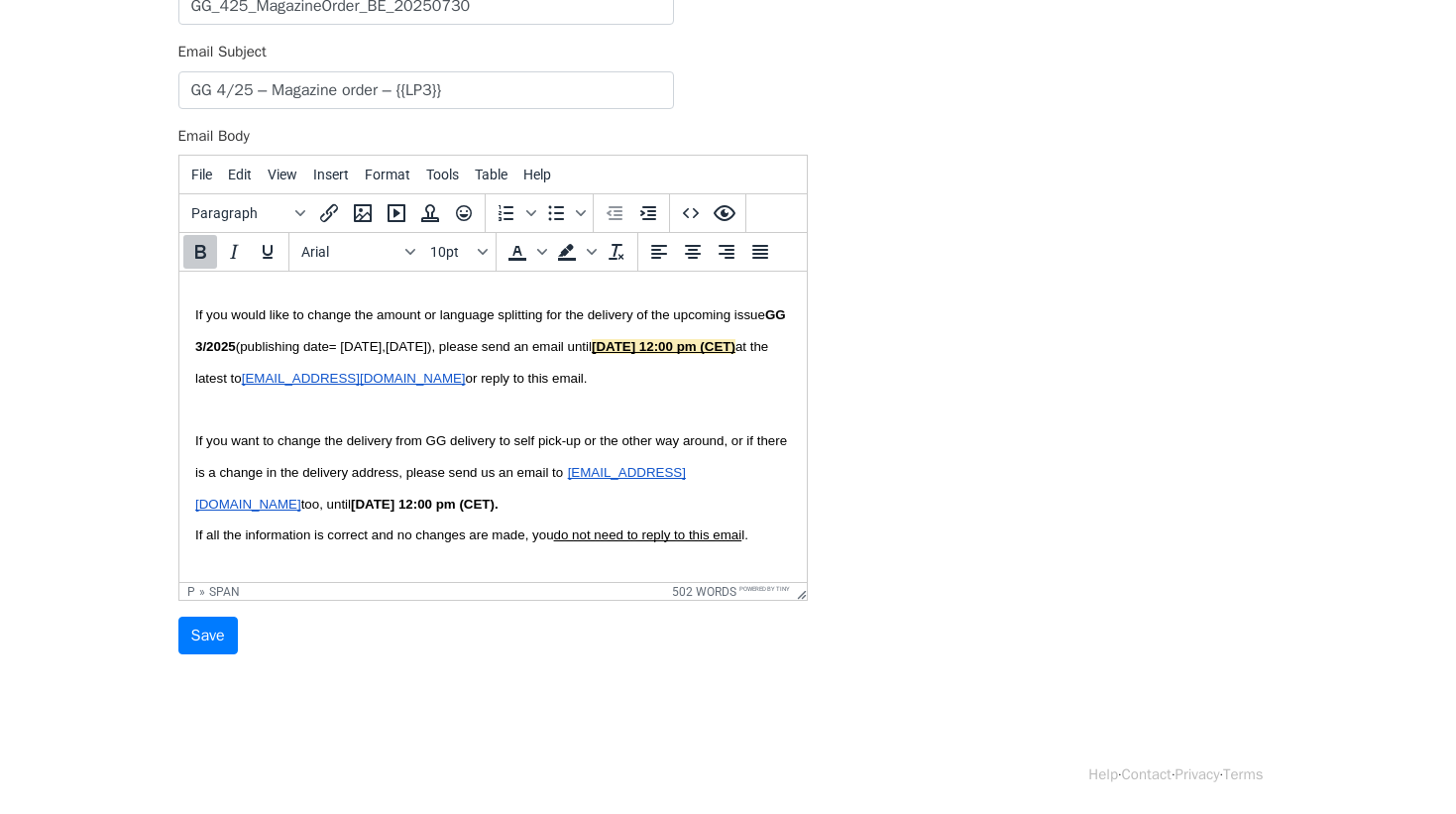 click on "GG 3/2025" at bounding box center (491, 330) 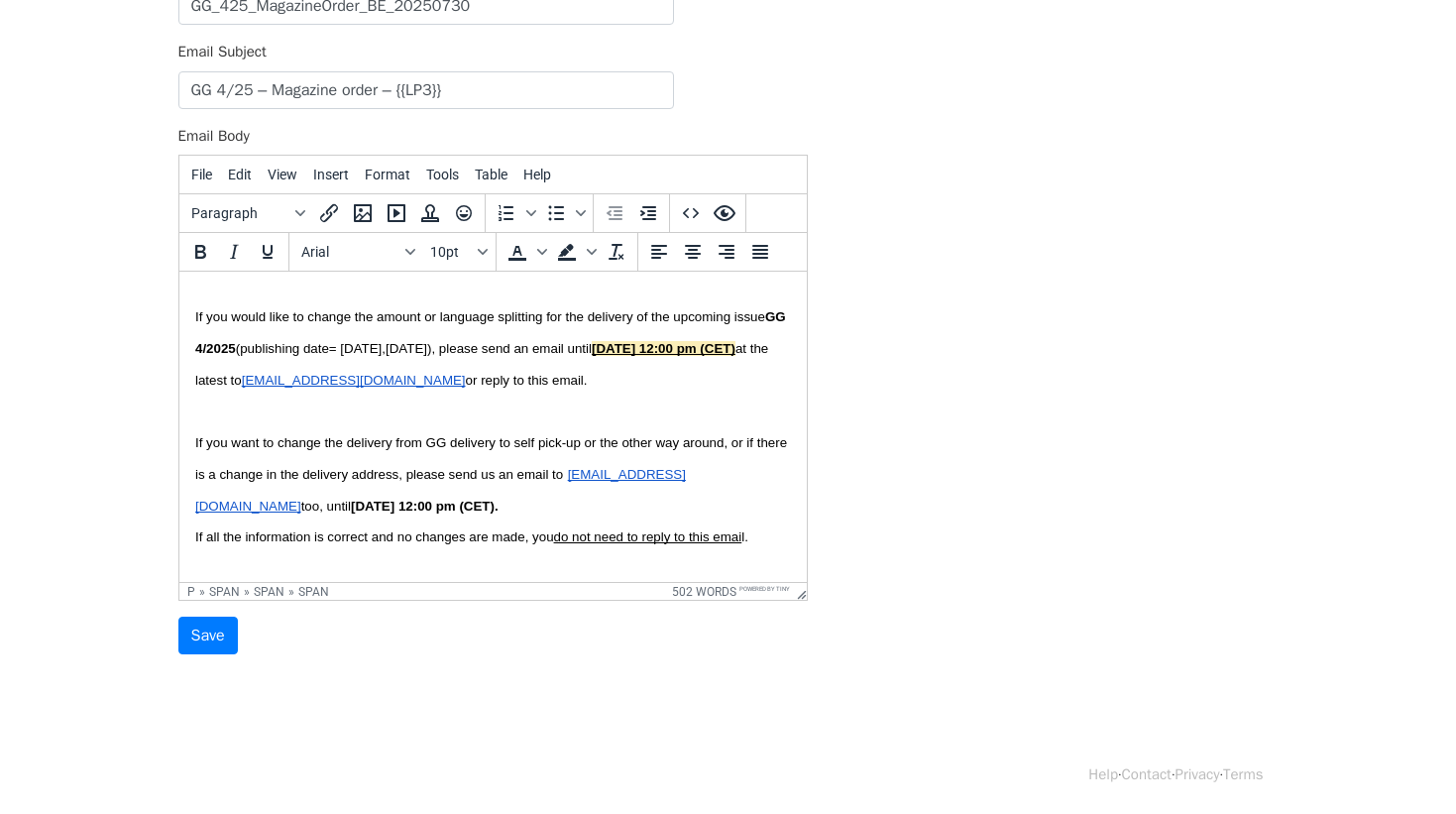 drag, startPoint x: 401, startPoint y: 349, endPoint x: 425, endPoint y: 358, distance: 25.632011 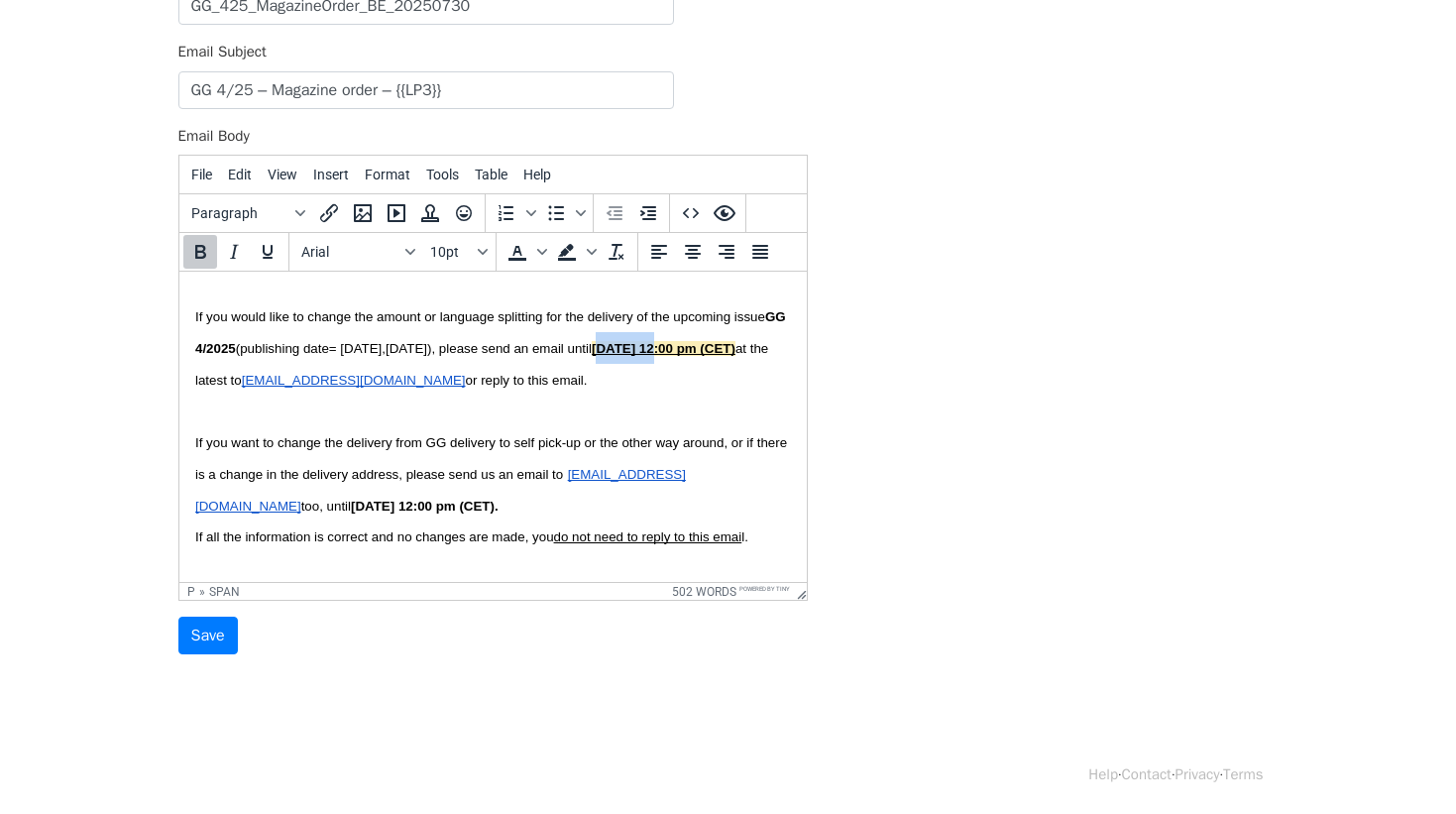 drag, startPoint x: 756, startPoint y: 353, endPoint x: 700, endPoint y: 354, distance: 56.00893 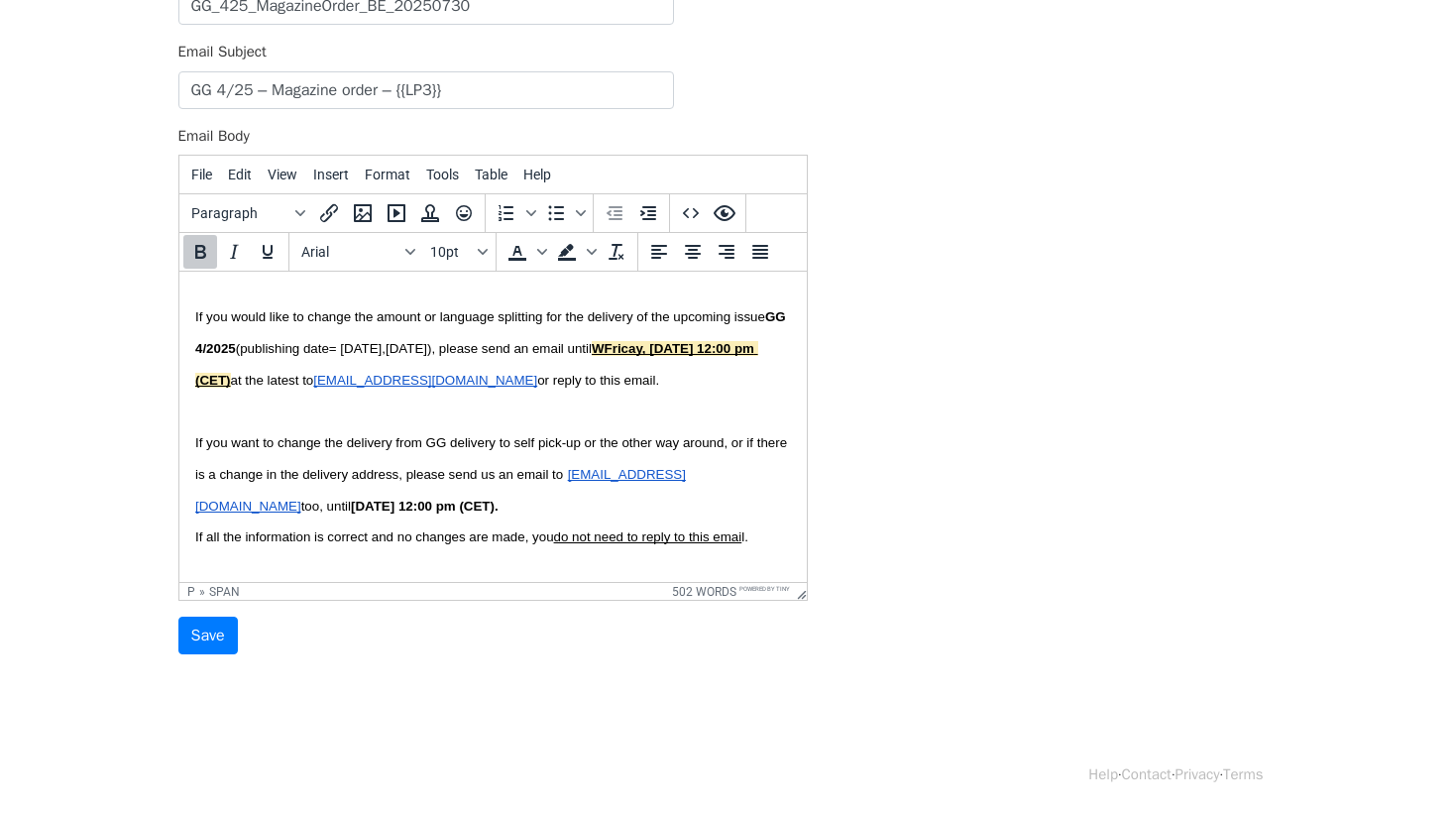 click on "WFricay, 30th April 2025, 12:00 pm (CET)" at bounding box center (476, 364) 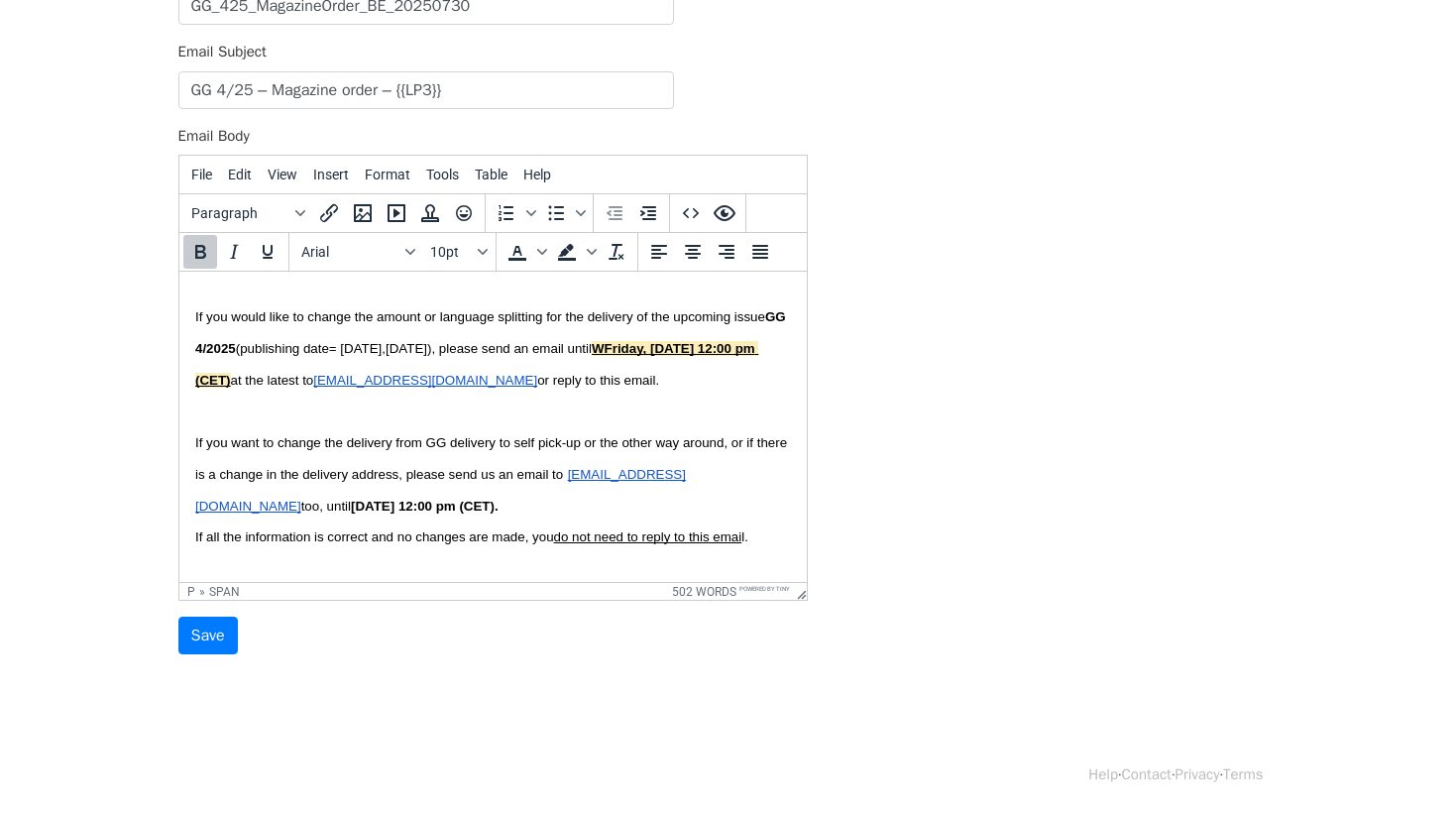 click on "WFriday, 30th April 2025, 12:00 pm (CET)" at bounding box center (476, 364) 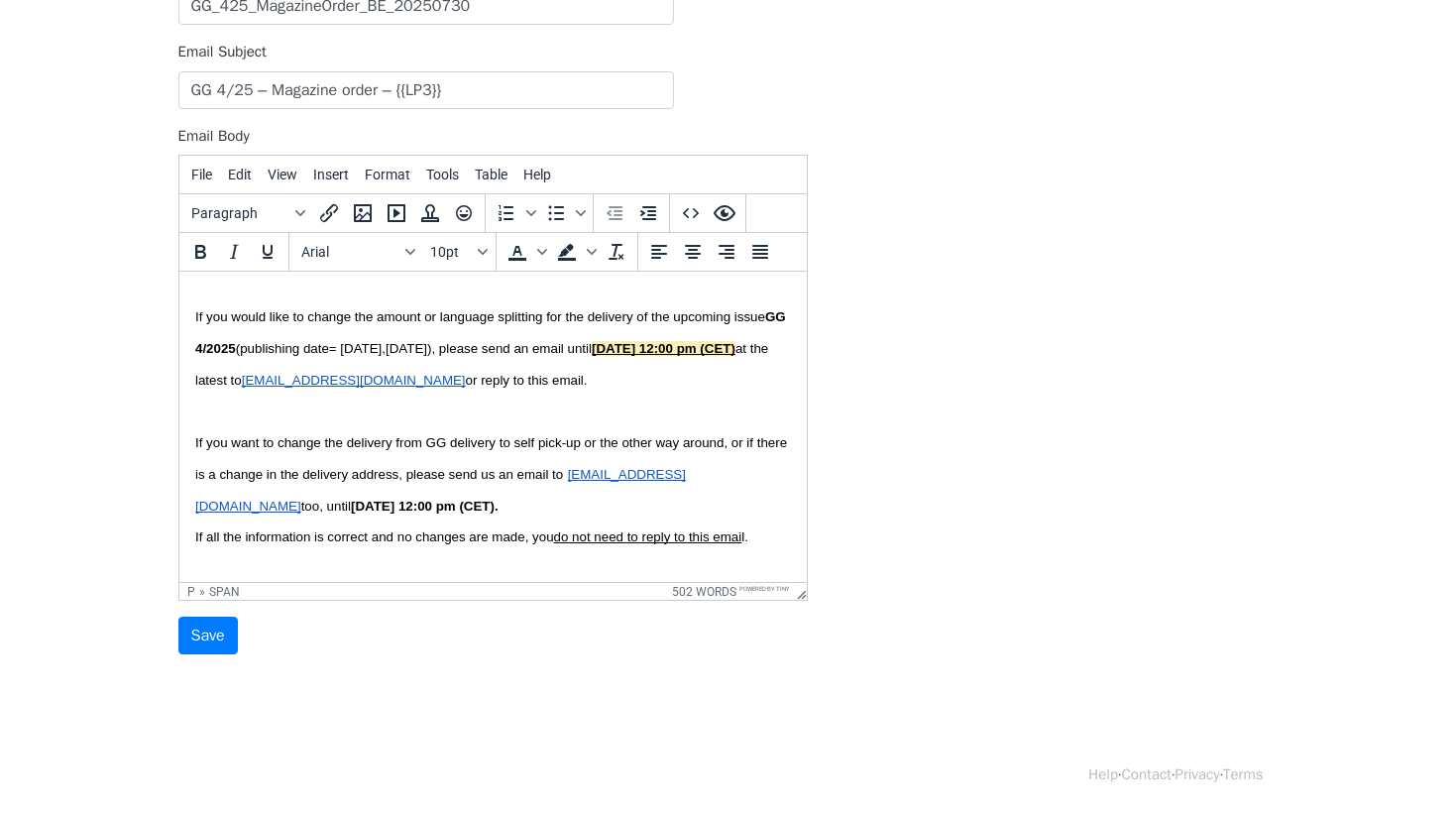 click on "Friday, 30th April 2025, 12:00 pm (CET)" at bounding box center [662, 348] 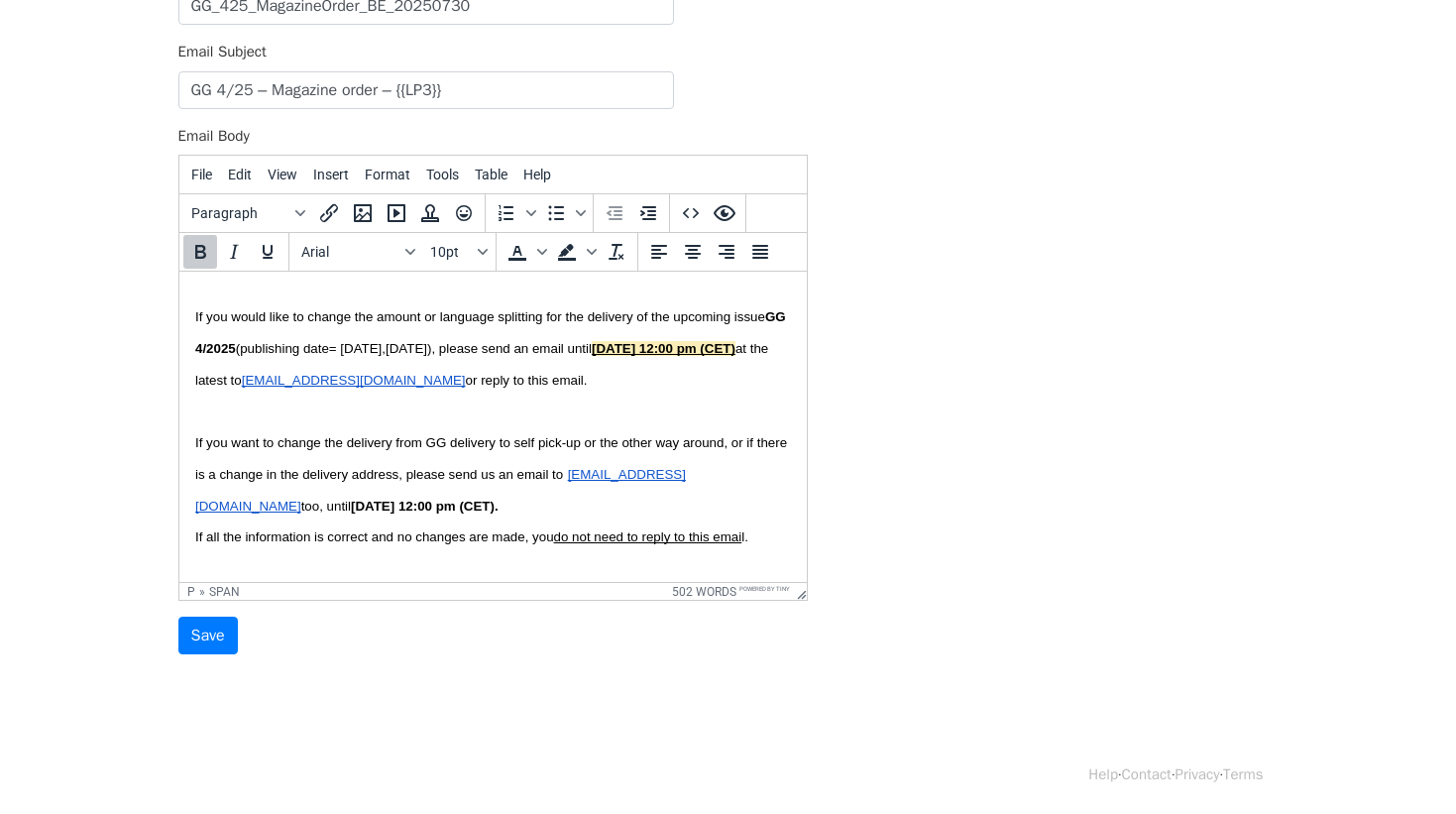 click on "Friday, 30th April 2025, 12:00 pm (CET)" at bounding box center (662, 348) 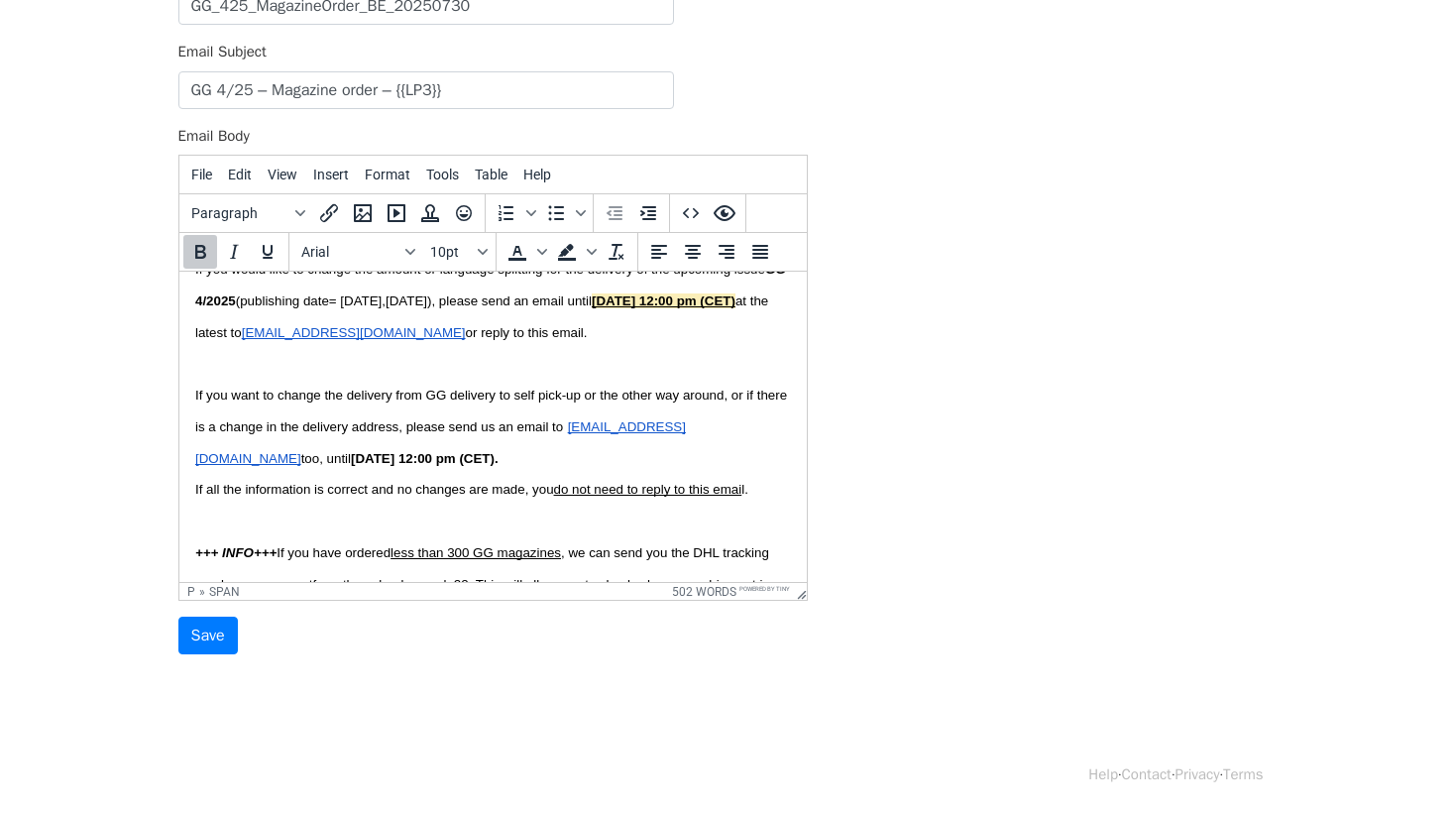 scroll, scrollTop: 1402, scrollLeft: 0, axis: vertical 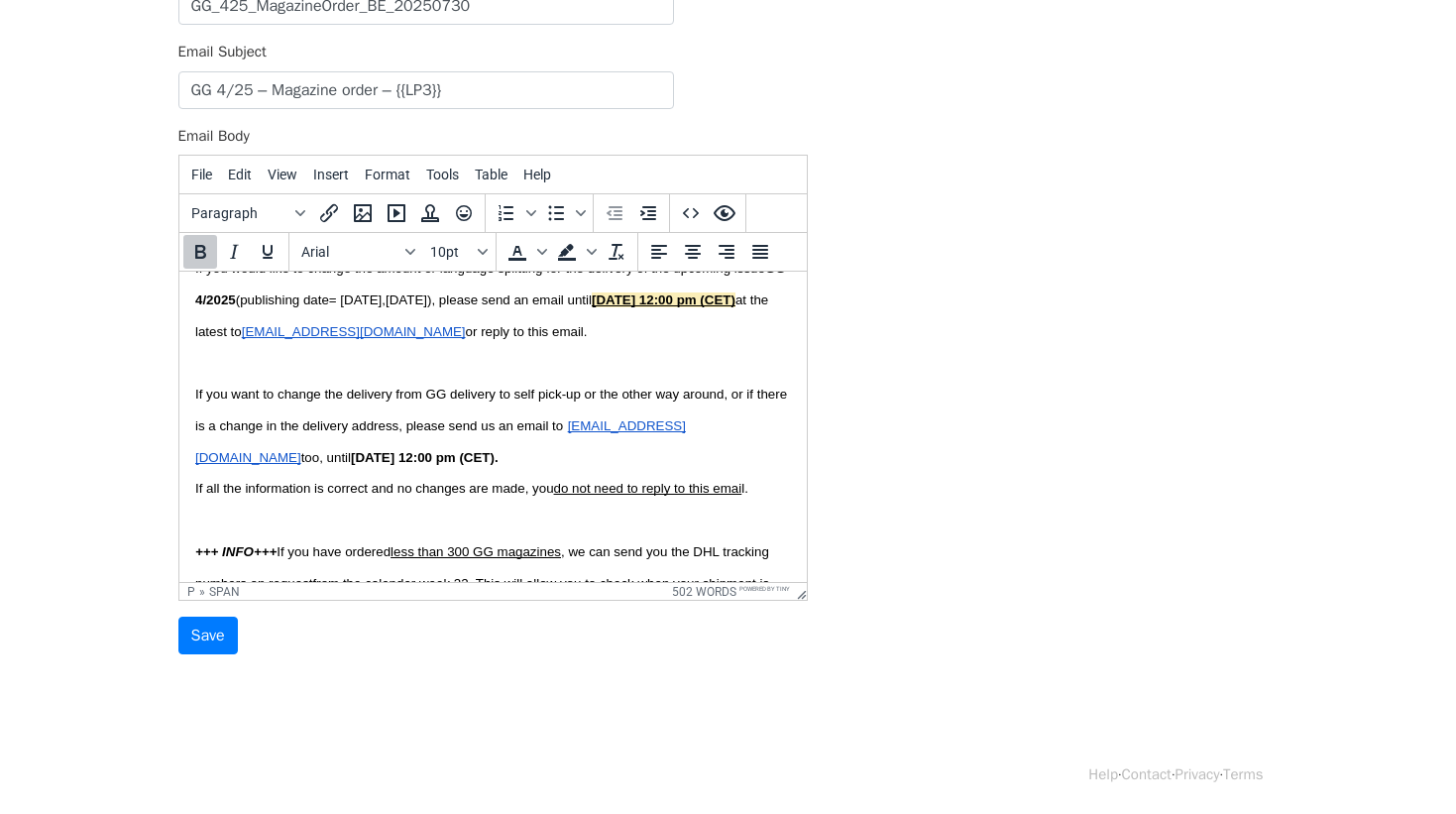 click on "Wednesday, 30th April 2025, 12:00 pm (CET)." at bounding box center [423, 457] 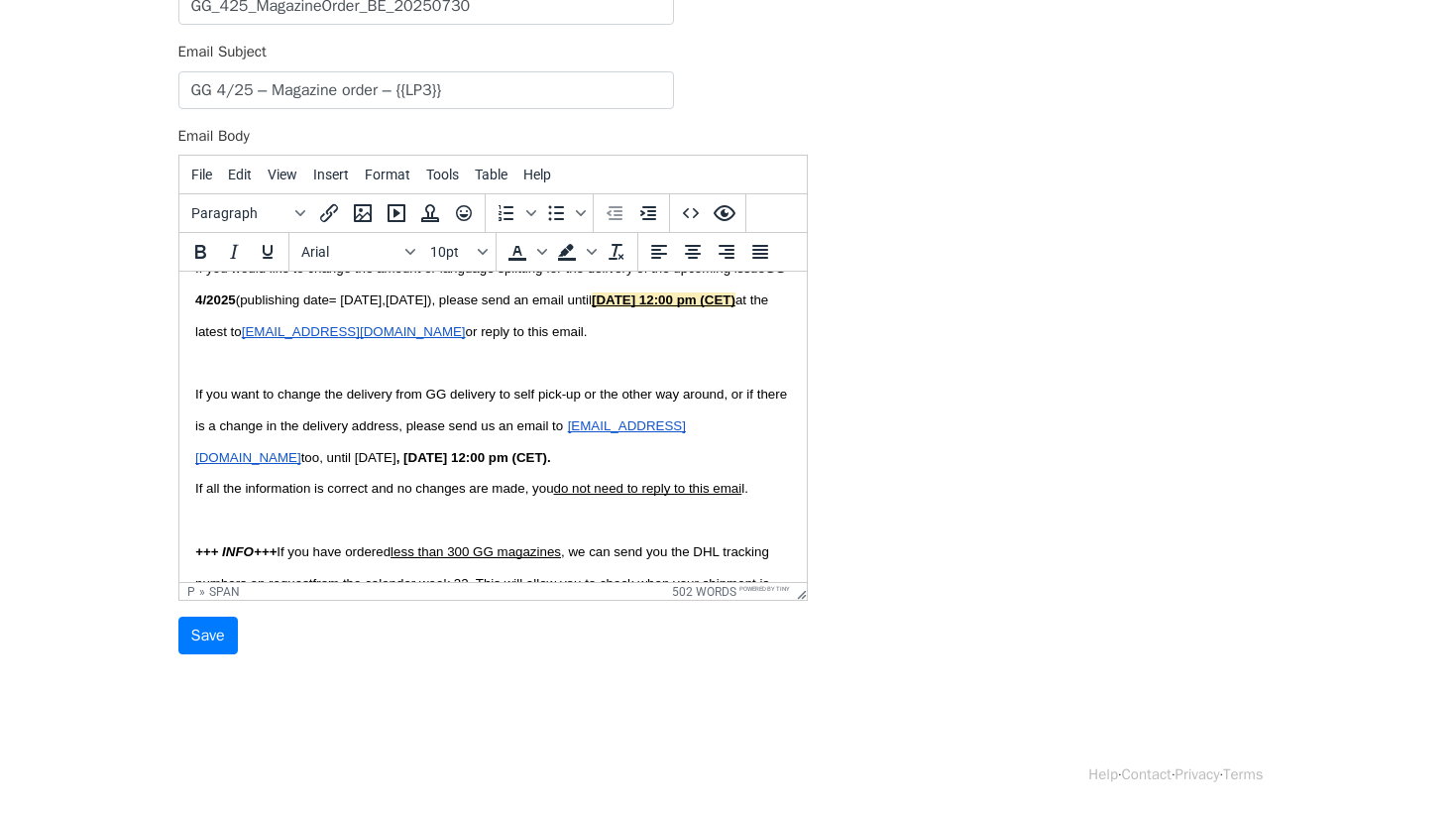 scroll, scrollTop: 1401, scrollLeft: 0, axis: vertical 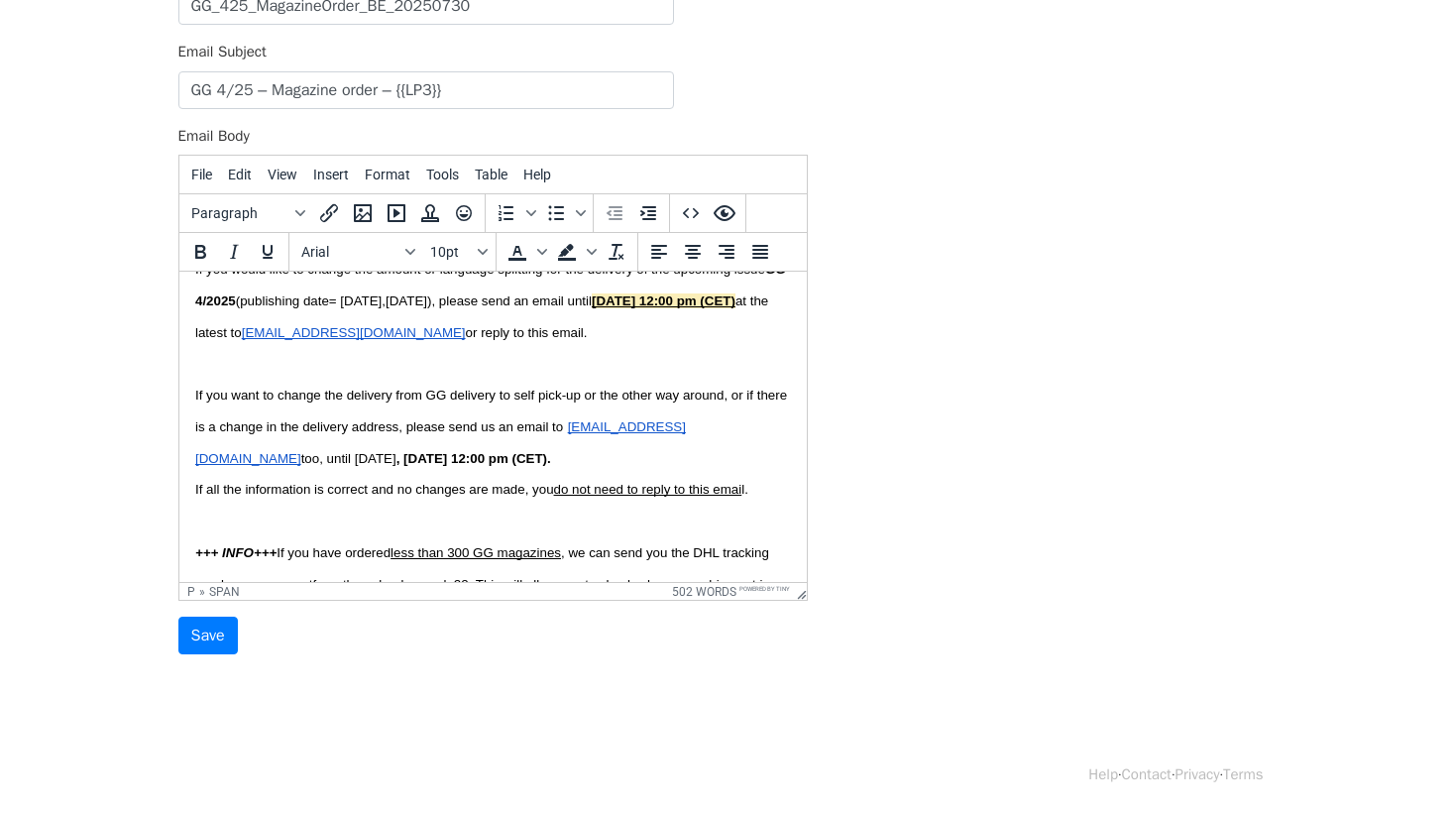 drag, startPoint x: 199, startPoint y: 458, endPoint x: 228, endPoint y: 461, distance: 29.15476 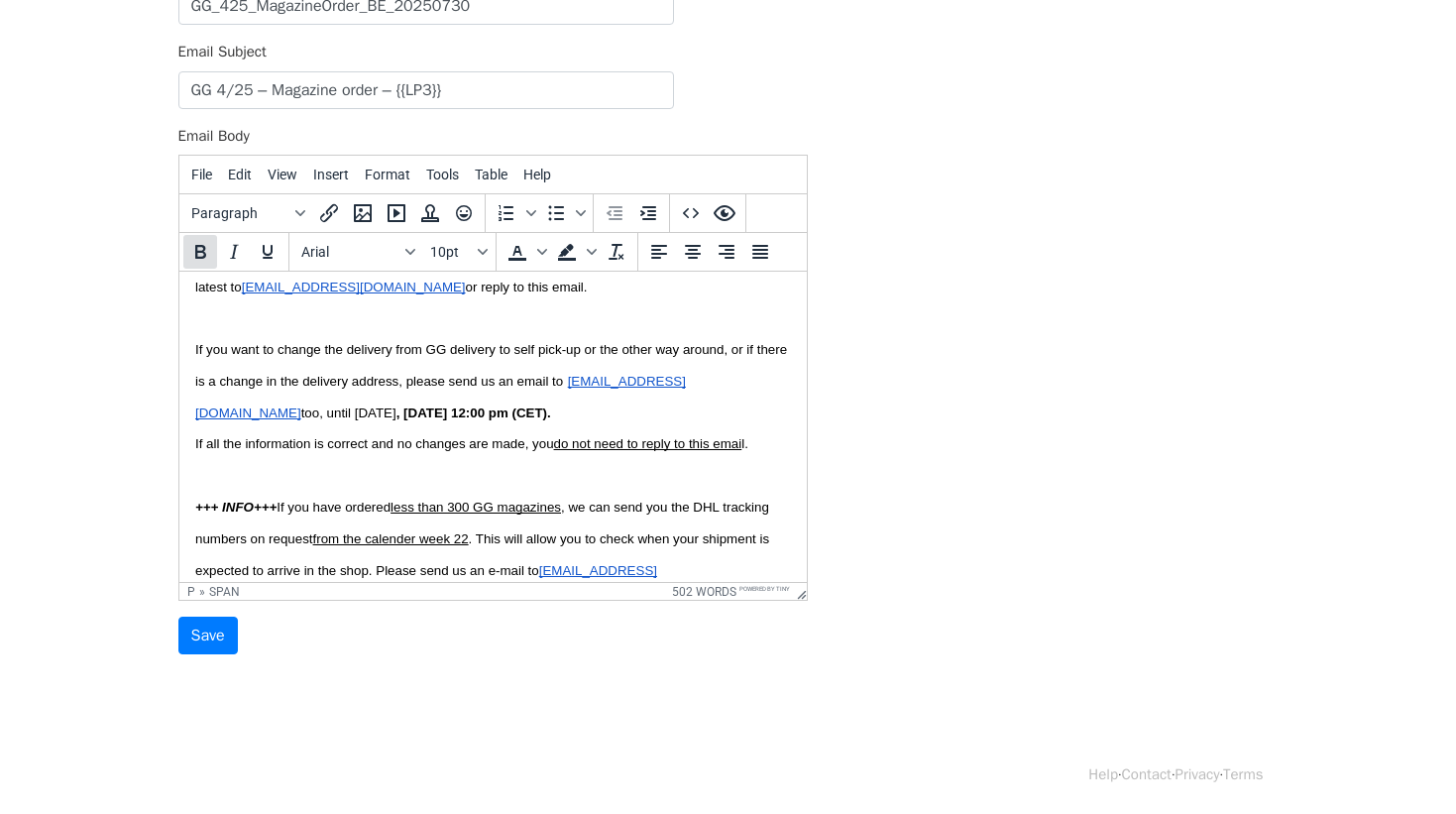 scroll, scrollTop: 1457, scrollLeft: 0, axis: vertical 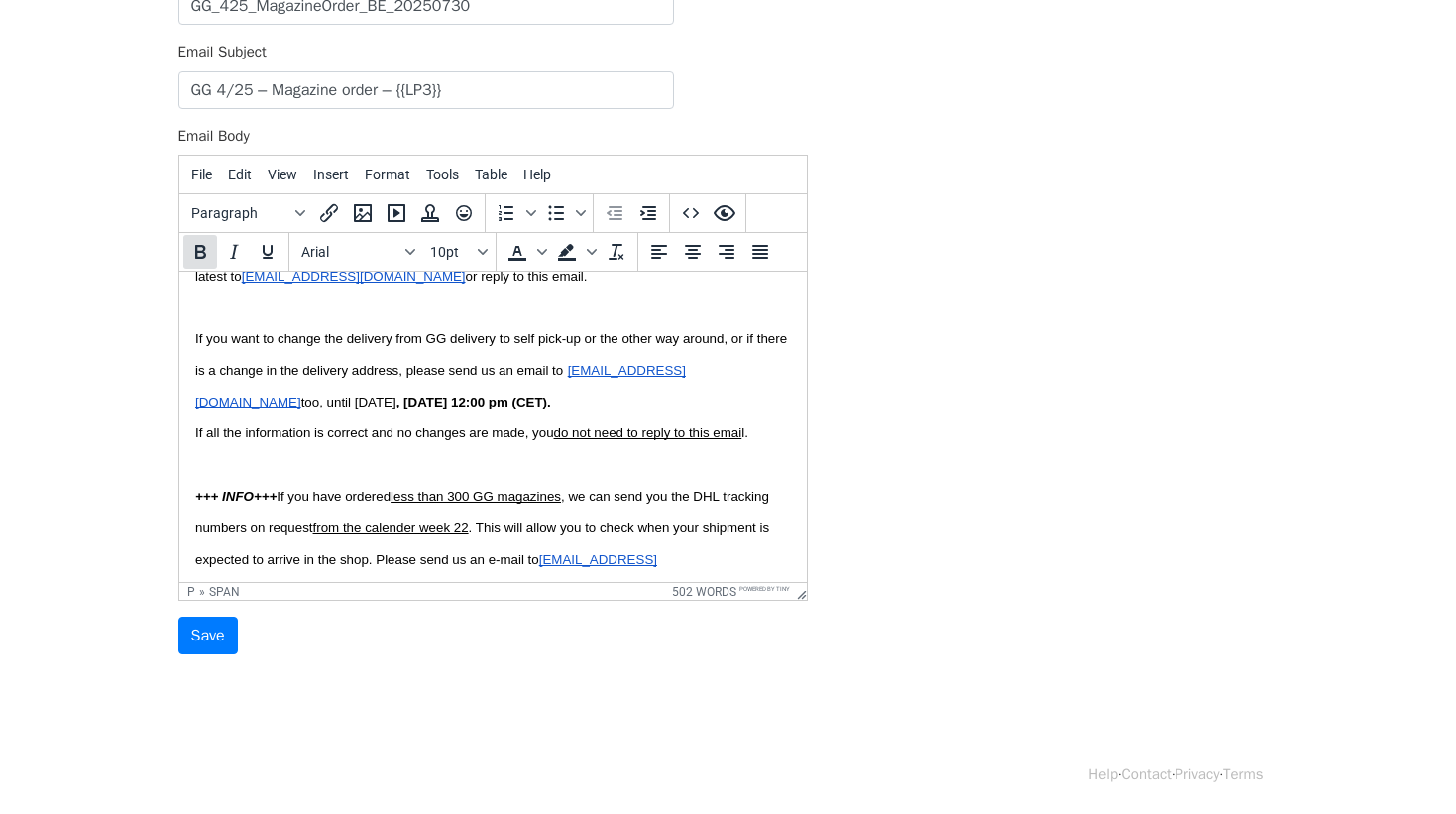 click 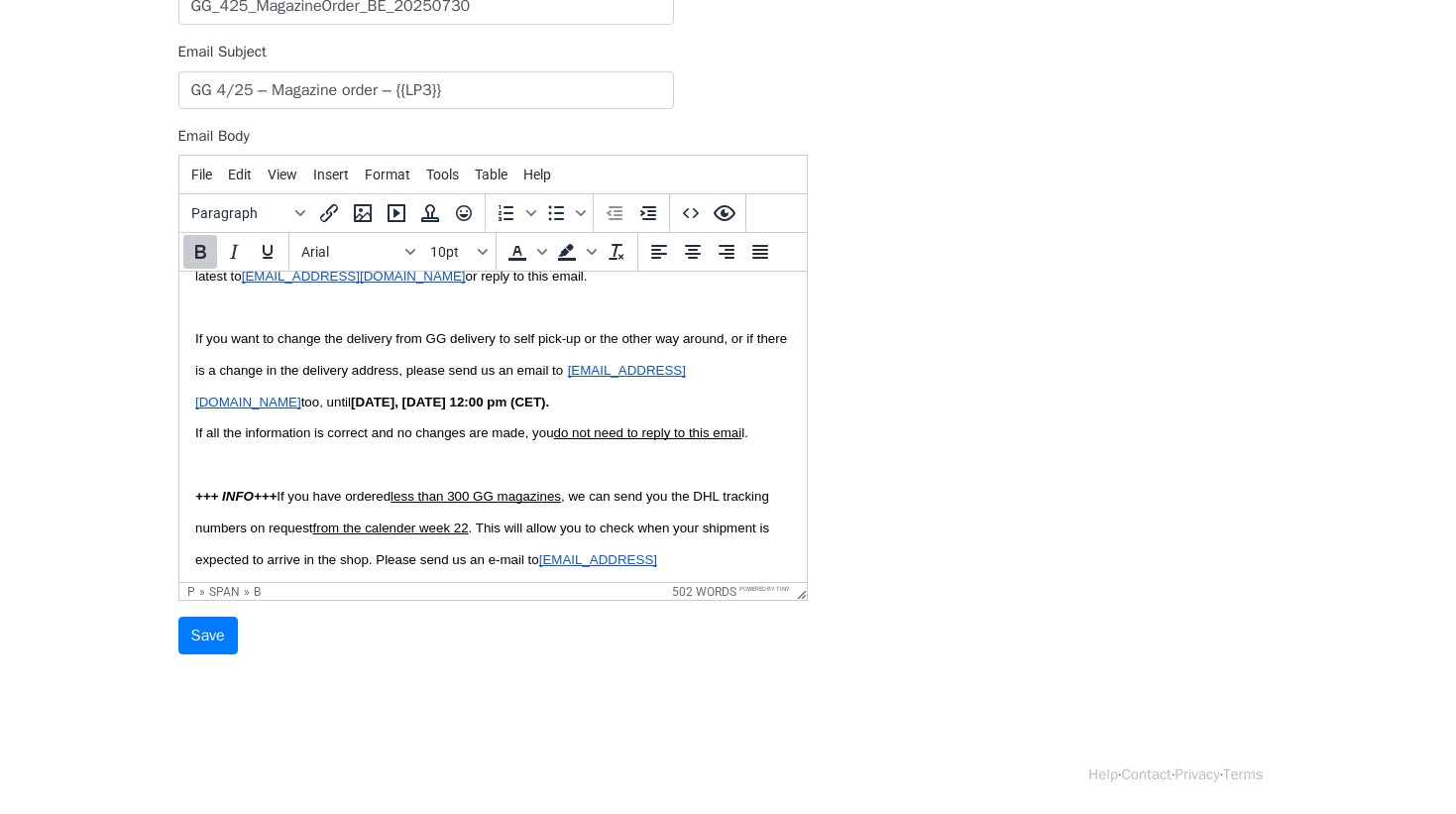 click on ", 30th April 2025, 12:00 pm (CET)." at bounding box center [471, 402] 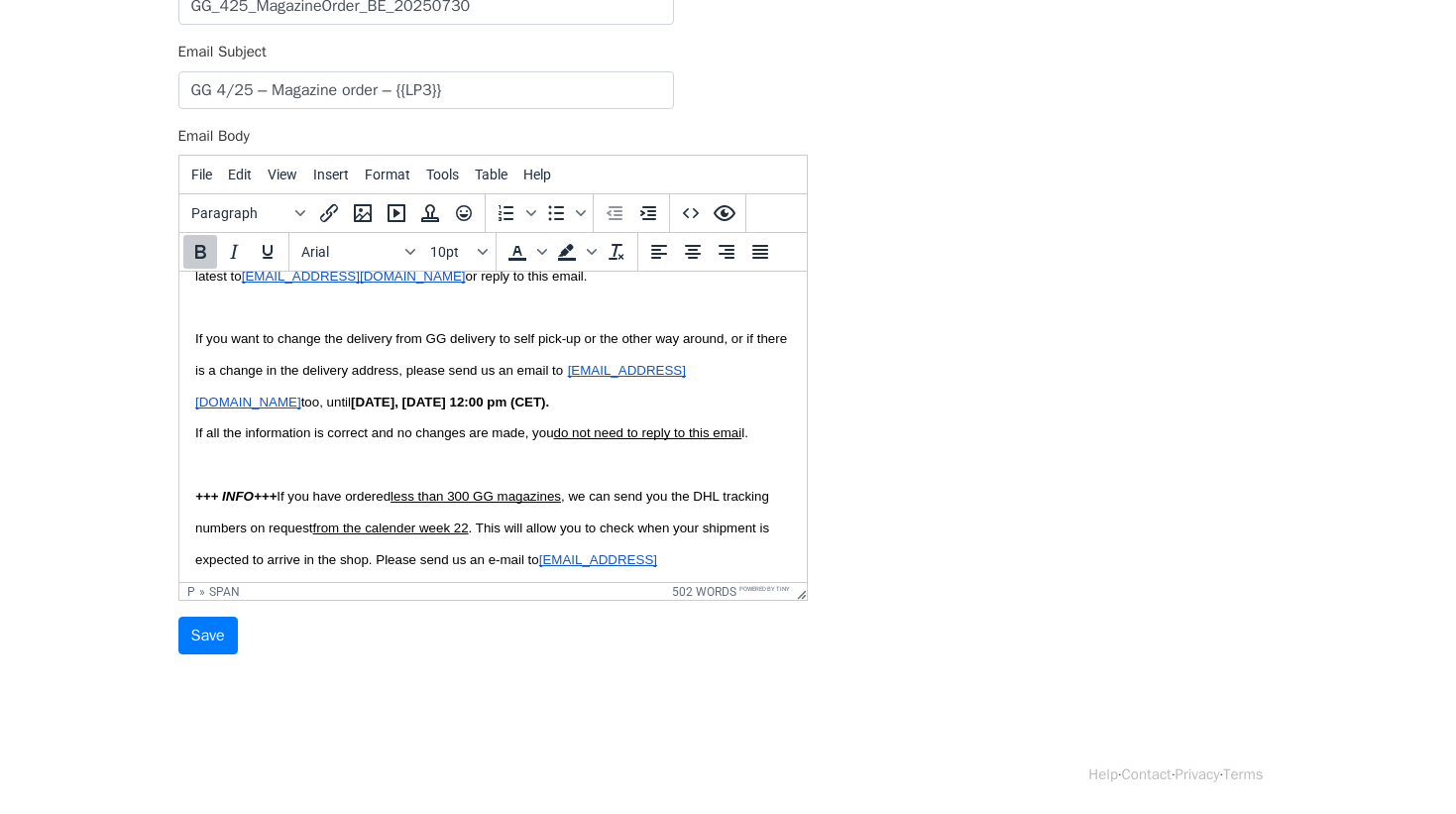 click on ", 01st April 2025, 12:00 pm (CET)." at bounding box center [471, 402] 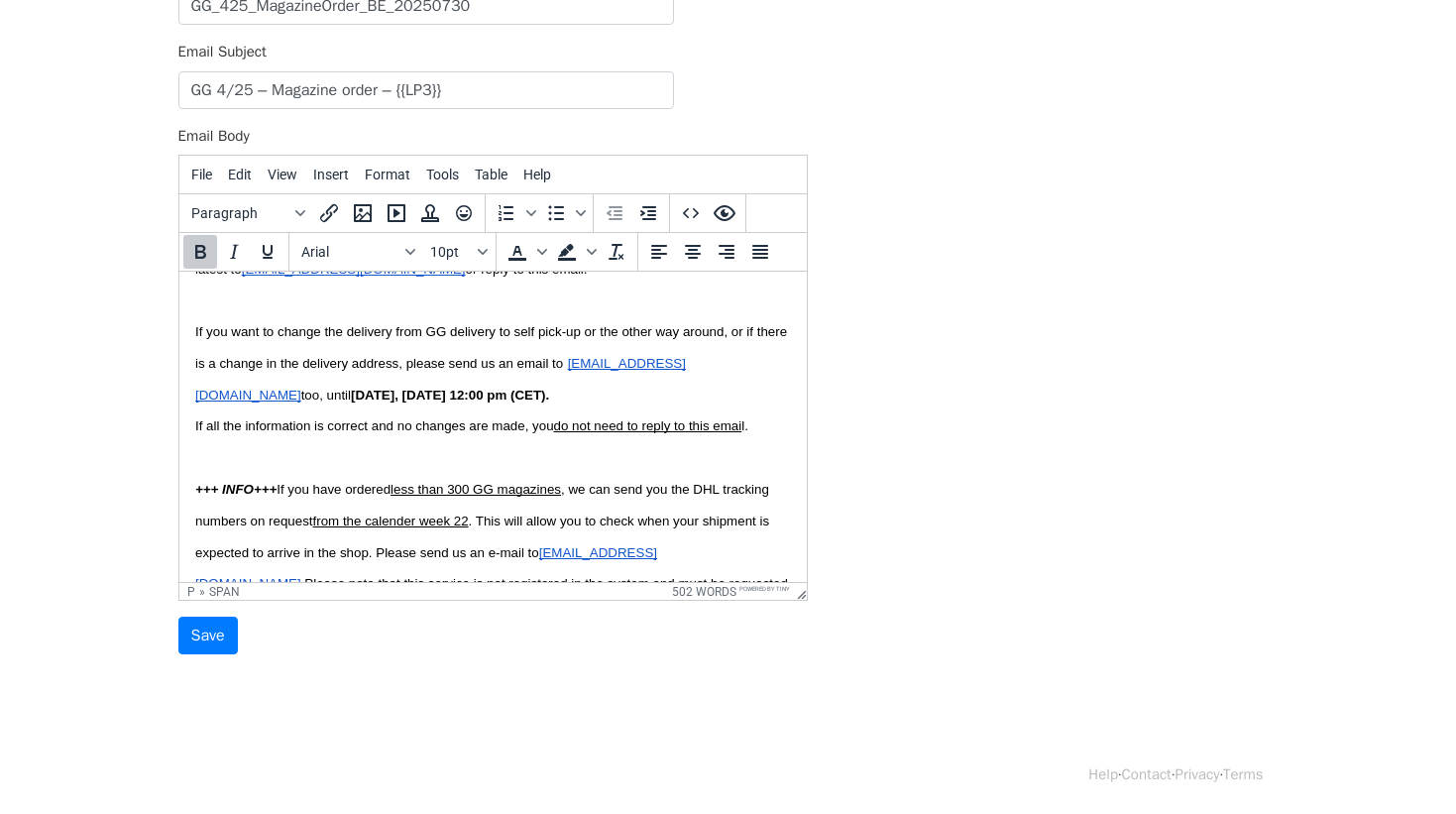click on "from the calender week 22" at bounding box center [390, 521] 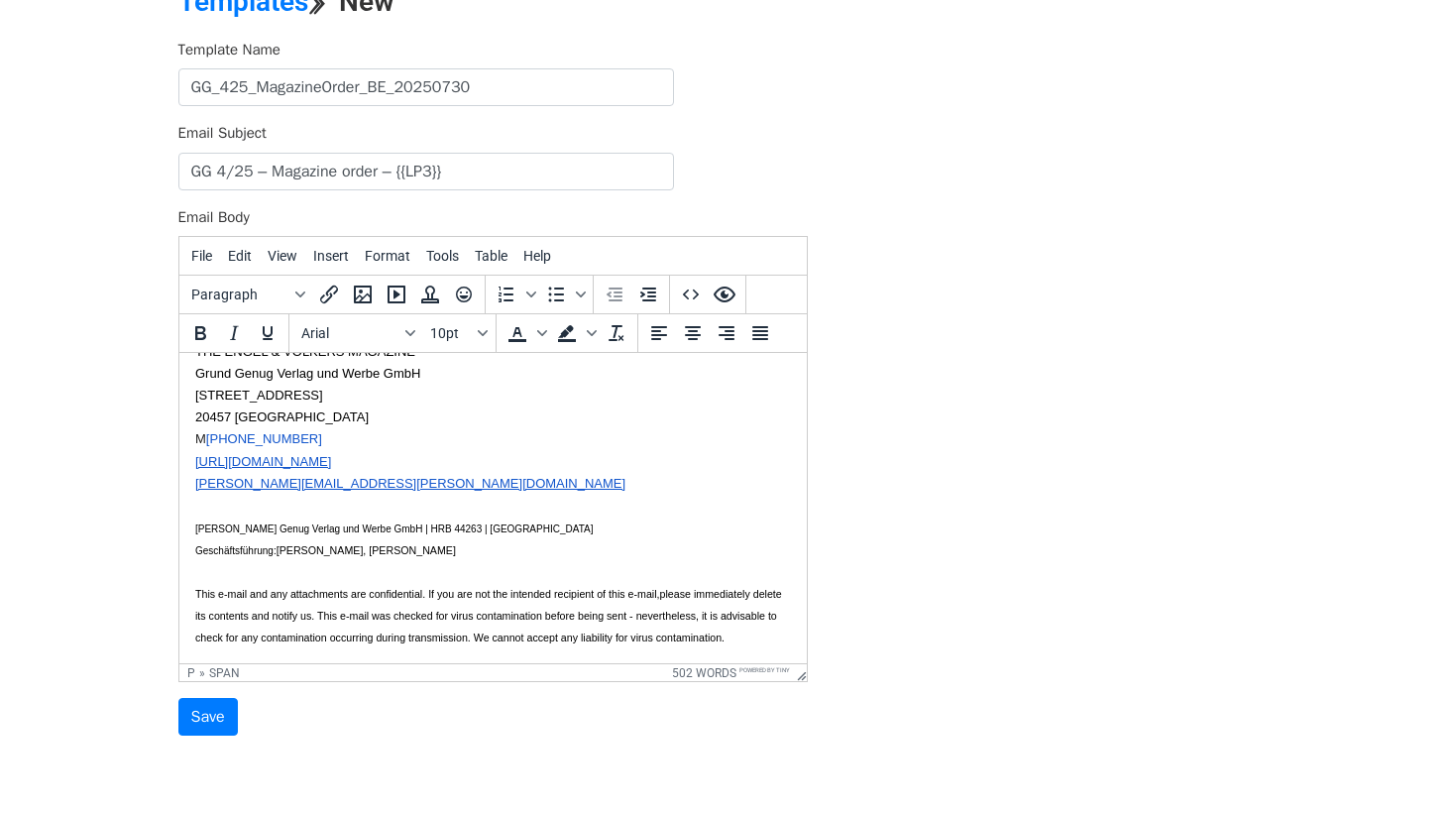scroll, scrollTop: 188, scrollLeft: 0, axis: vertical 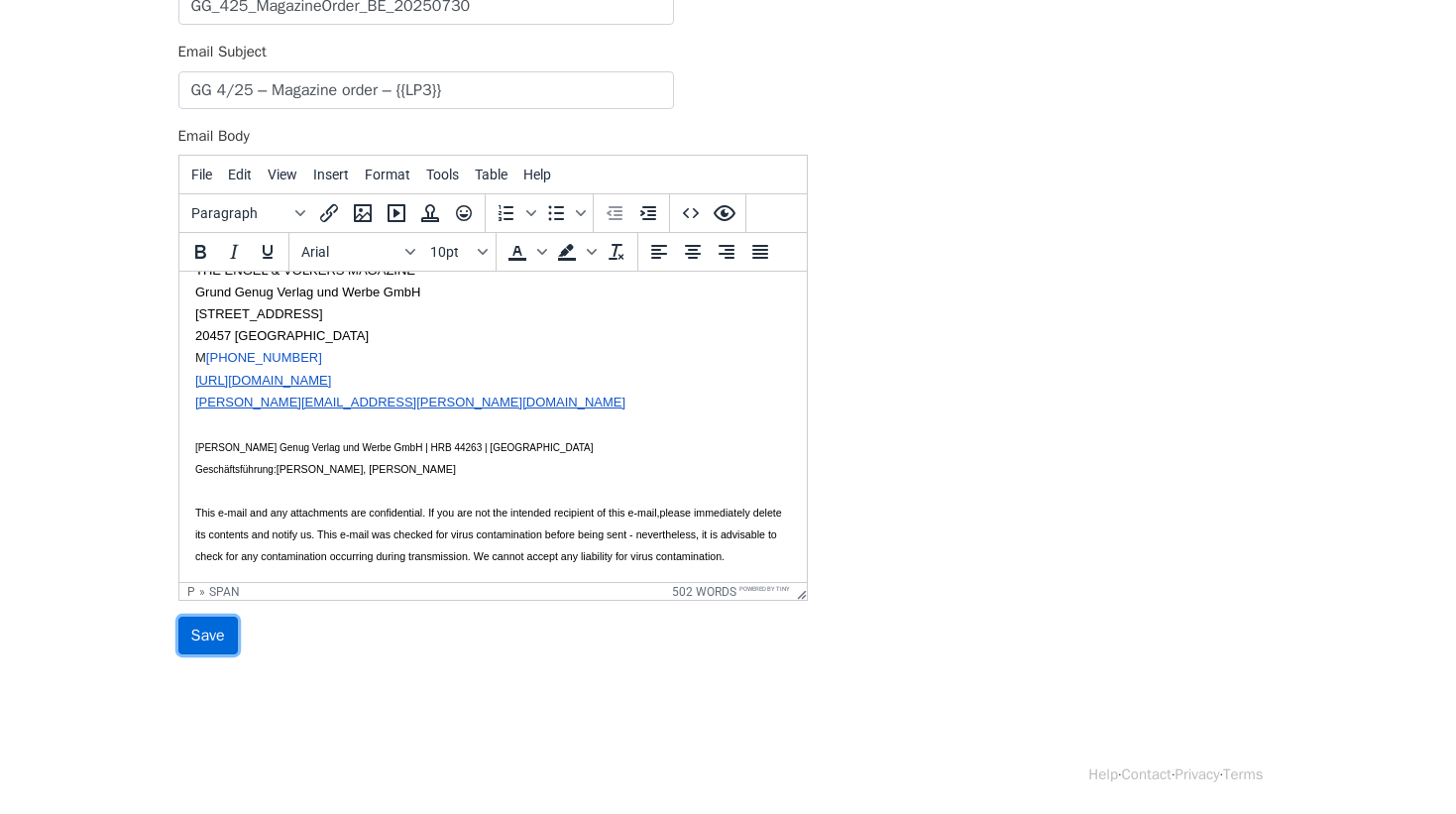 click on "Save" at bounding box center (208, 636) 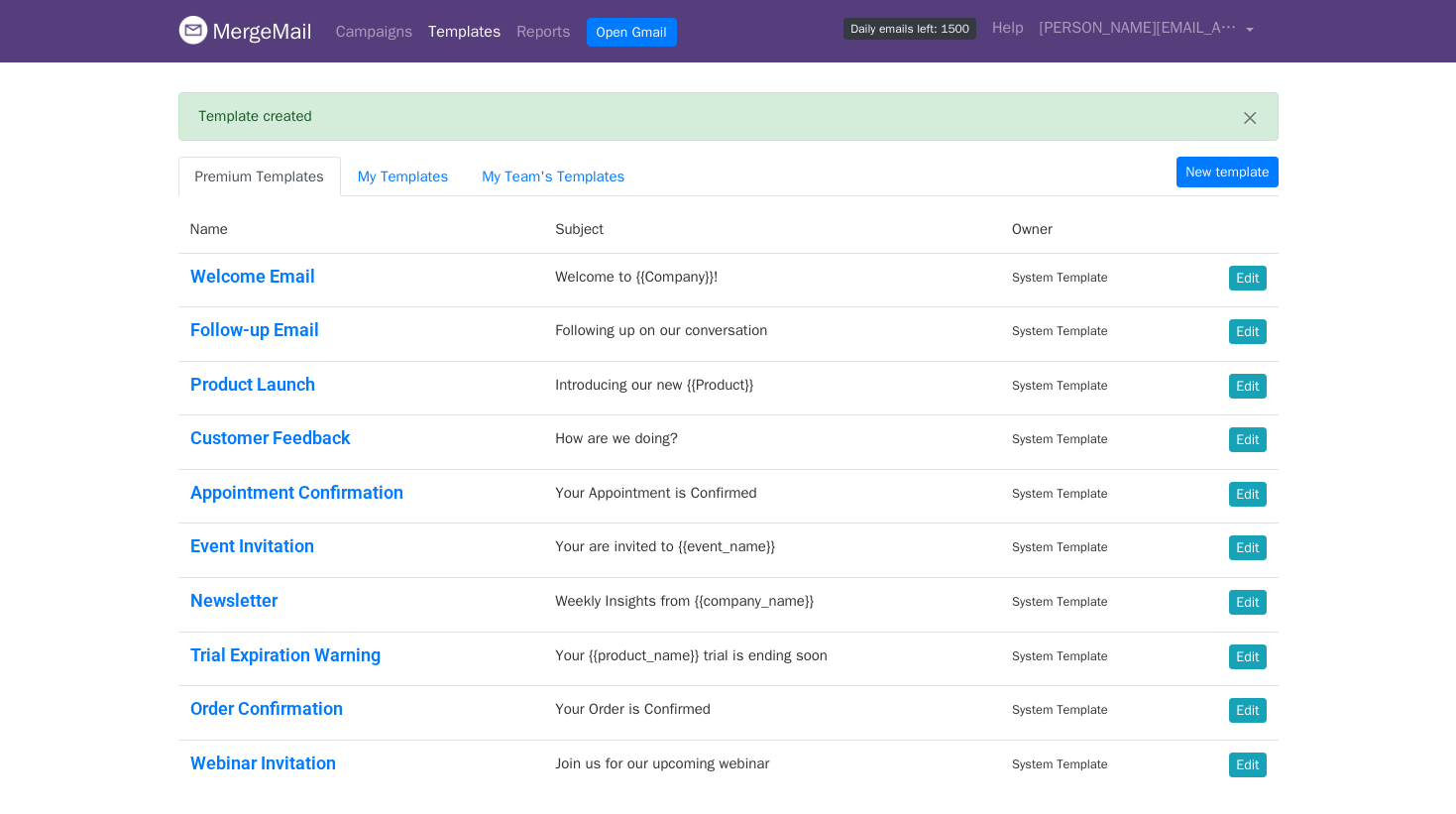 scroll, scrollTop: 0, scrollLeft: 0, axis: both 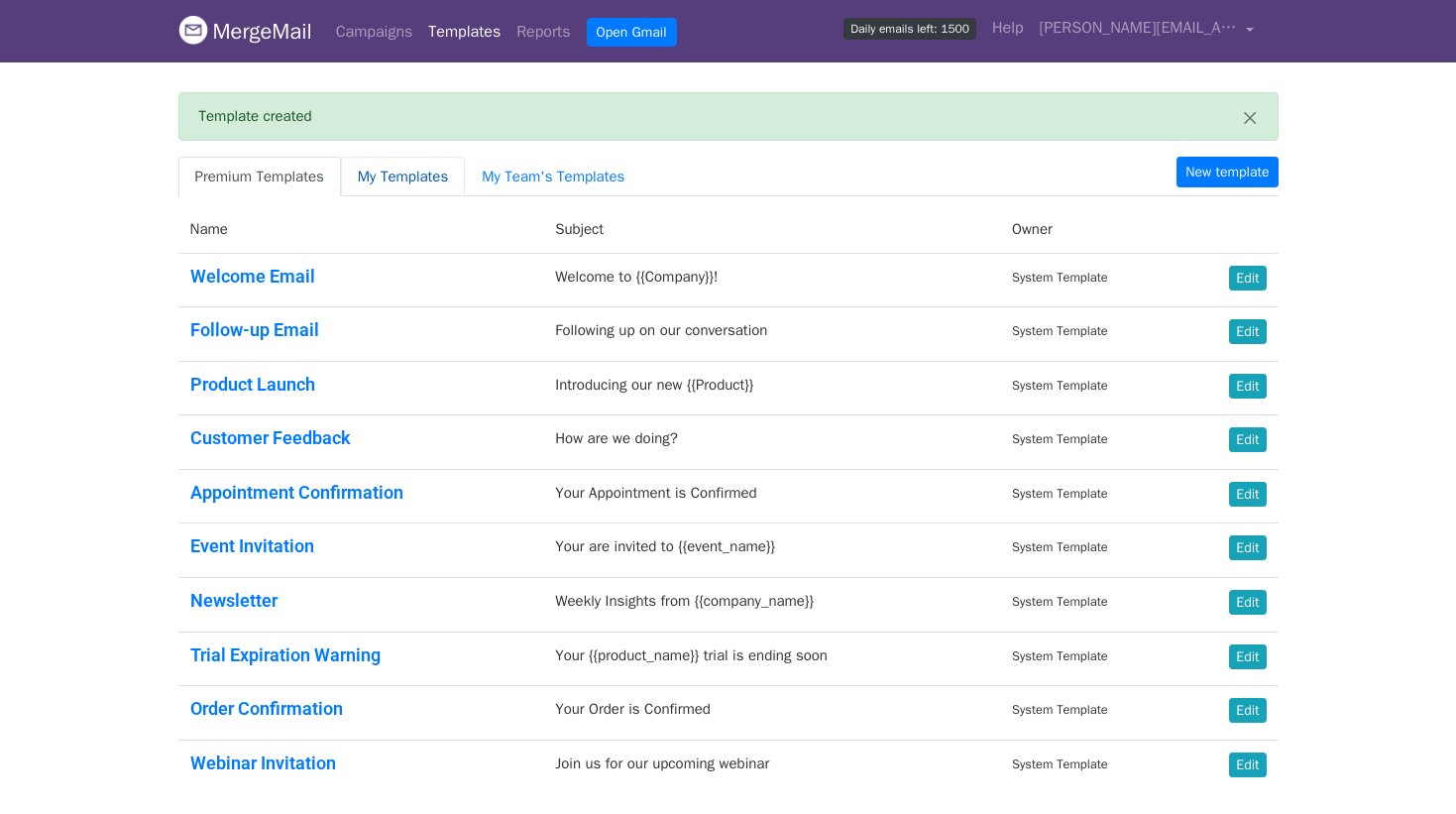click on "My Templates" at bounding box center (402, 176) 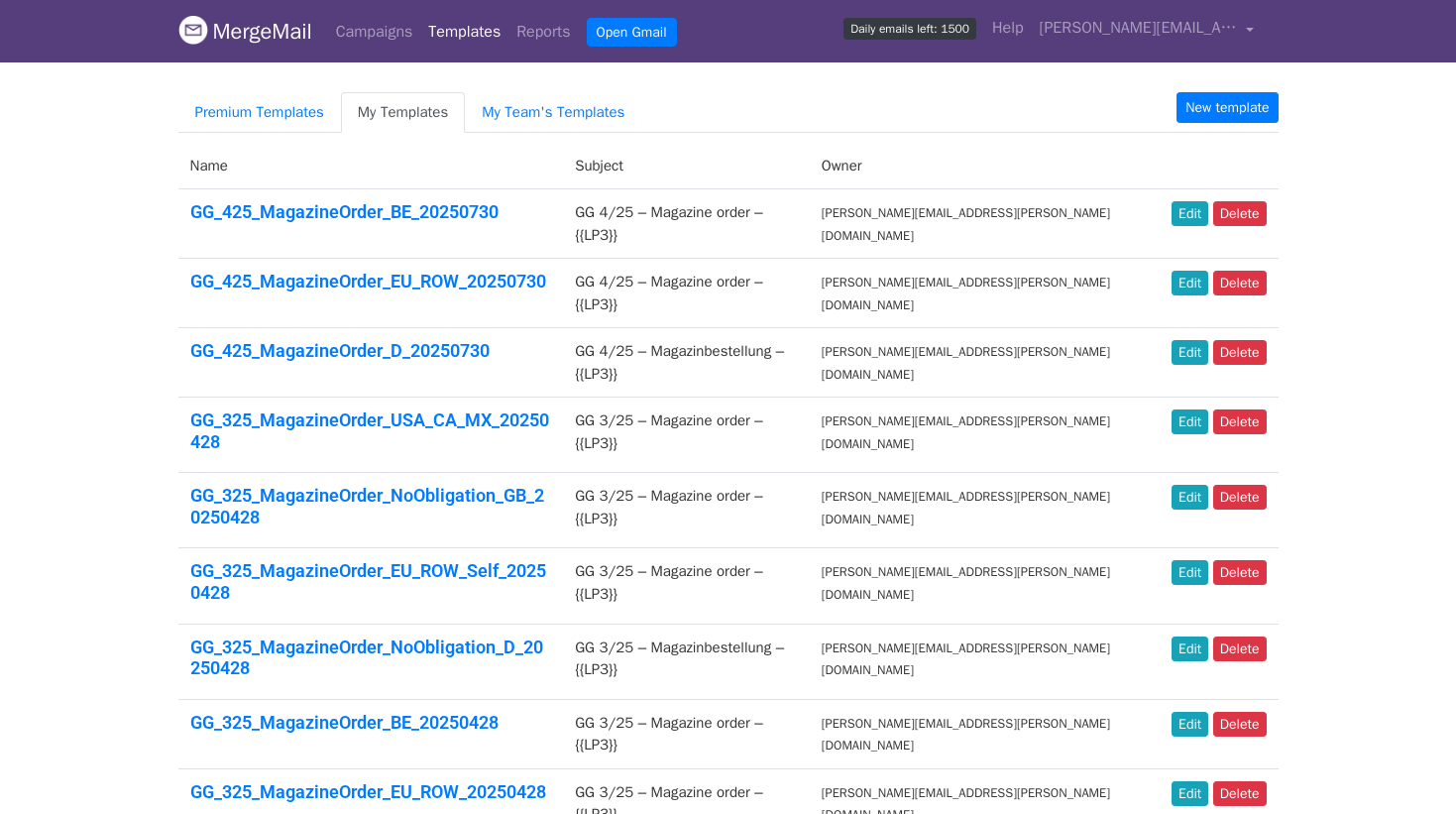 scroll, scrollTop: 0, scrollLeft: 0, axis: both 